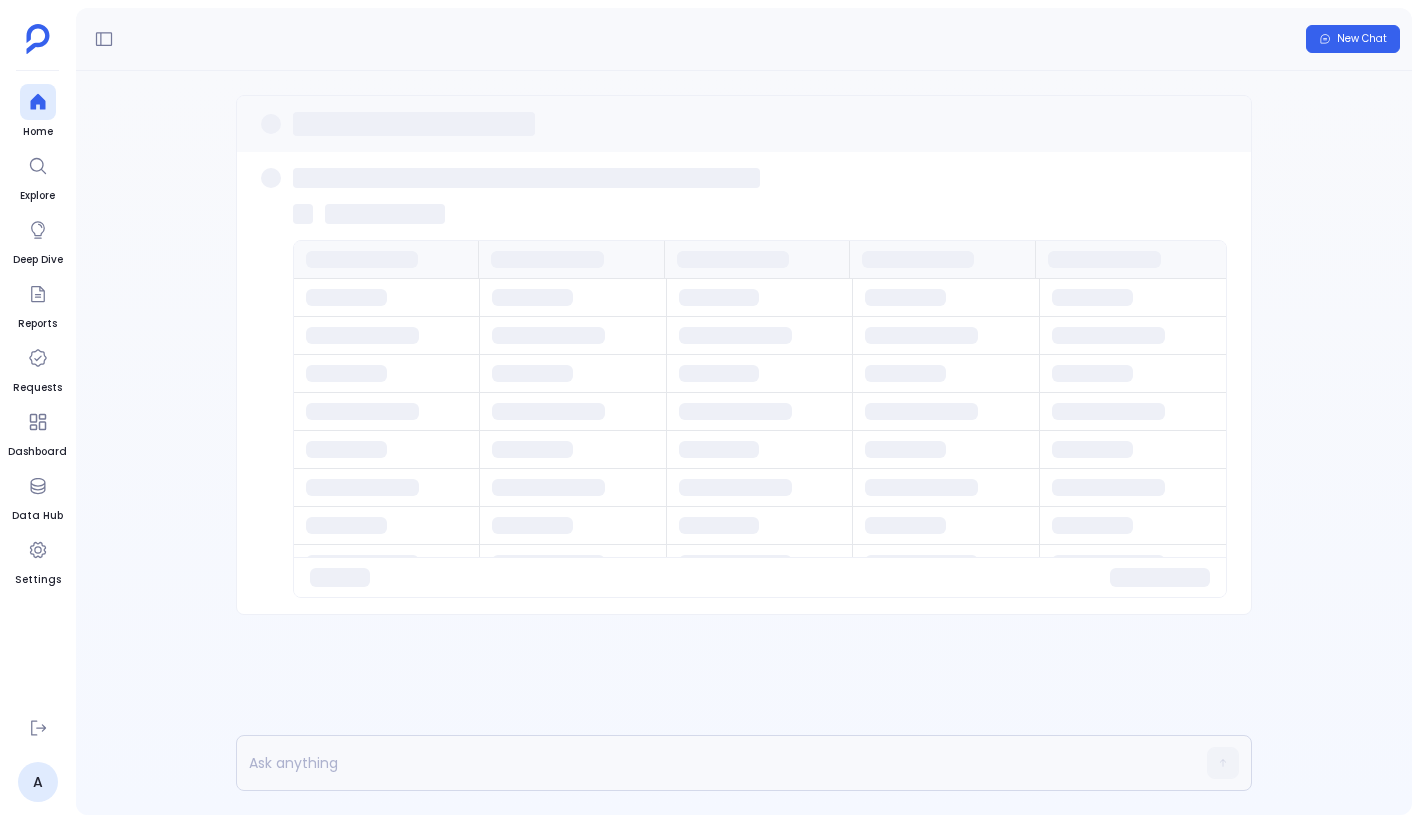 scroll, scrollTop: 0, scrollLeft: 0, axis: both 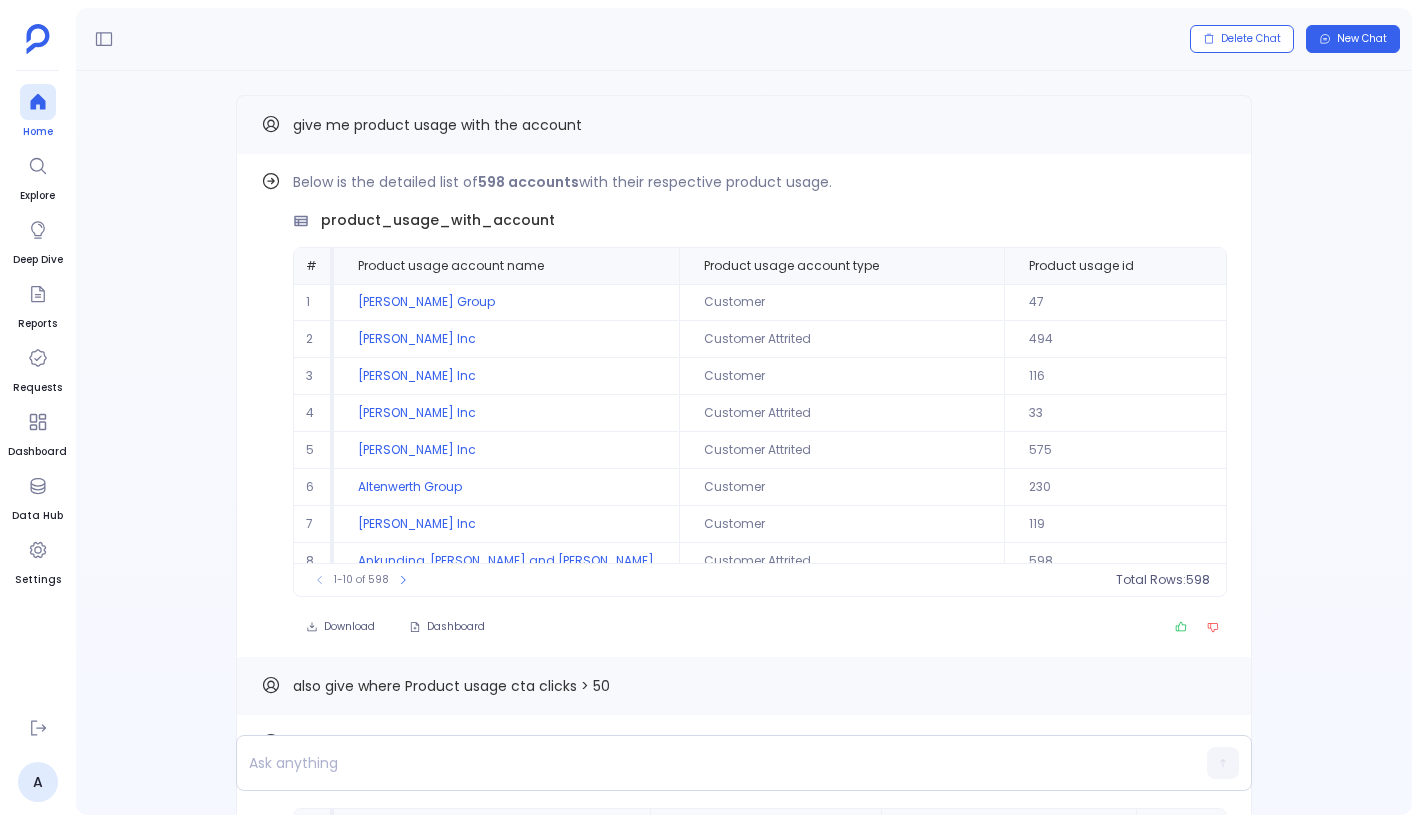 click at bounding box center [38, 102] 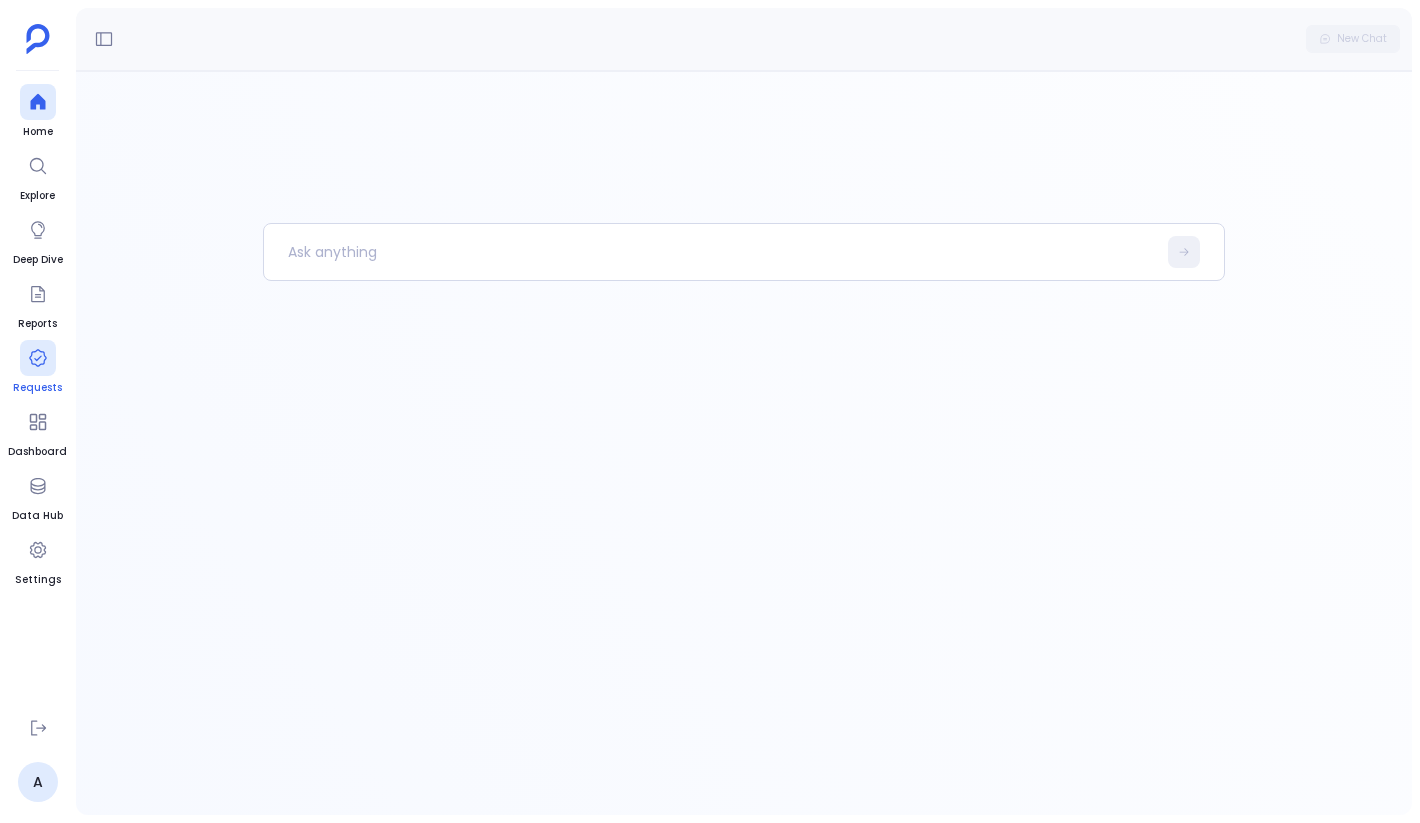 click on "Requests" at bounding box center (37, 388) 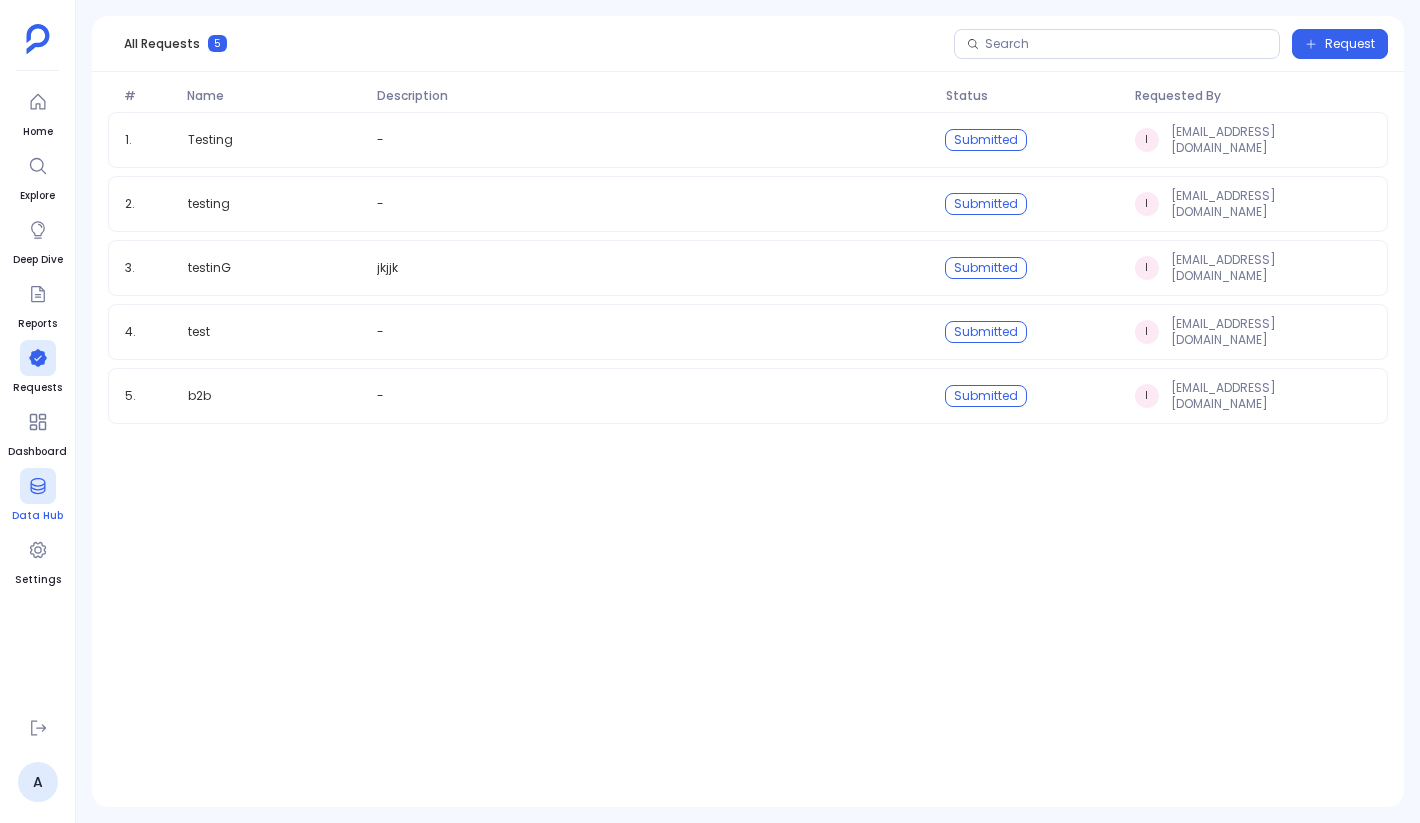 click on "Data Hub" at bounding box center (37, 496) 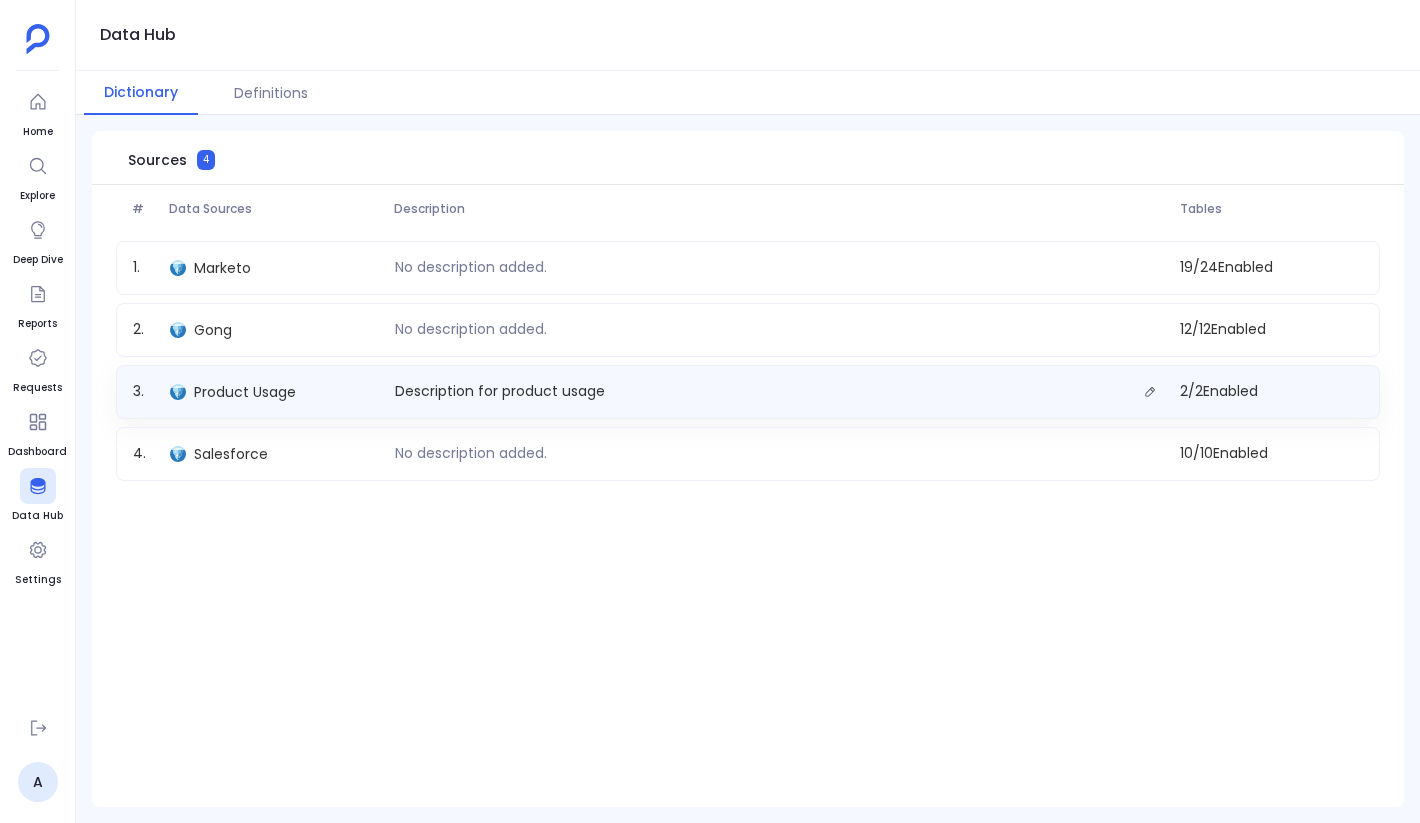 click on "Product Usage" at bounding box center (274, 392) 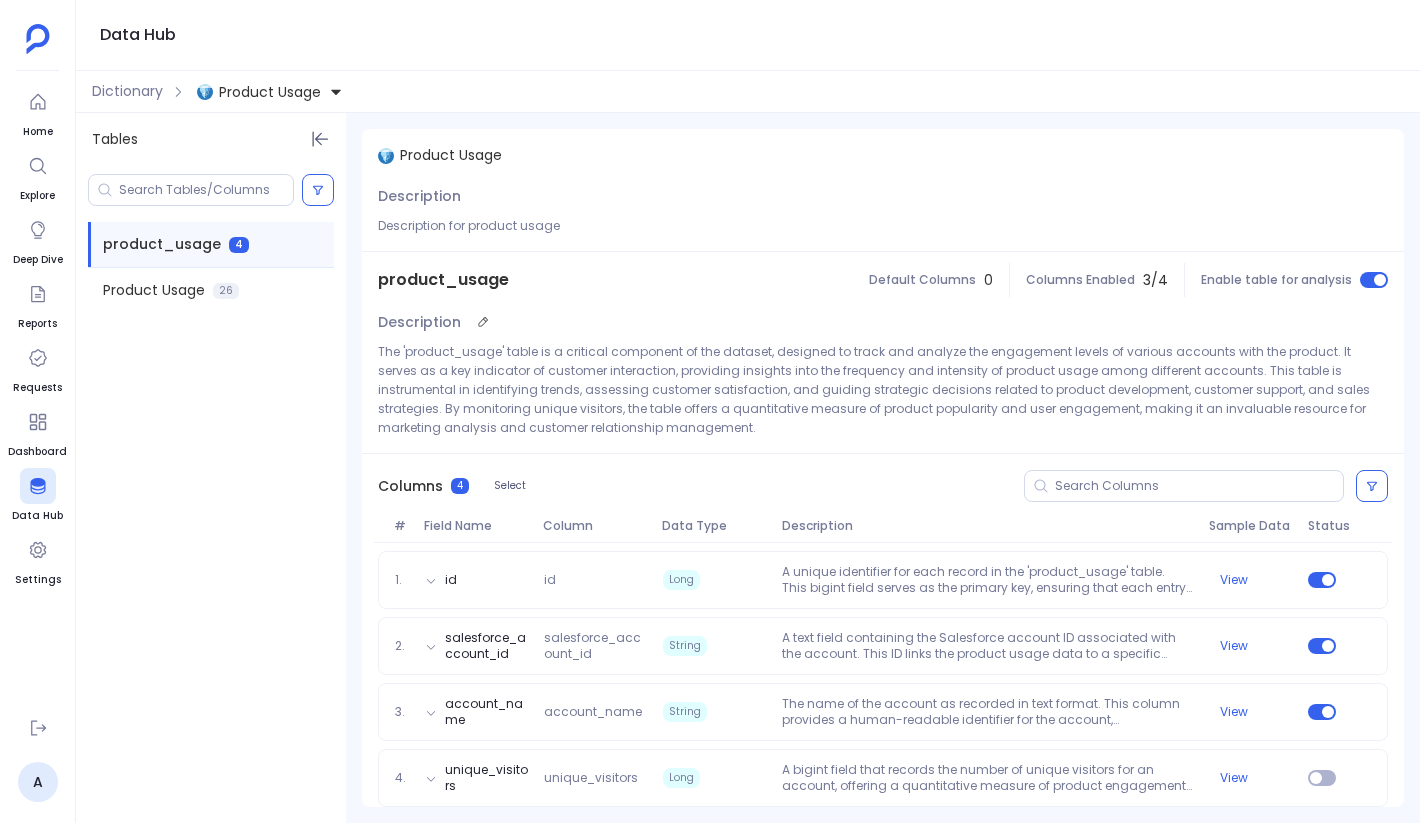 scroll, scrollTop: 16, scrollLeft: 0, axis: vertical 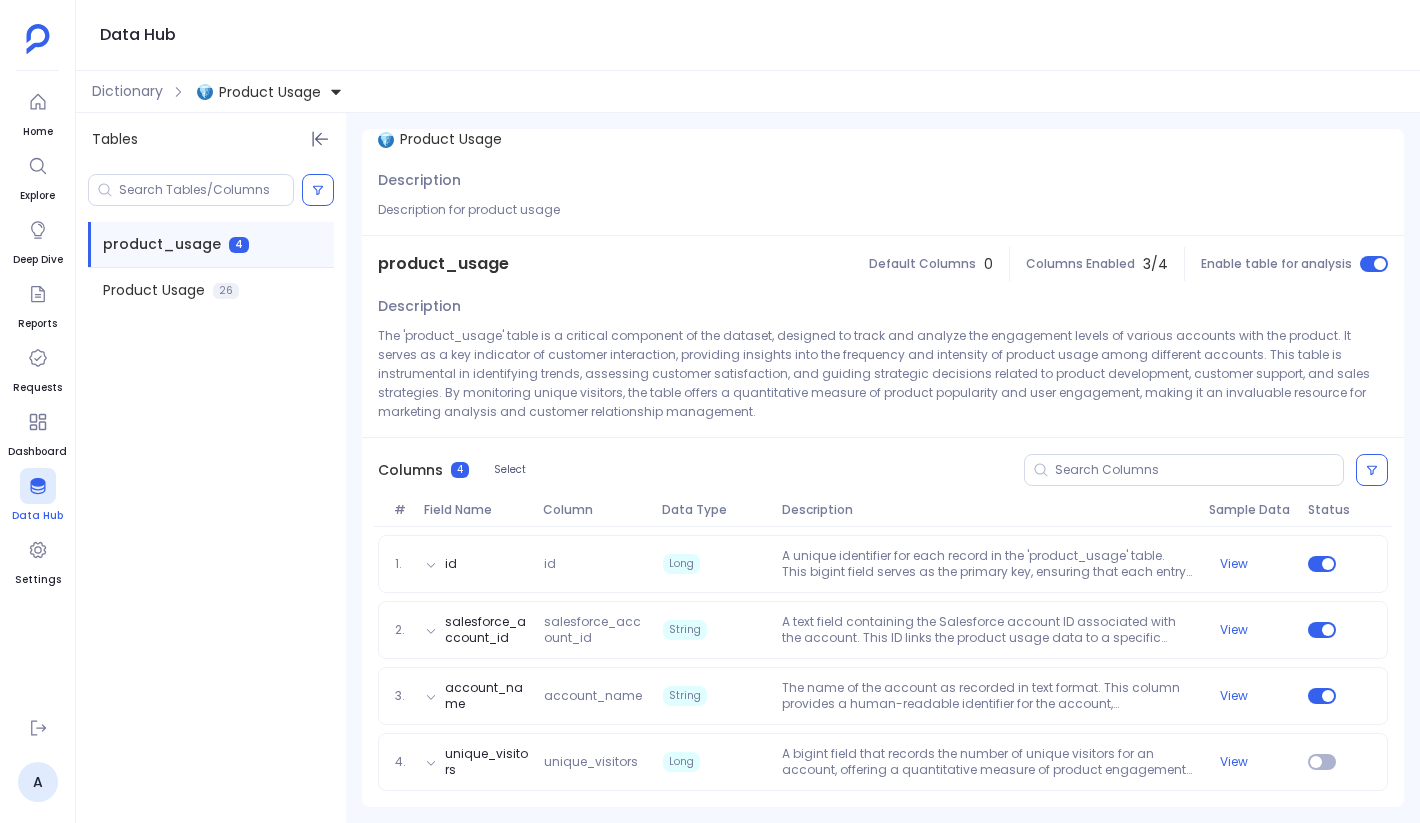 click 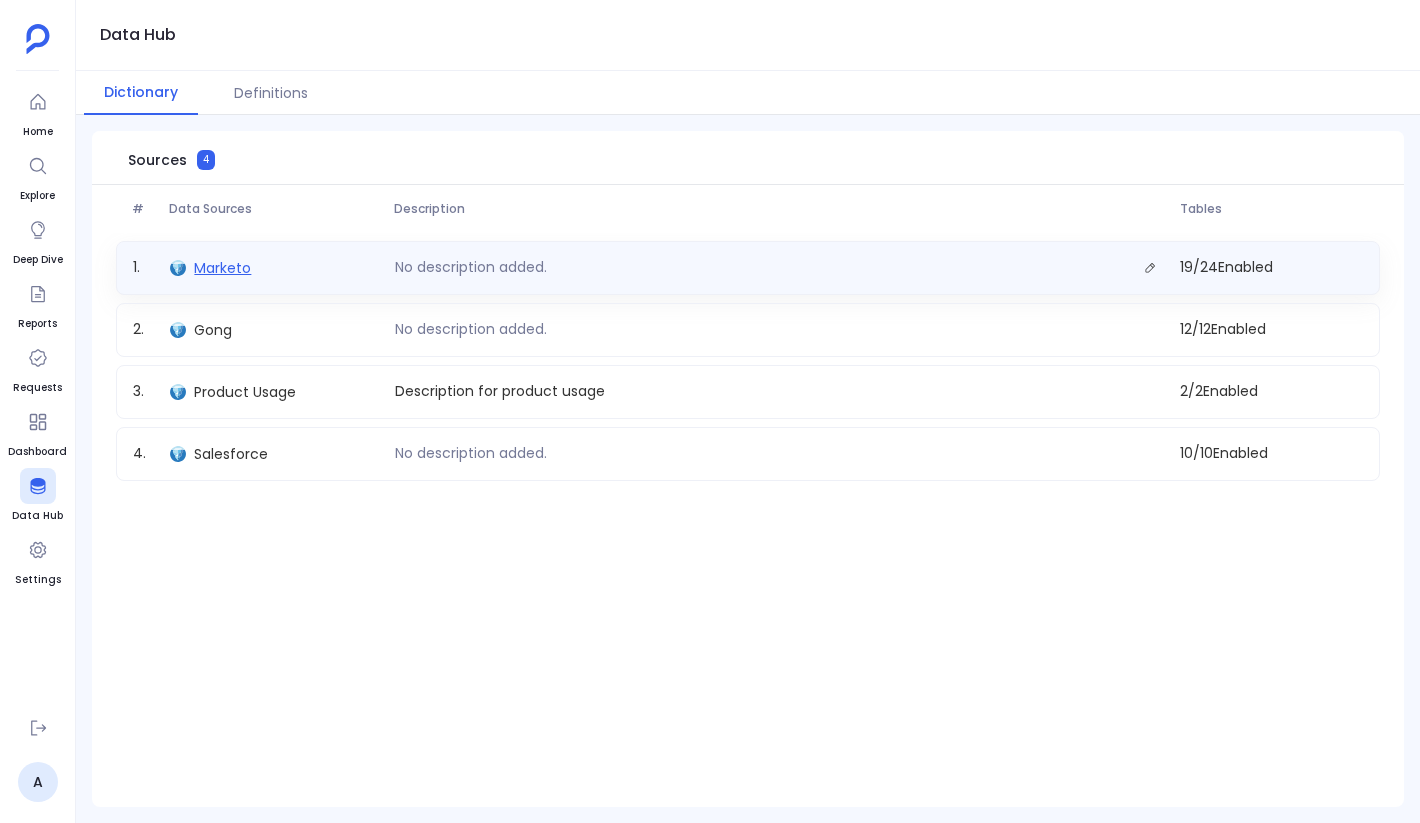 click on "Marketo" at bounding box center [222, 268] 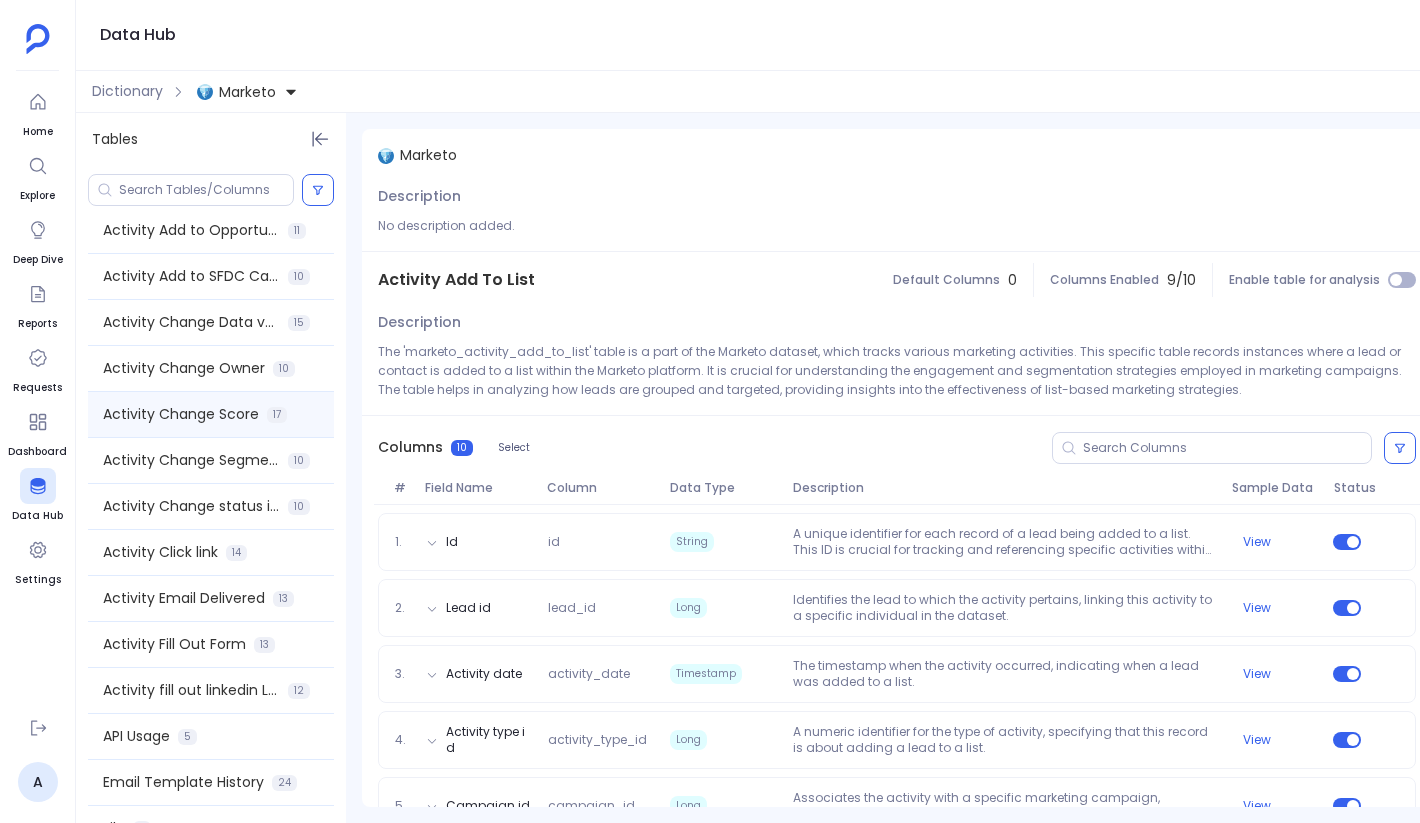 scroll, scrollTop: 0, scrollLeft: 0, axis: both 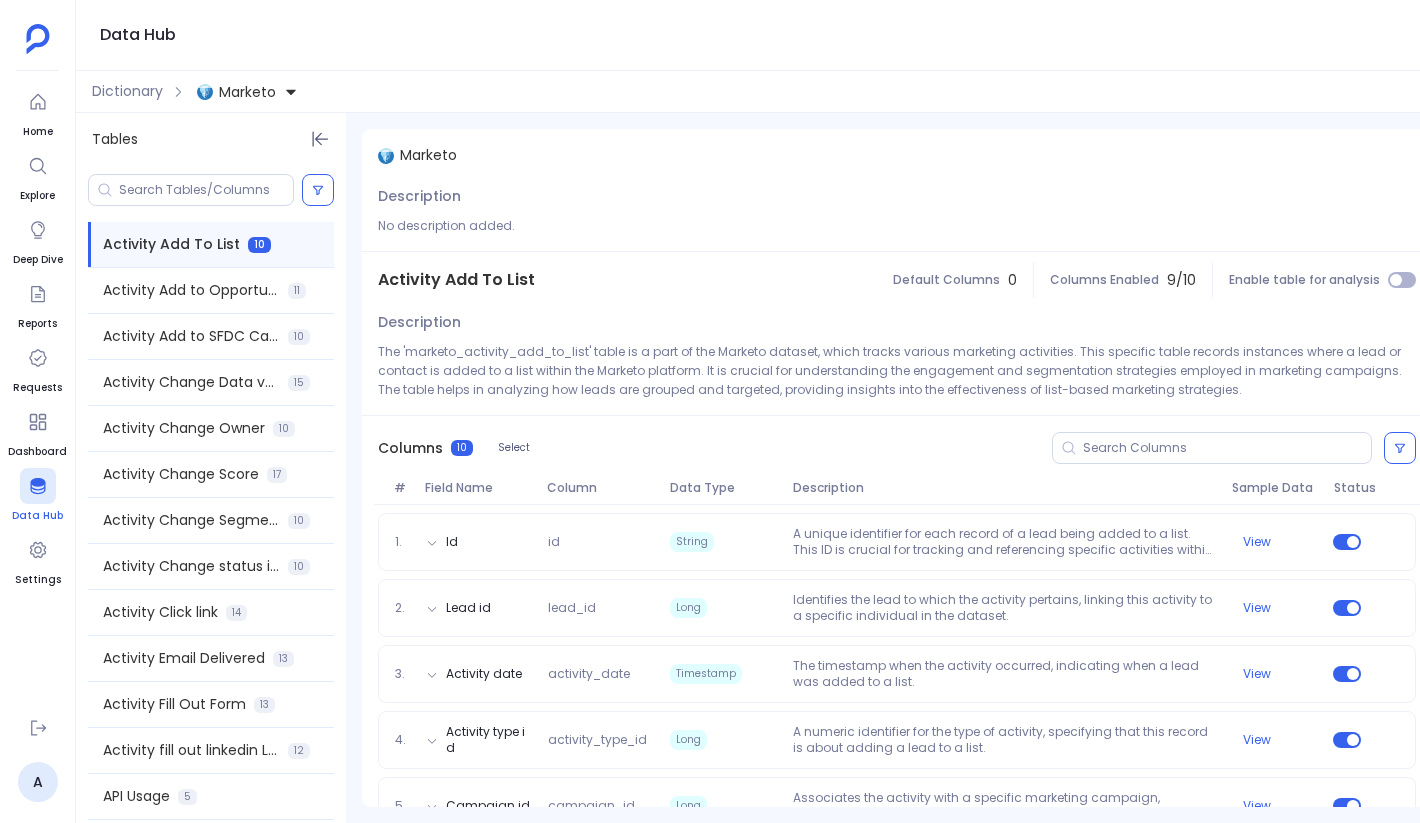 click at bounding box center (38, 486) 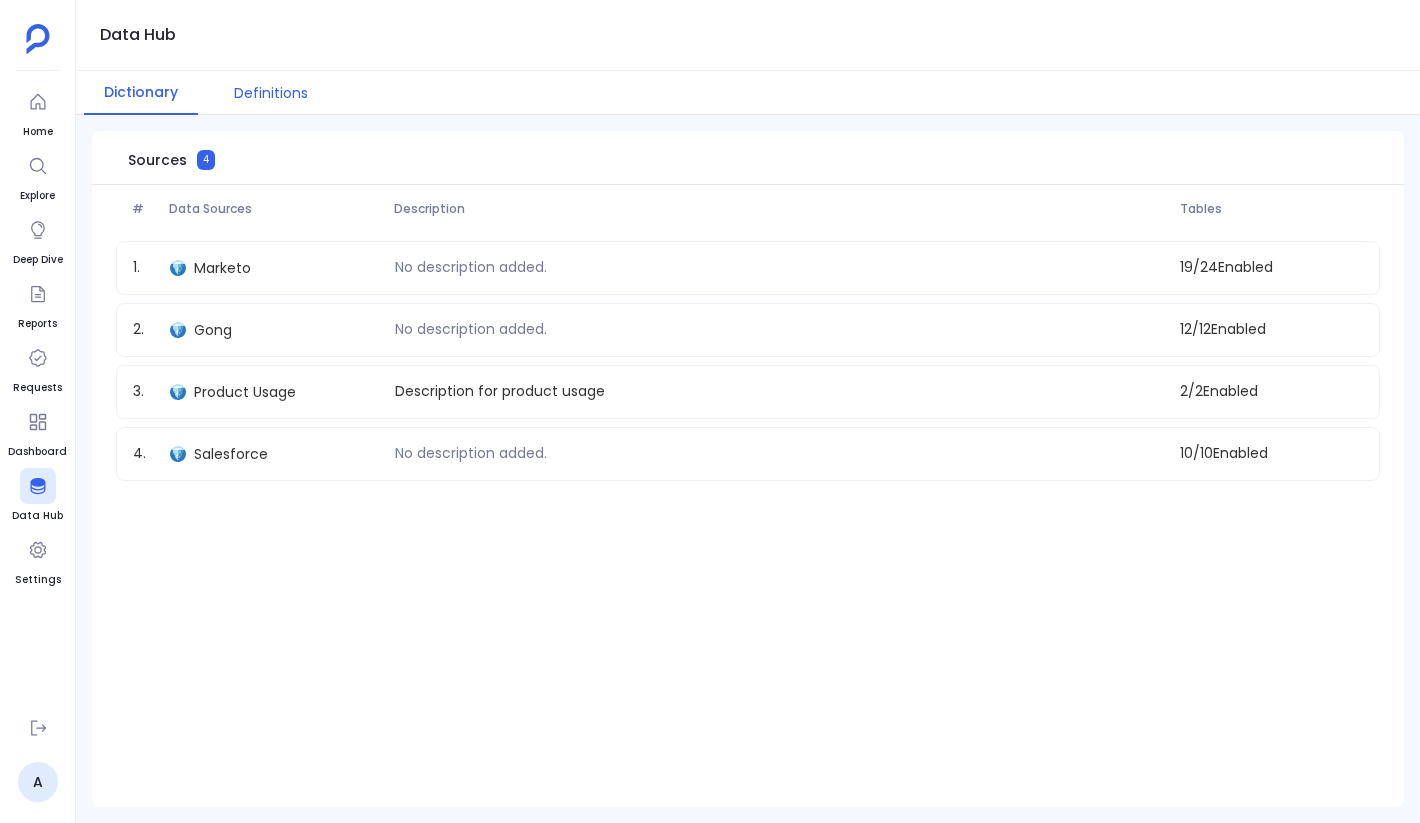click on "Definitions" at bounding box center (271, 93) 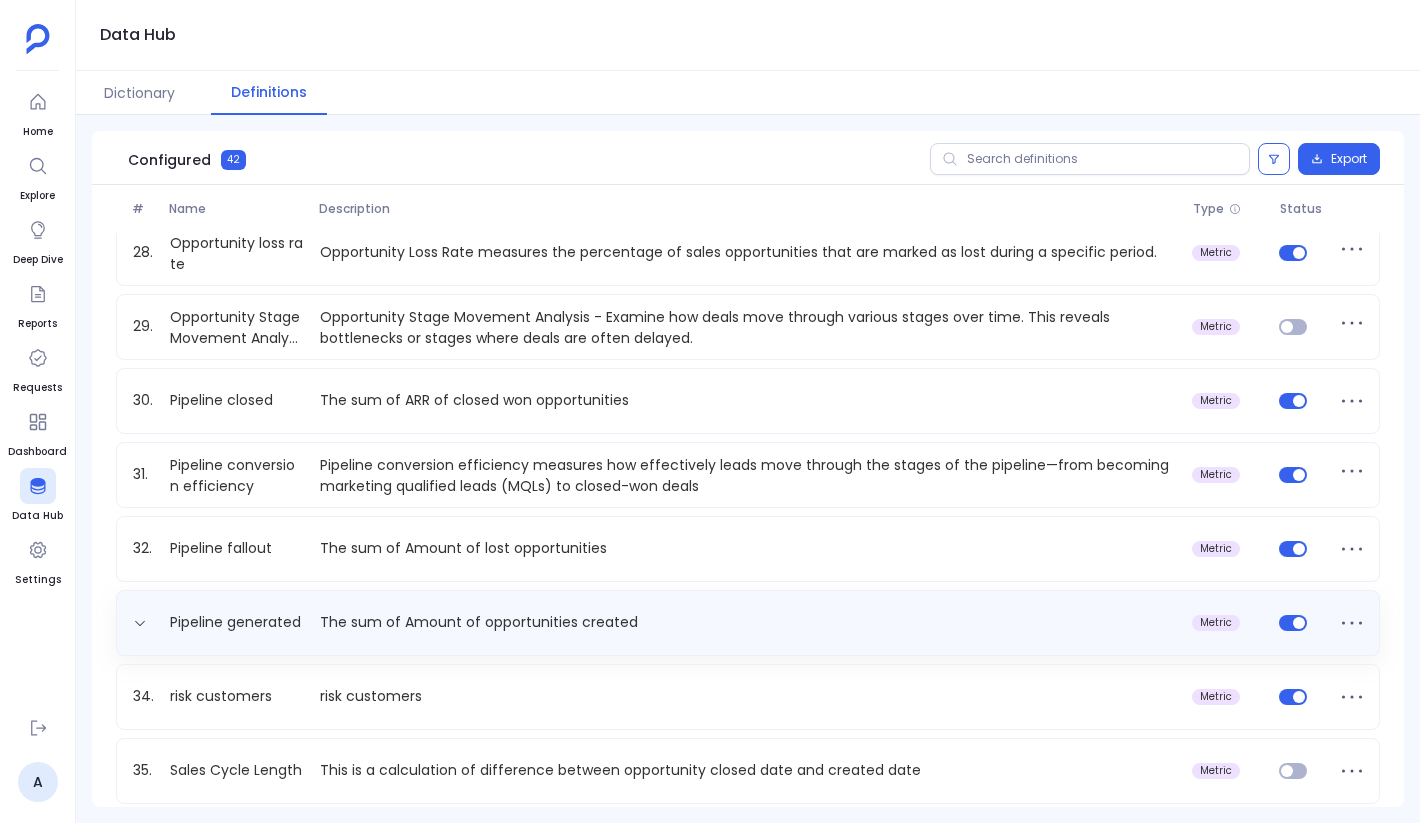 scroll, scrollTop: 1994, scrollLeft: 0, axis: vertical 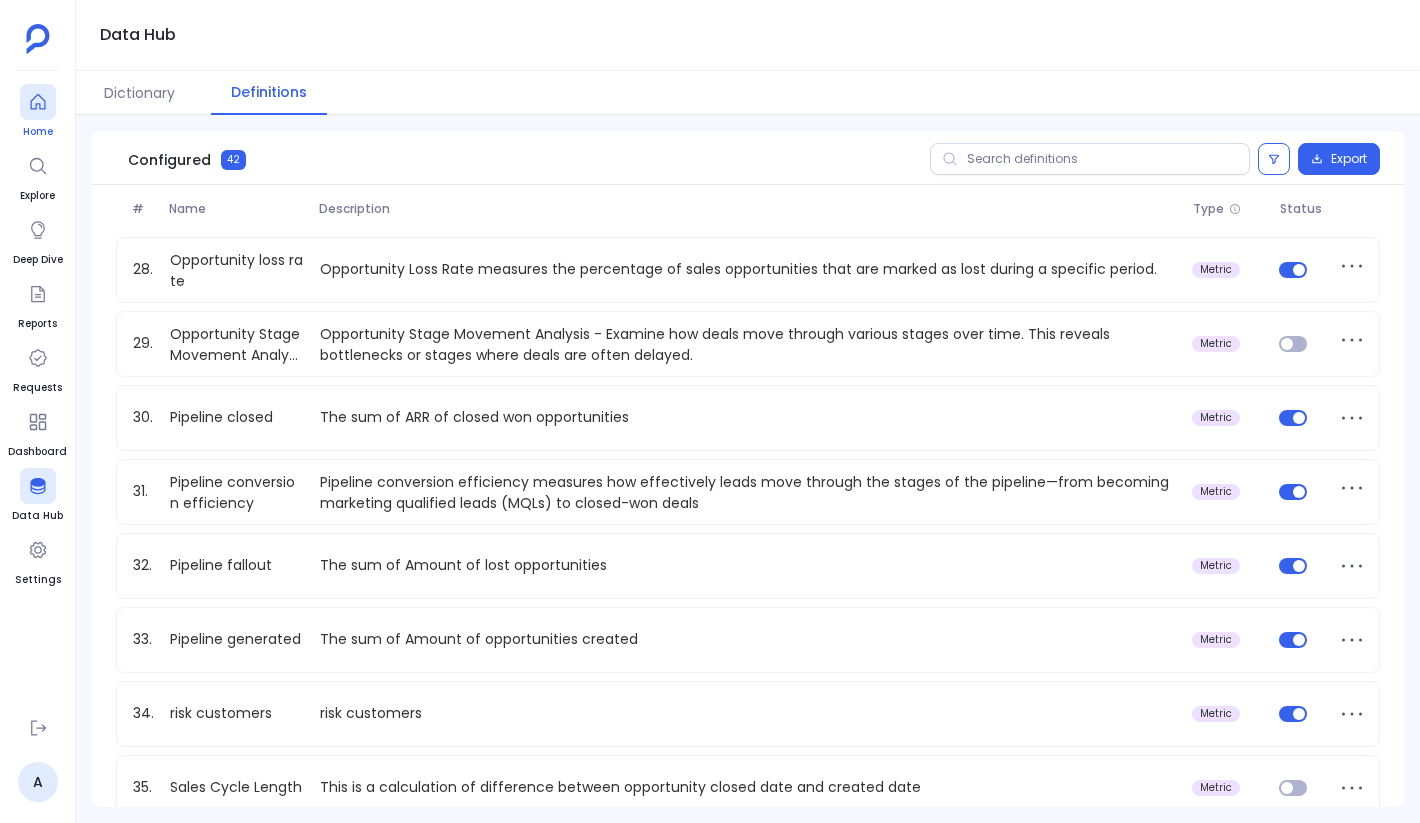 click 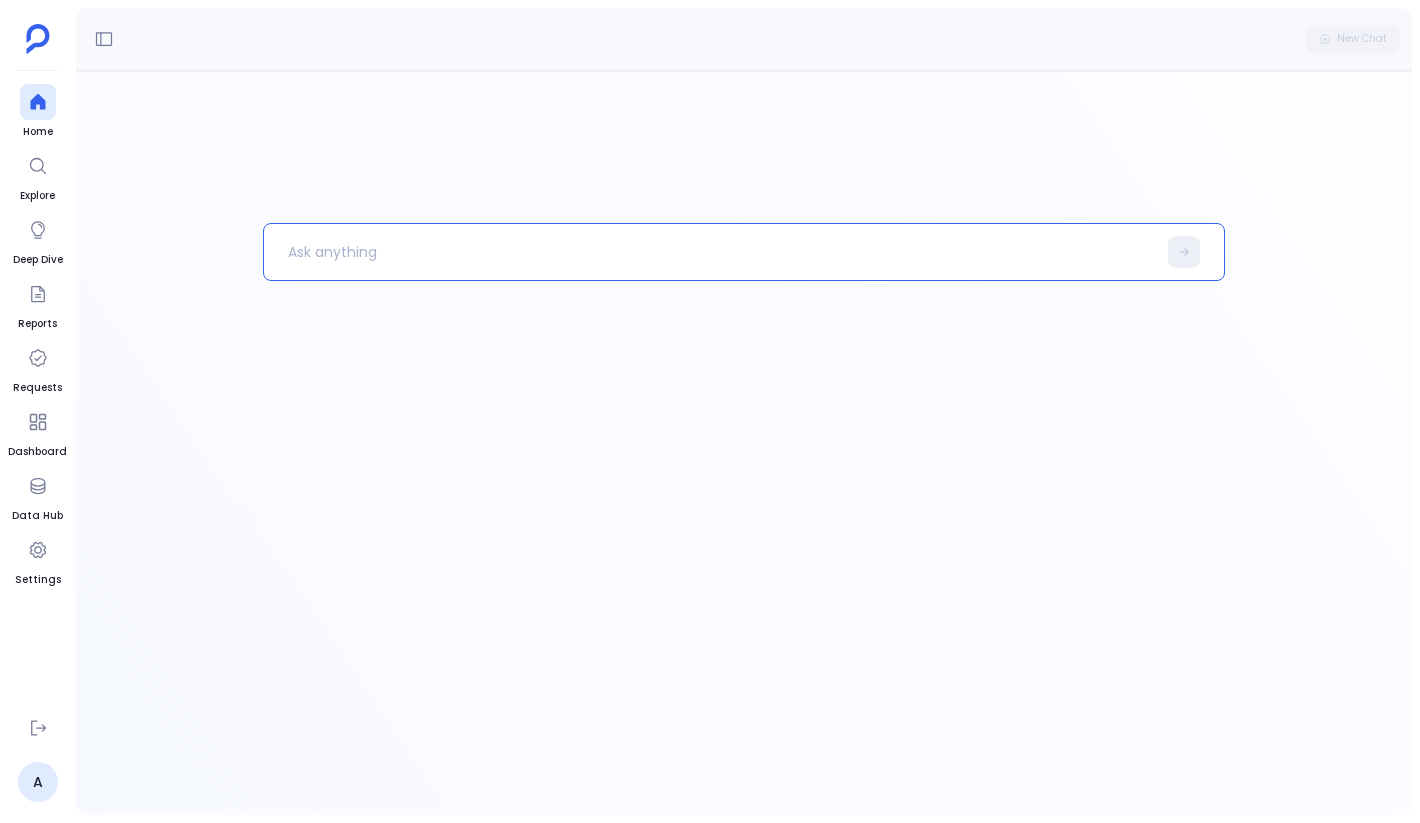 click at bounding box center (710, 252) 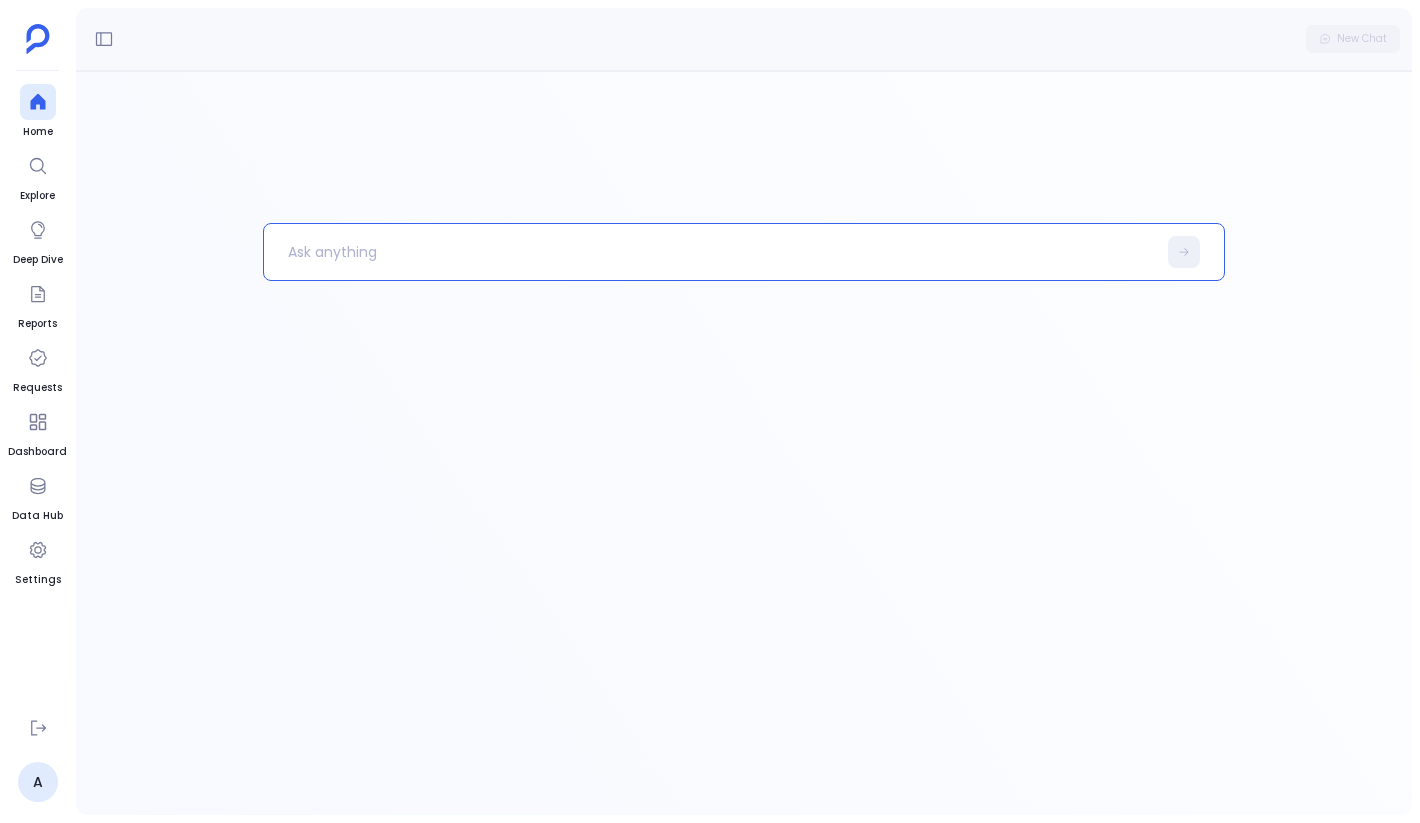 type 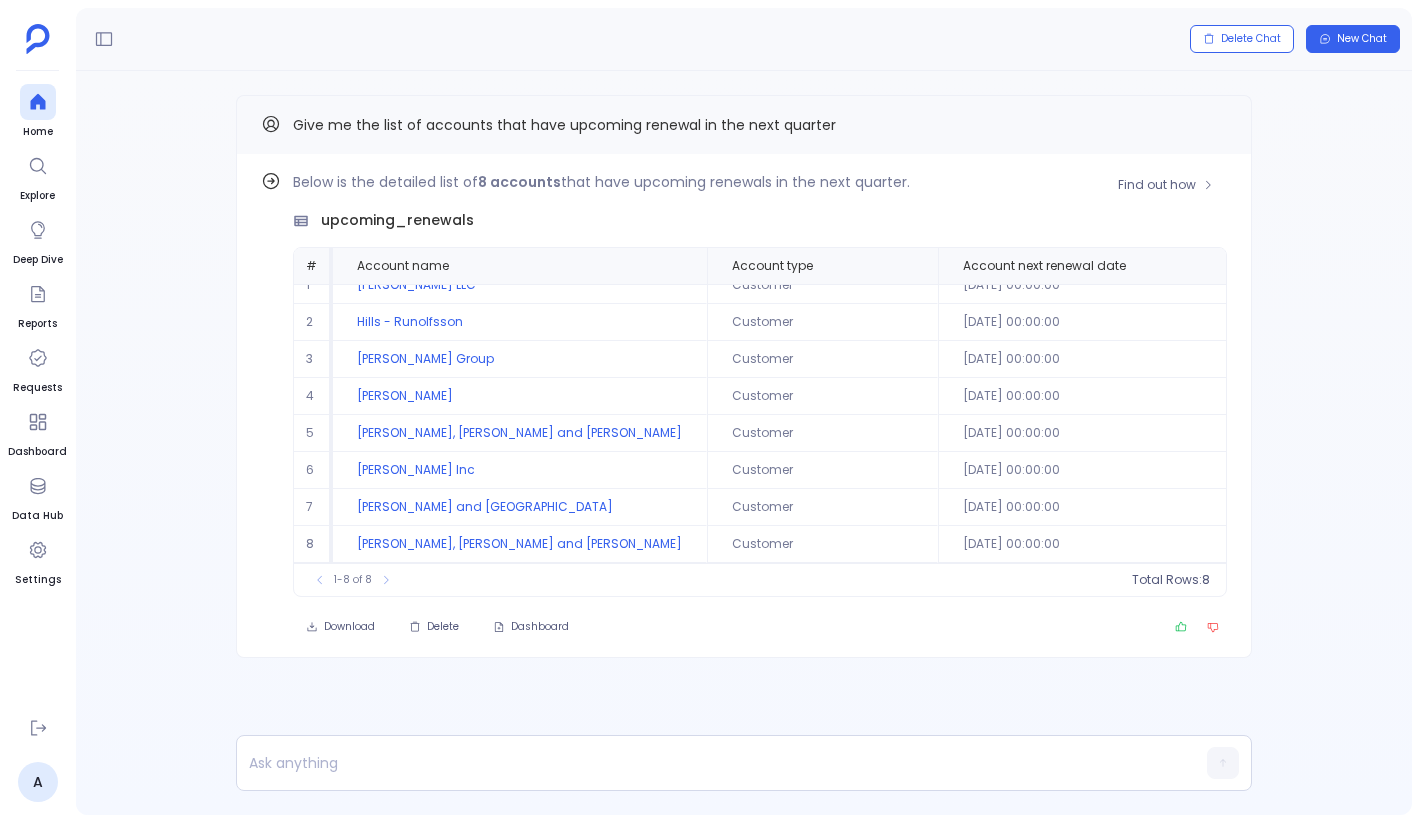 scroll, scrollTop: 0, scrollLeft: 0, axis: both 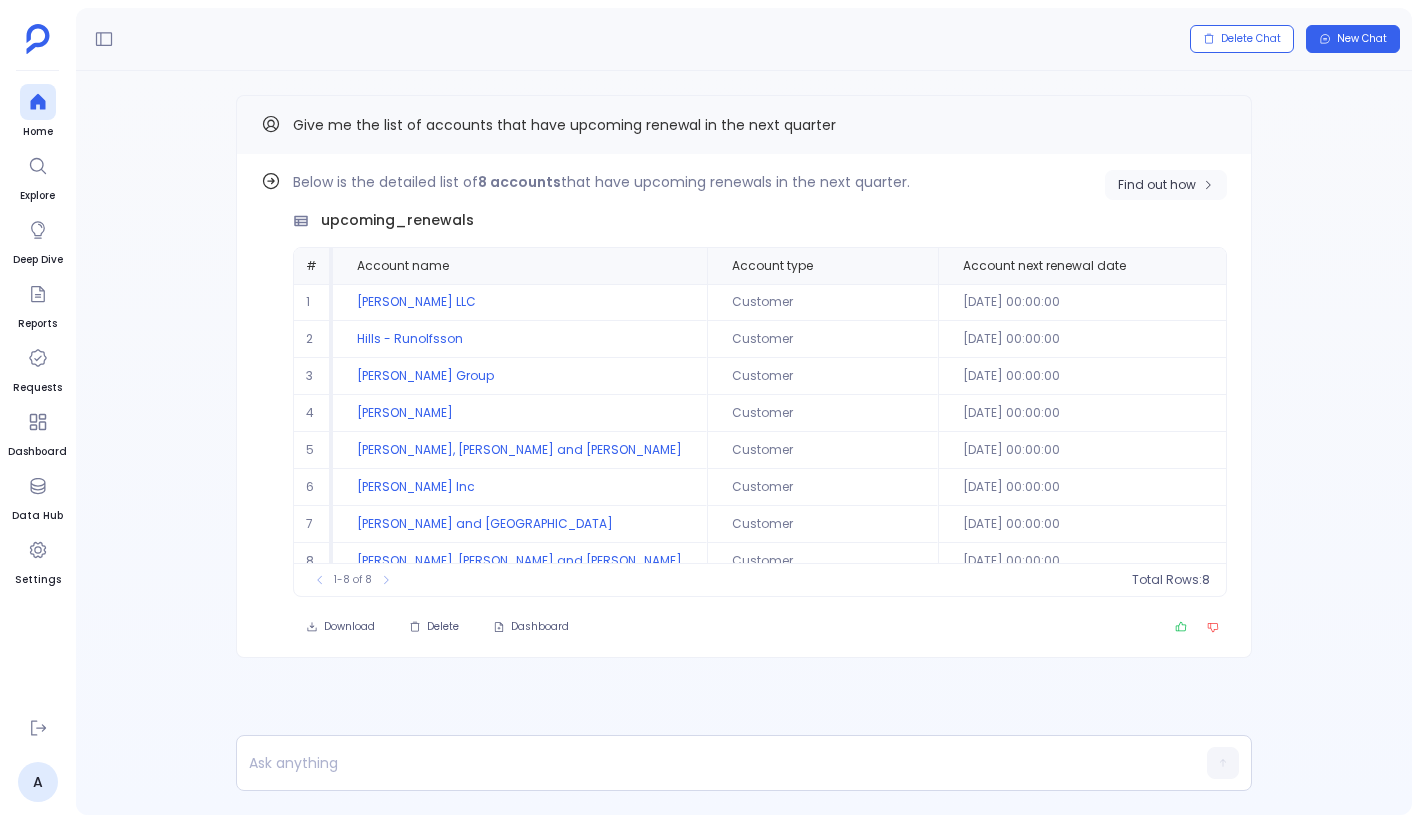 click on "Find out how" at bounding box center [1166, 185] 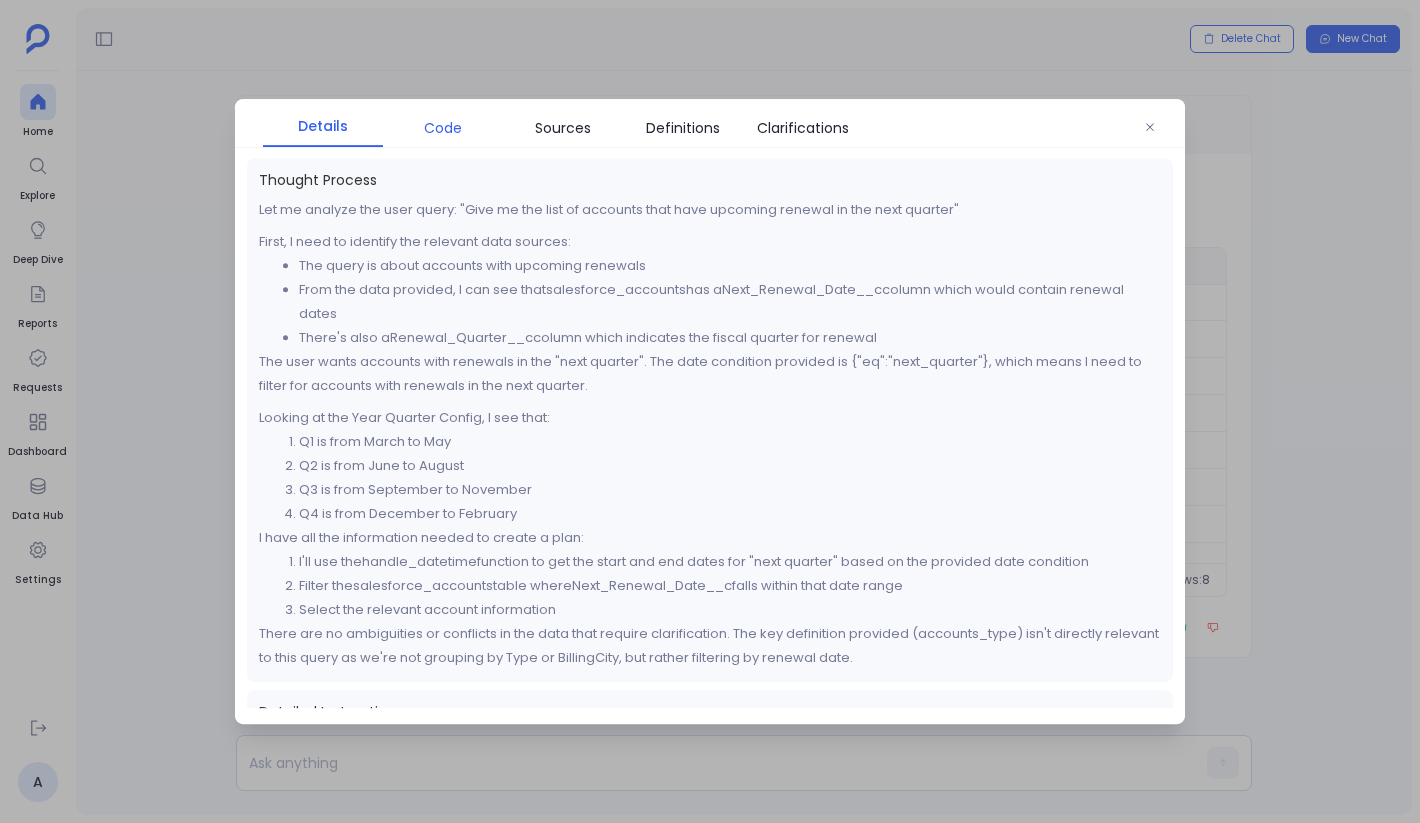 click on "Code" at bounding box center [443, 128] 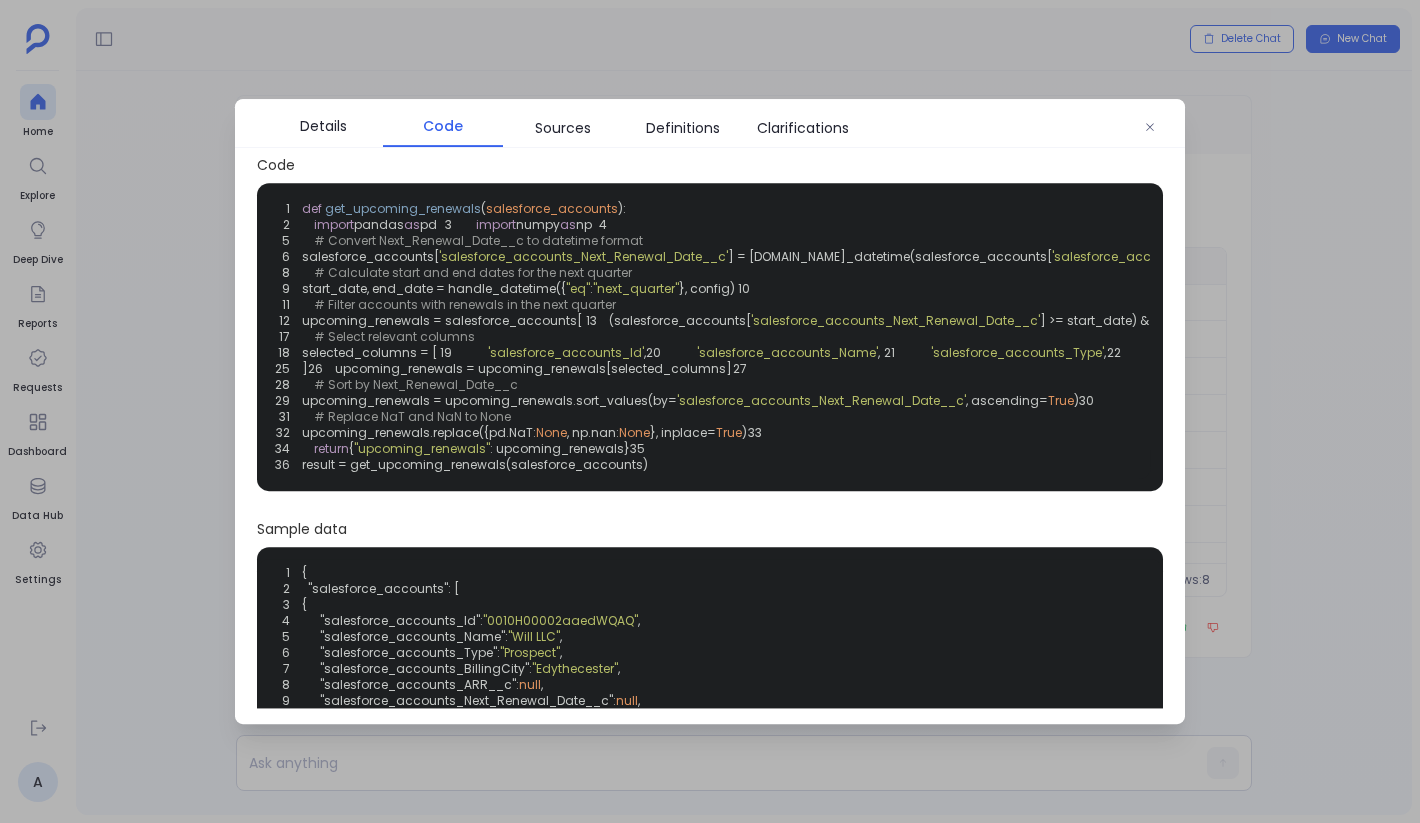 scroll, scrollTop: 0, scrollLeft: 0, axis: both 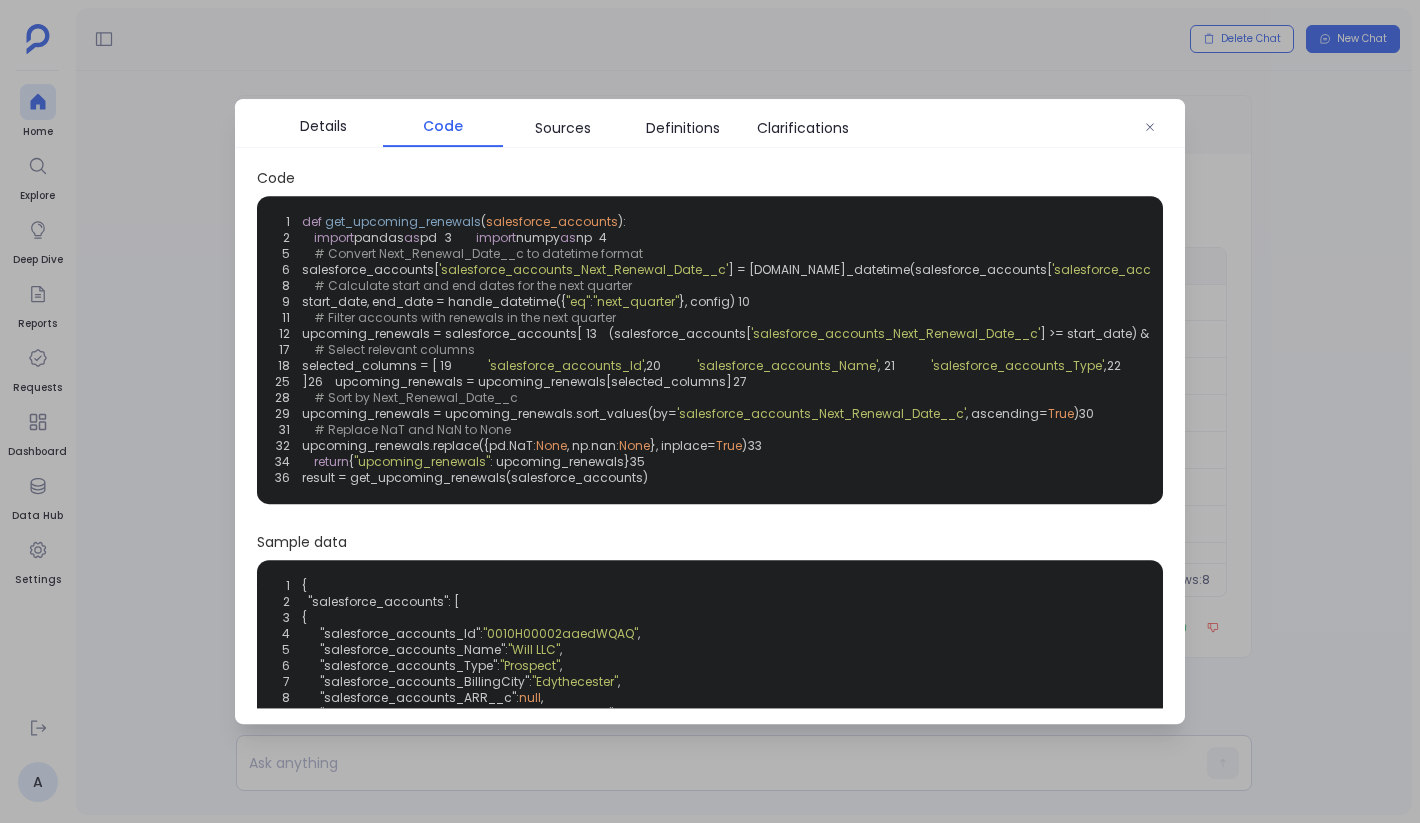 click on ""next_quarter"" at bounding box center [636, 301] 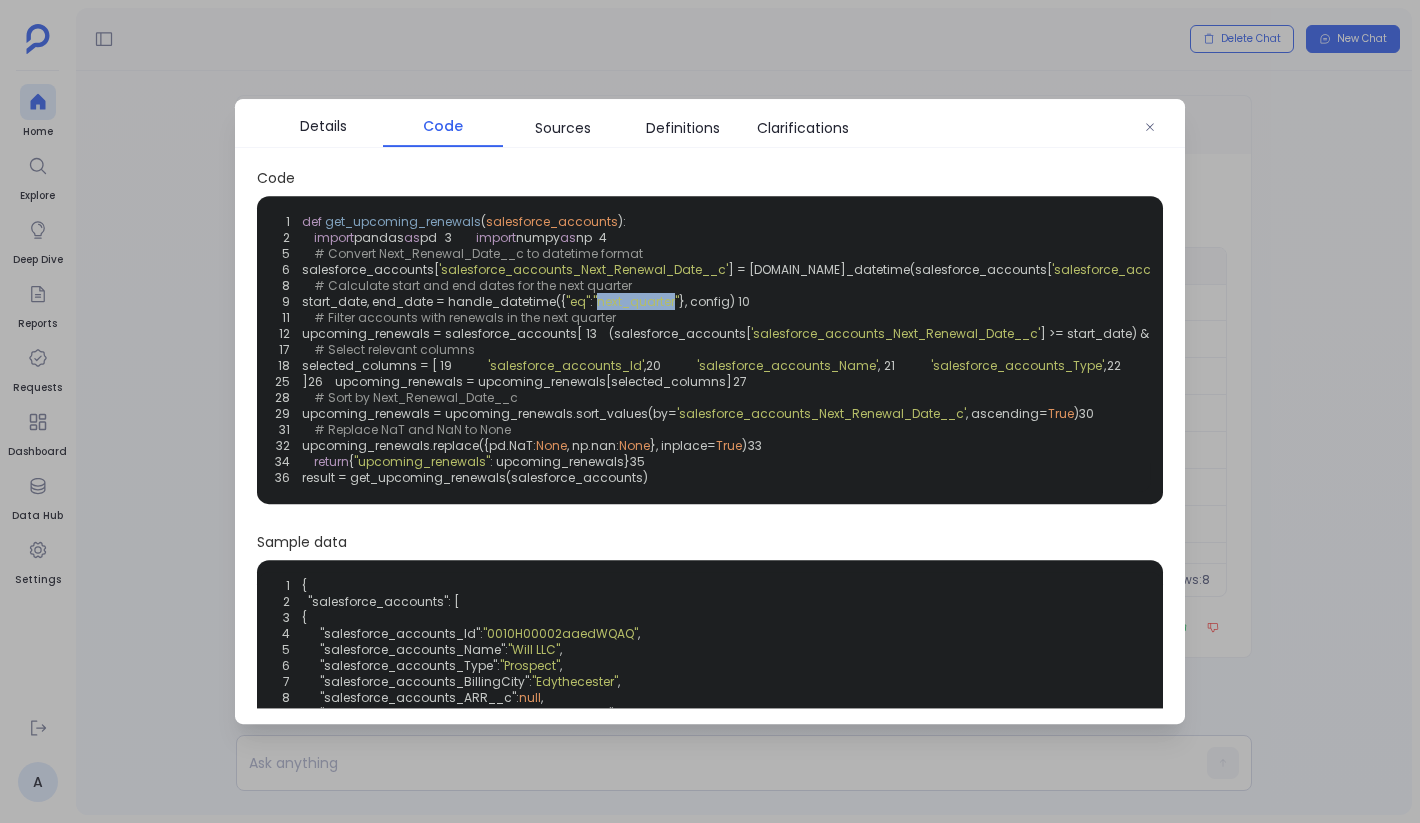 click on ""next_quarter"" at bounding box center [636, 301] 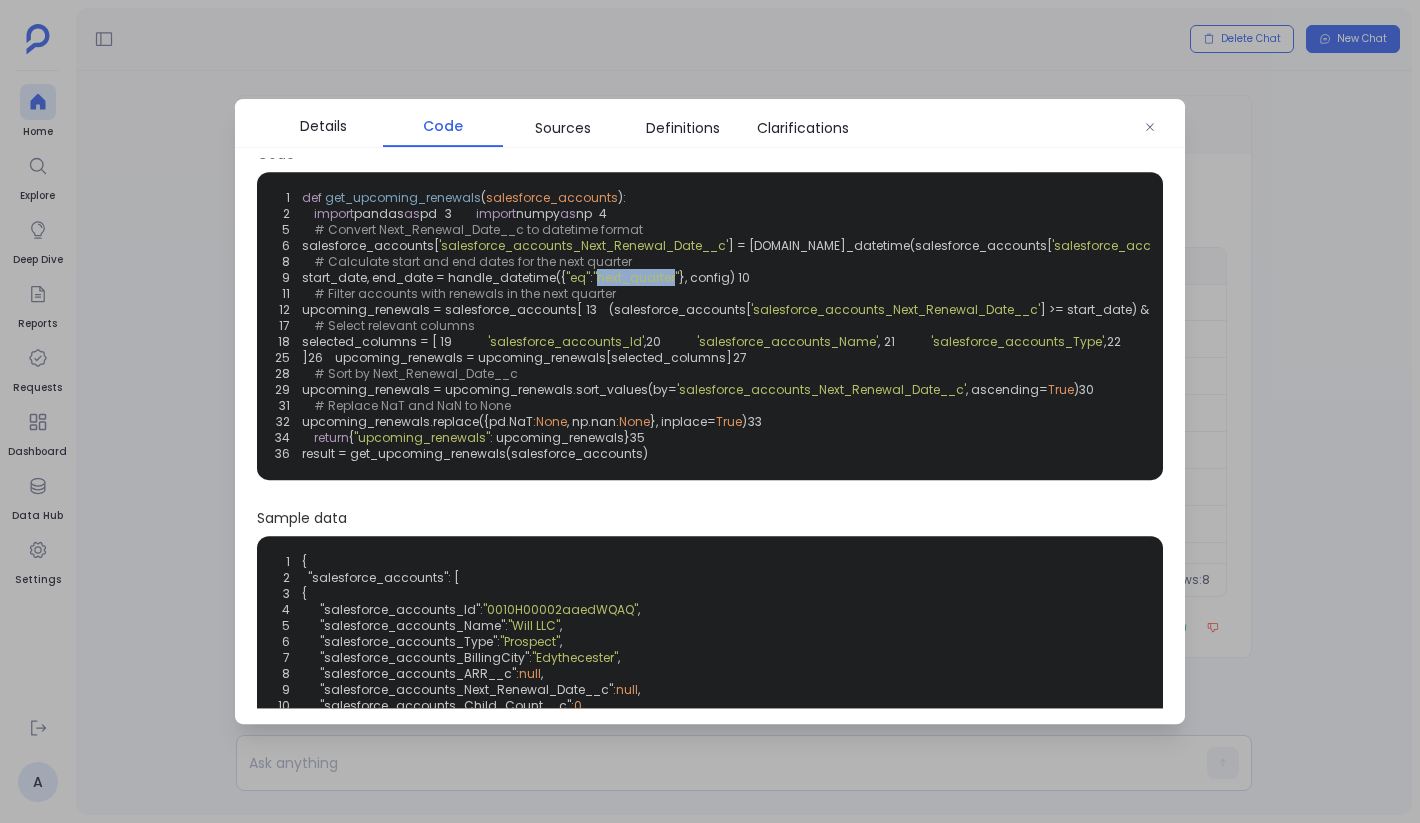 click on ""next_quarter"" at bounding box center [636, 277] 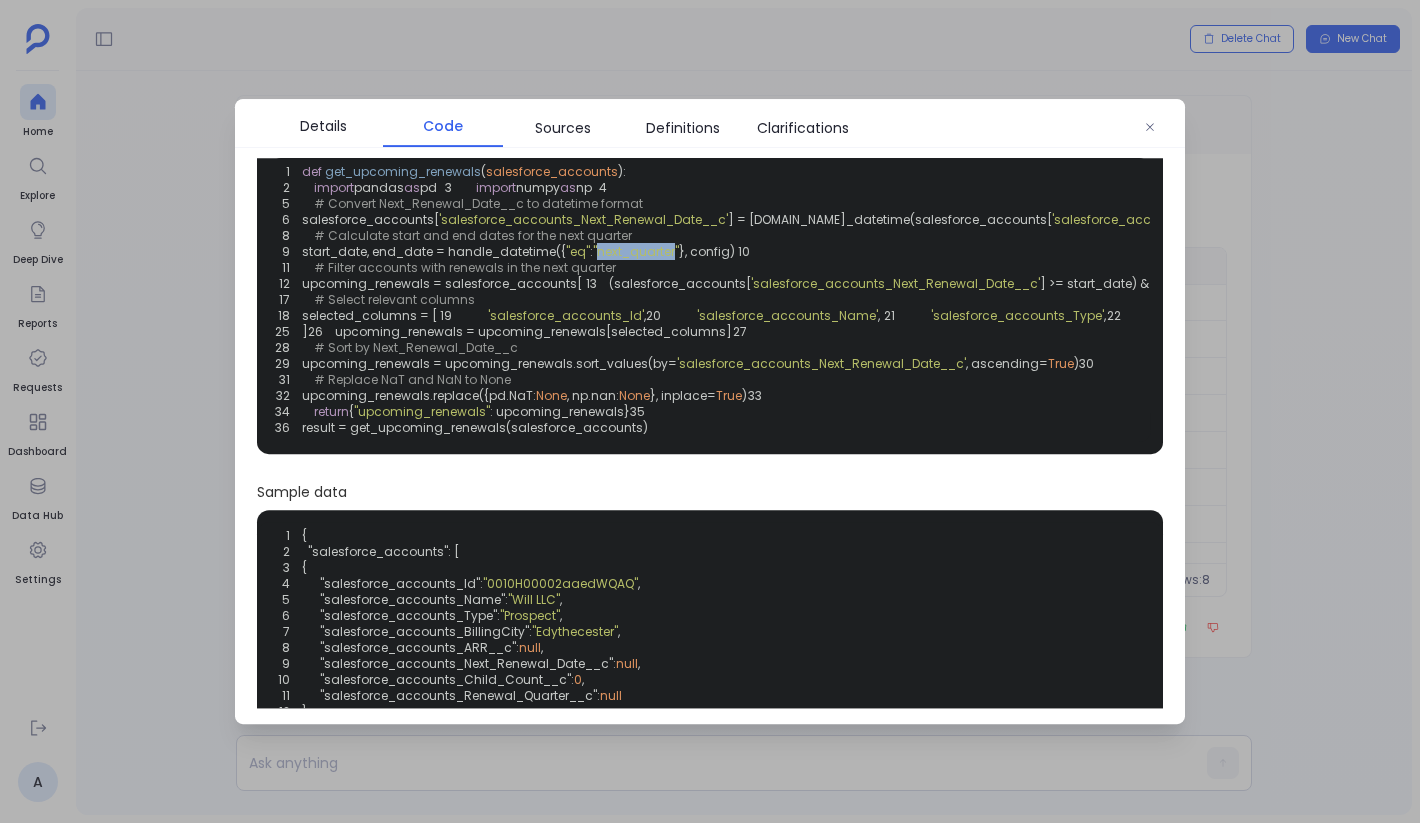 scroll, scrollTop: 0, scrollLeft: 0, axis: both 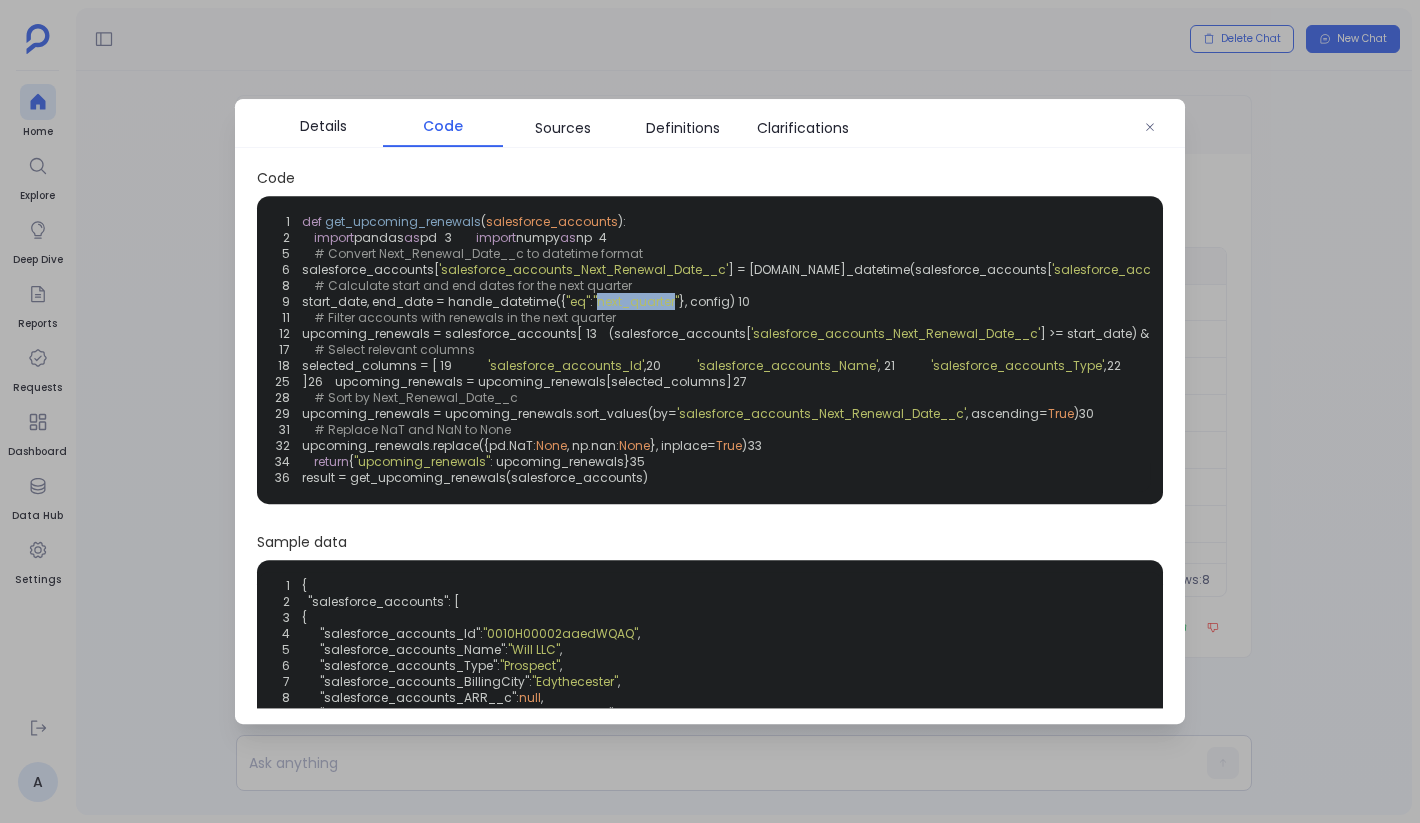click on ""next_quarter"" at bounding box center [636, 301] 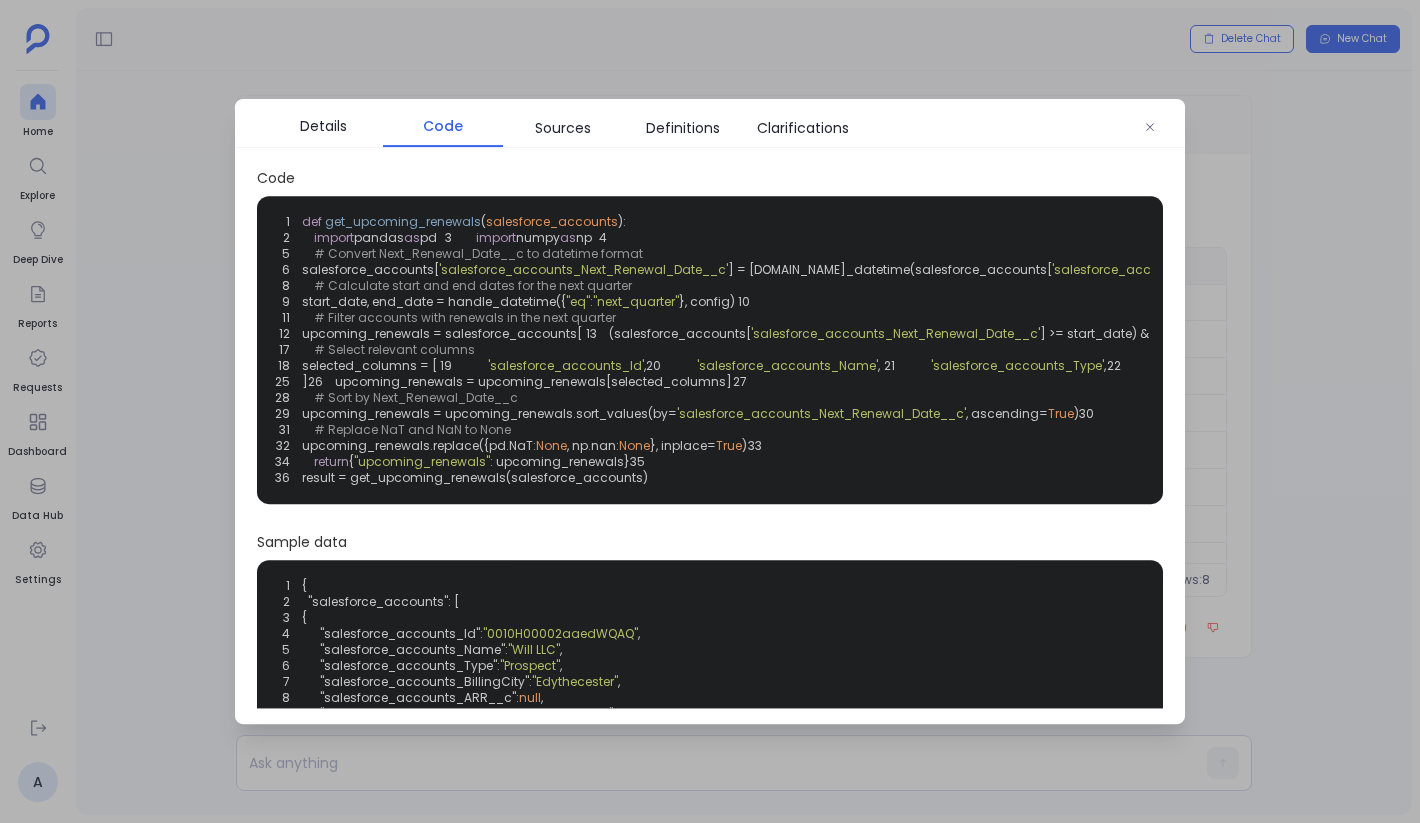 click at bounding box center (710, 411) 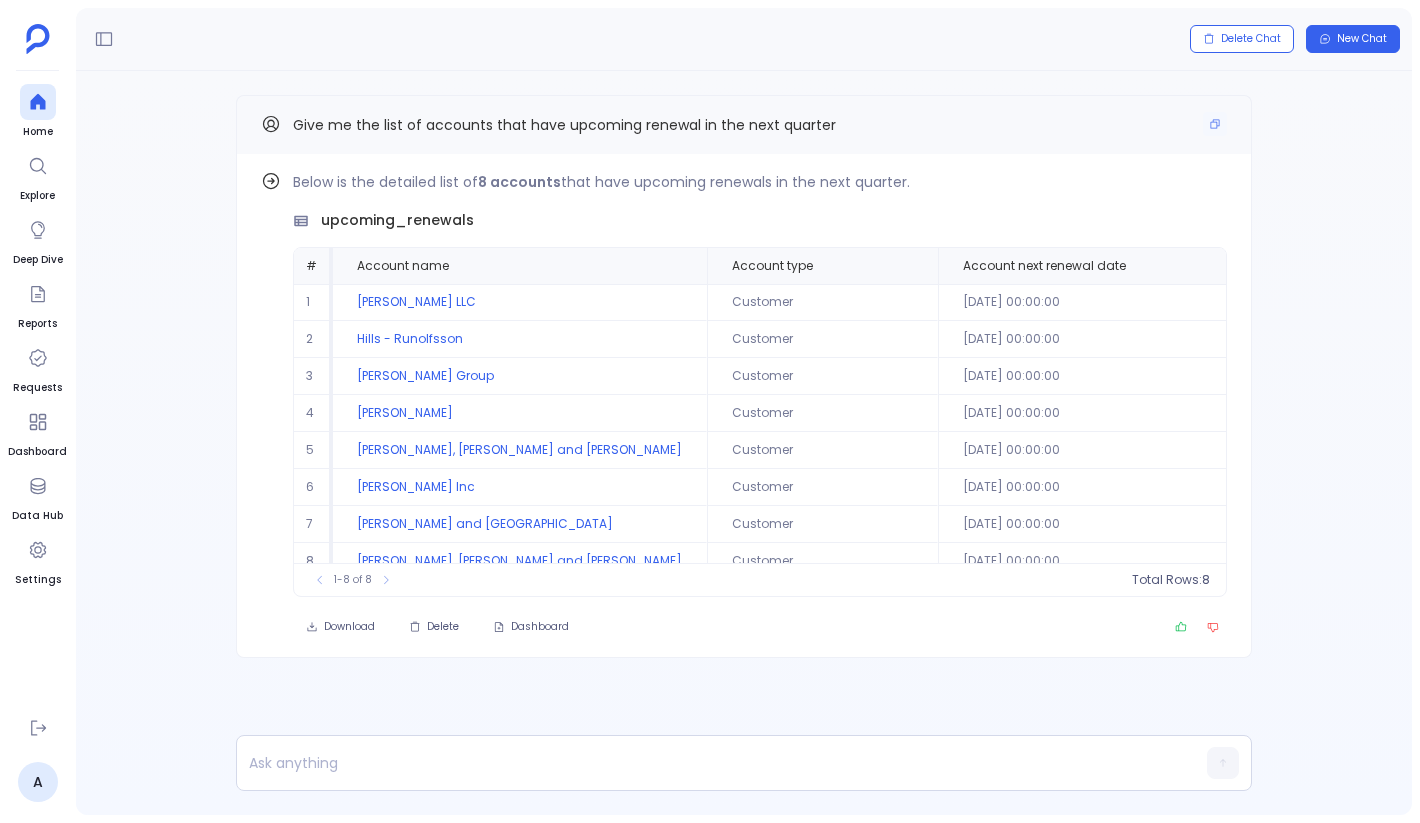 click on "Give me the list of accounts that have upcoming renewal in the next quarter" at bounding box center (564, 125) 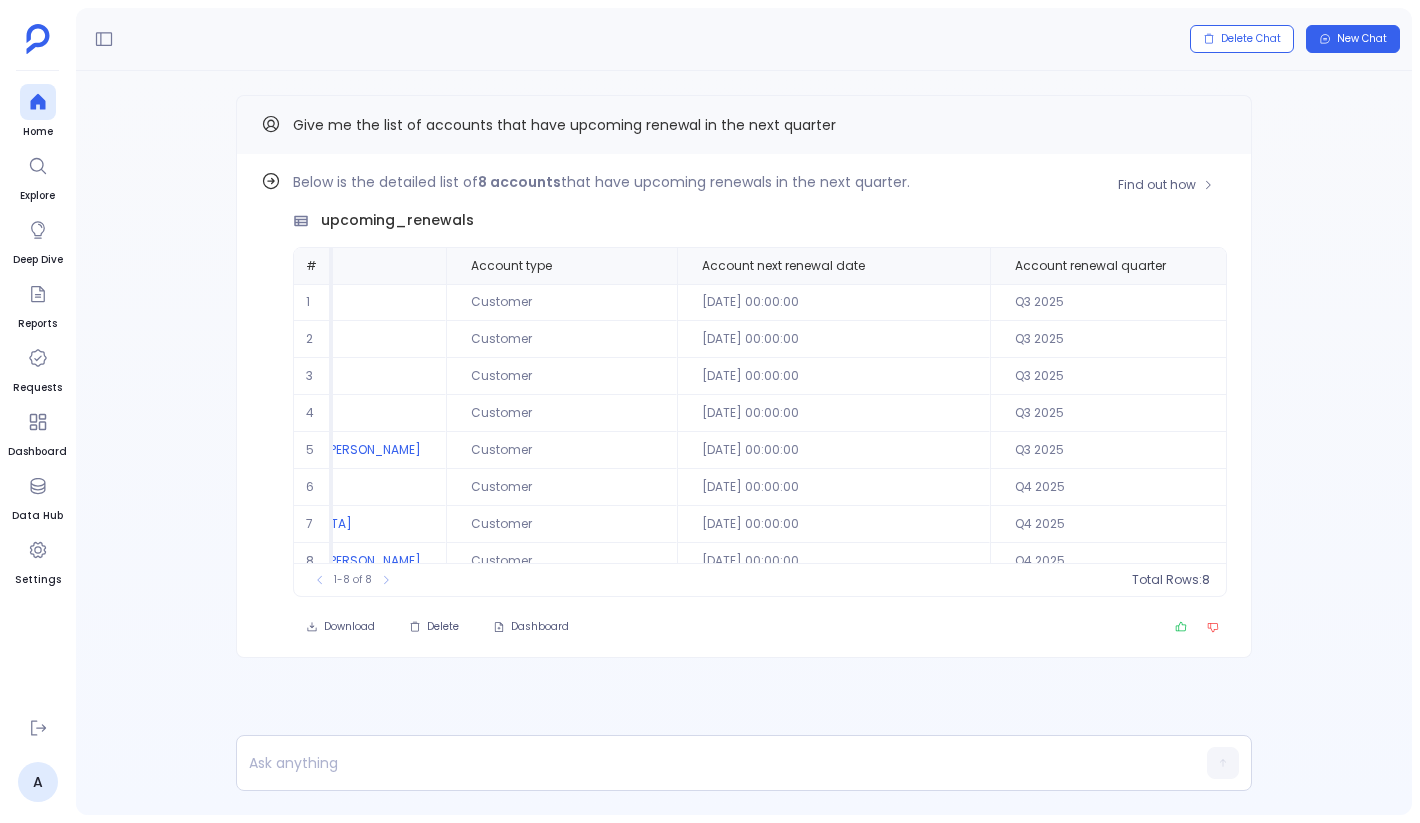 scroll, scrollTop: 0, scrollLeft: 214, axis: horizontal 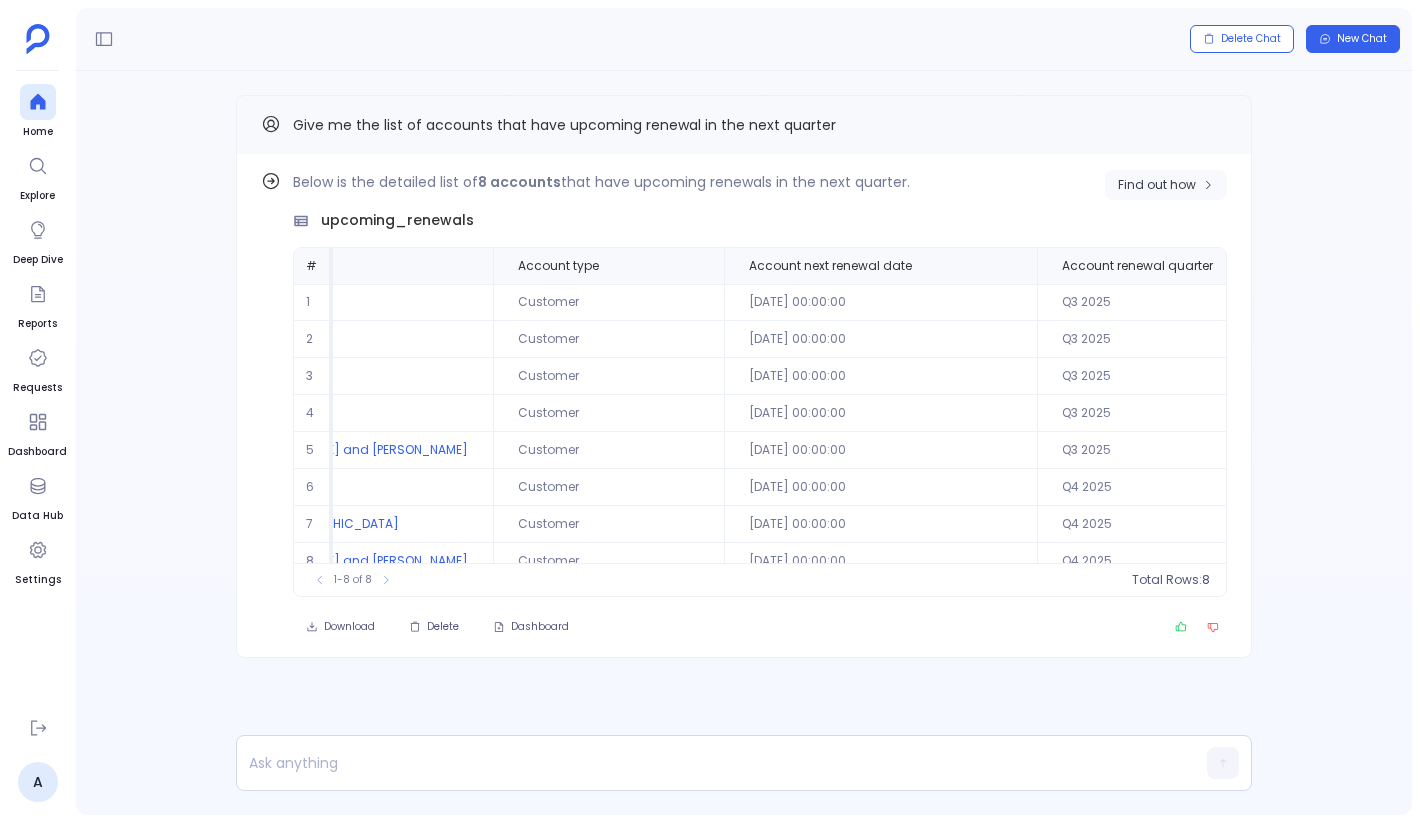 click on "Find out how" at bounding box center [1166, 185] 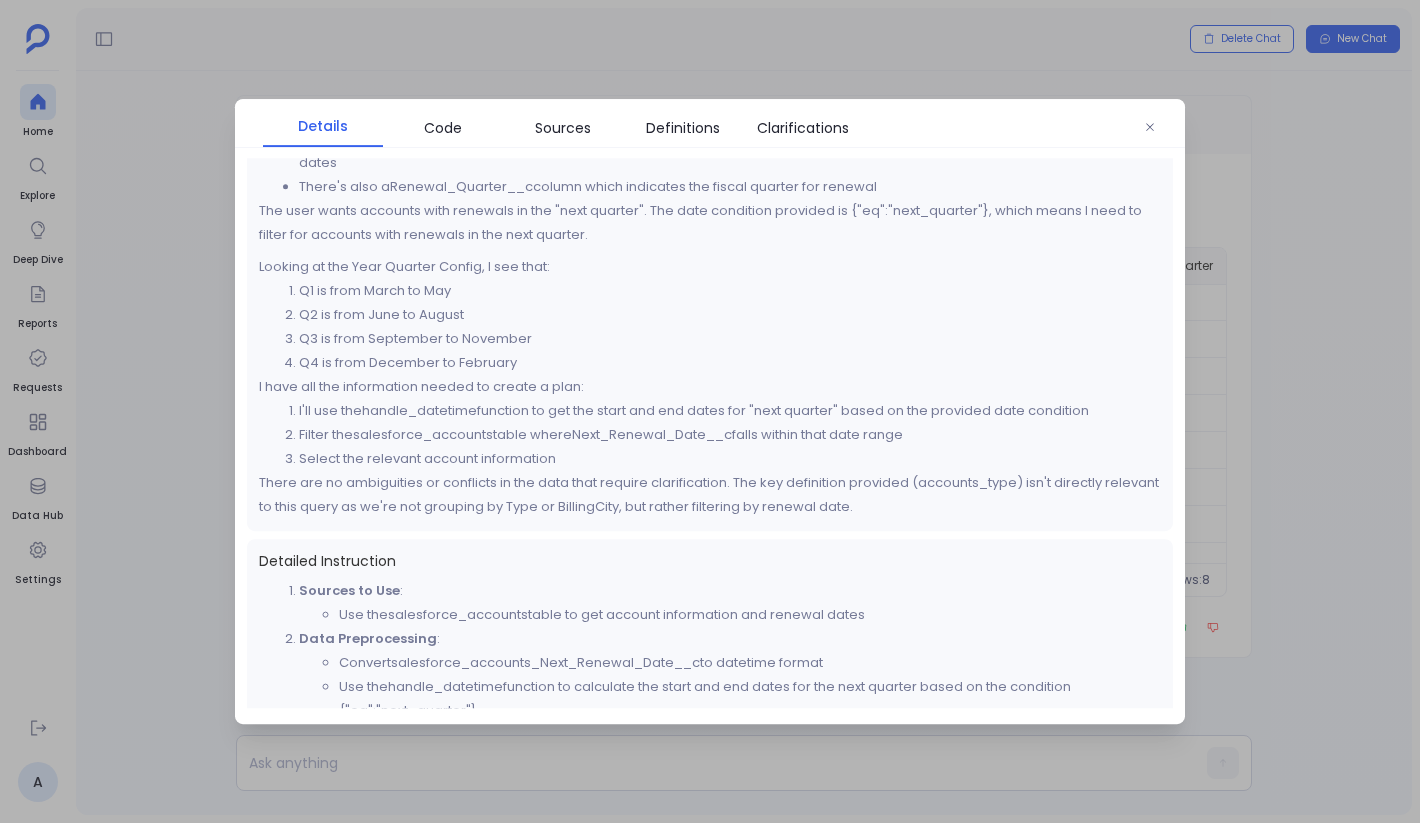 scroll, scrollTop: 103, scrollLeft: 0, axis: vertical 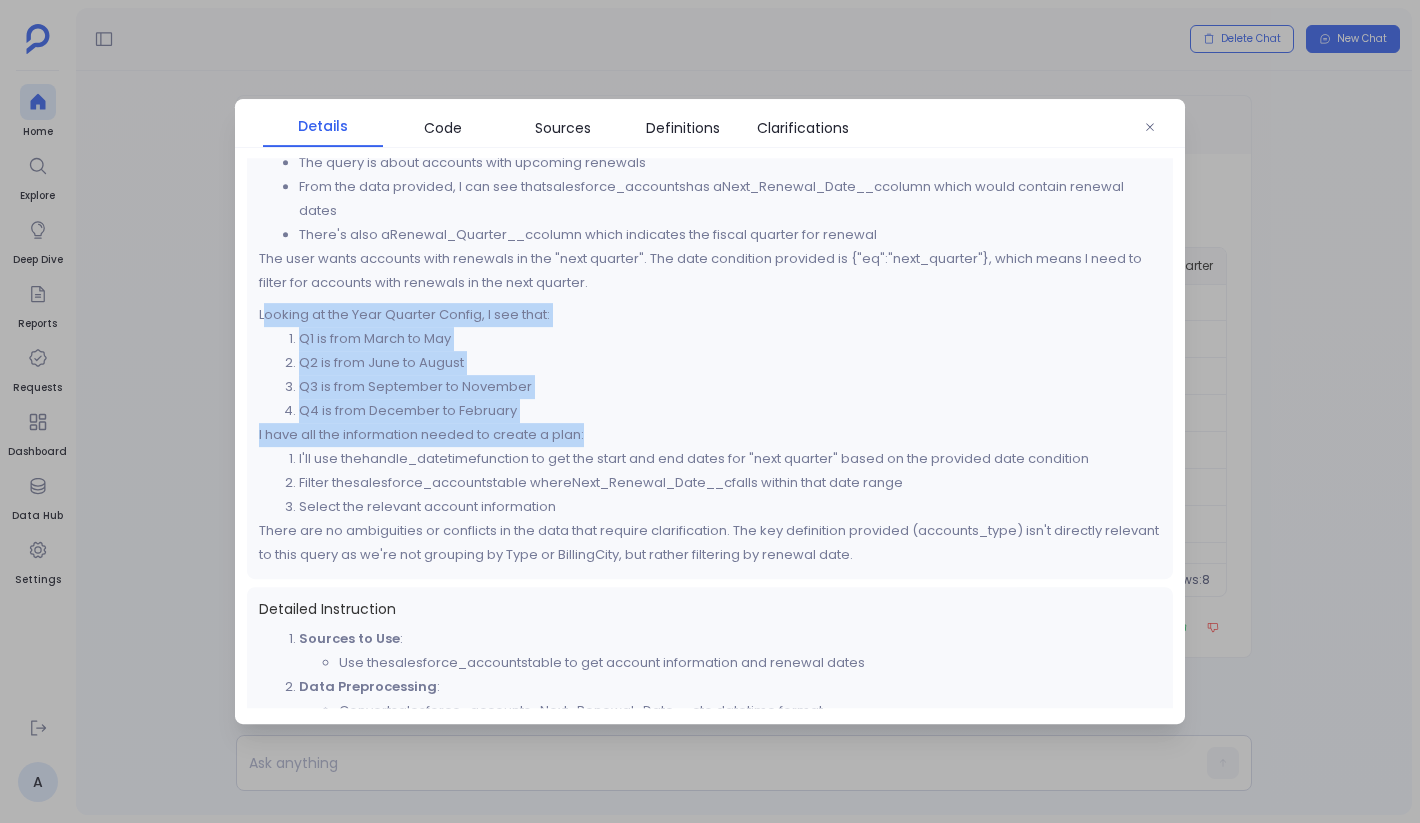 drag, startPoint x: 267, startPoint y: 313, endPoint x: 596, endPoint y: 426, distance: 347.86493 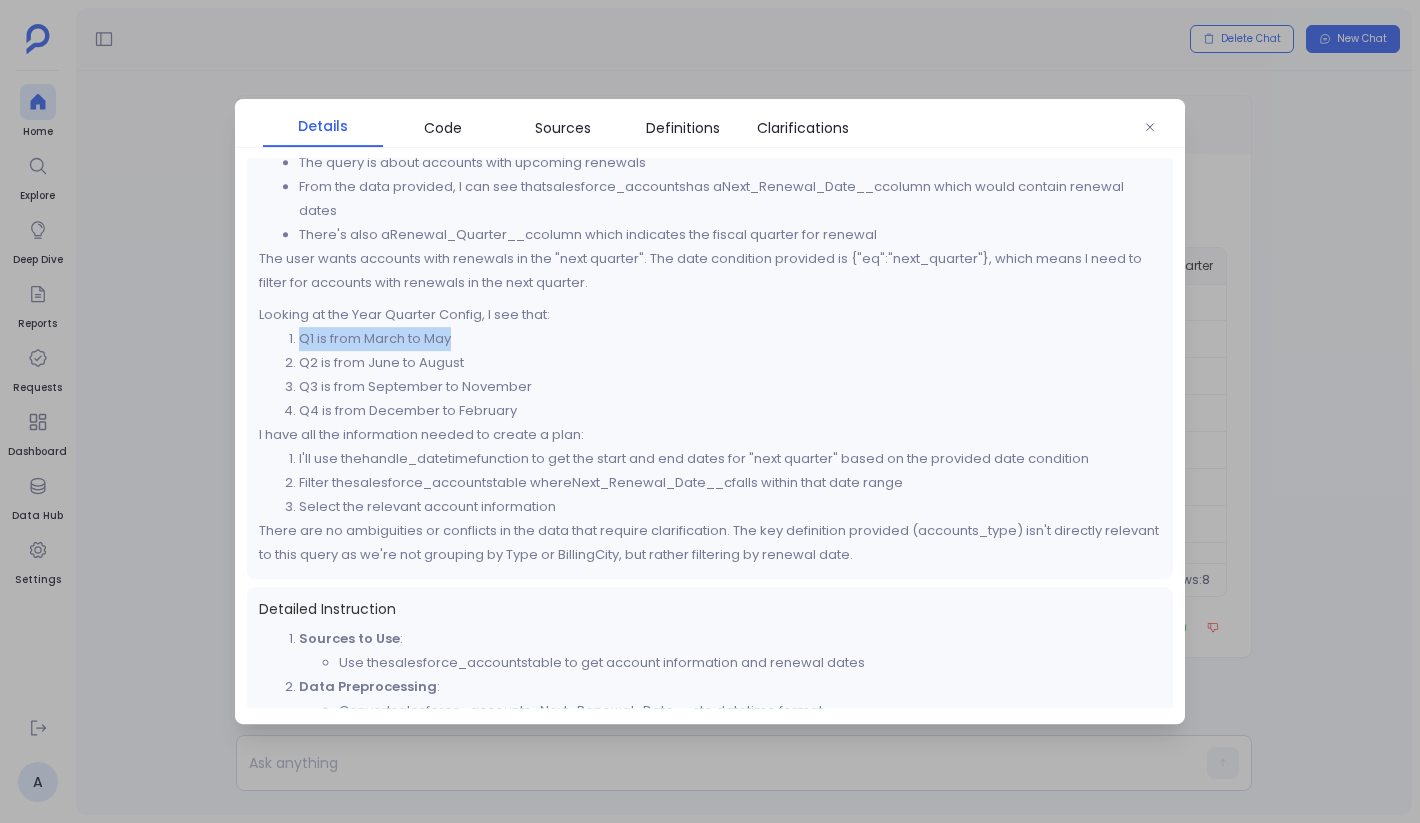 drag, startPoint x: 294, startPoint y: 339, endPoint x: 458, endPoint y: 348, distance: 164.24677 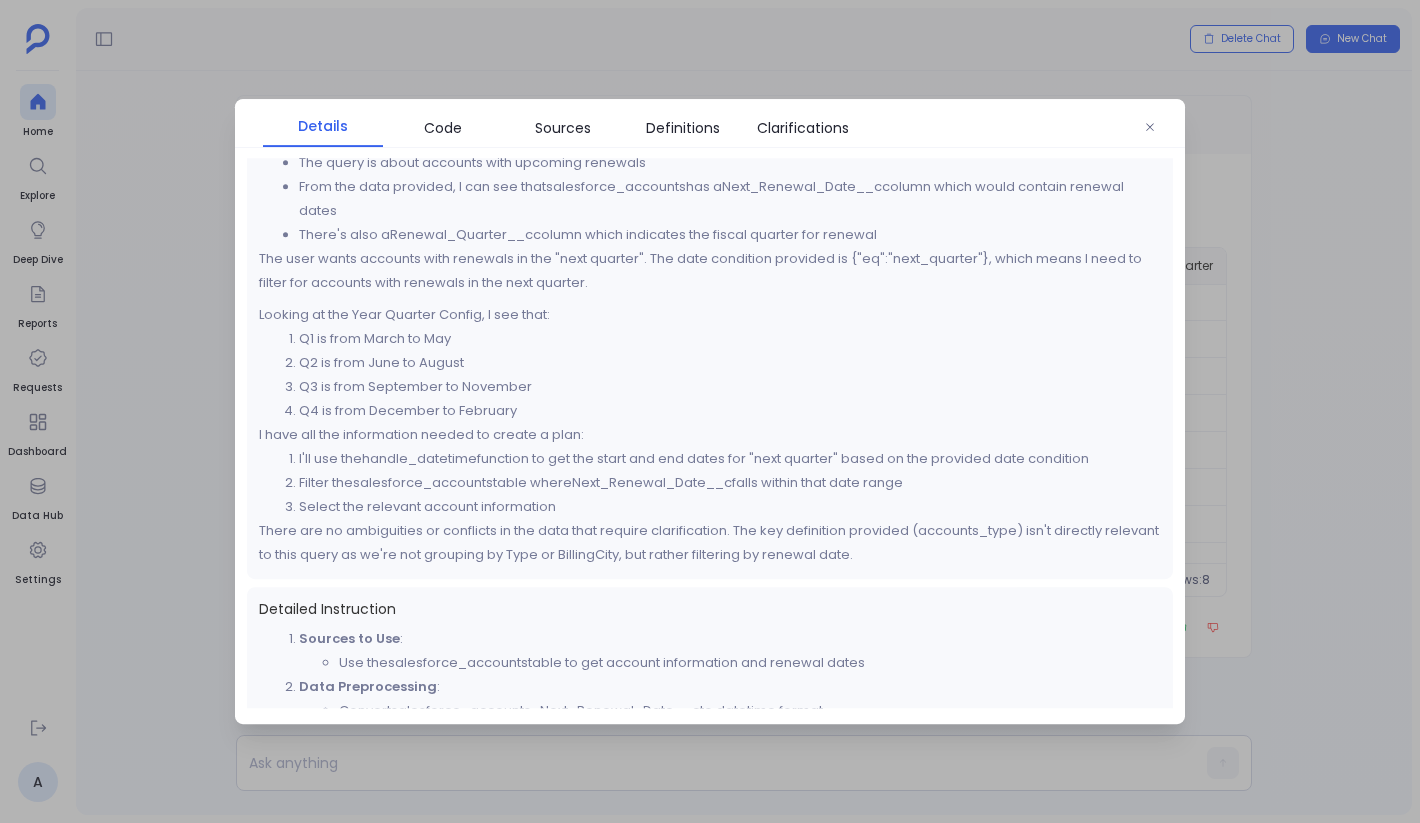 click on "Q1 is from March to May" at bounding box center [730, 339] 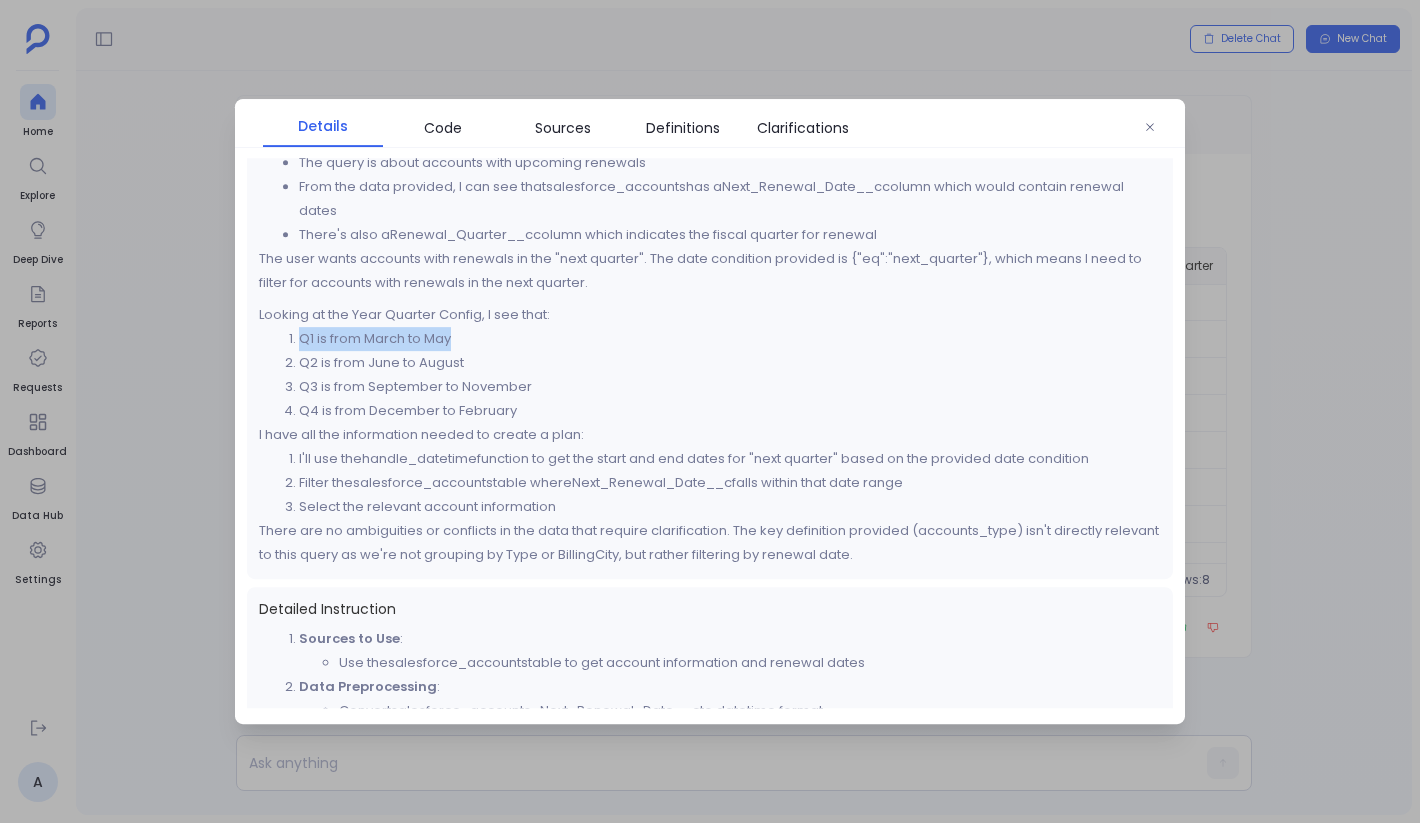 drag, startPoint x: 298, startPoint y: 335, endPoint x: 464, endPoint y: 346, distance: 166.36406 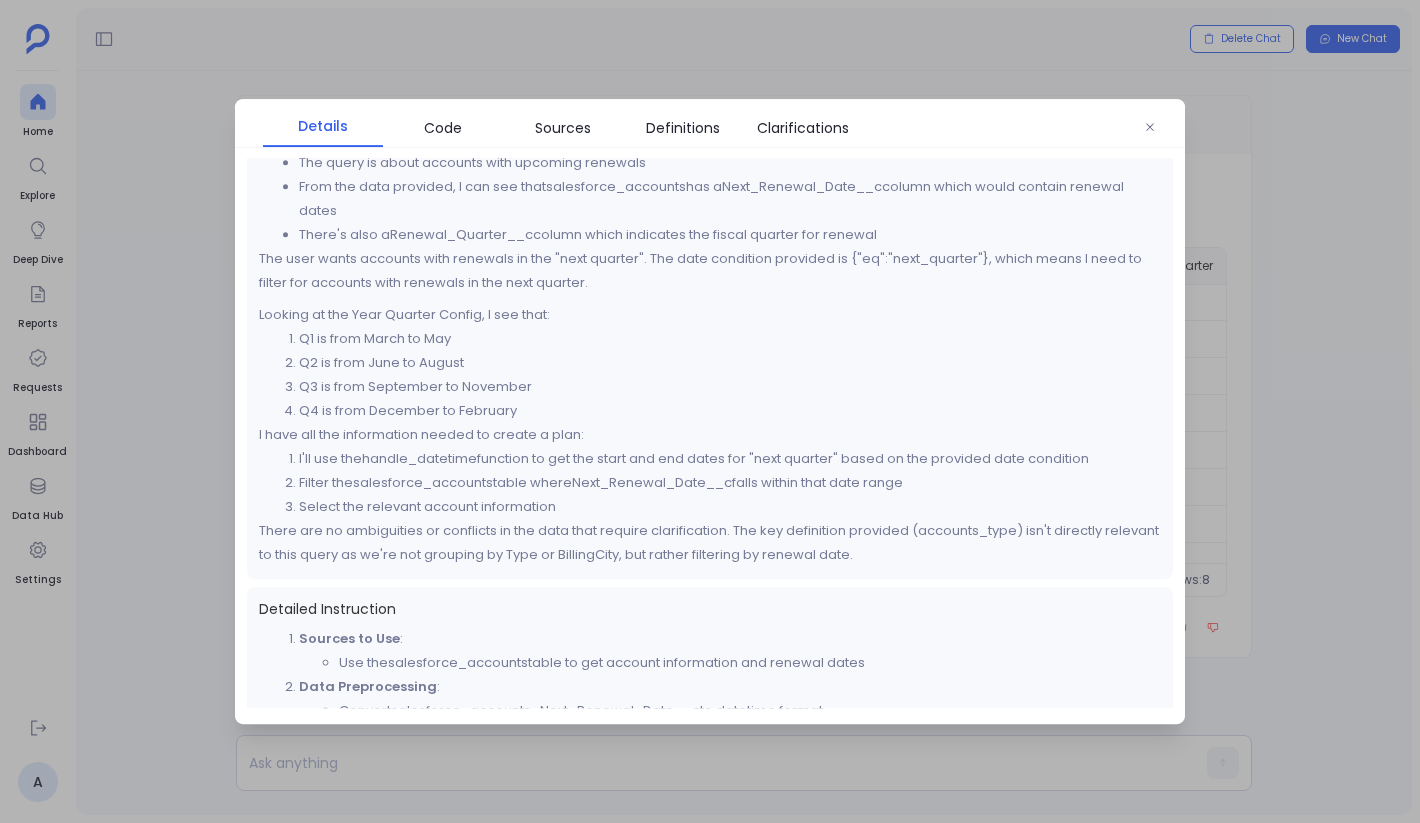 click on "Q3 is from September to November" at bounding box center (730, 387) 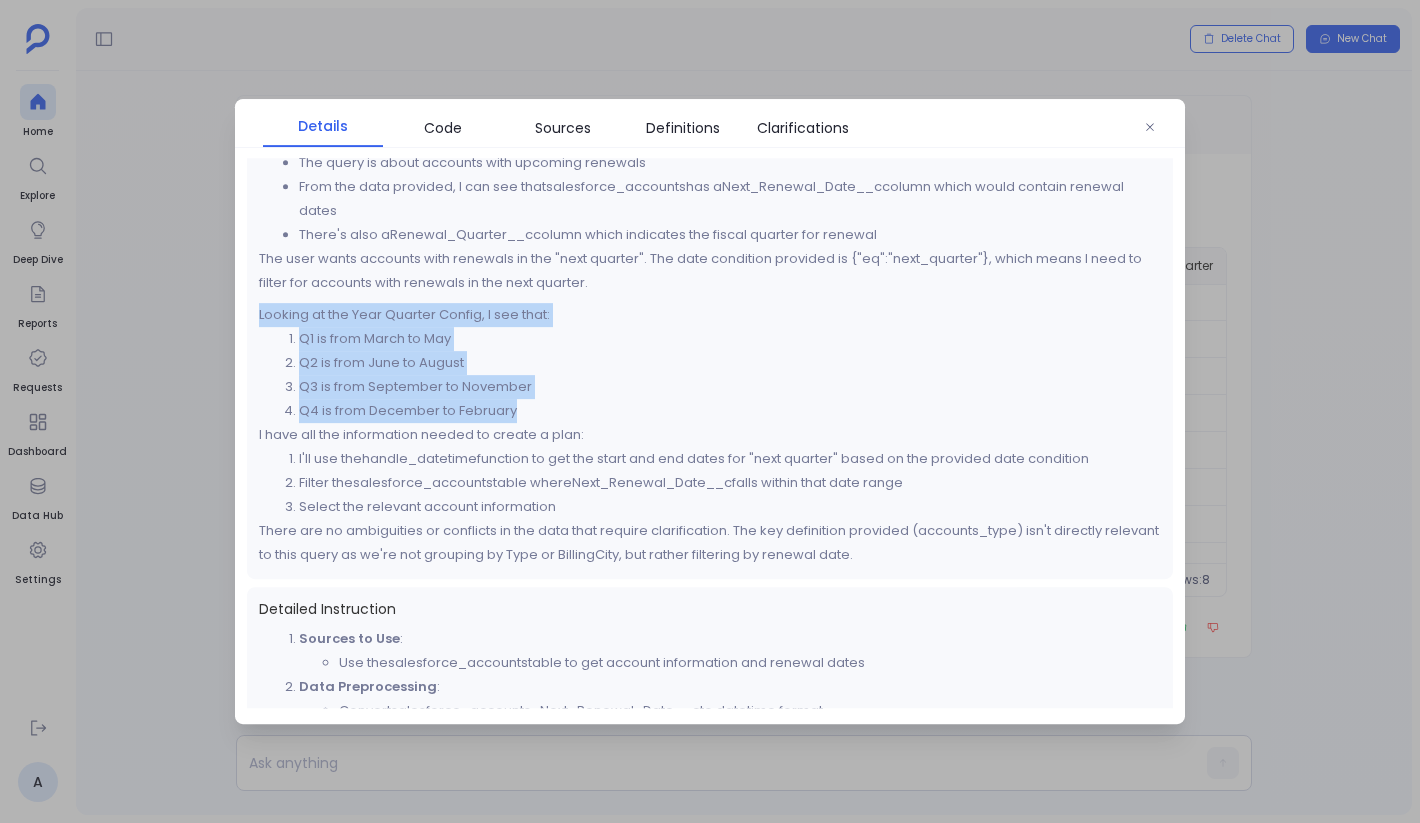 drag, startPoint x: 251, startPoint y: 316, endPoint x: 532, endPoint y: 396, distance: 292.16605 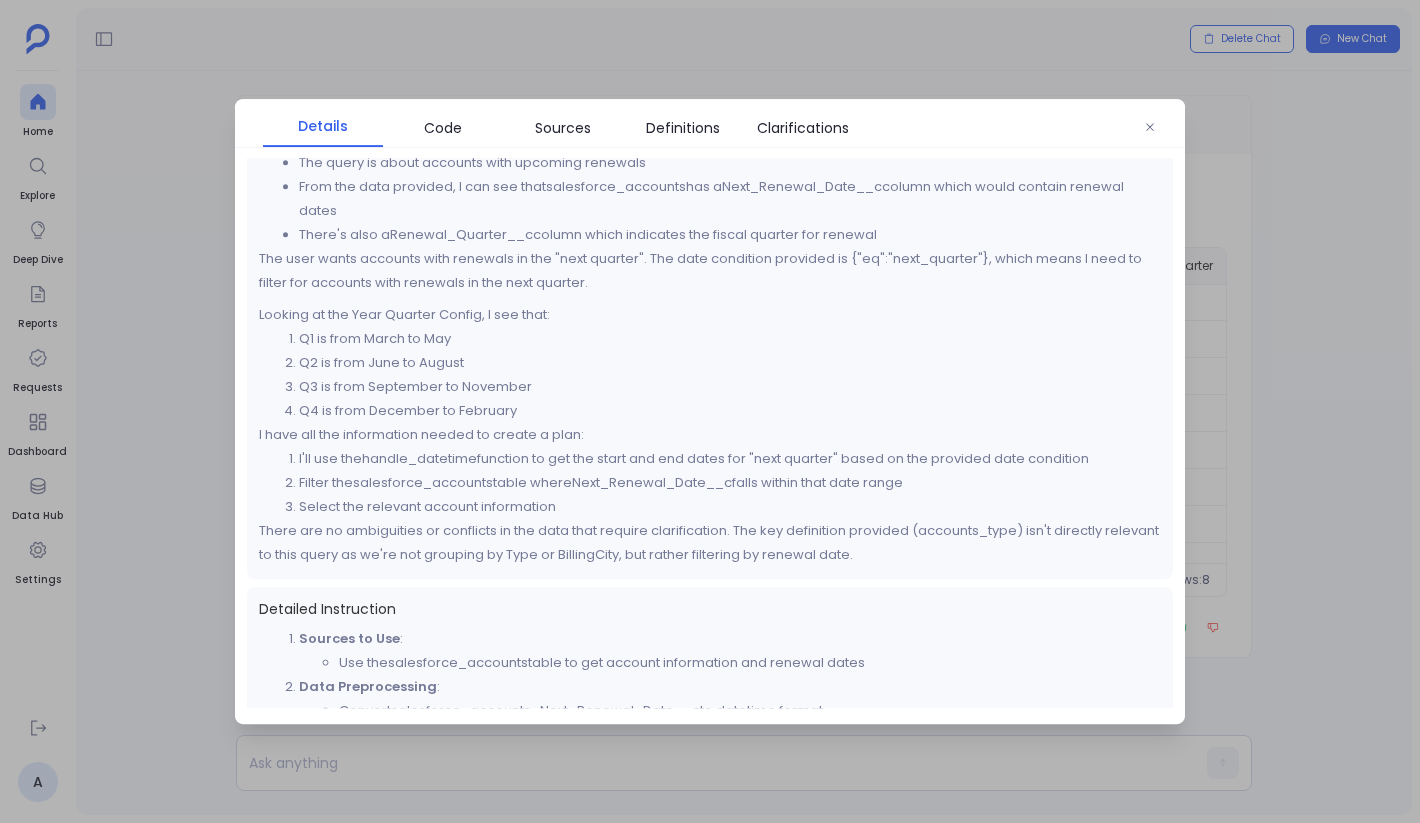 click on "Q2 is from June to August" at bounding box center [730, 363] 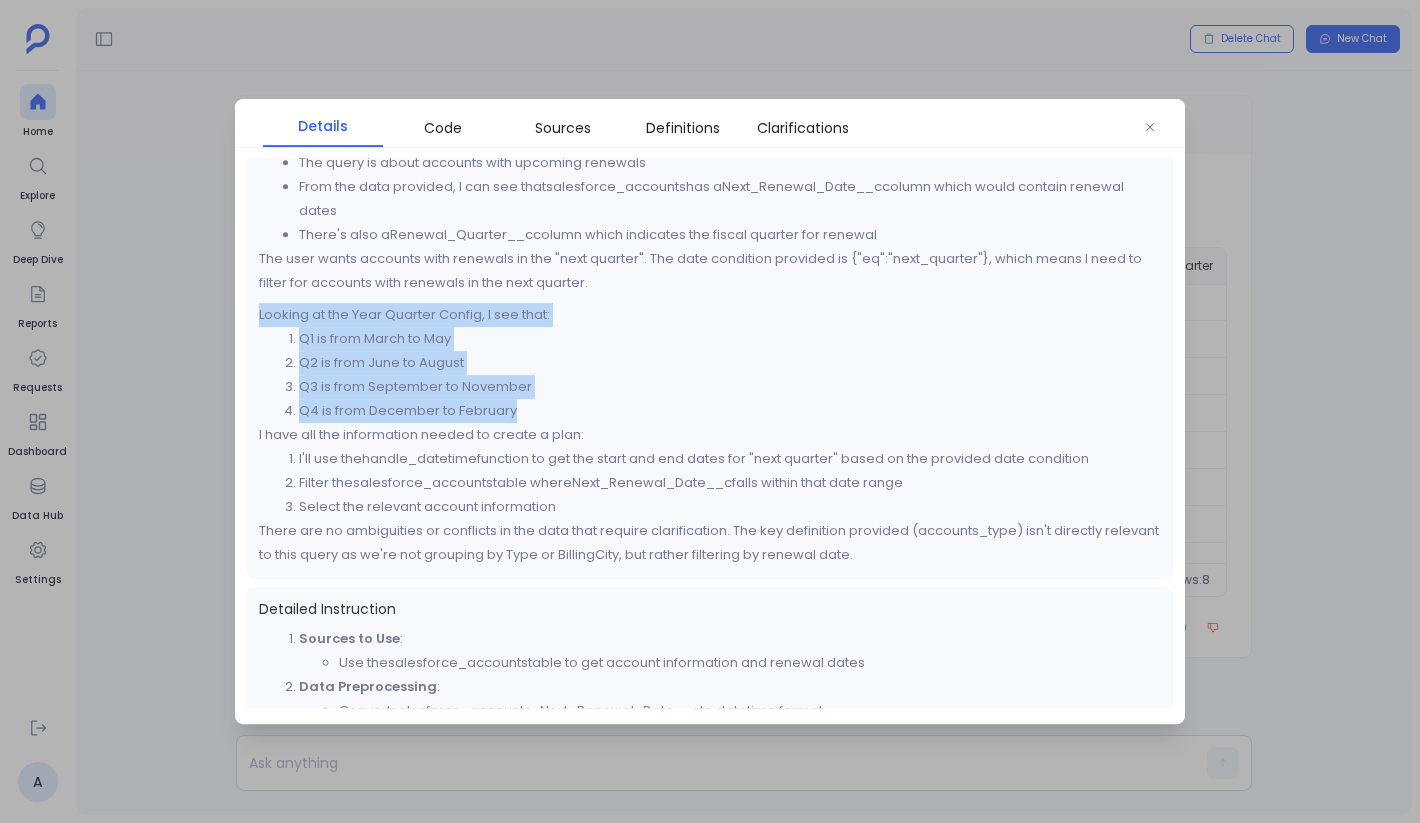 drag, startPoint x: 255, startPoint y: 305, endPoint x: 548, endPoint y: 404, distance: 309.27335 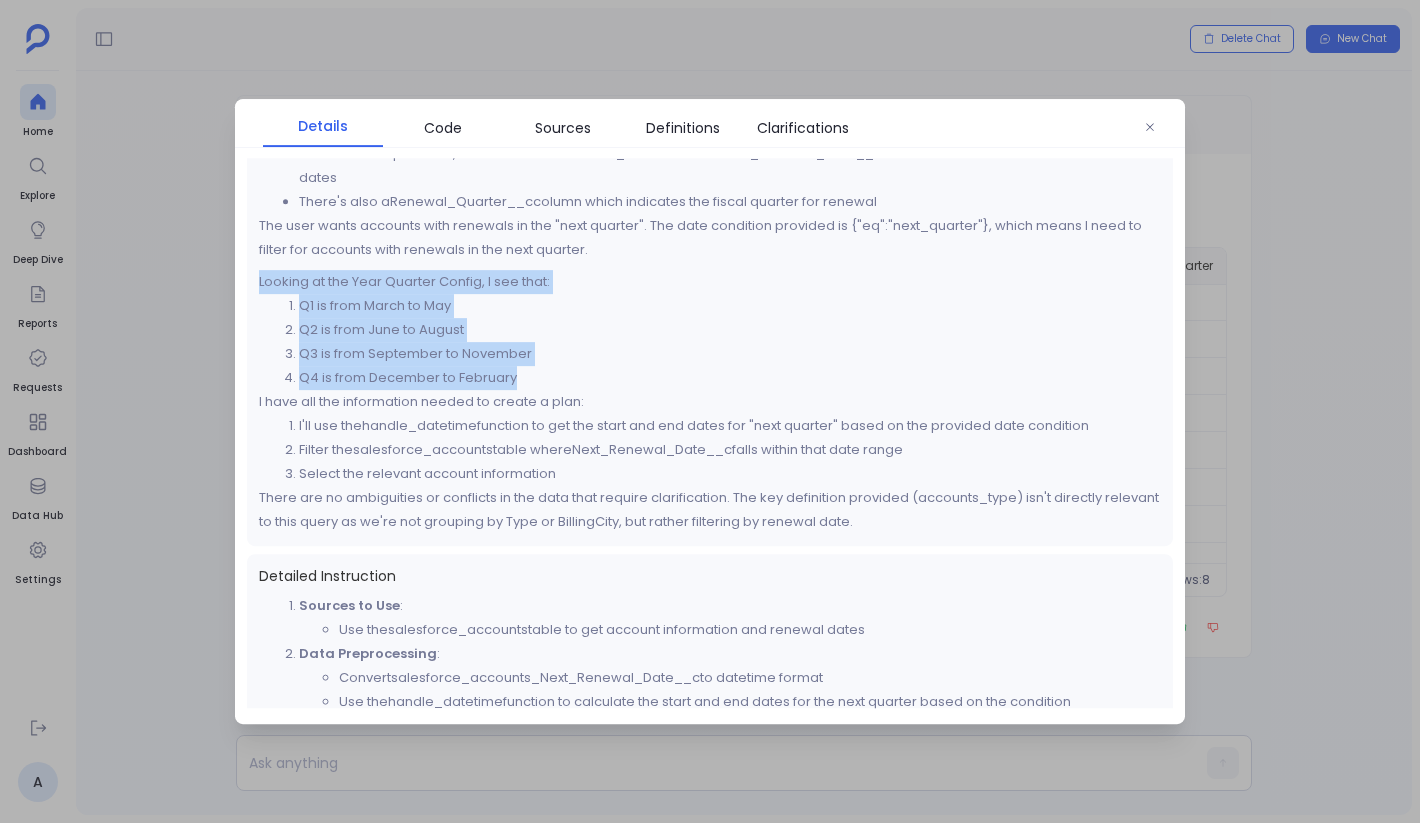 scroll, scrollTop: 0, scrollLeft: 0, axis: both 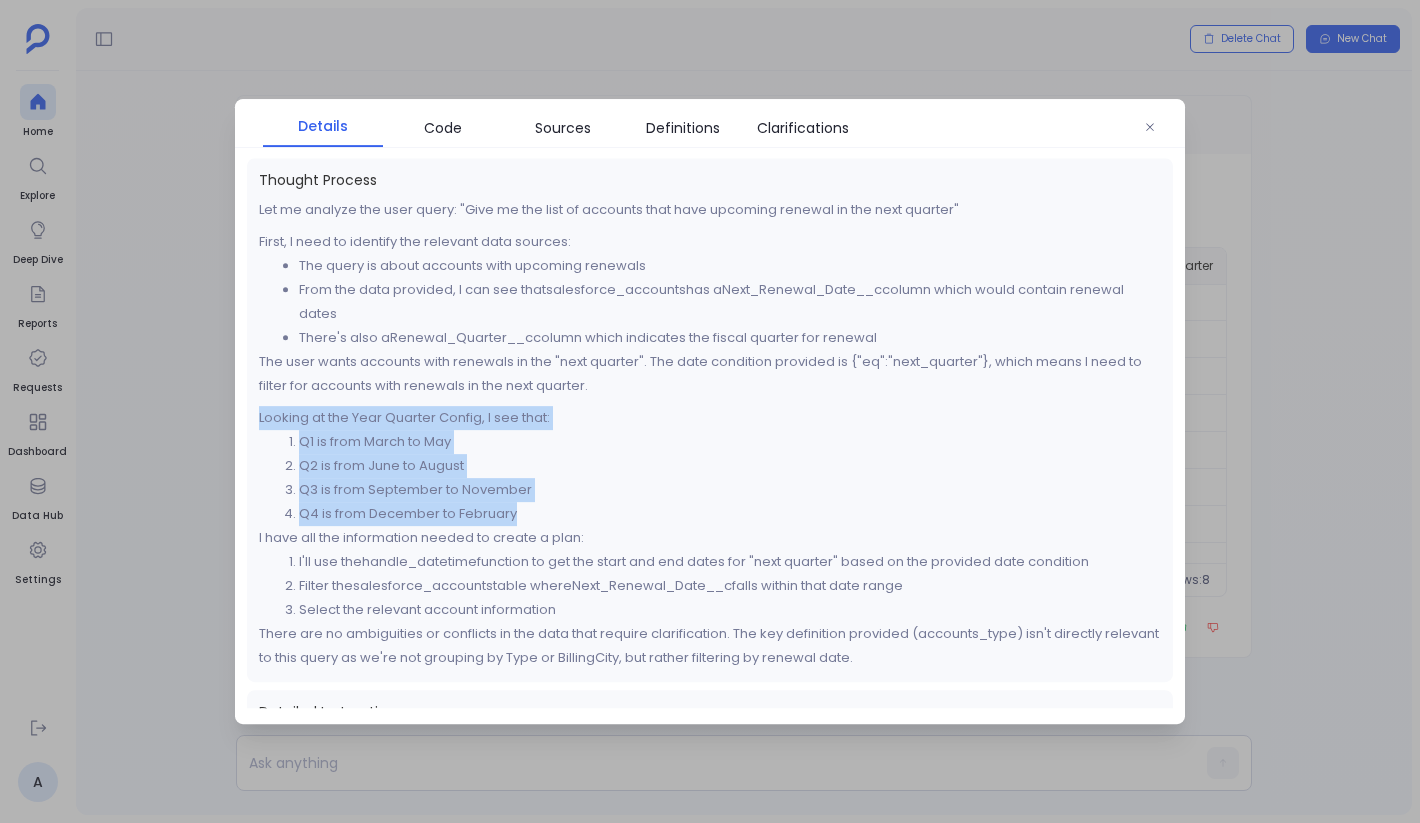 click on "Let me analyze the user query: "Give me the list of accounts that have upcoming renewal in the next quarter"
First, I need to identify the relevant data sources:
The query is about accounts with upcoming renewals
From the data provided, I can see that  salesforce_accounts  has a  Next_Renewal_Date__c  column which would contain renewal dates
There's also a  Renewal_Quarter__c  column which indicates the fiscal quarter for renewal
The user wants accounts with renewals in the "next quarter". The date condition provided is {"eq":"next_quarter"}, which means I need to filter for accounts with renewals in the next quarter.
Looking at the Year Quarter Config, I see that:
Q1 is from March to May
Q2 is from June to August
Q3 is from September to November
Q4 is from December to February
I have all the information needed to create a plan:
I'll use the  handle_datetime  function to get the start and end dates for "next quarter" based on the provided date condition
Filter the" at bounding box center [710, 434] 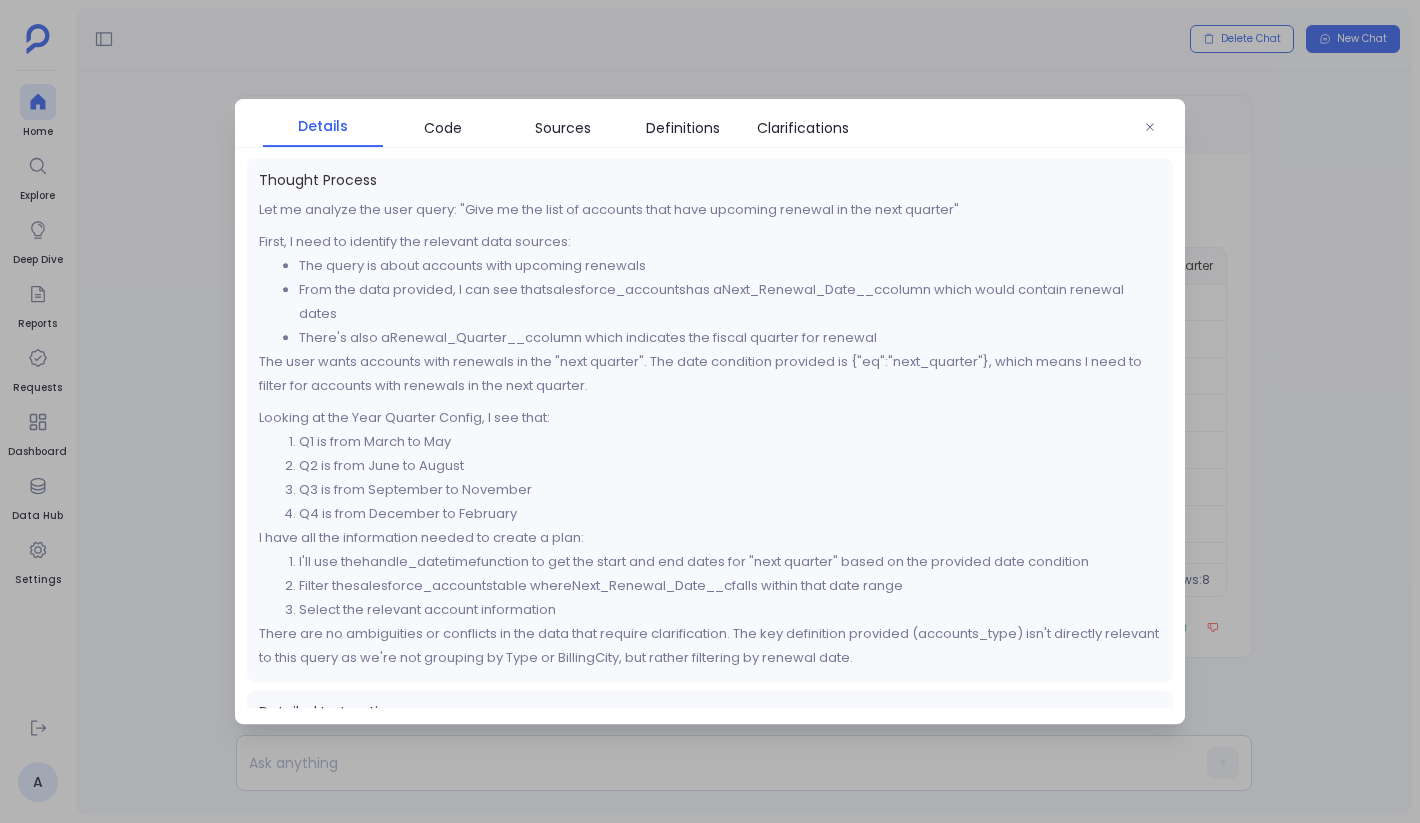 click at bounding box center [710, 411] 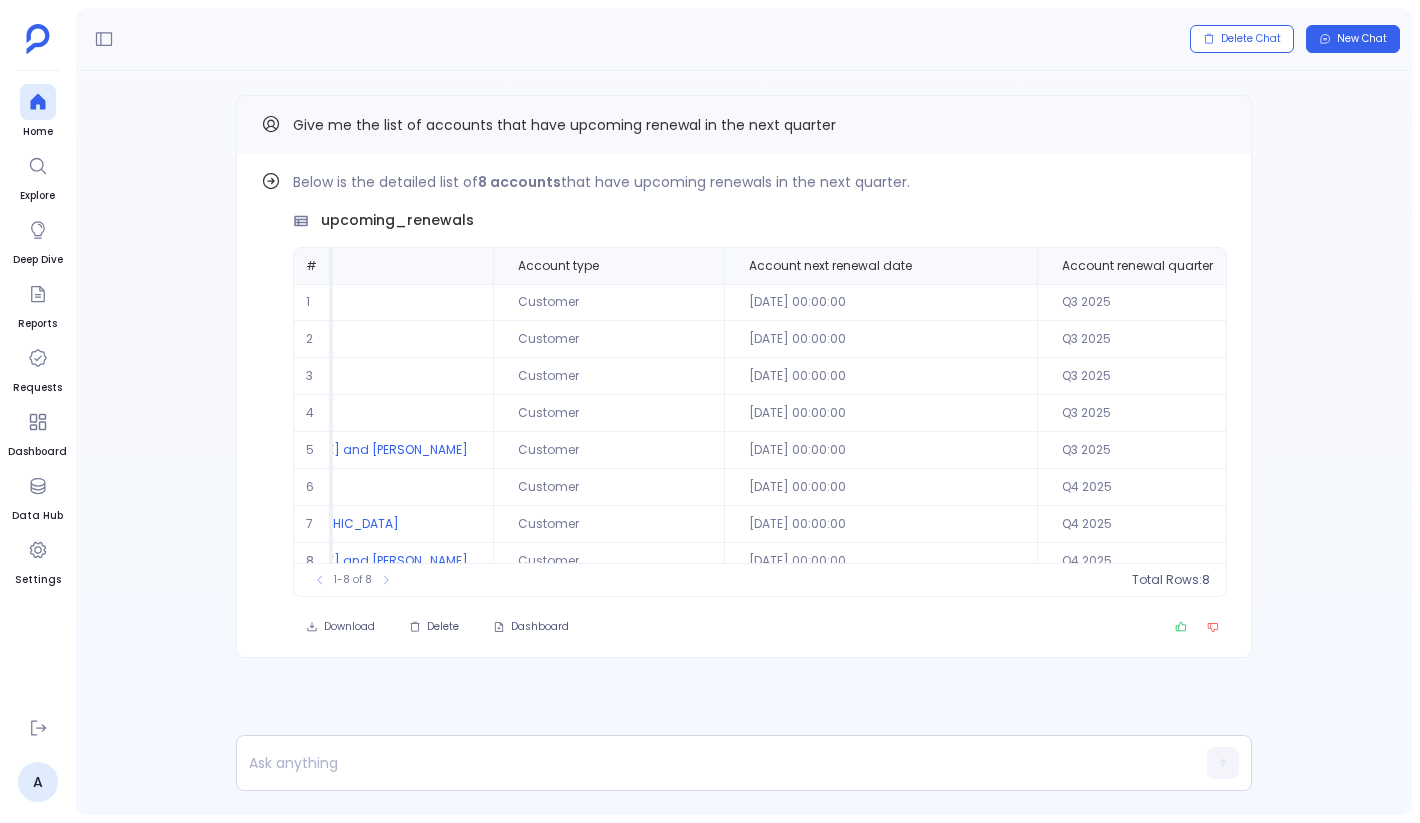 type 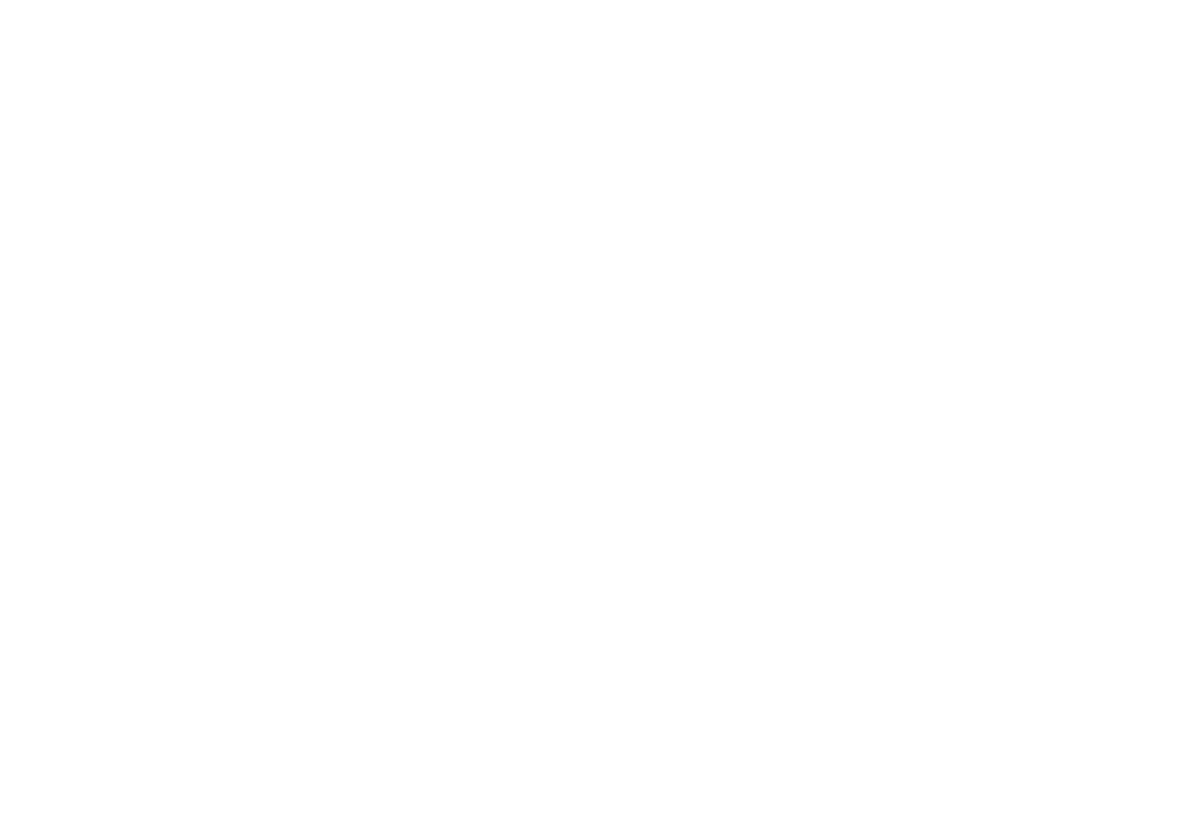scroll, scrollTop: 0, scrollLeft: 0, axis: both 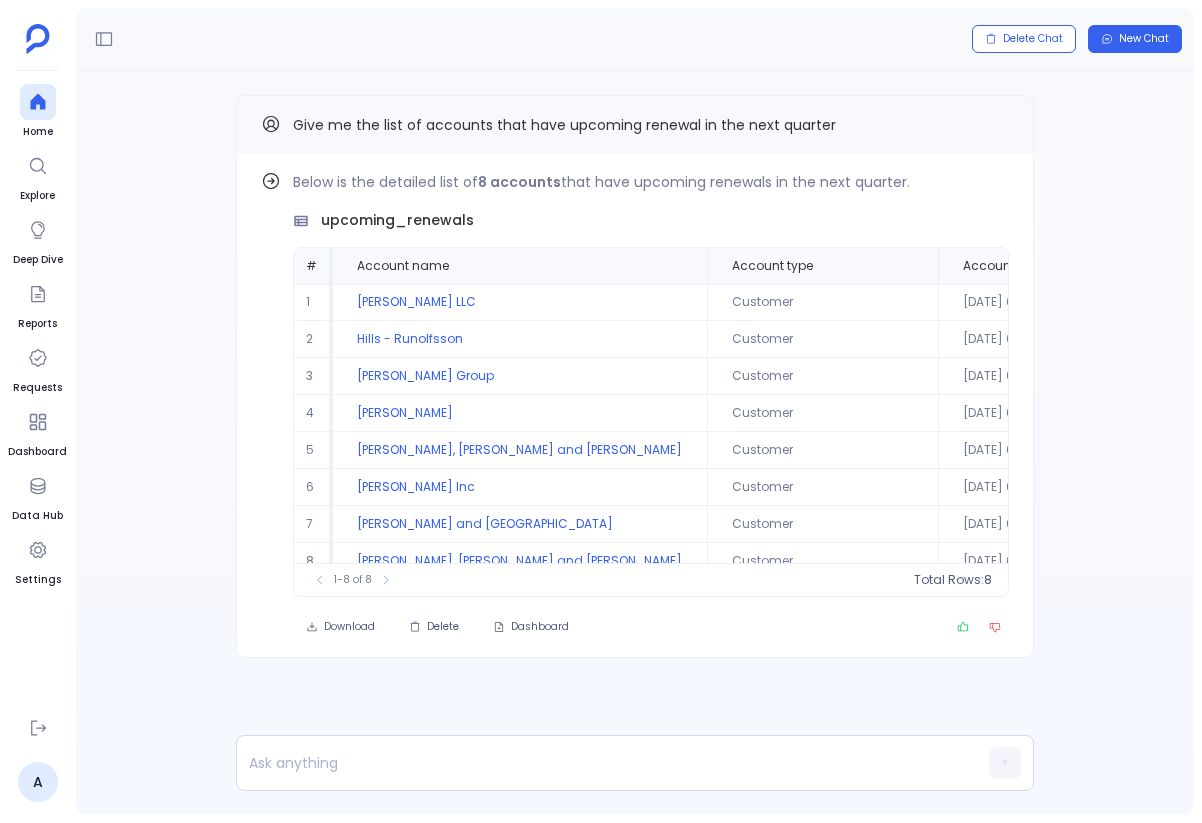 click on "Find out how Below is the detailed list of  8 accounts  that have upcoming renewals in the next quarter. upcoming_renewals # Account name Account type Account next renewal date Account renewal quarter Account arr 1 Hahn LLC Customer 2025-09-14 00:00:00 Q3 2025 $27000 2 Hills - Runolfsson Customer 2025-09-17 00:00:00 Q3 2025 $45000 3 Huels Group Customer 2025-09-29 00:00:00 Q3 2025 $34000 4 Russel - Carroll Customer 2025-09-30 00:00:00 Q3 2025 $29120 5 Mann, VonRueden and Mitchell Customer 2025-09-30 00:00:00 Q3 2025 $198600 6 McDermott Inc Customer 2025-10-06 00:00:00 Q4 2025 $51360 7 Stamm, Durgan and Breitenberg Customer 2025-10-31 00:00:00 Q4 2025 $30000 8 Hansen, Boyle and Abbott Customer 2025-11-14 00:00:00 Q4 2025 $28000
To pick up a draggable item, press the space bar.
While dragging, use the arrow keys to move the item.
Press space again to drop the item in its new position, or press escape to cancel.
1-8 of 8 Total Rows:  8 Download Delete Dashboard" at bounding box center [635, 416] 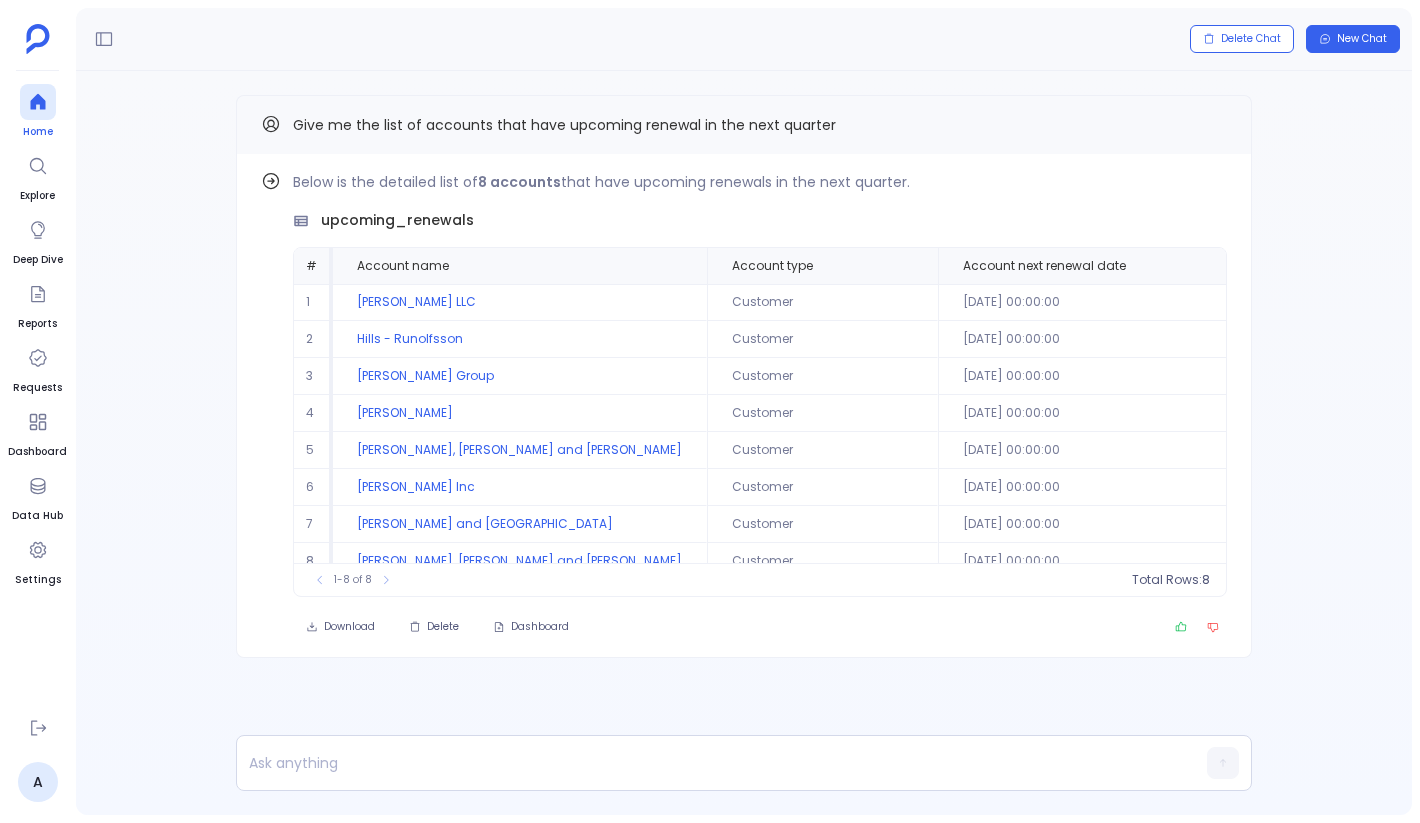 click at bounding box center (38, 102) 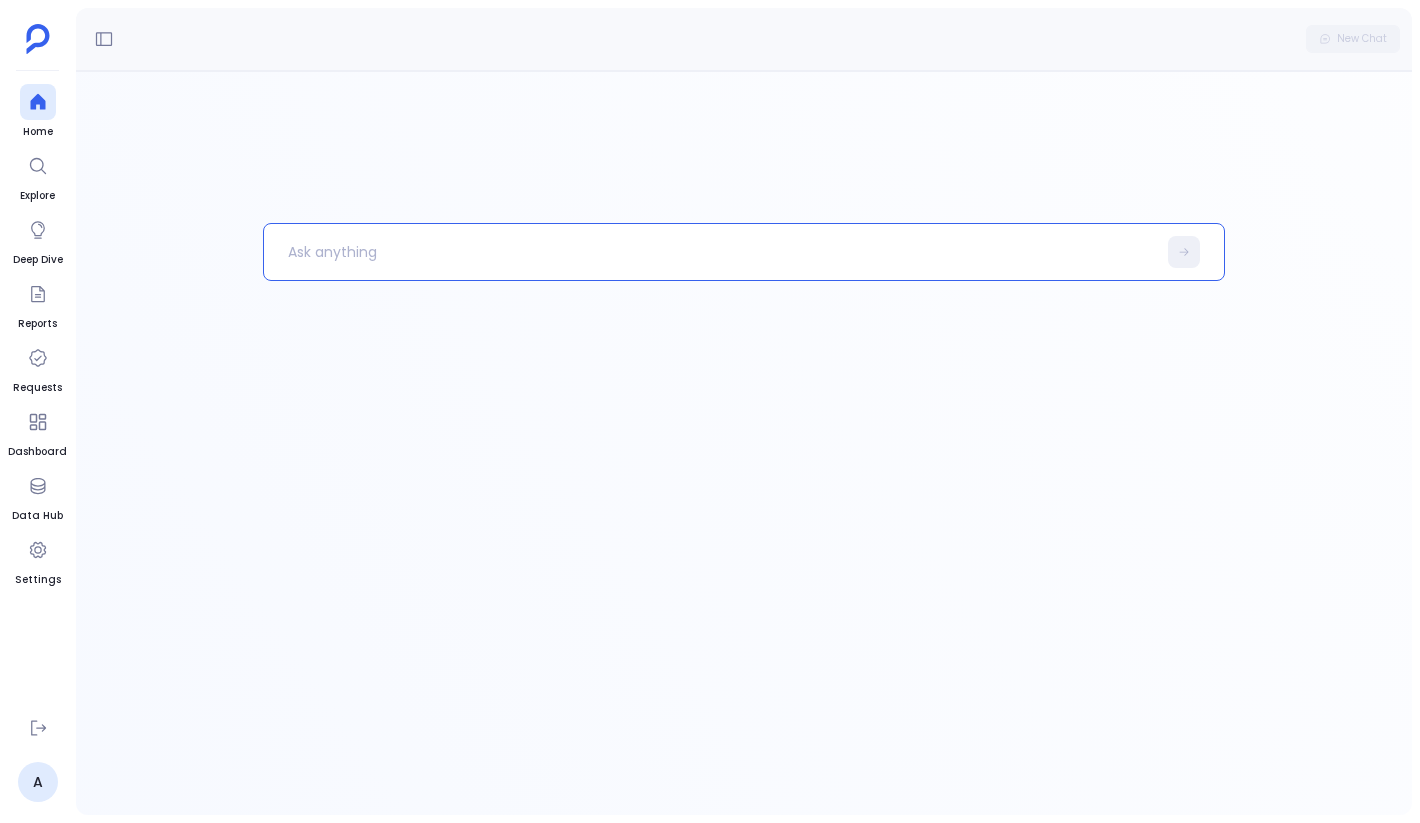 click at bounding box center [710, 252] 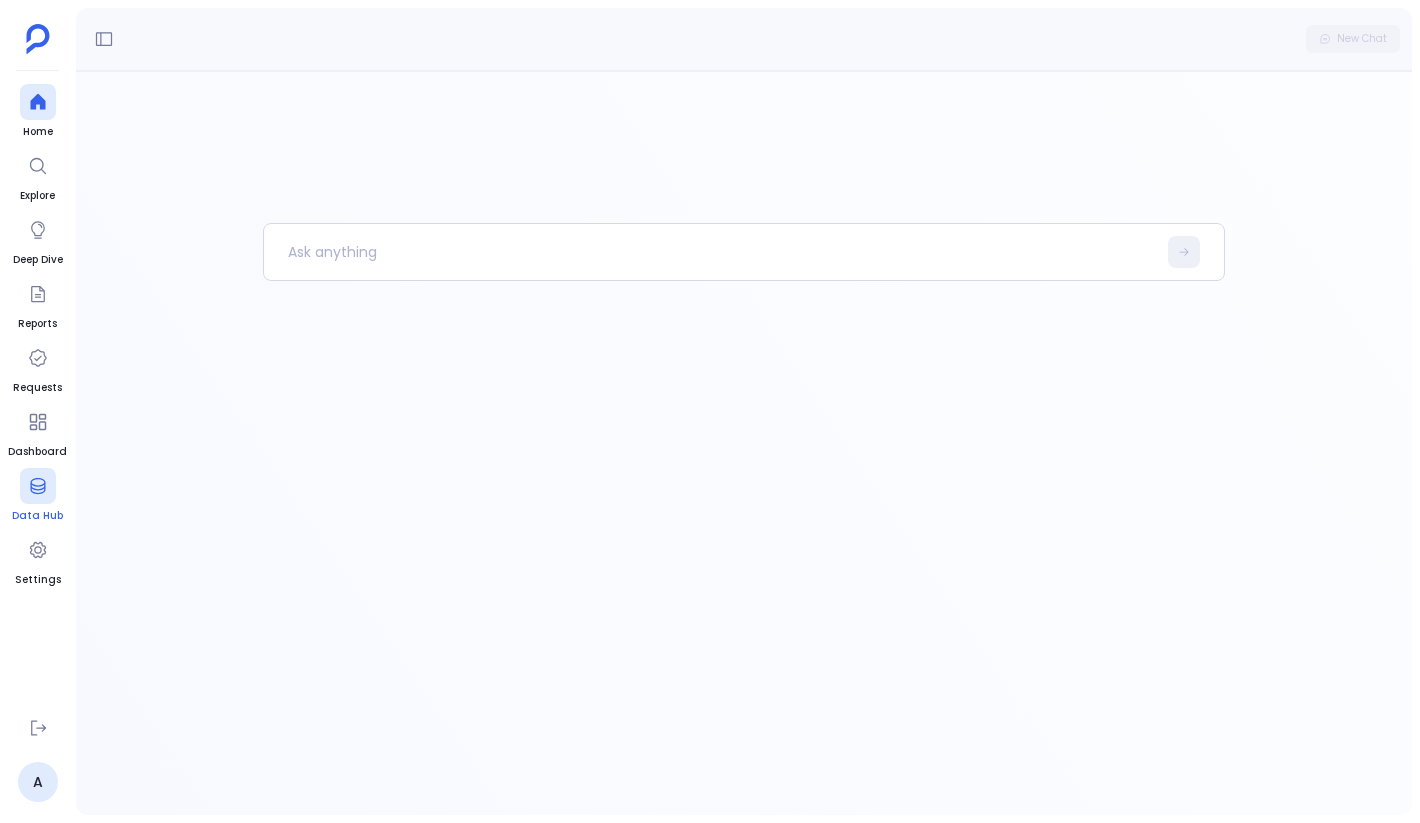 click on "Data Hub" at bounding box center [37, 496] 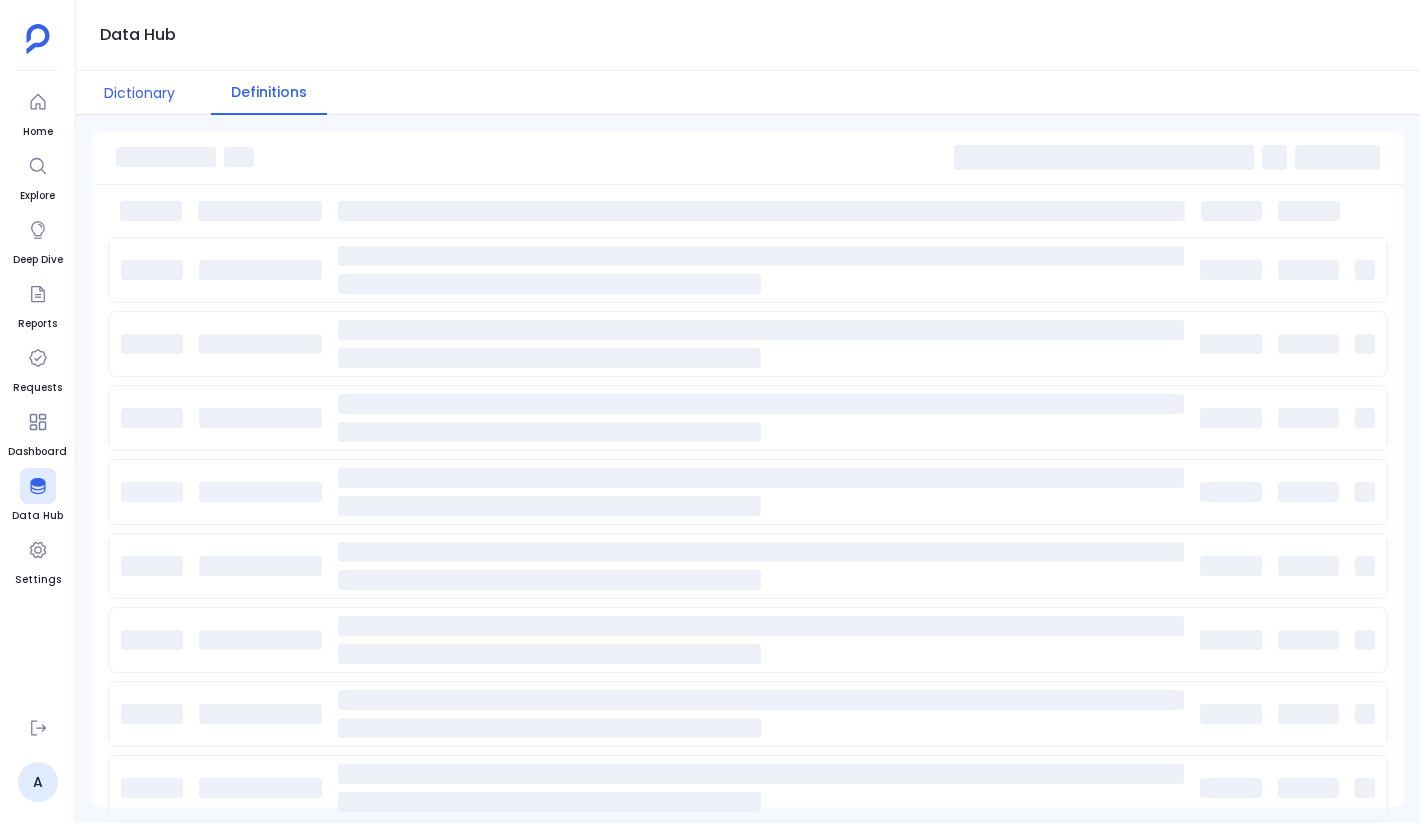 click on "Dictionary" at bounding box center (139, 93) 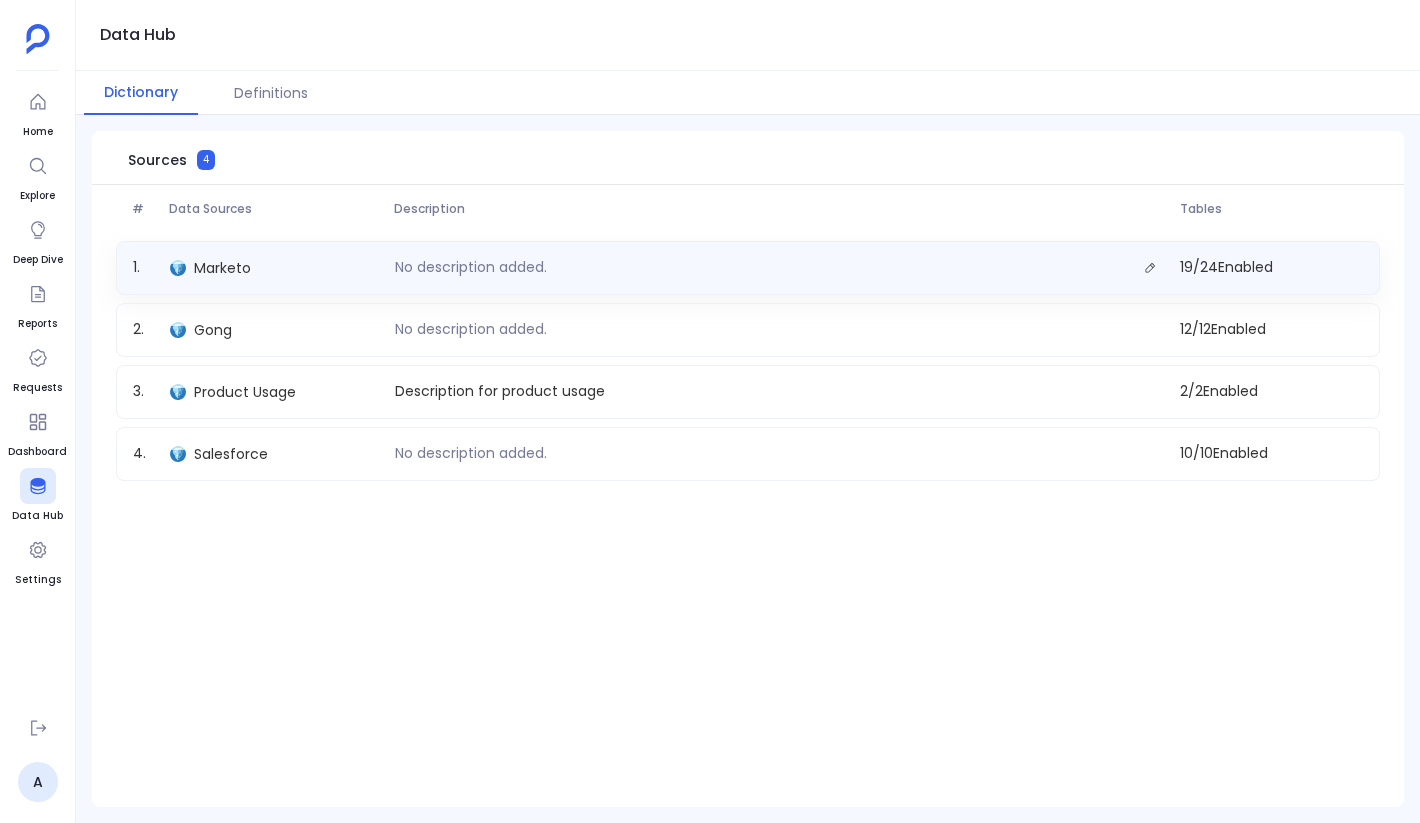 click on "1 . Marketo No description added. 19 / 24  Enabled" at bounding box center [748, 268] 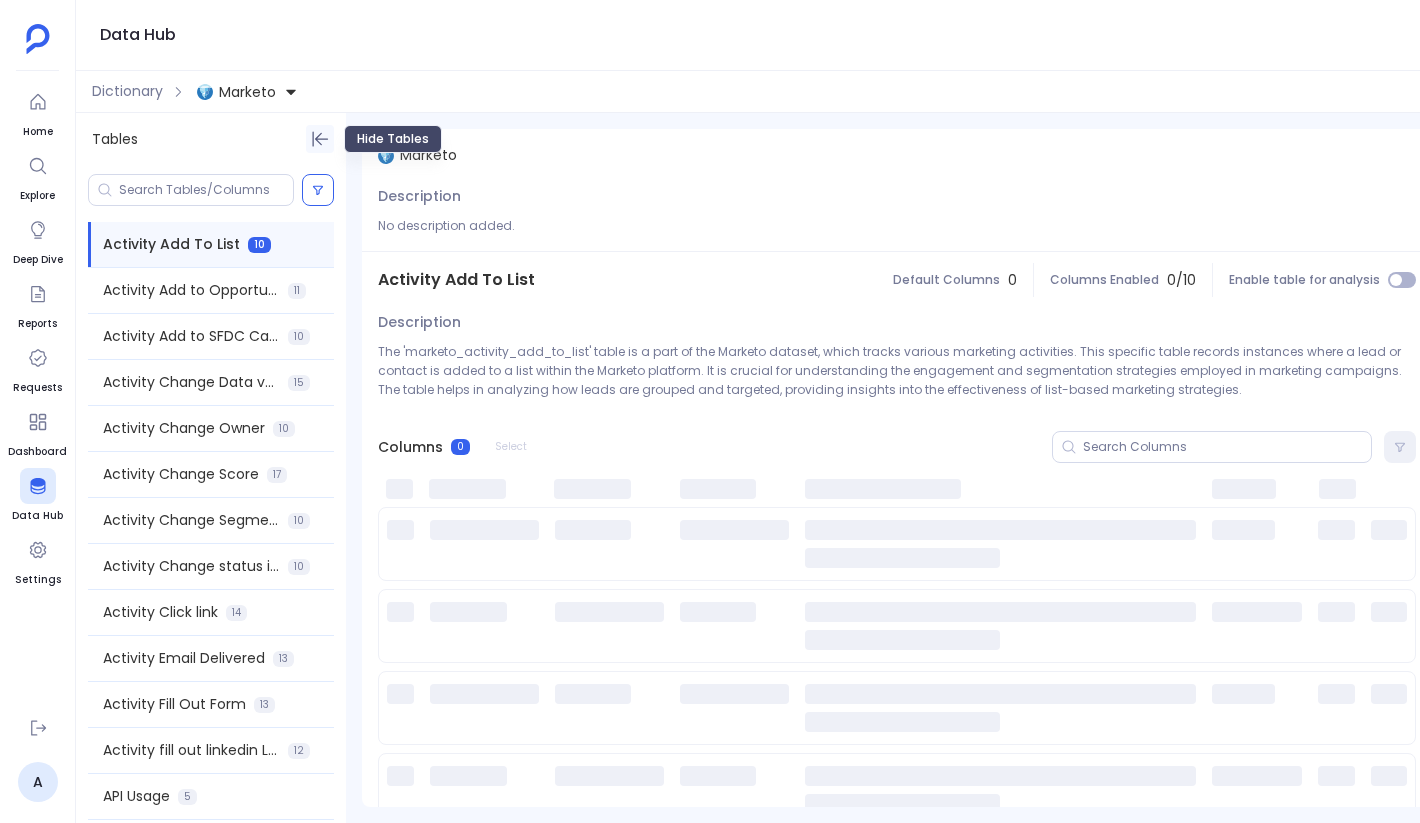 click 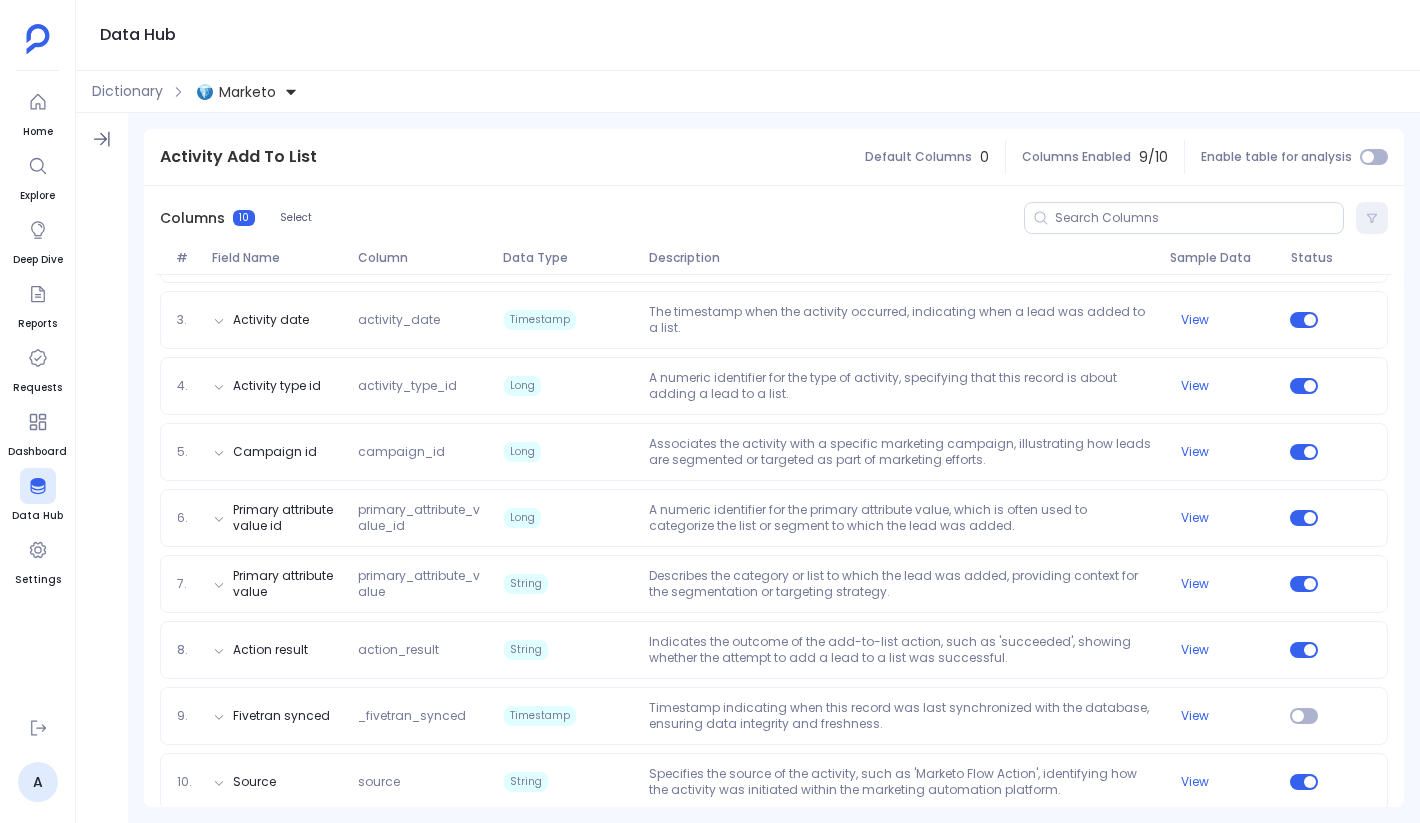 scroll, scrollTop: 374, scrollLeft: 0, axis: vertical 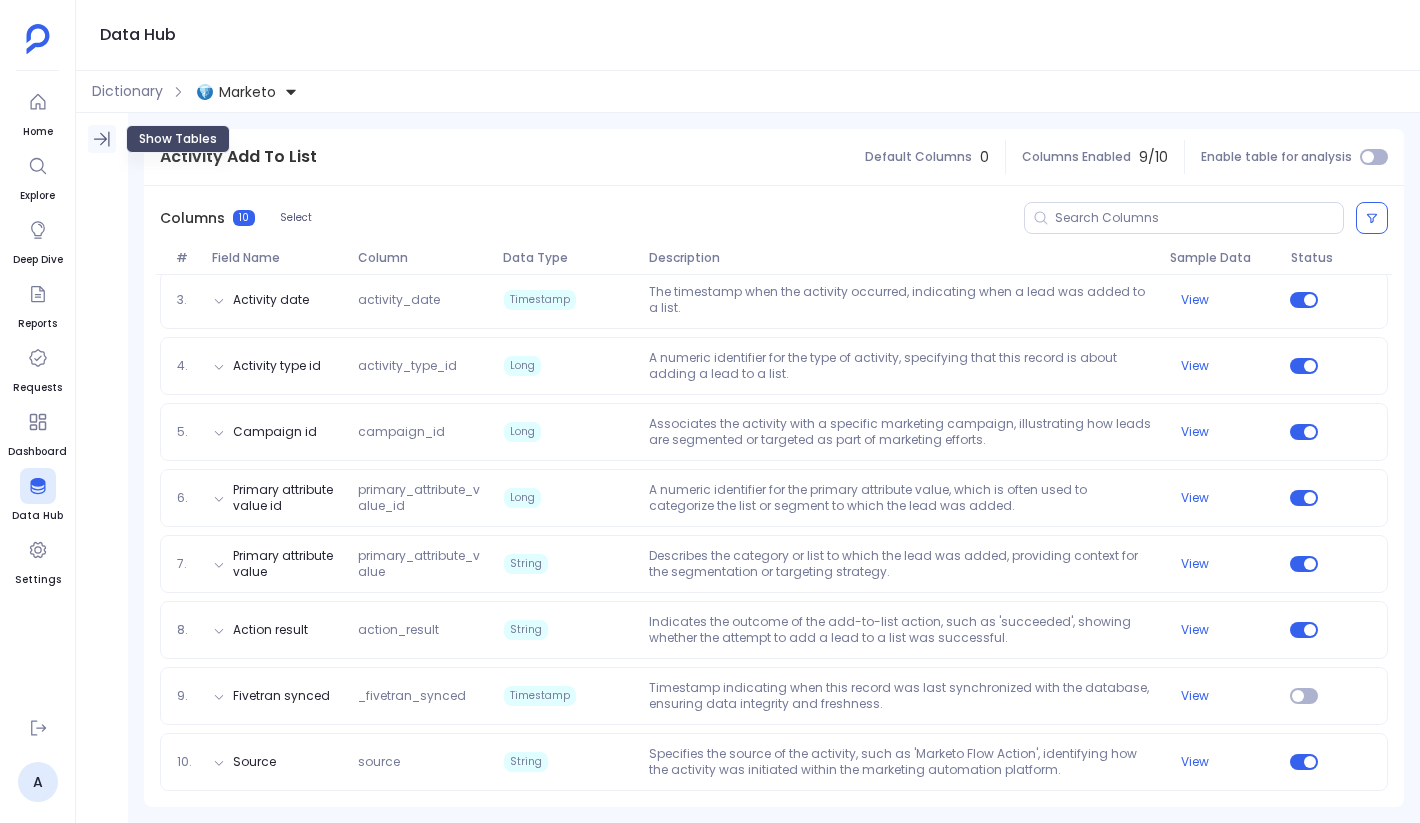 click 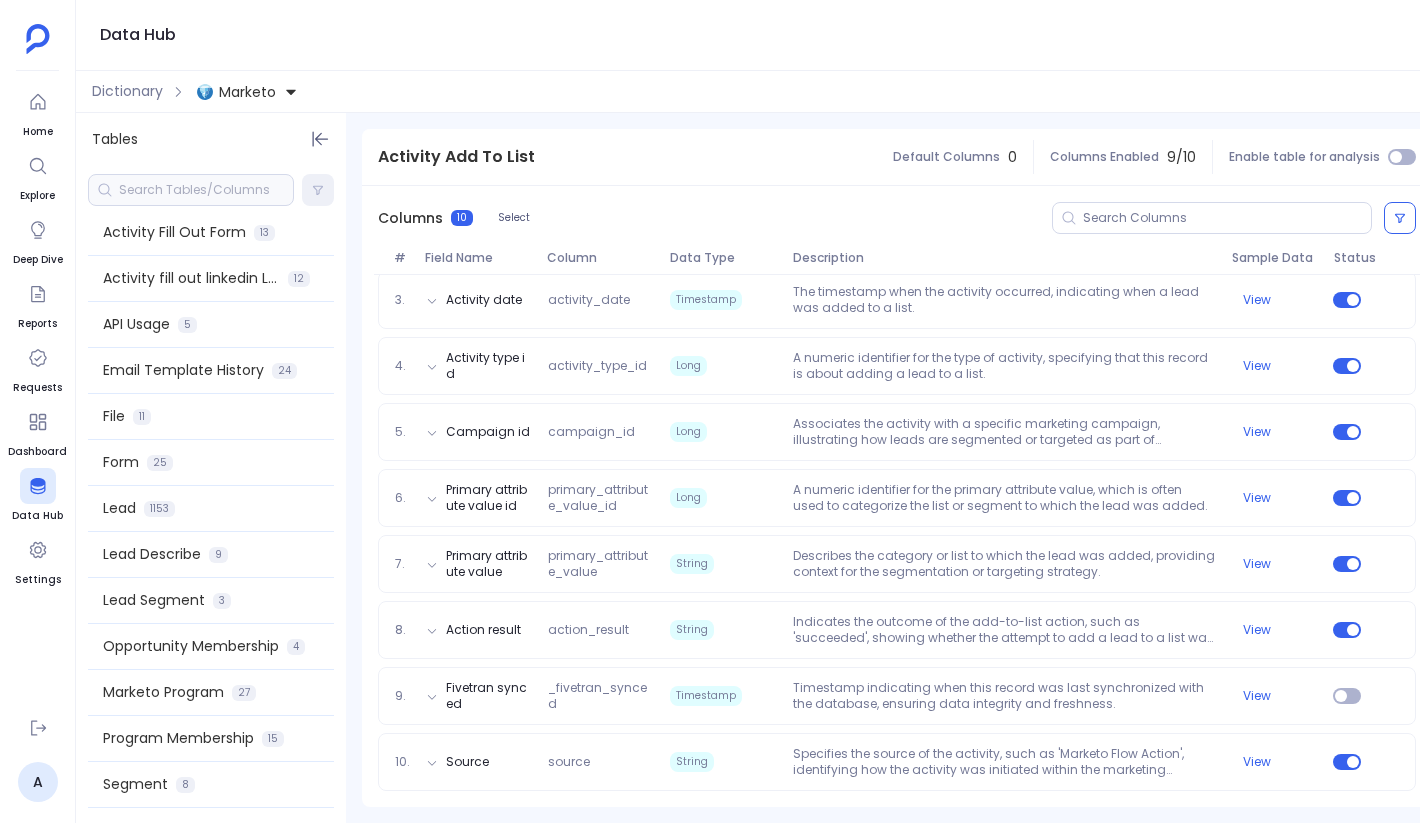scroll, scrollTop: 510, scrollLeft: 0, axis: vertical 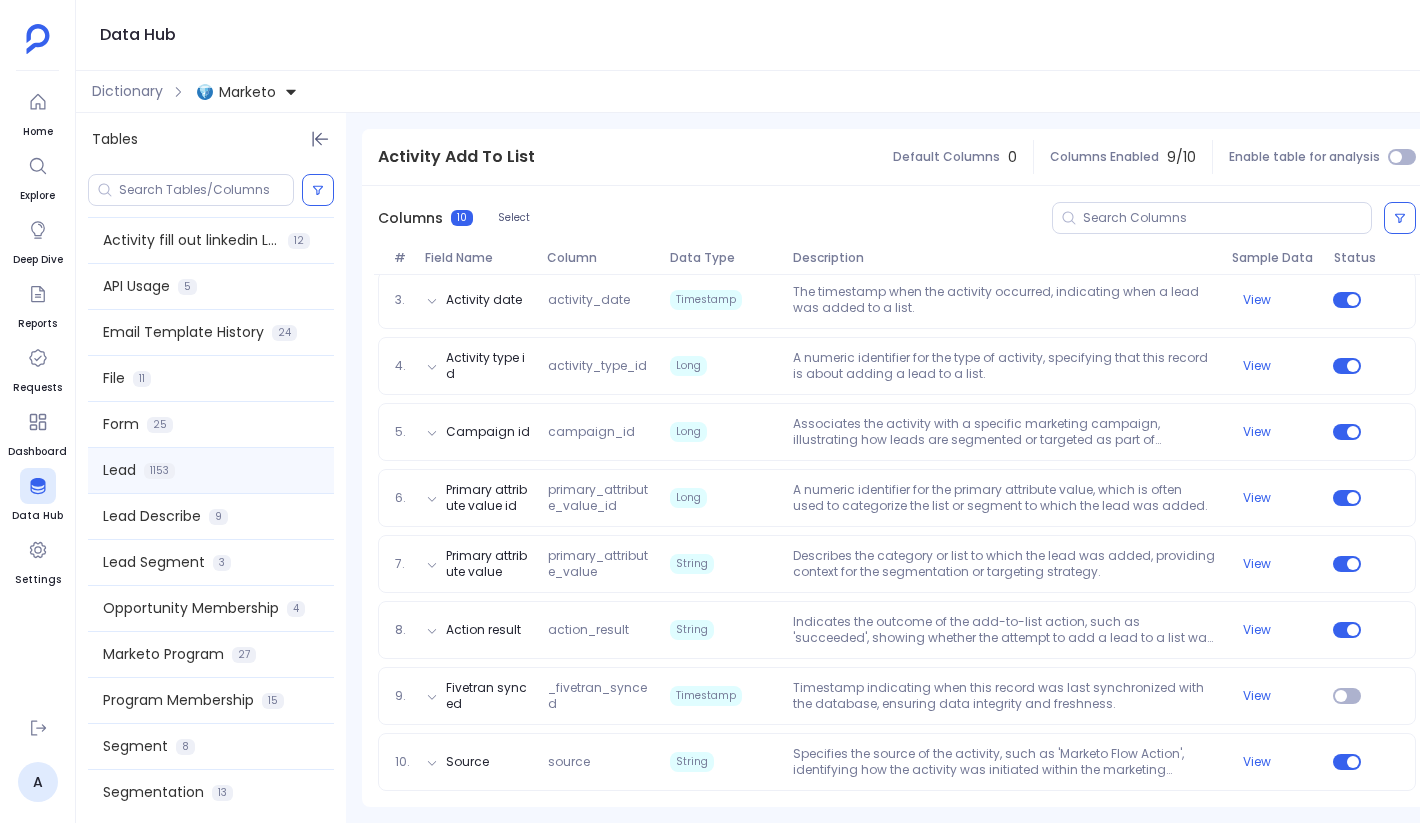 click on "Lead" at bounding box center (119, 470) 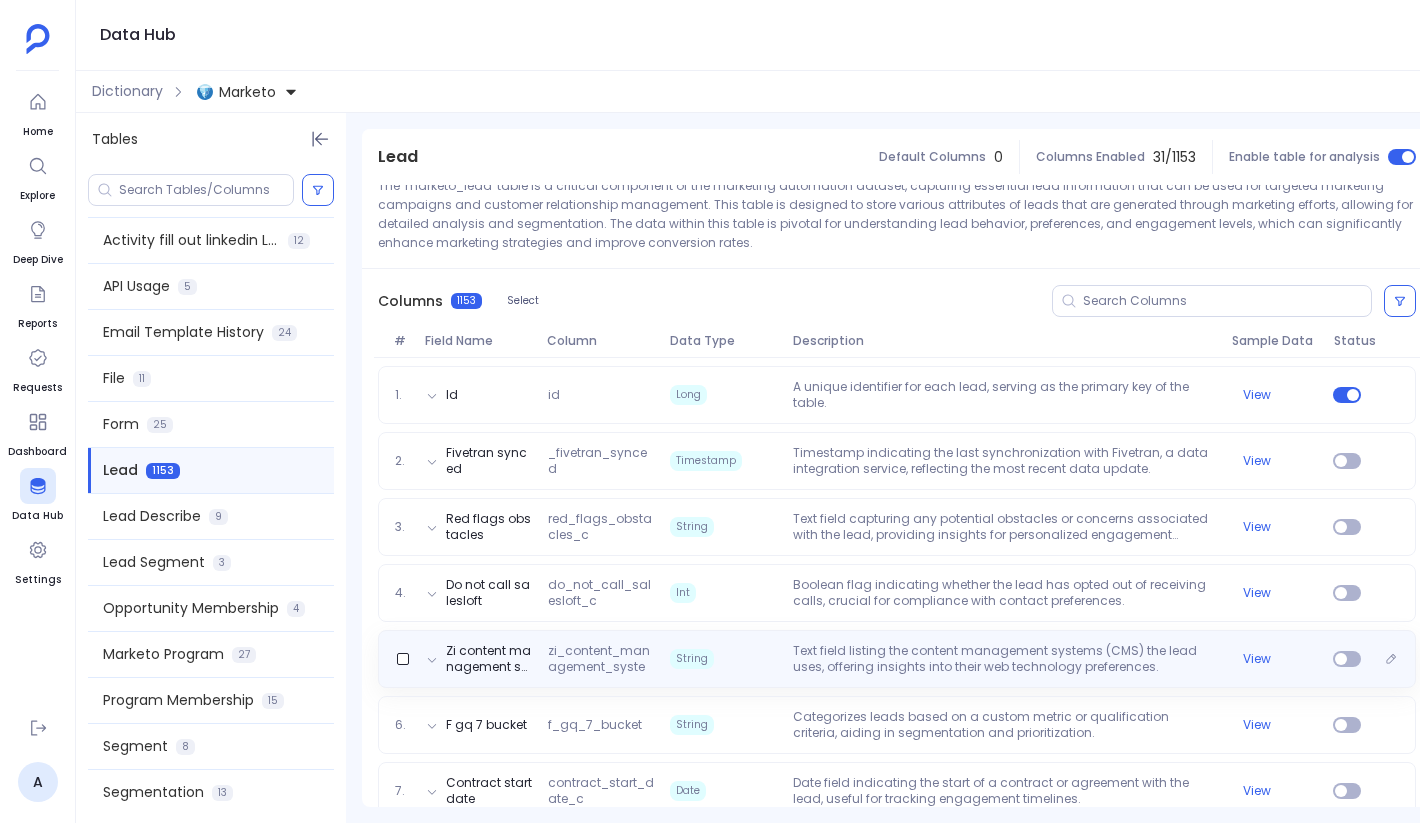 scroll, scrollTop: 162, scrollLeft: 0, axis: vertical 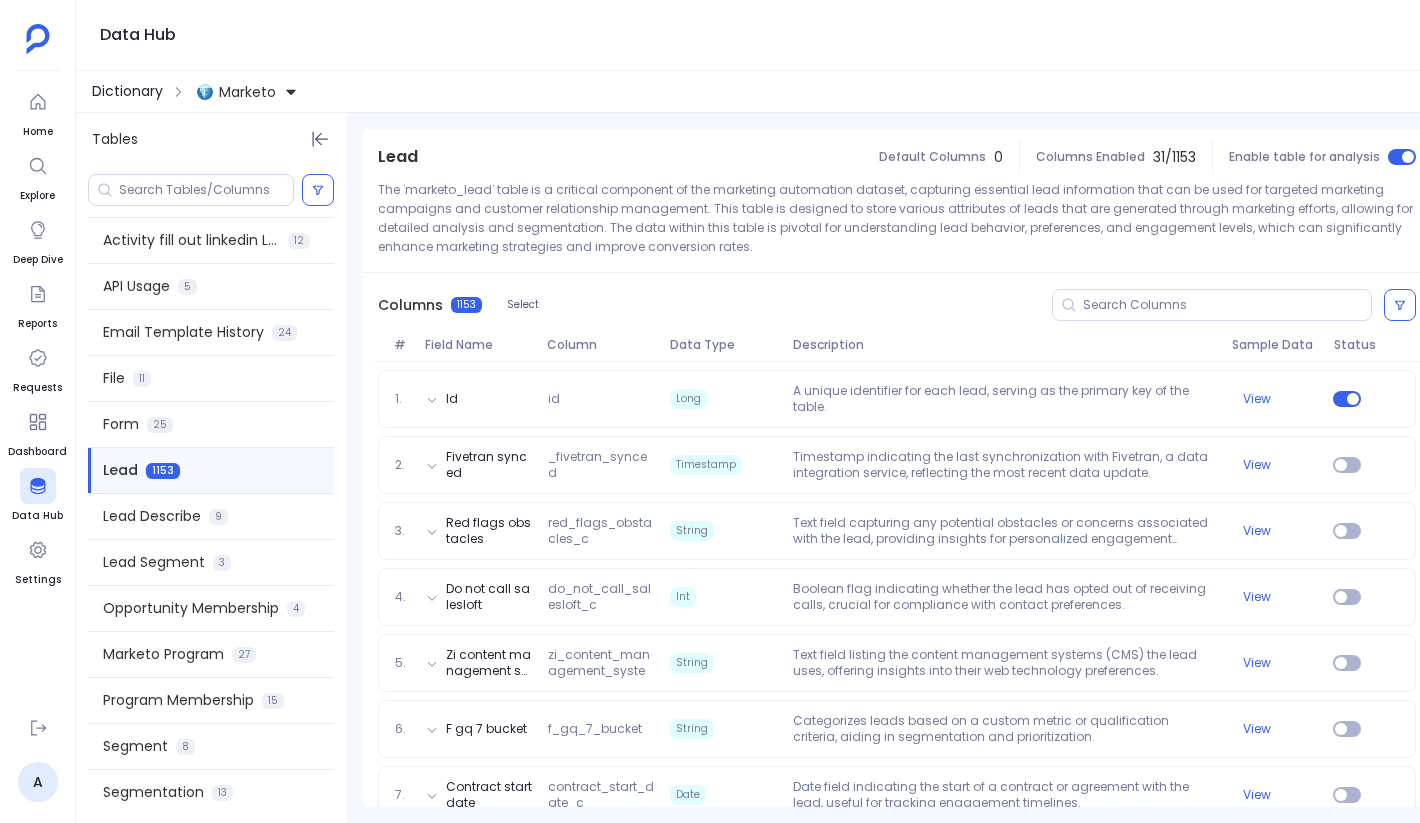 click on "Dictionary" at bounding box center (127, 91) 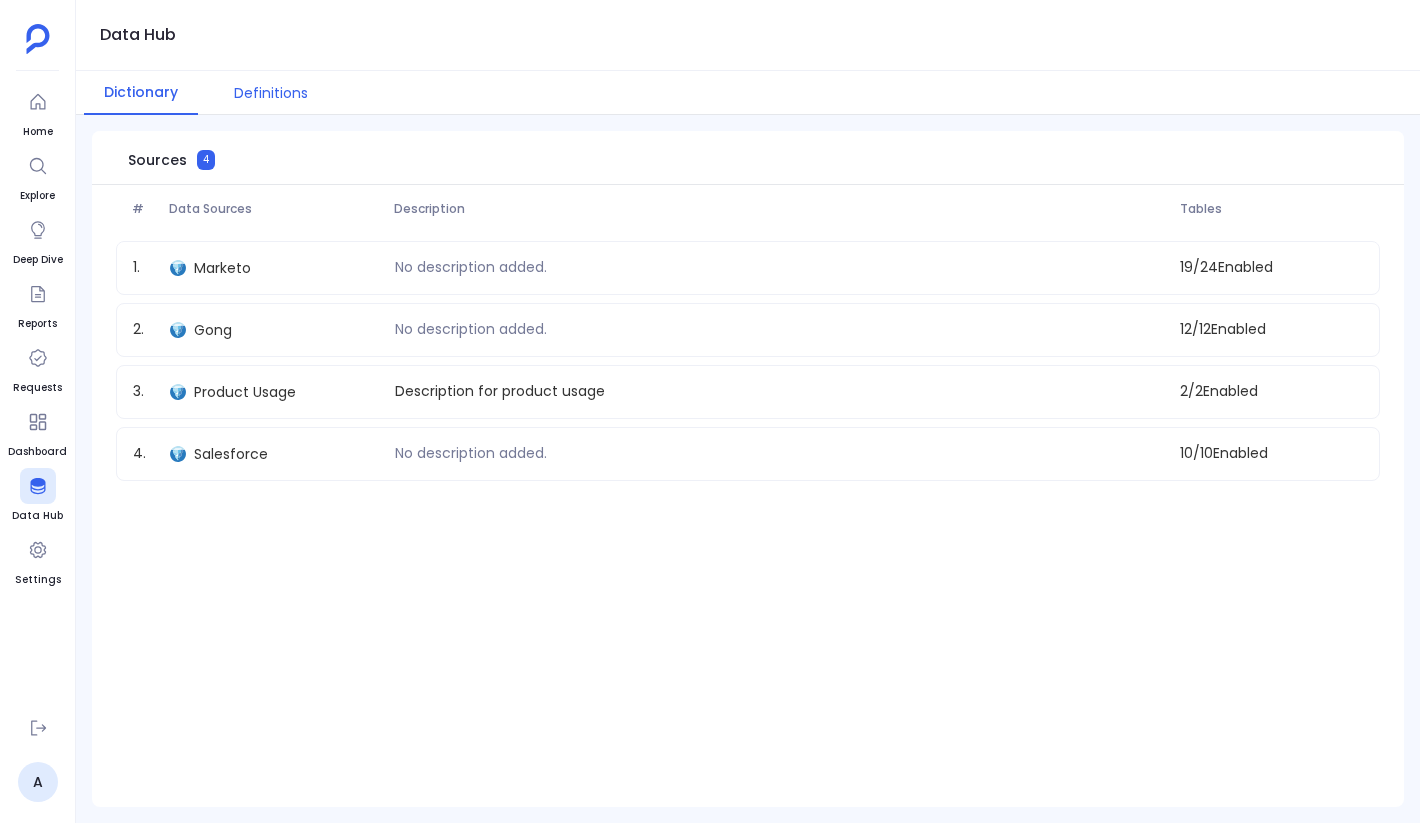 click on "Definitions" at bounding box center (271, 93) 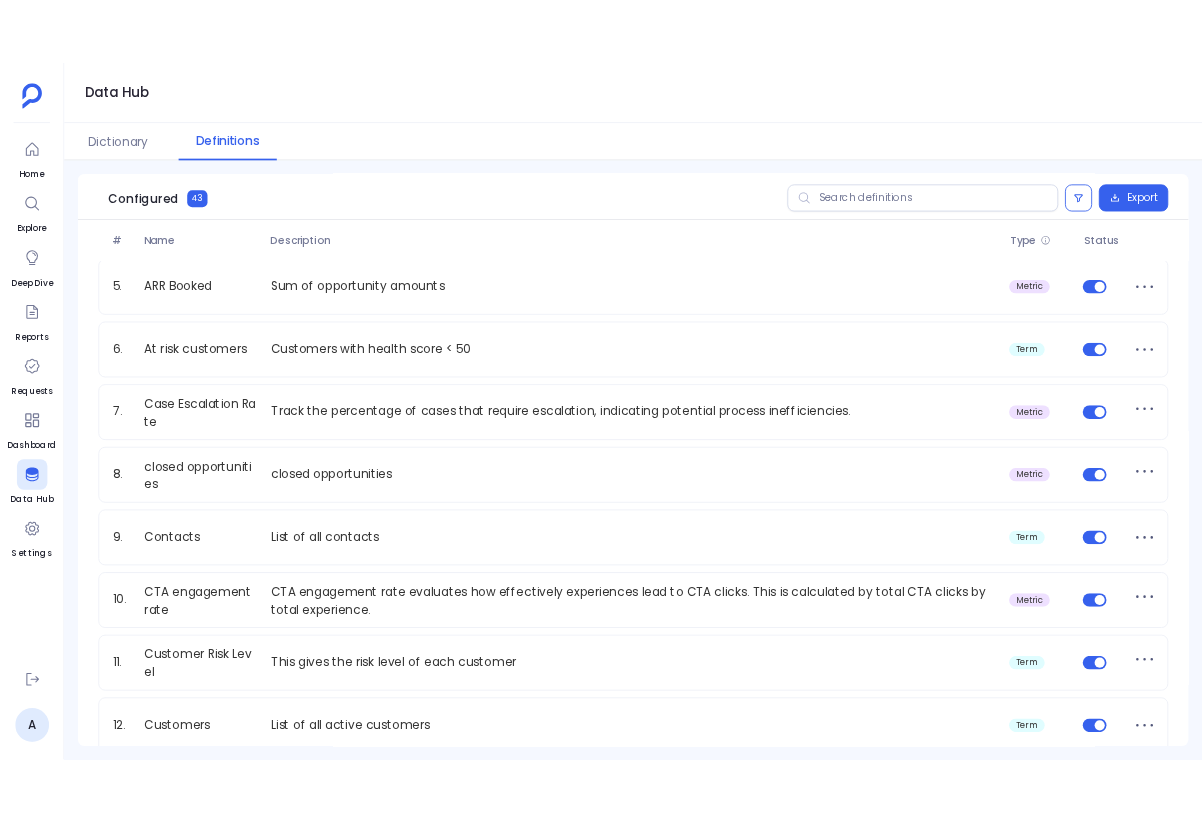 scroll, scrollTop: 293, scrollLeft: 0, axis: vertical 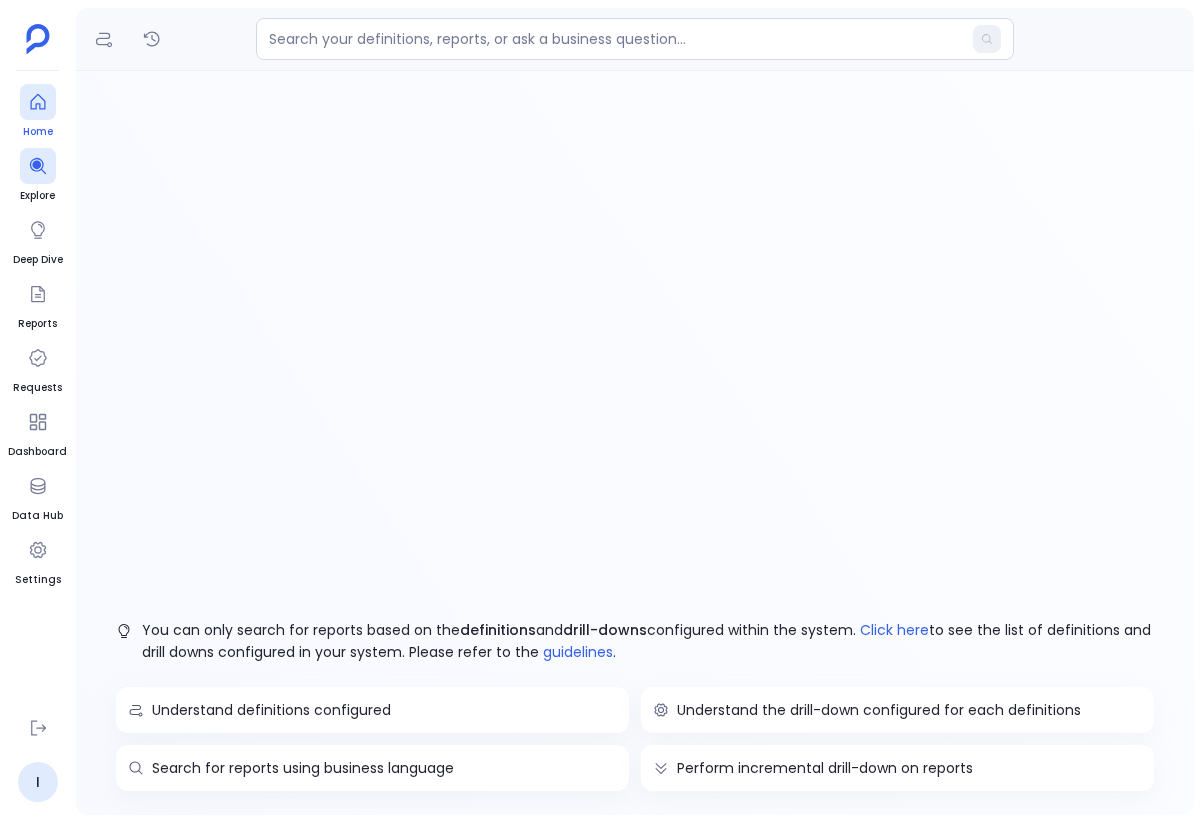 click 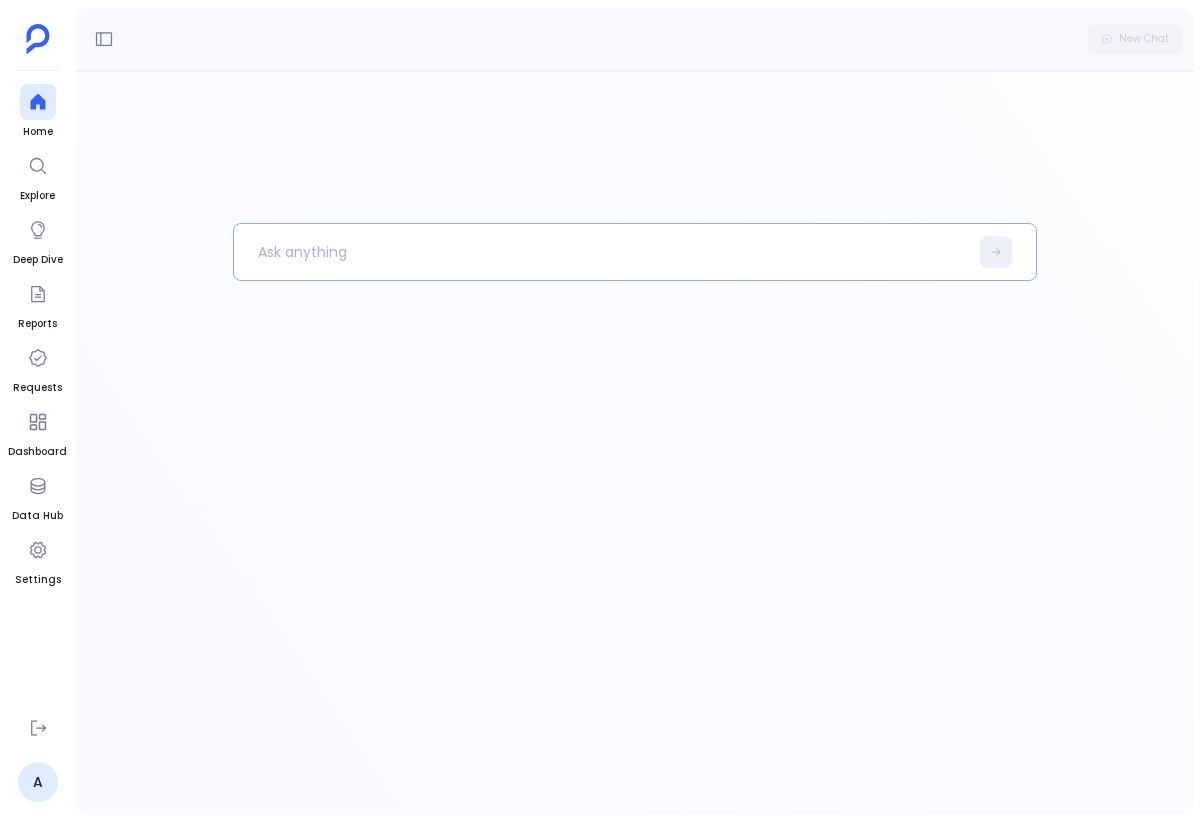 click at bounding box center (601, 252) 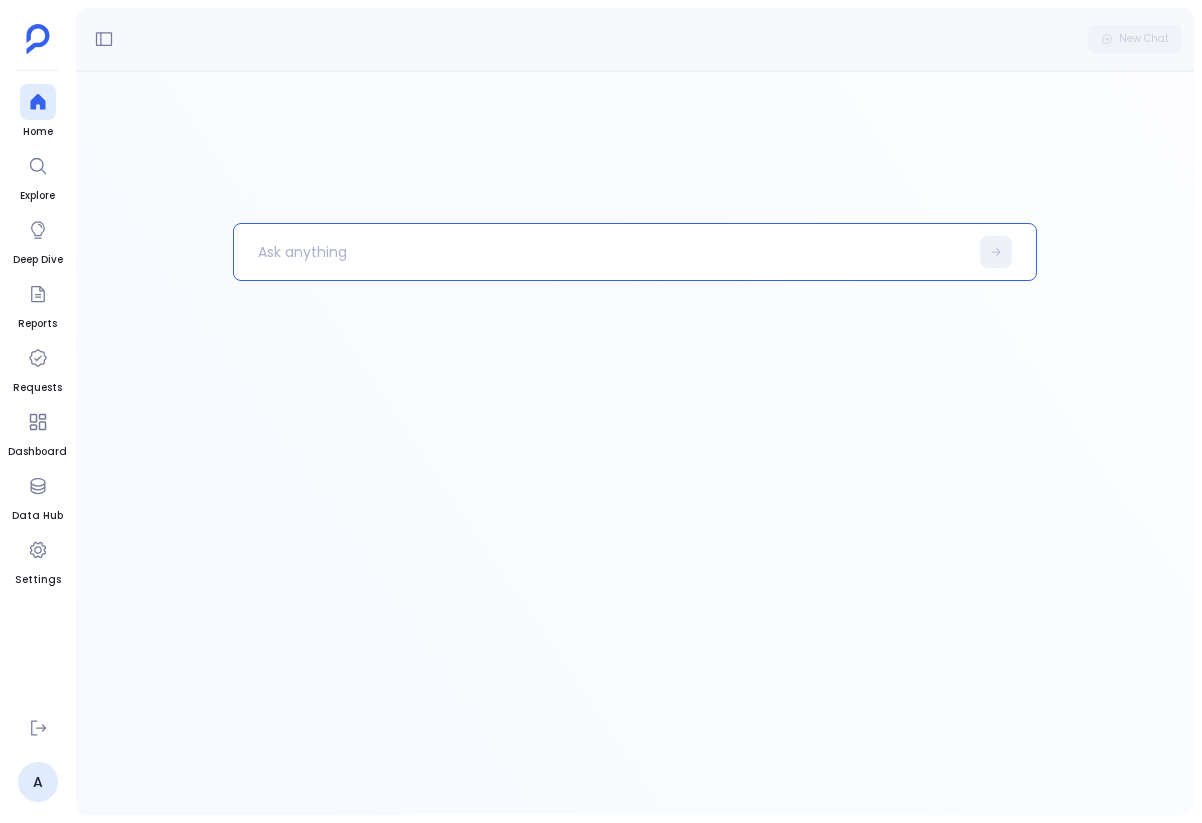 type 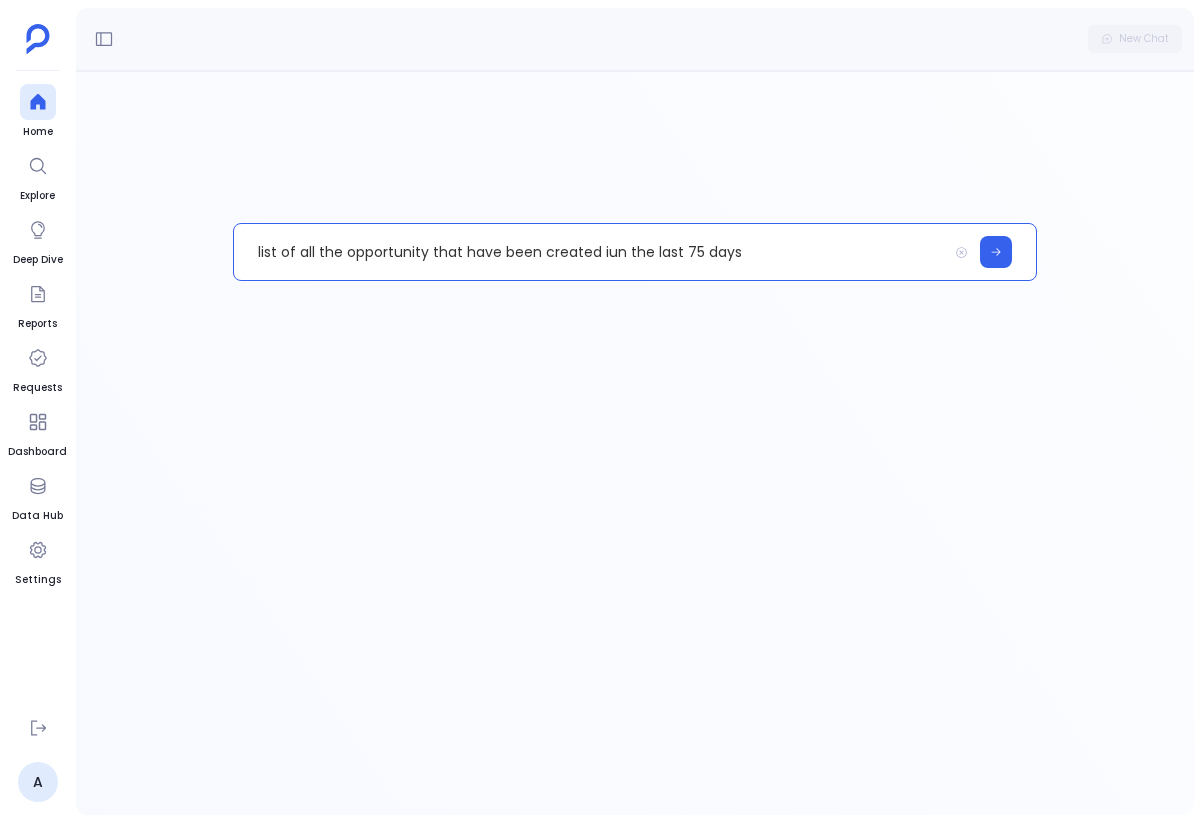click on "list of all the opportunity that have been created iun the last 75 days" at bounding box center [591, 252] 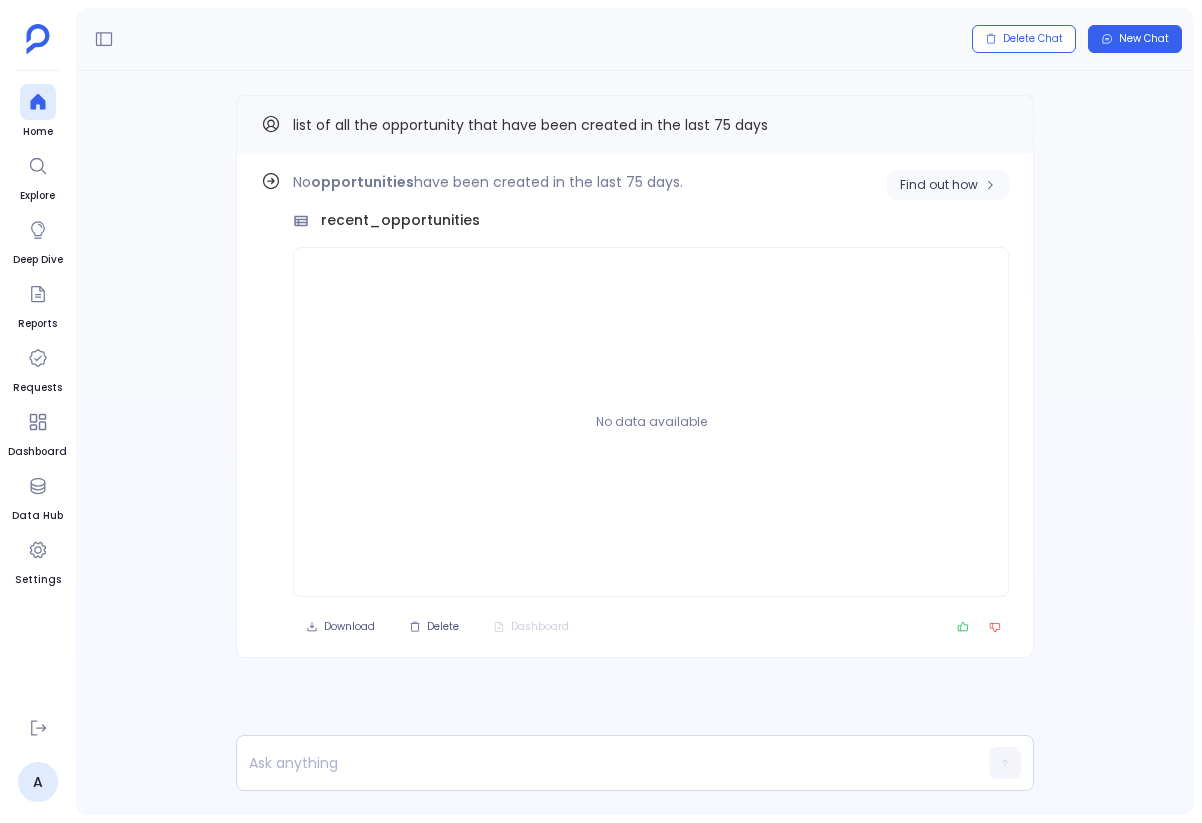 click on "Find out how" at bounding box center [939, 185] 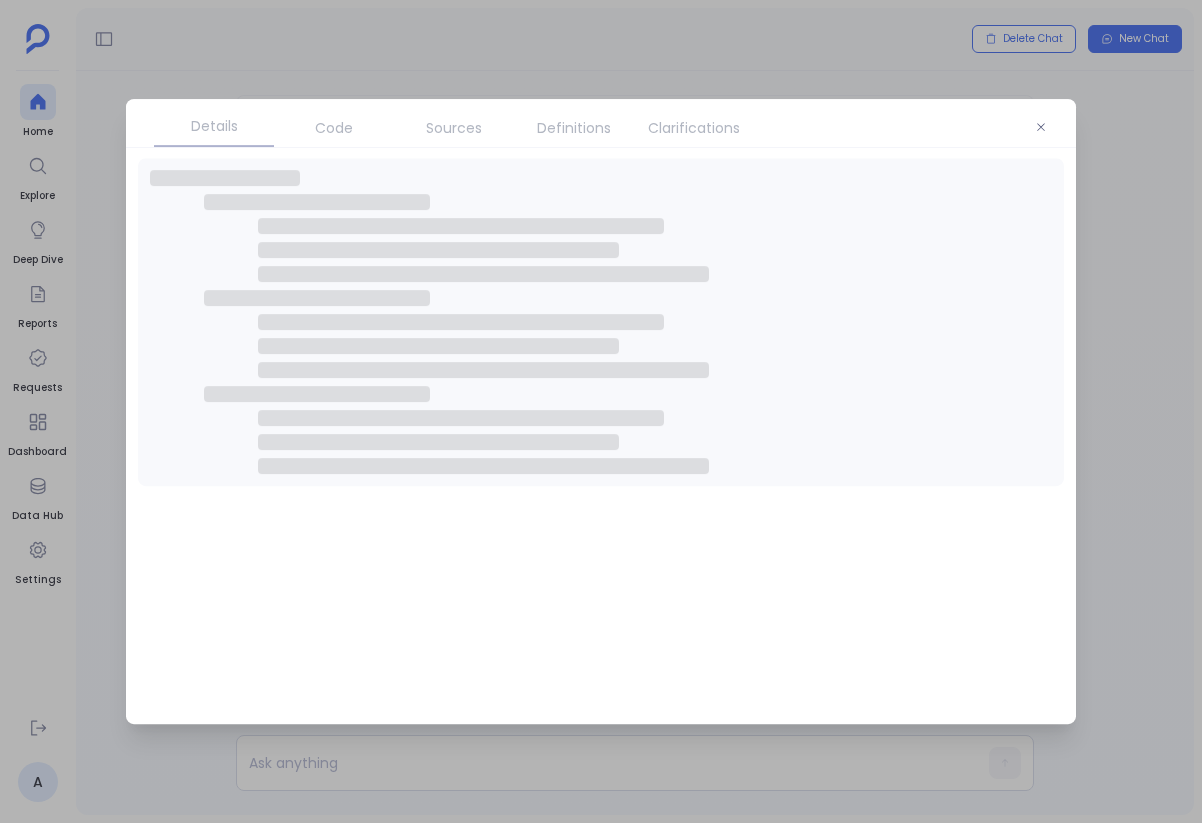 click on "Code" at bounding box center [334, 128] 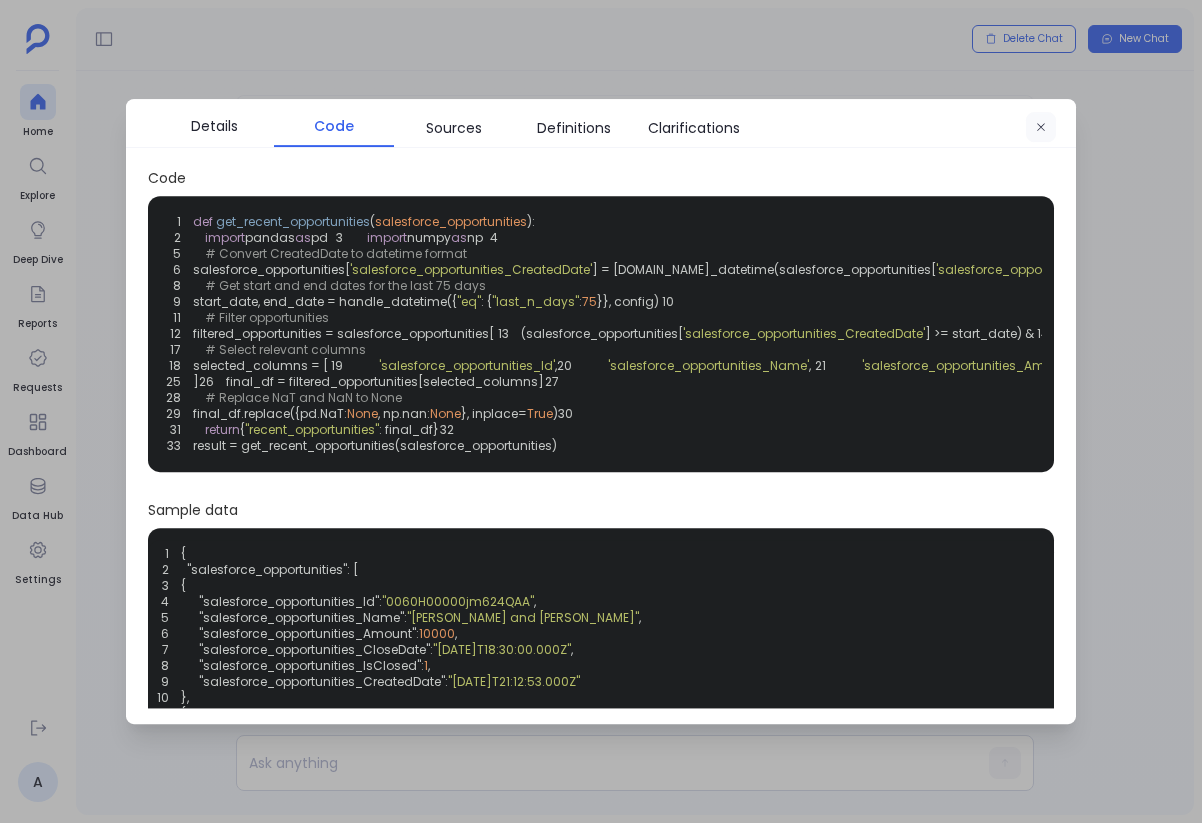 click 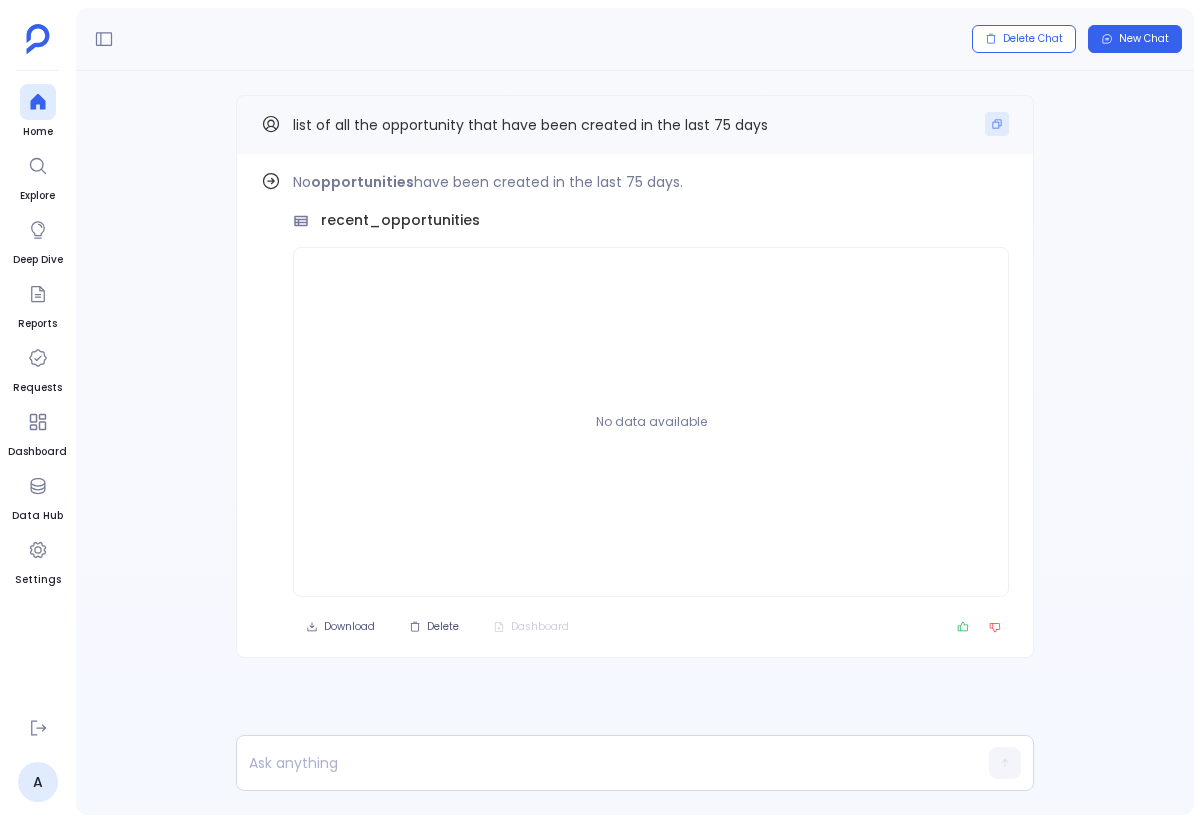 click 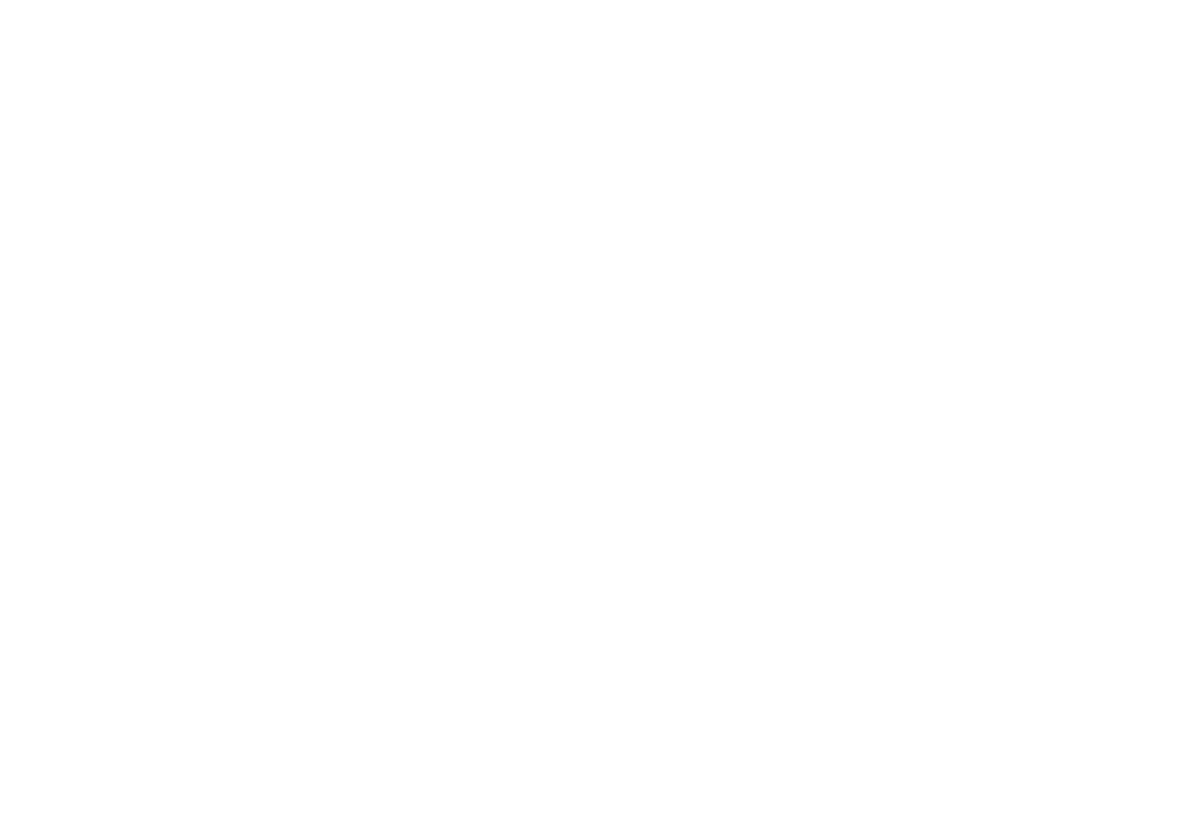 scroll, scrollTop: 0, scrollLeft: 0, axis: both 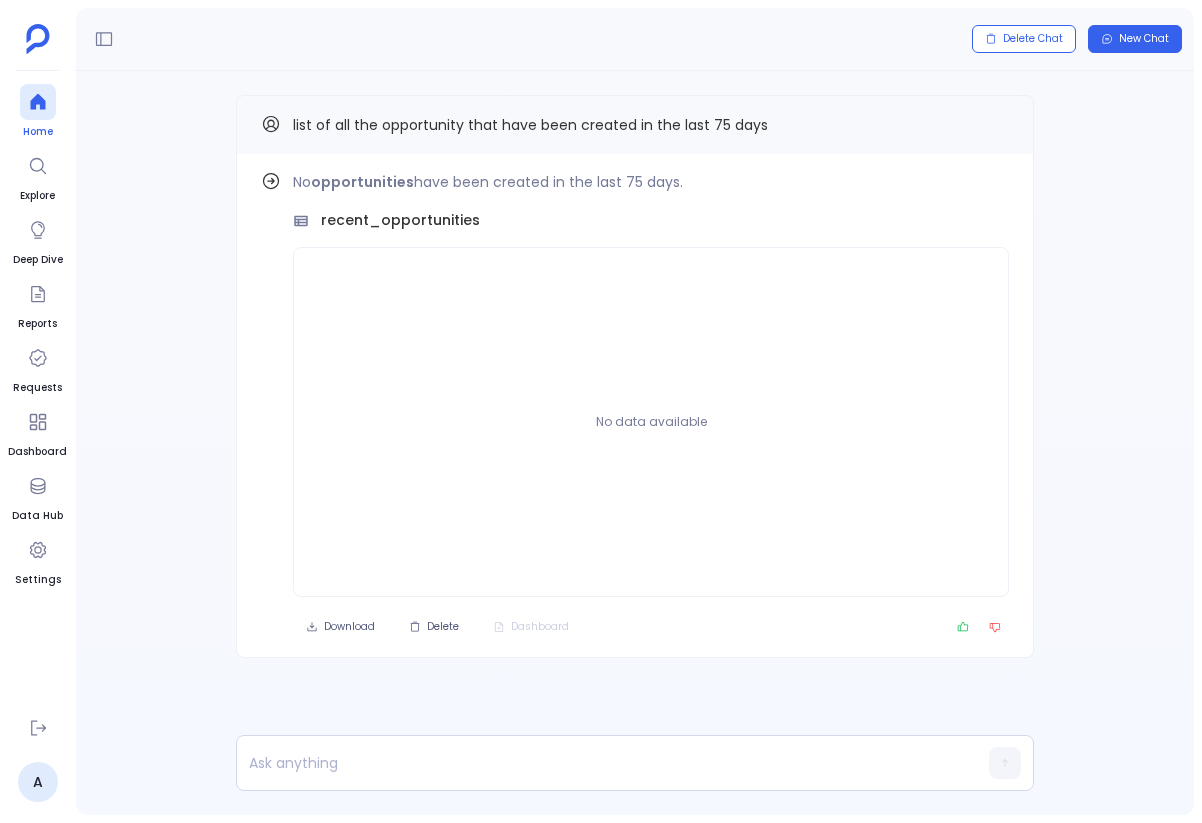 click on "Home" at bounding box center [38, 132] 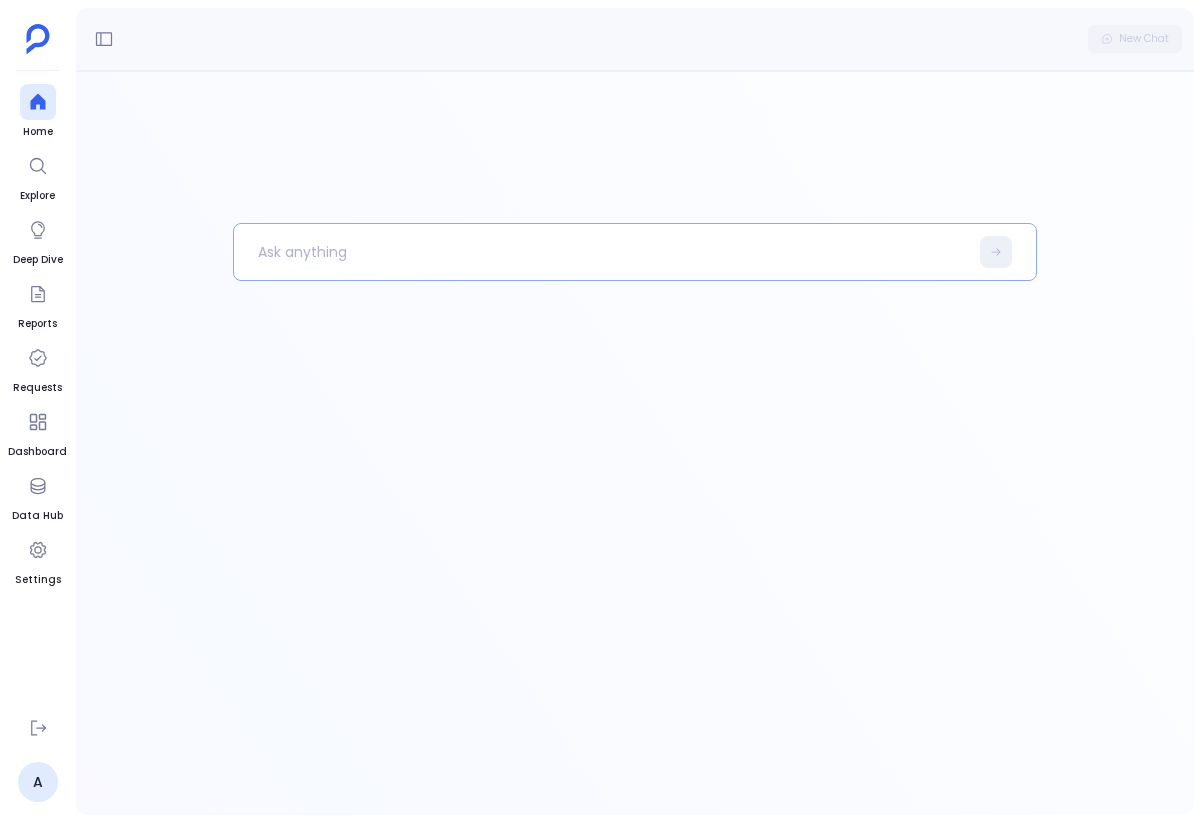 click at bounding box center (601, 252) 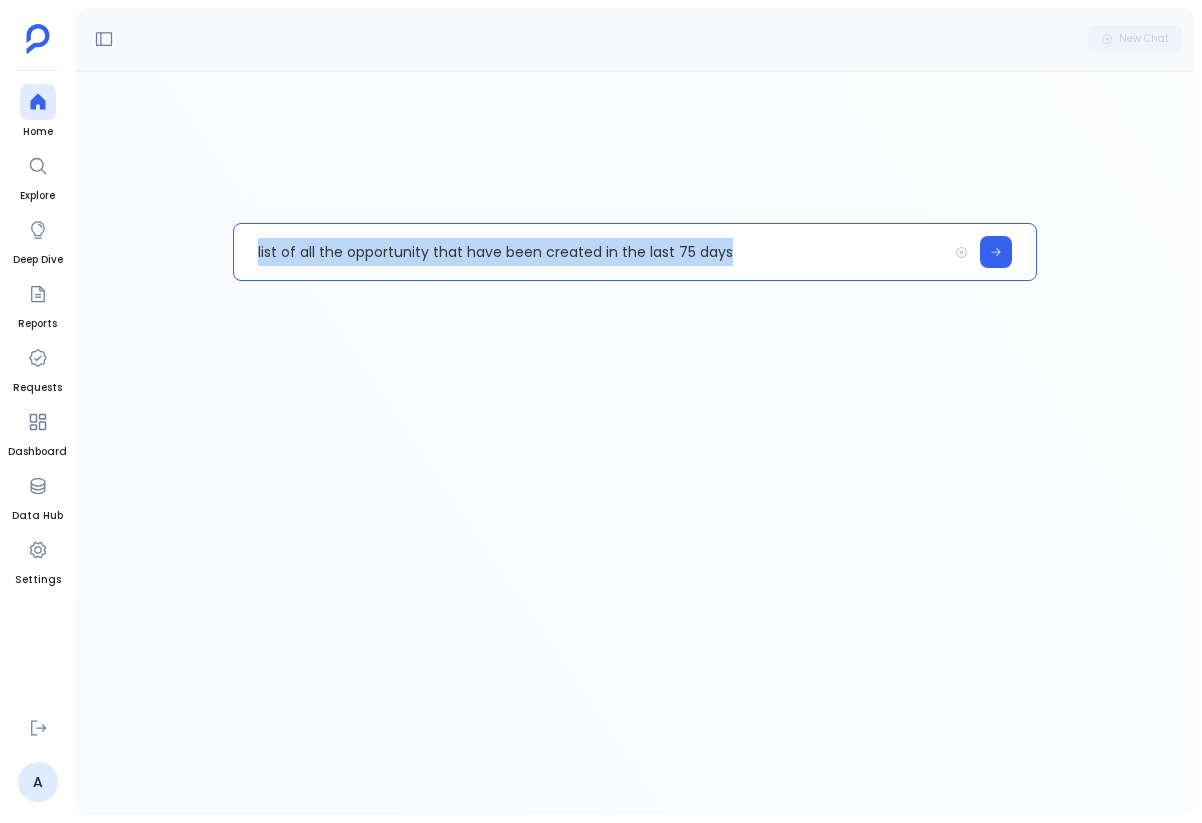 type 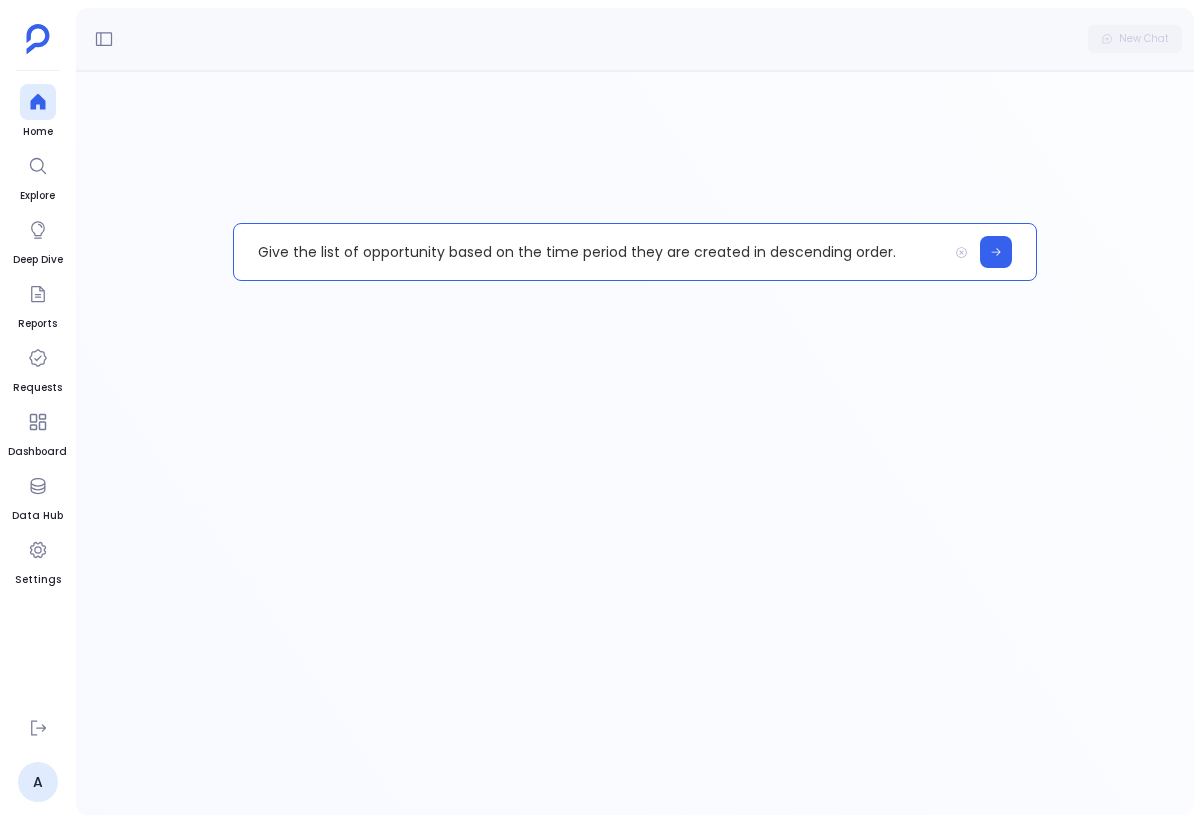 click on "Give the list of opportunity based on the time period they are created in descending order." at bounding box center (591, 252) 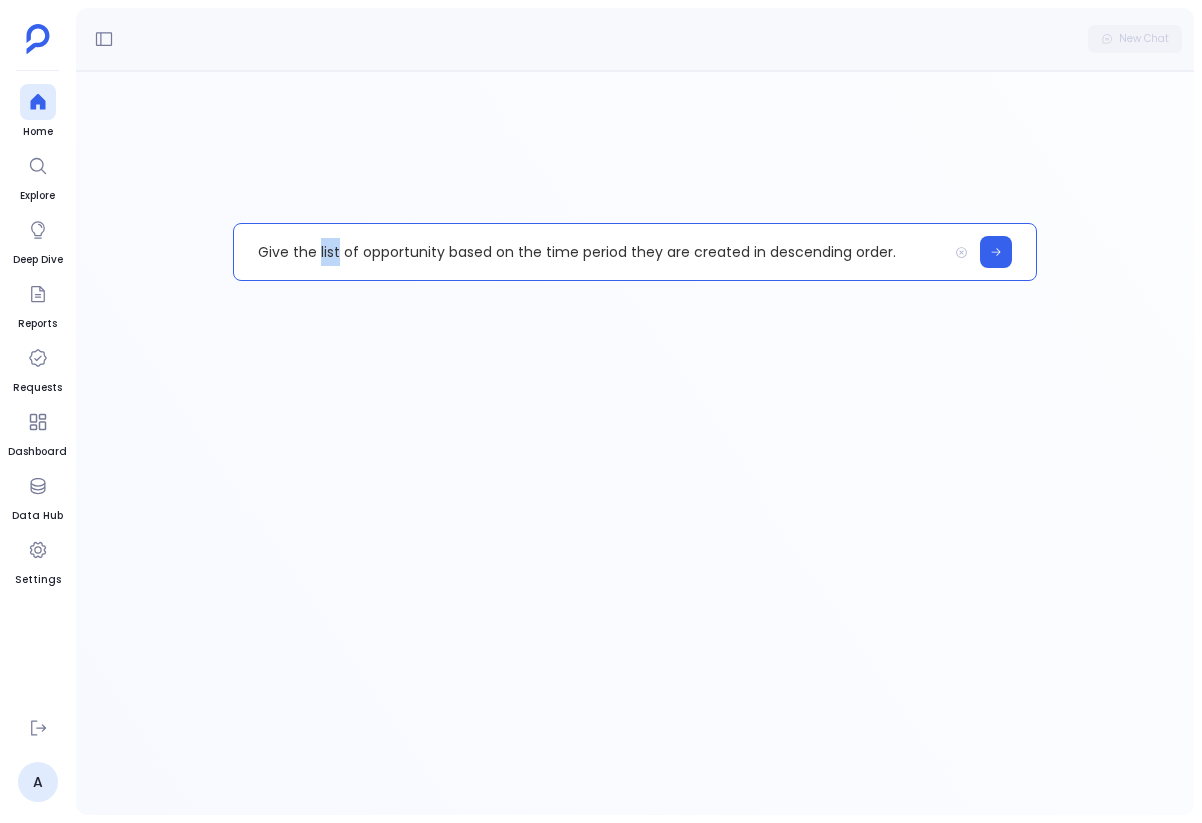click on "Give the list of opportunity based on the time period they are created in descending order." at bounding box center (591, 252) 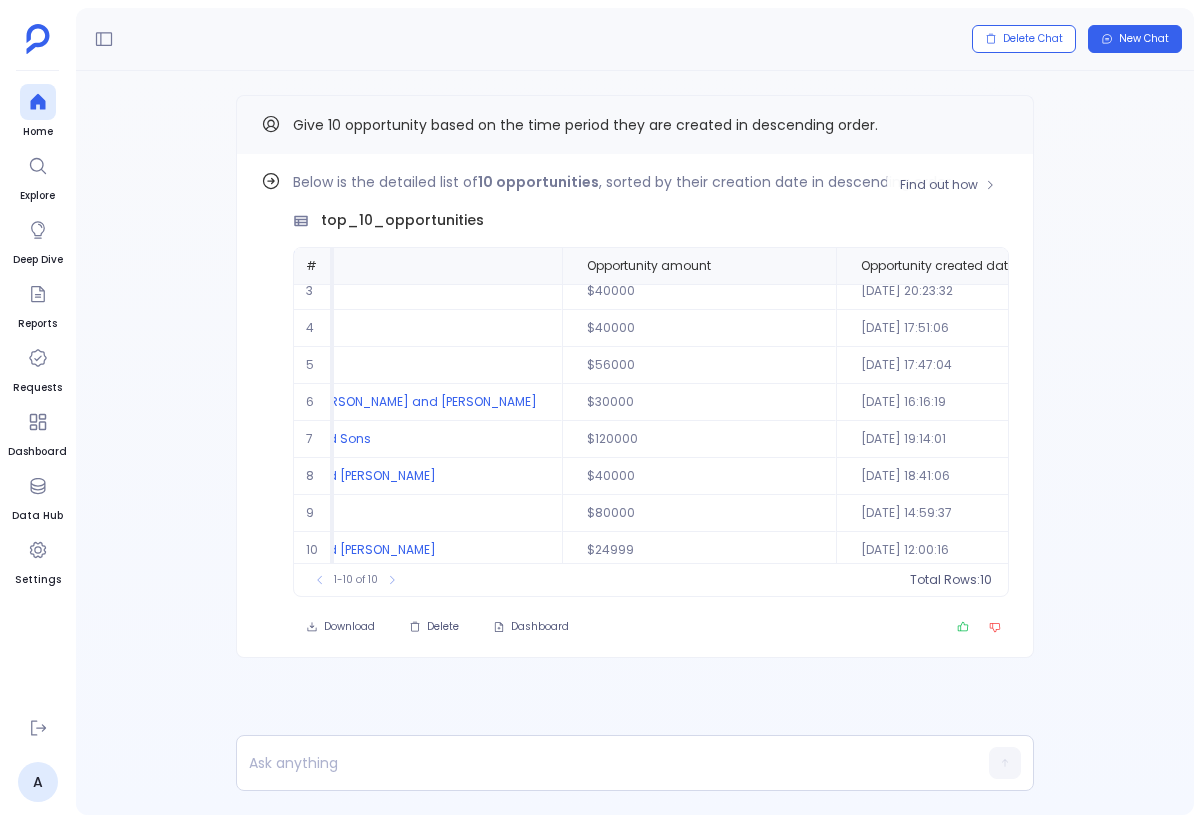 scroll, scrollTop: 96, scrollLeft: 146, axis: both 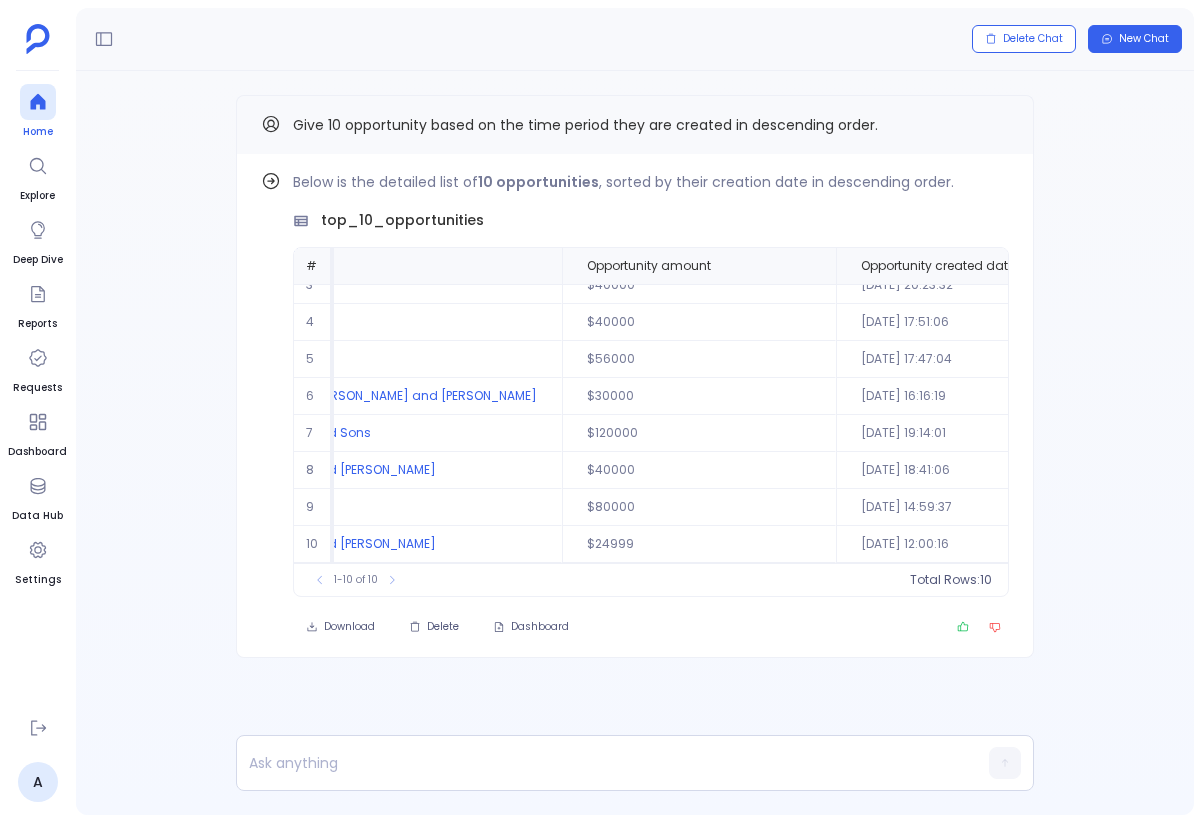 drag, startPoint x: 14, startPoint y: 120, endPoint x: 30, endPoint y: 118, distance: 16.124516 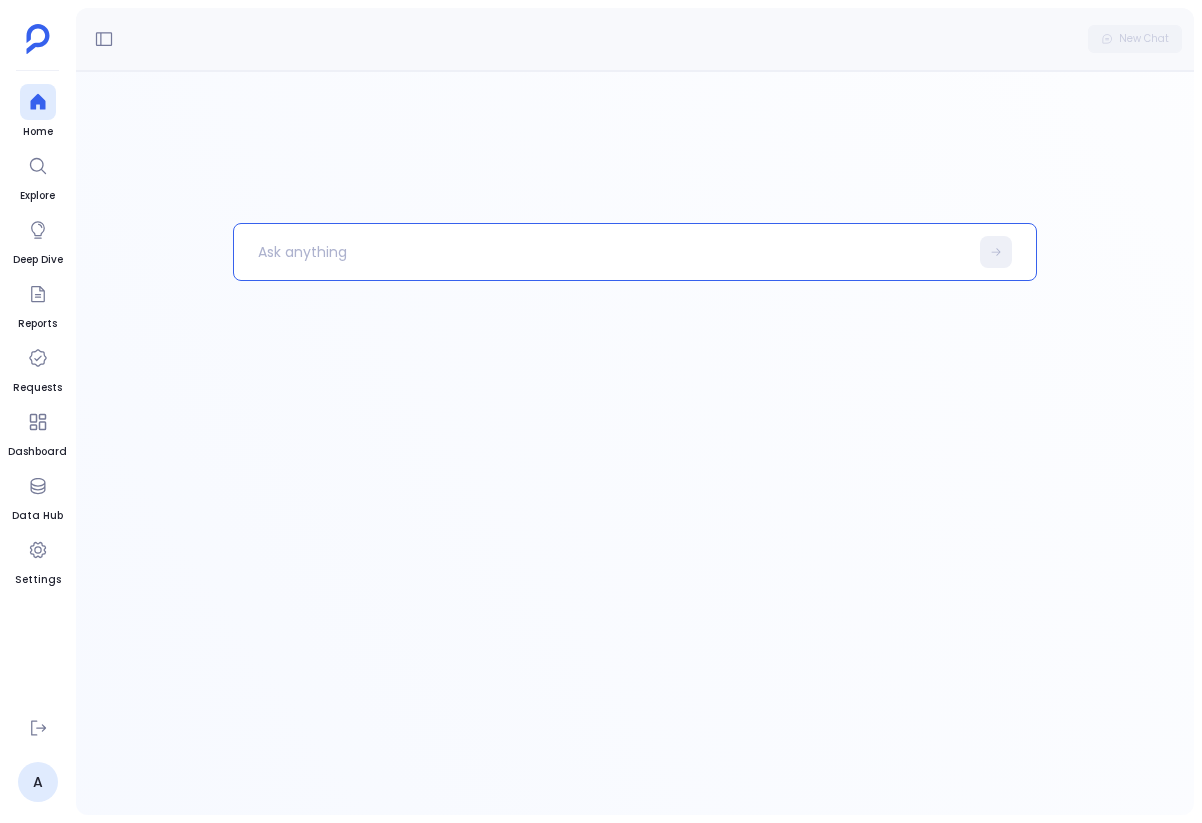 click at bounding box center (601, 252) 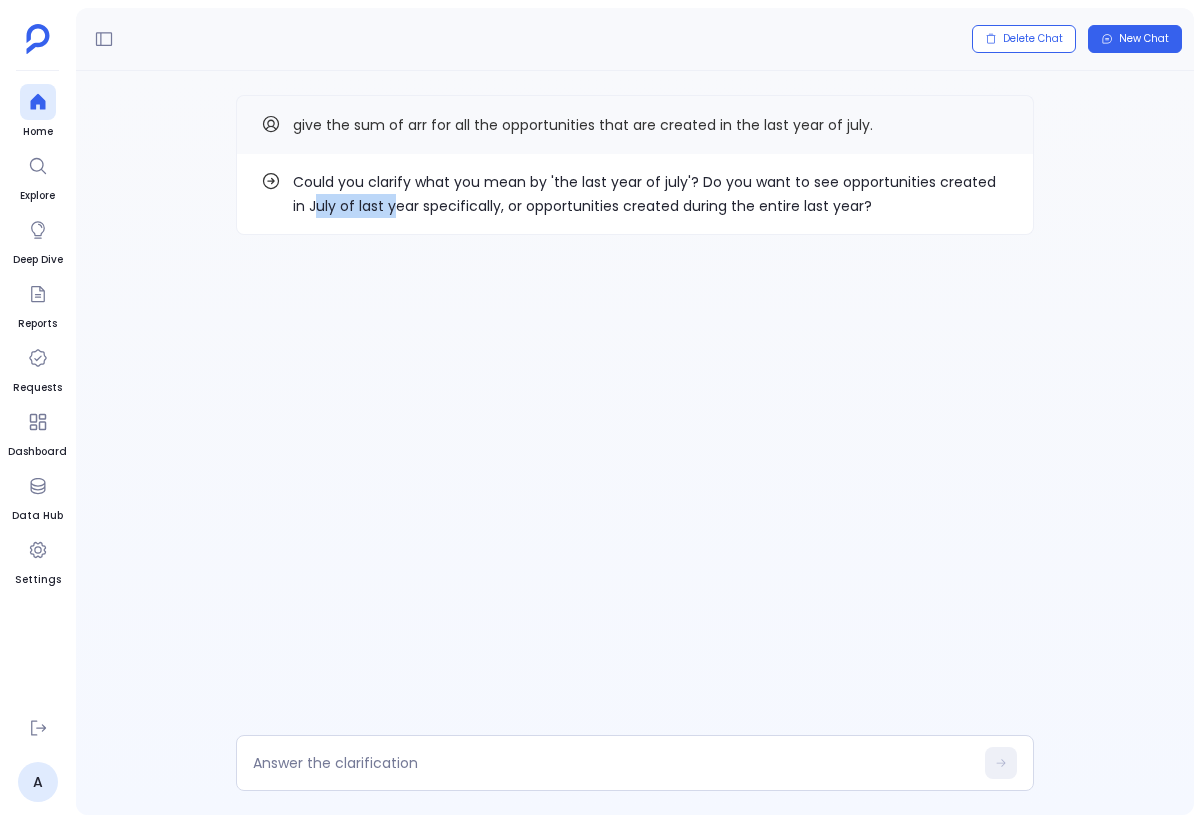 drag, startPoint x: 301, startPoint y: 207, endPoint x: 382, endPoint y: 210, distance: 81.055534 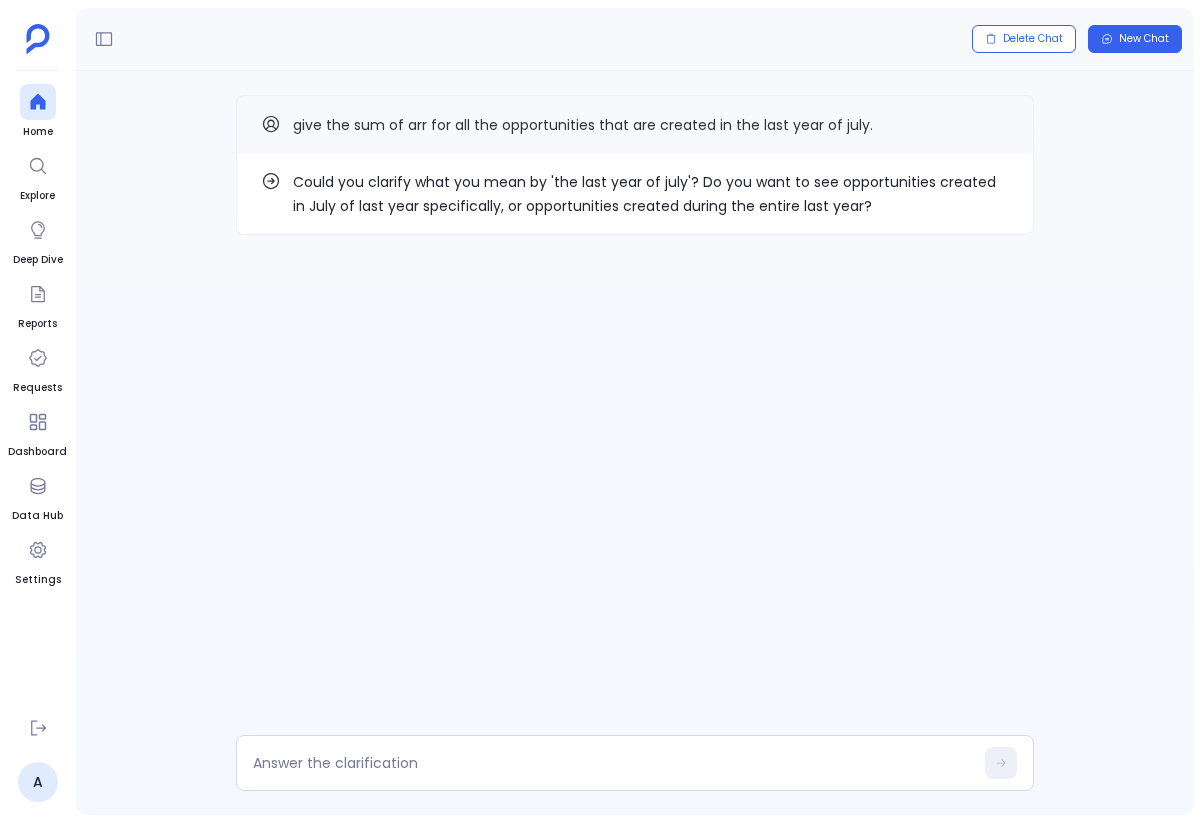 click on "Could you clarify what you mean by 'the last year of july'? Do you want to see opportunities created in July of last year specifically, or opportunities created during the entire last year?" at bounding box center (635, 194) 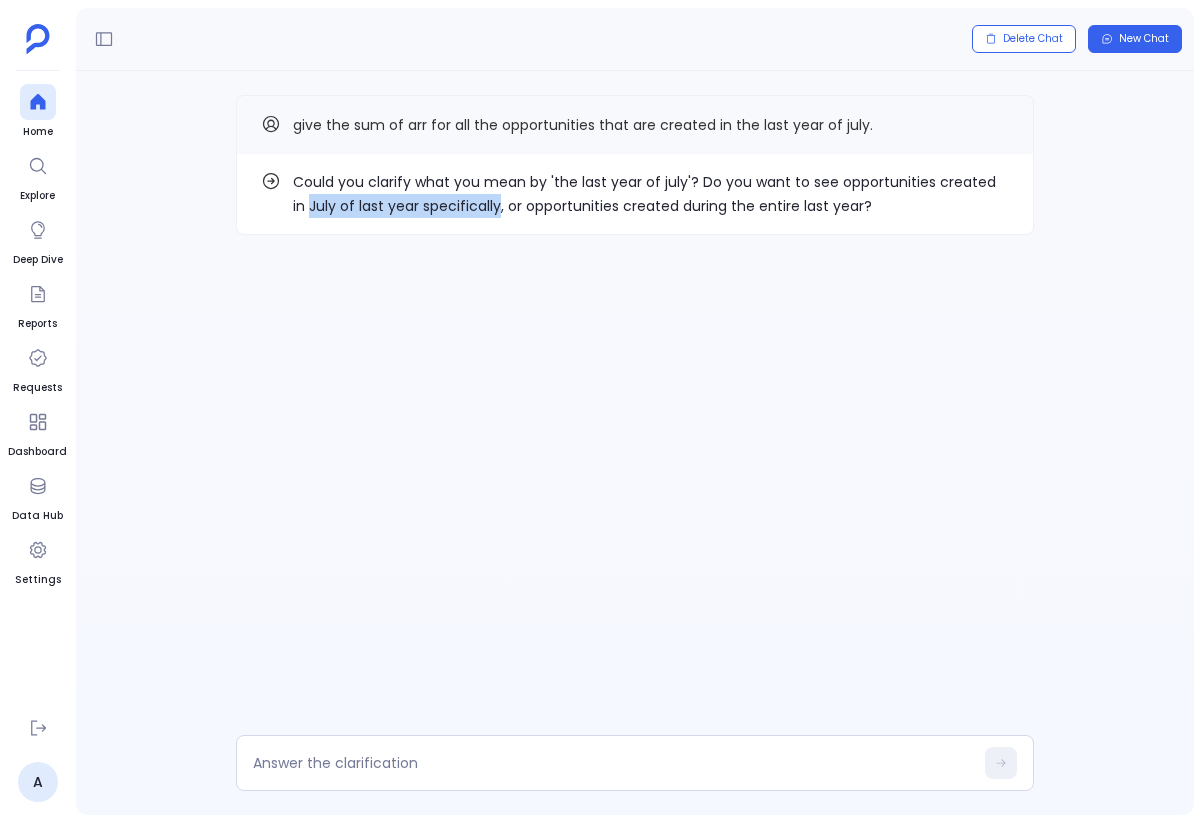 drag, startPoint x: 288, startPoint y: 207, endPoint x: 457, endPoint y: 212, distance: 169.07394 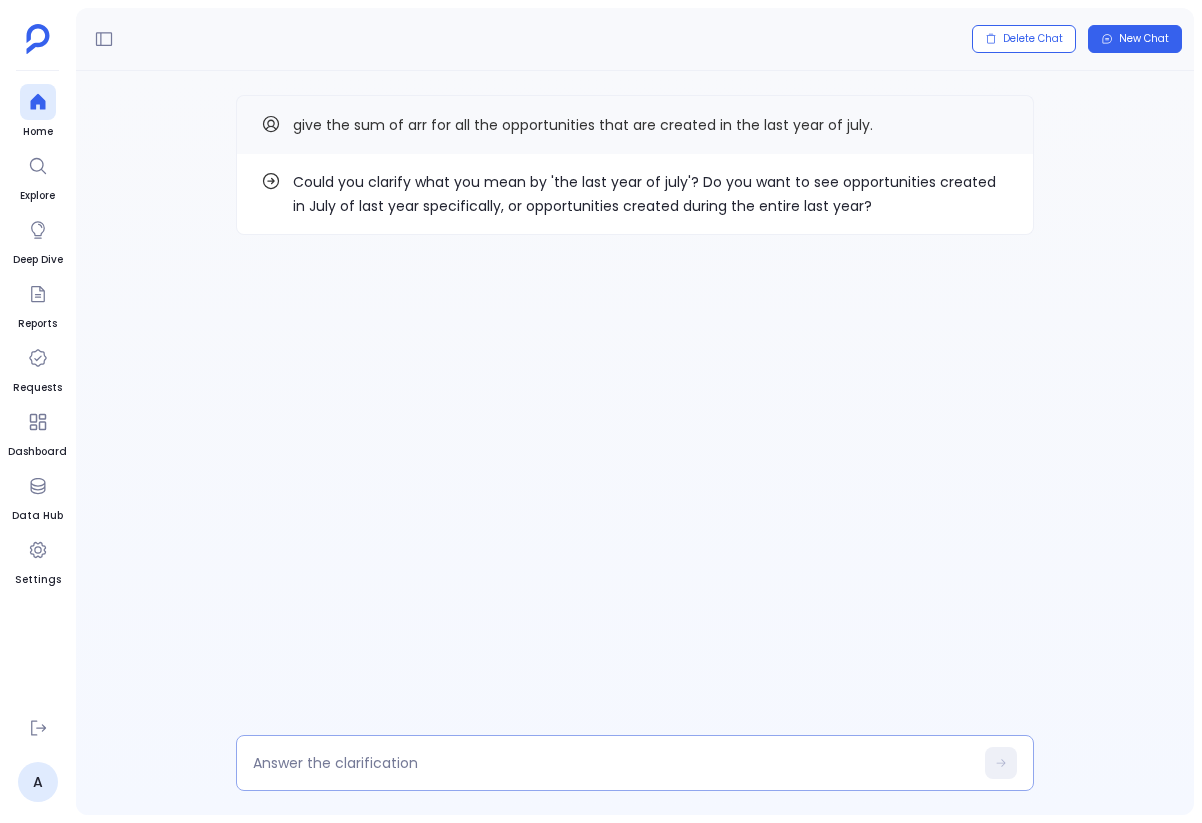 click at bounding box center [635, 763] 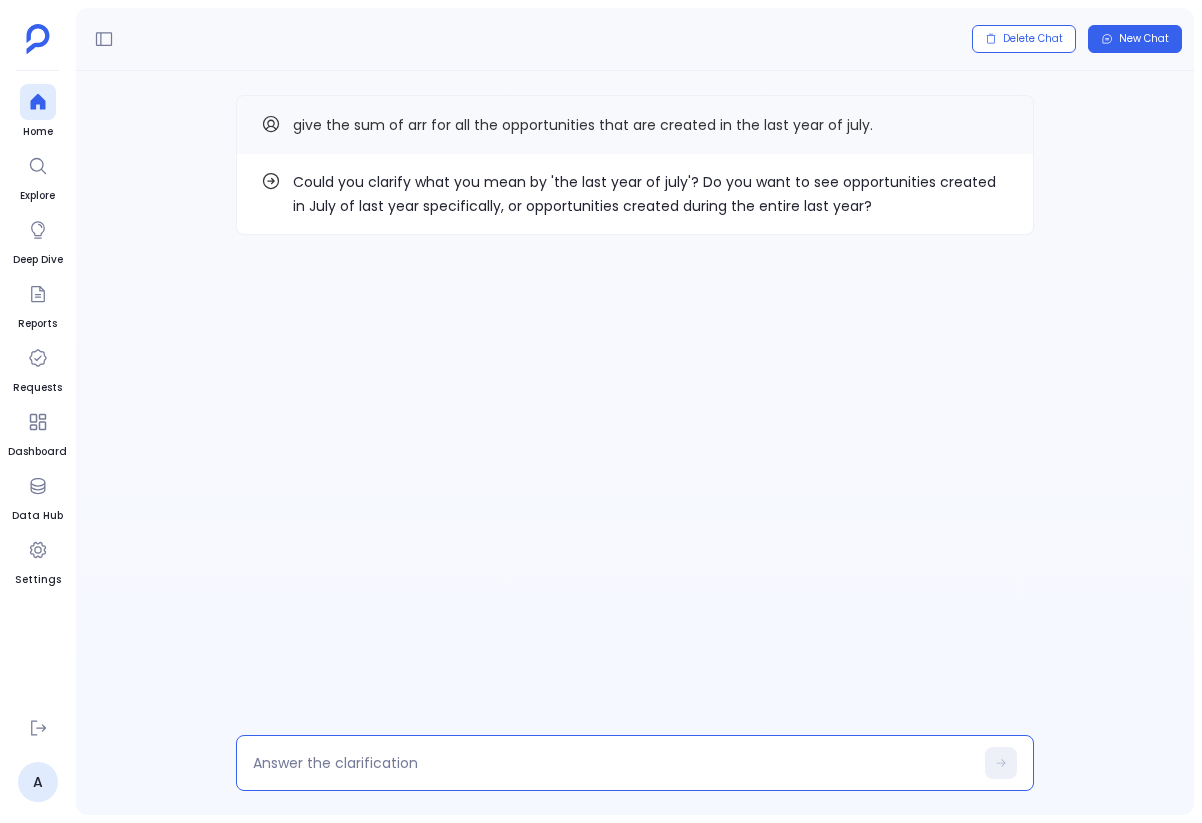 click at bounding box center [613, 763] 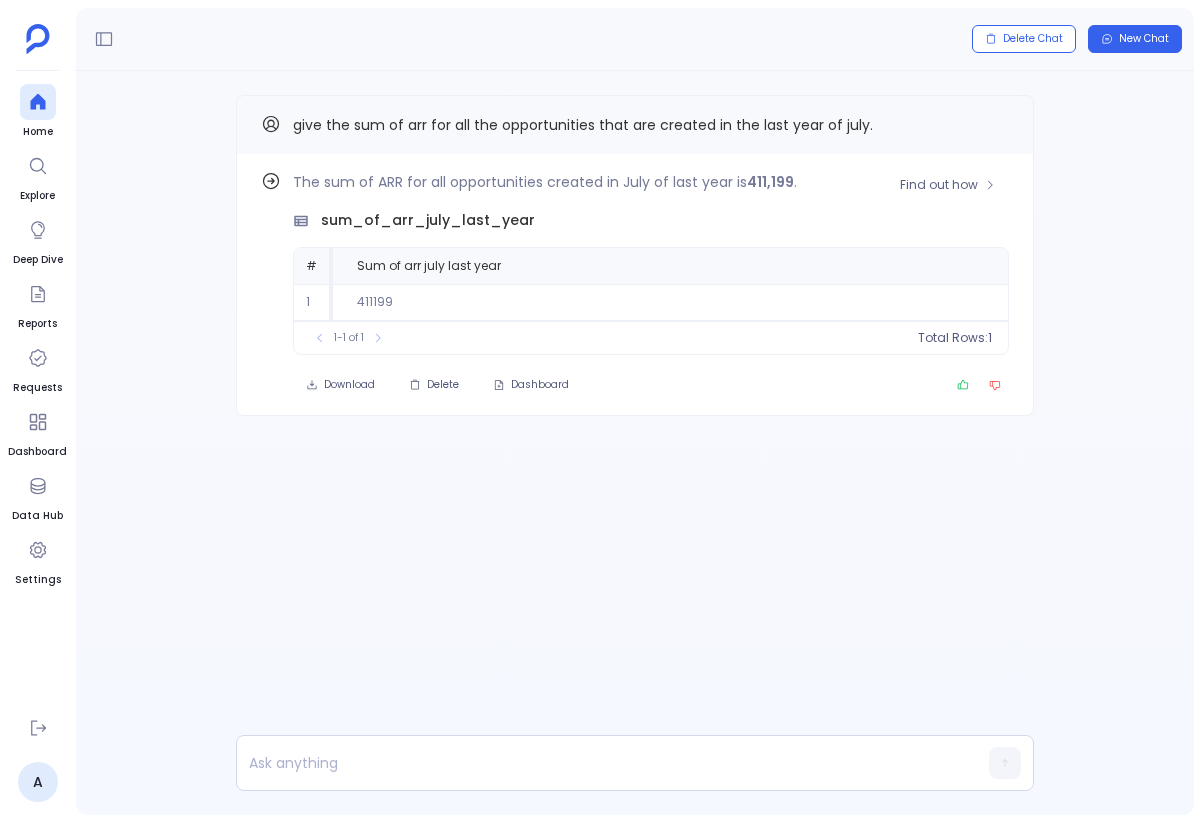 click on "411199" at bounding box center (670, 302) 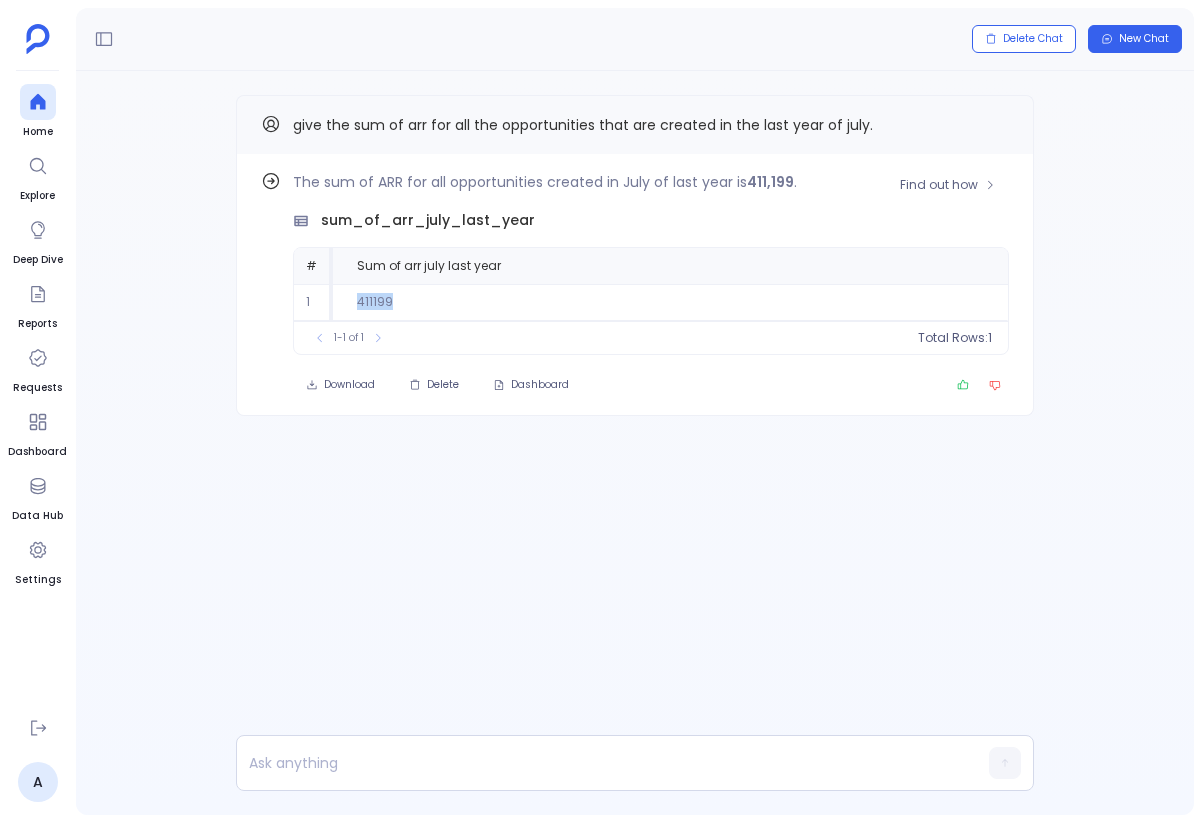 click on "411199" at bounding box center (670, 302) 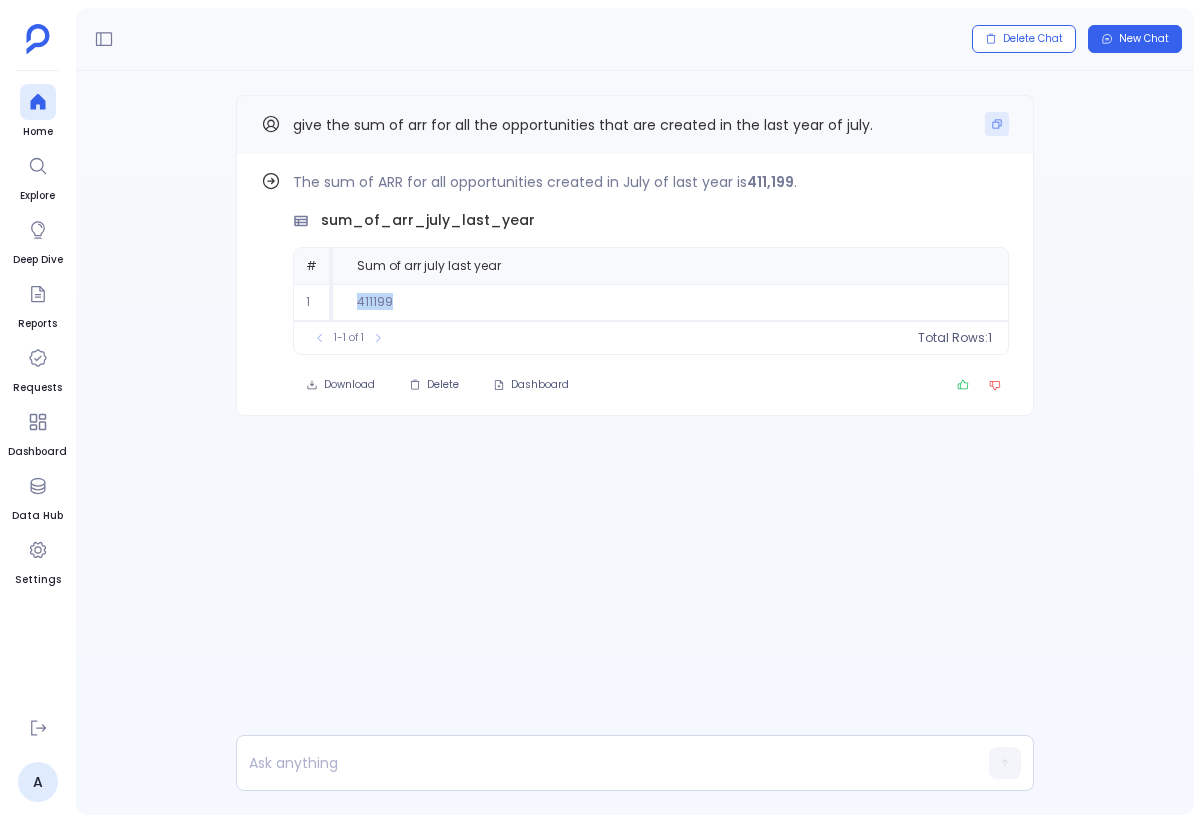 click 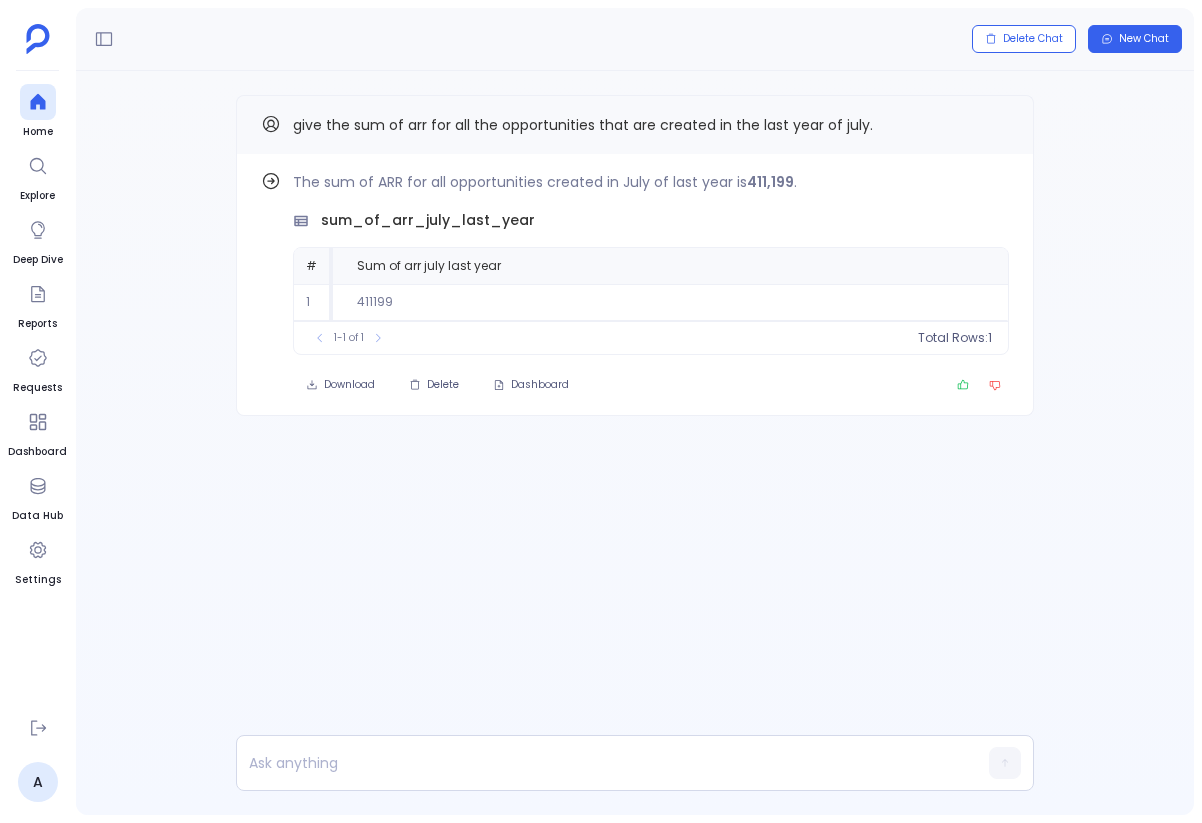 click on "Home Explore Deep Dive Reports Requests Dashboard Data Hub Settings A" at bounding box center (38, 411) 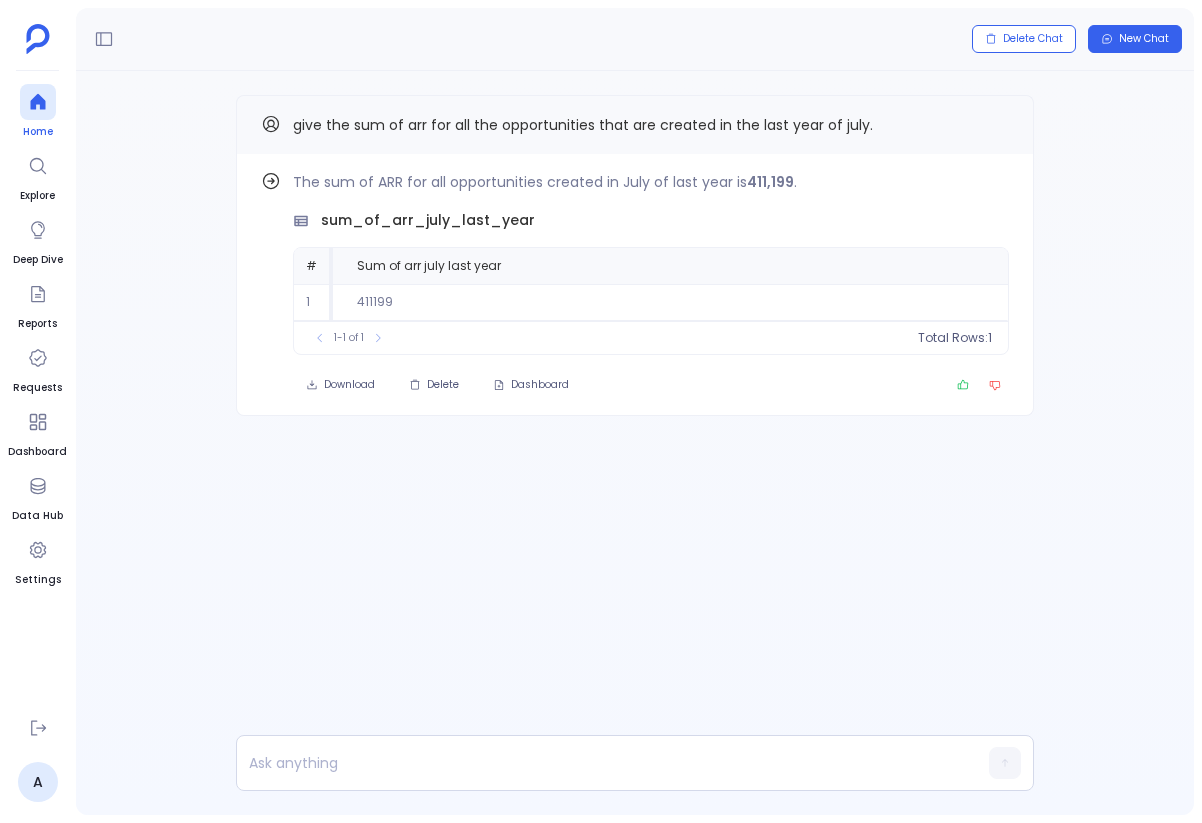 click at bounding box center (38, 102) 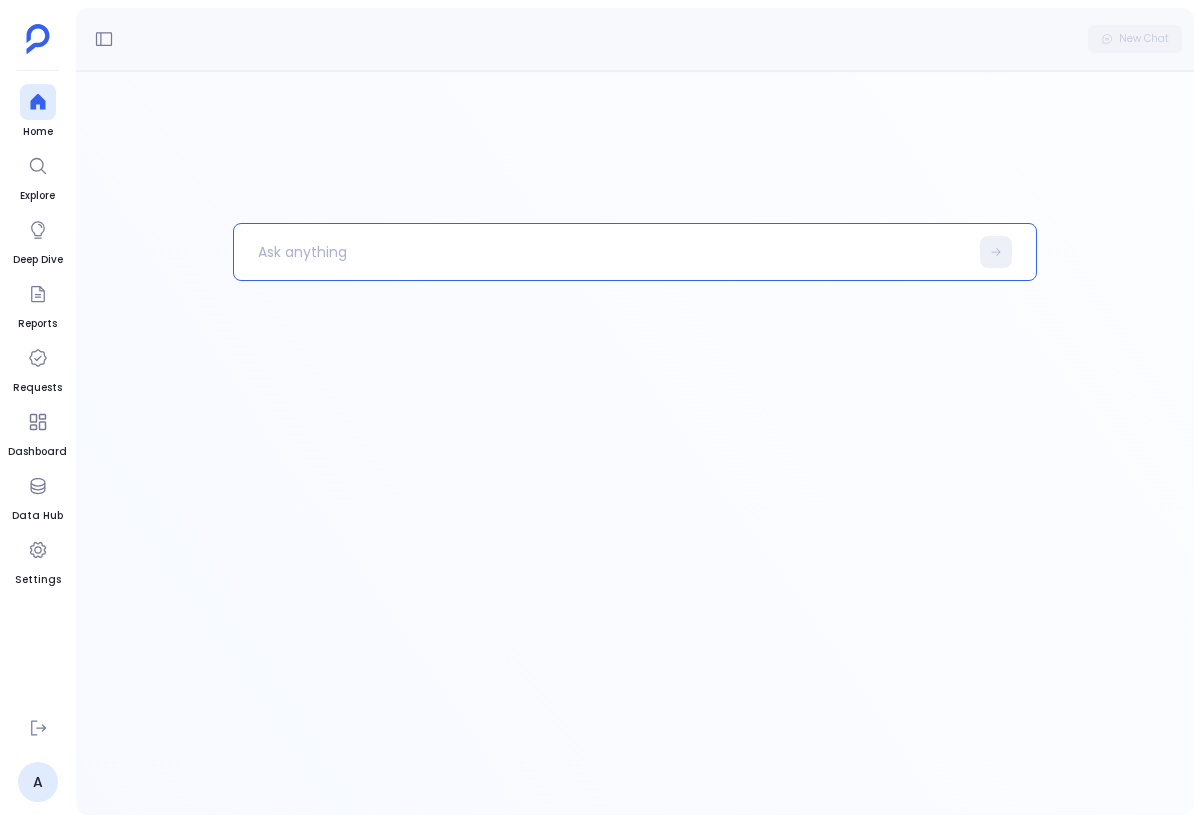 click at bounding box center (601, 252) 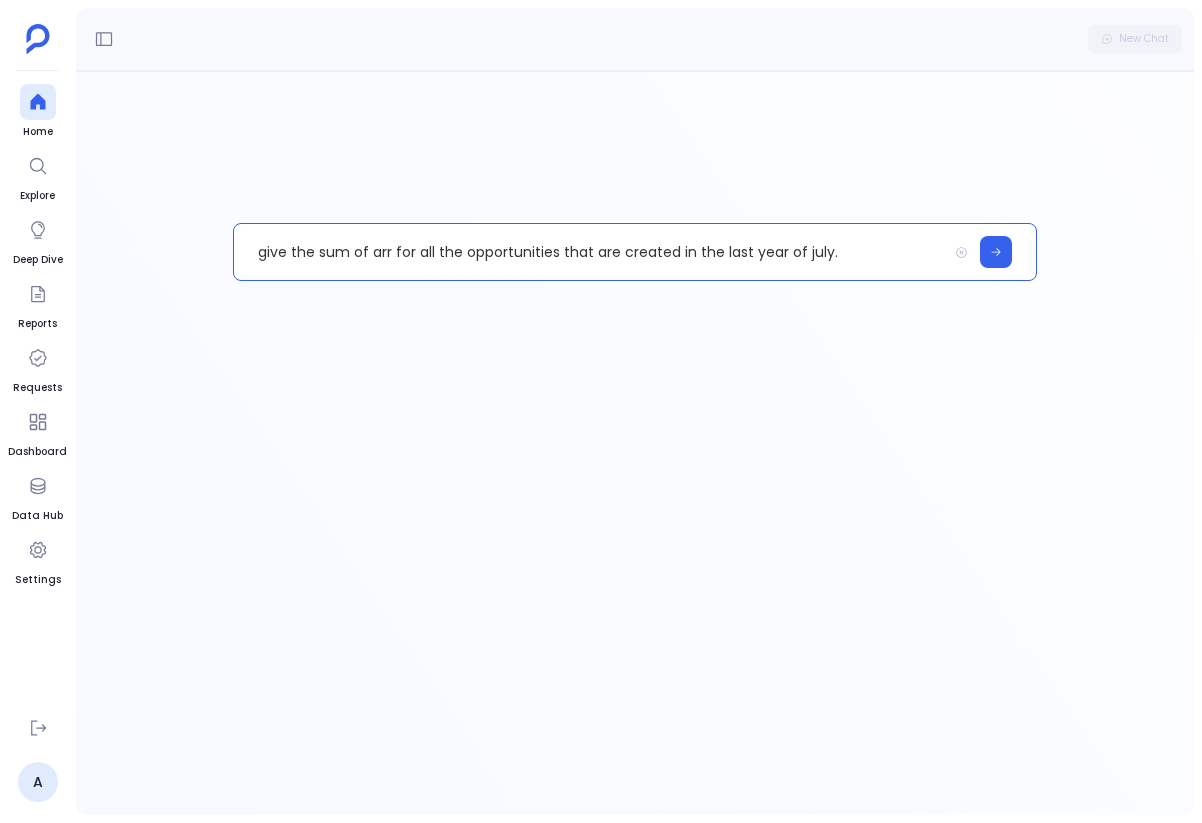 click on "give the sum of arr for all the opportunities that are created in the last year of july." at bounding box center [591, 252] 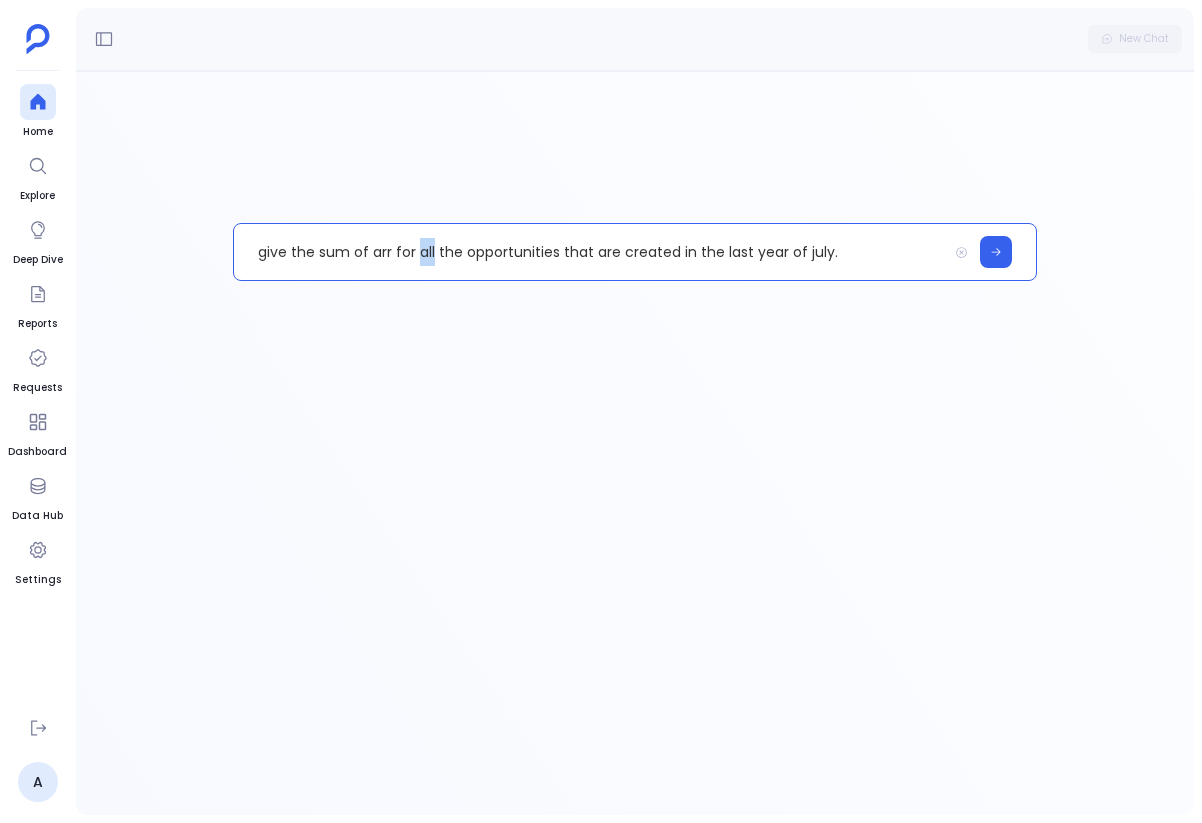click on "give the sum of arr for all the opportunities that are created in the last year of july." at bounding box center [591, 252] 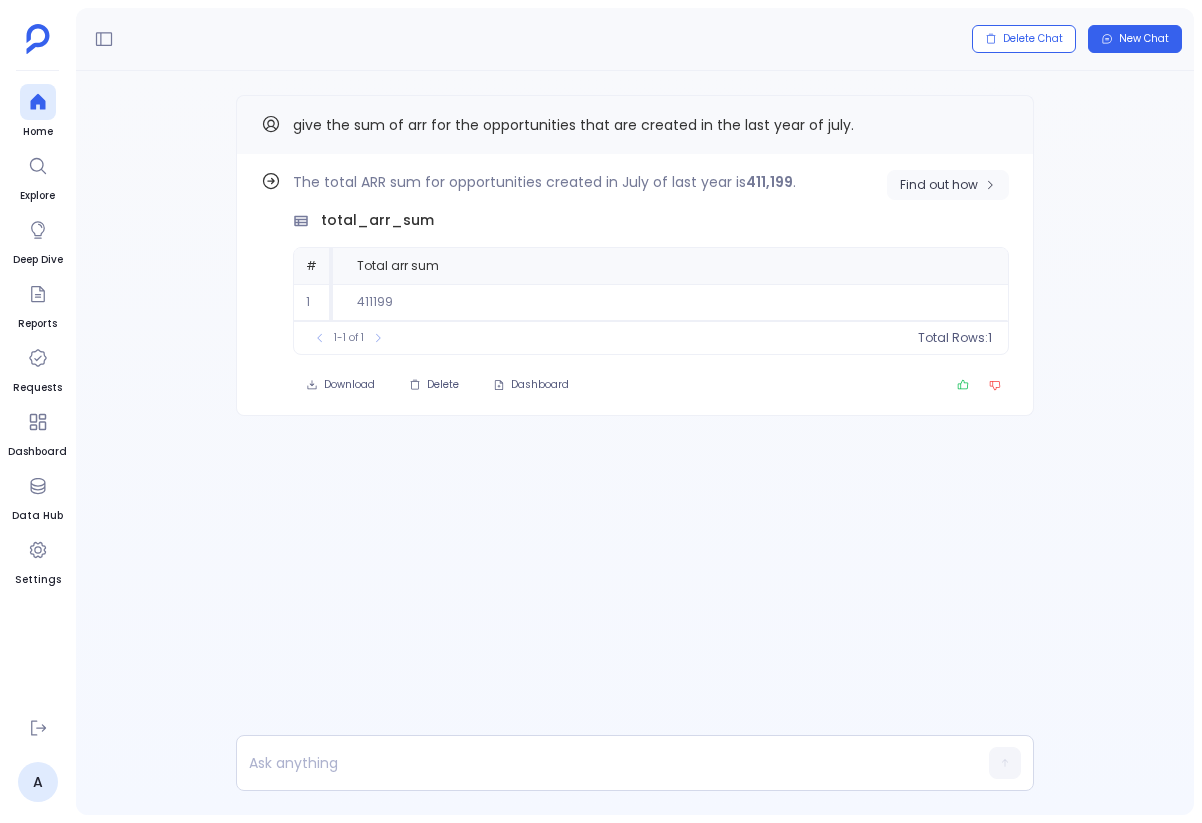 click on "Find out how" at bounding box center [948, 185] 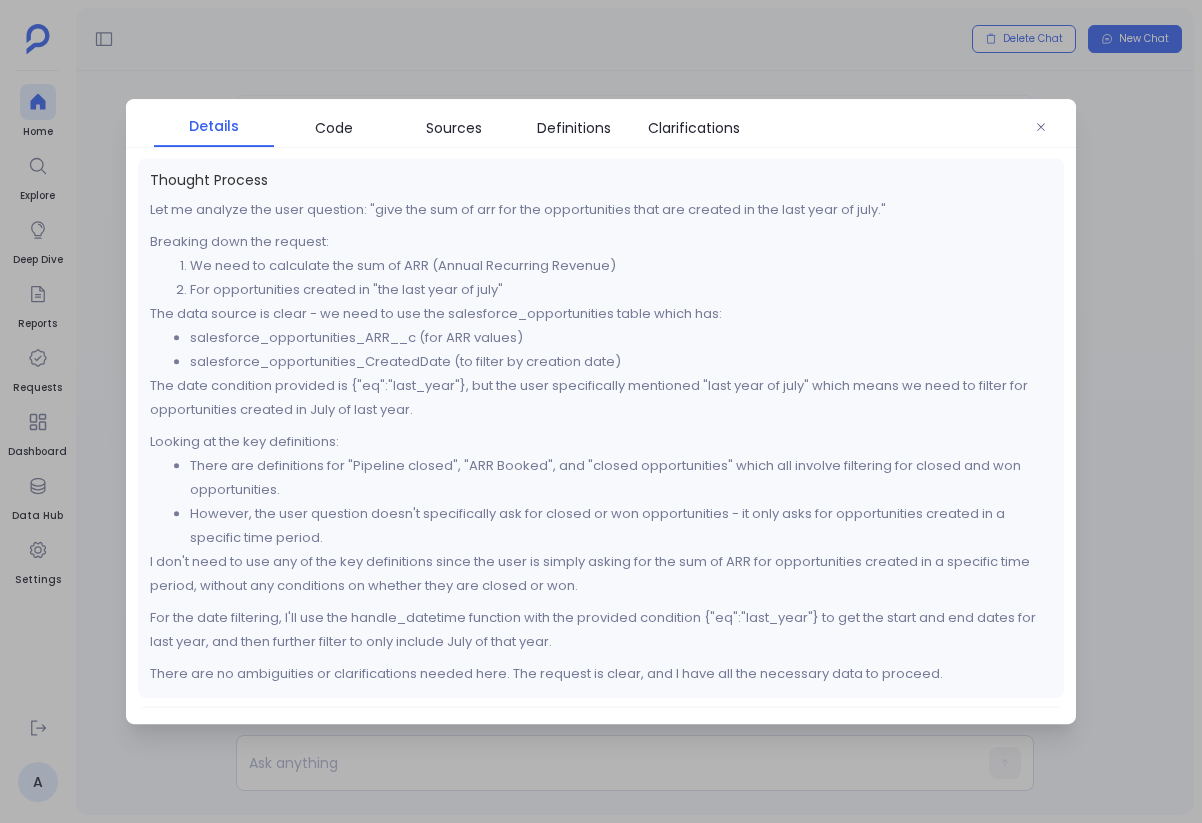 click at bounding box center [601, 411] 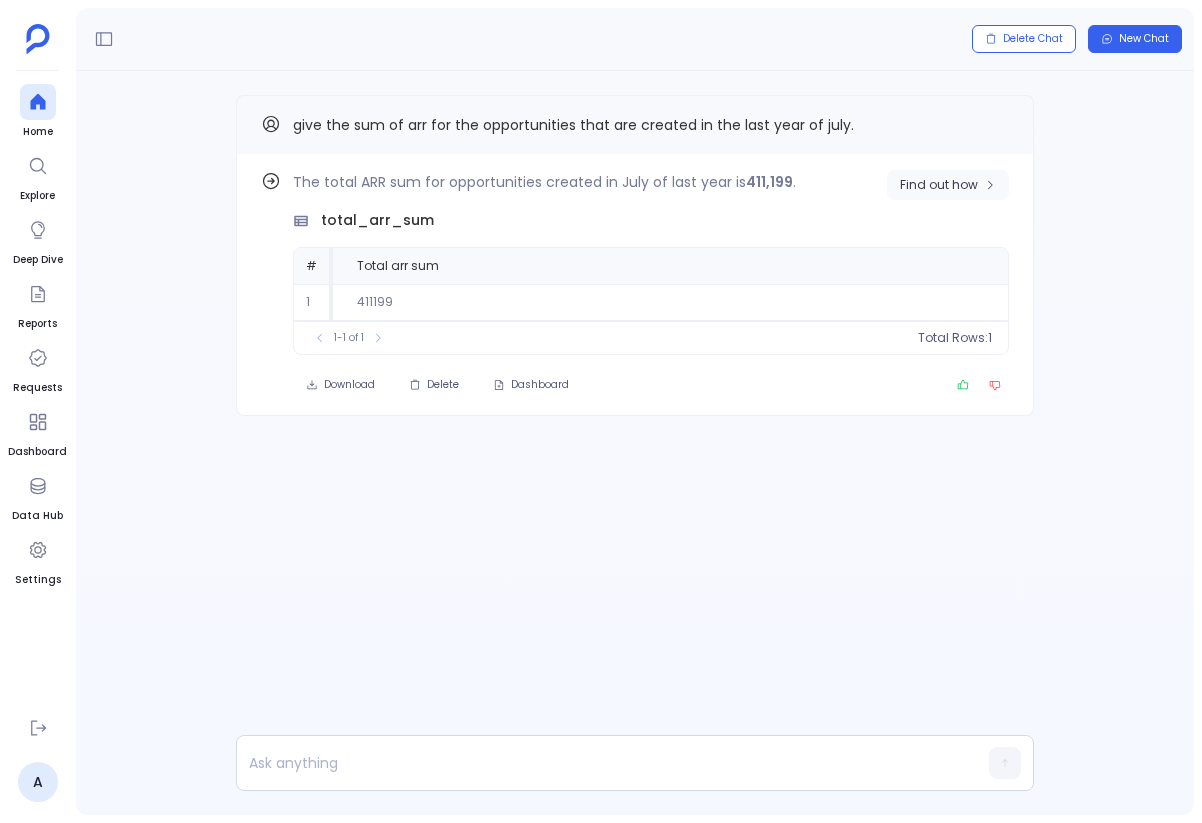 click on "Find out how" at bounding box center (948, 185) 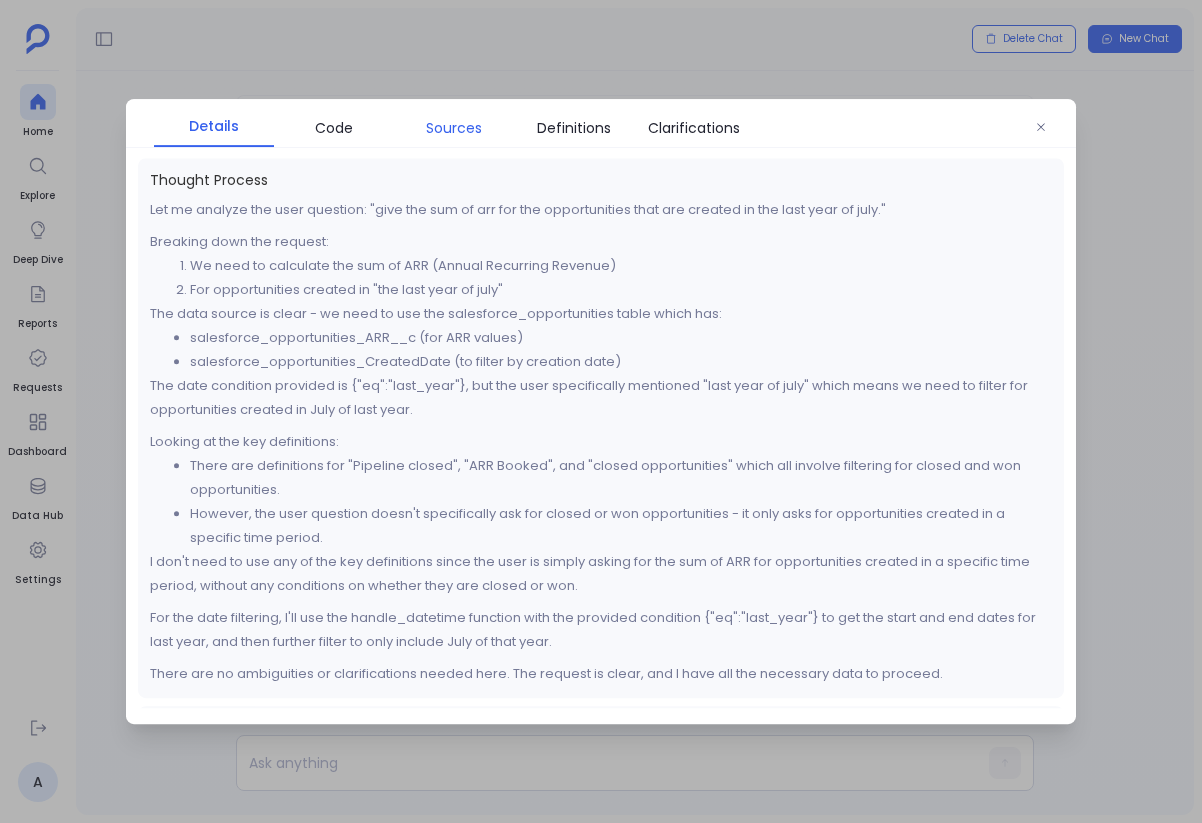 click on "Sources" at bounding box center [454, 128] 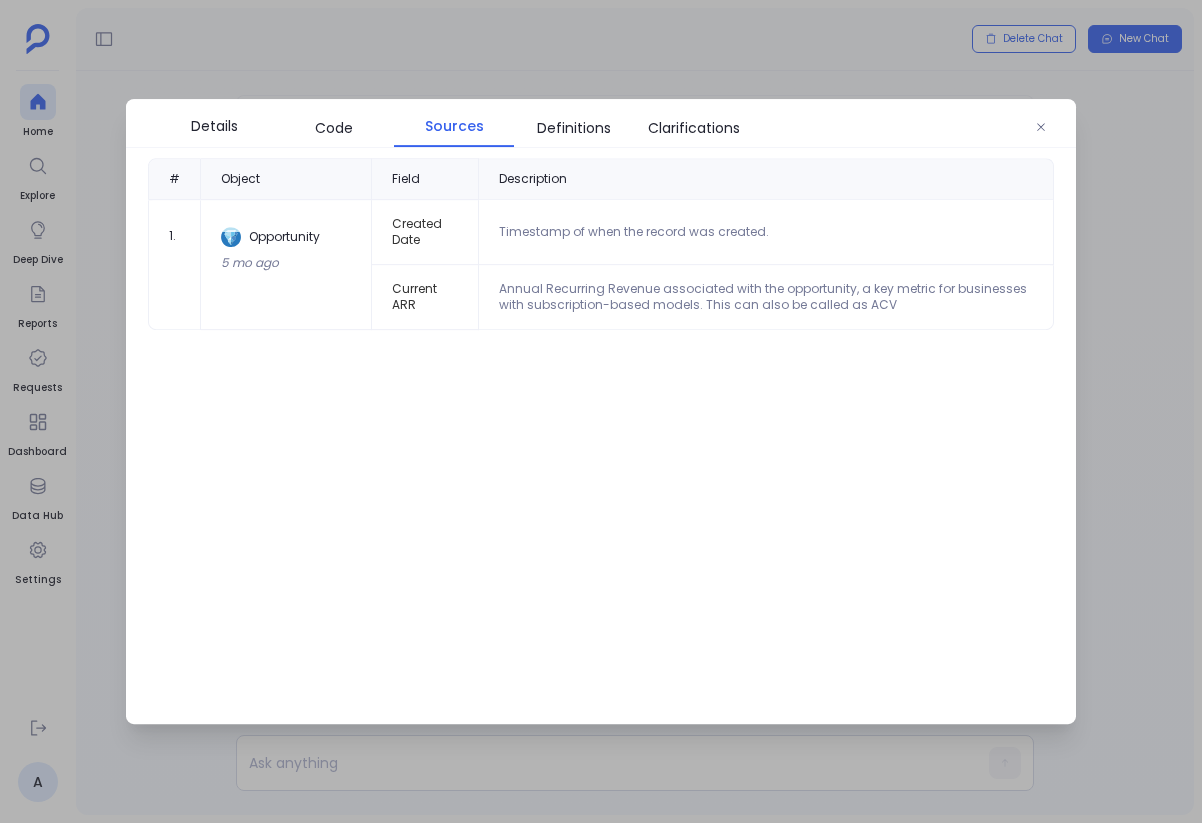 click at bounding box center [601, 411] 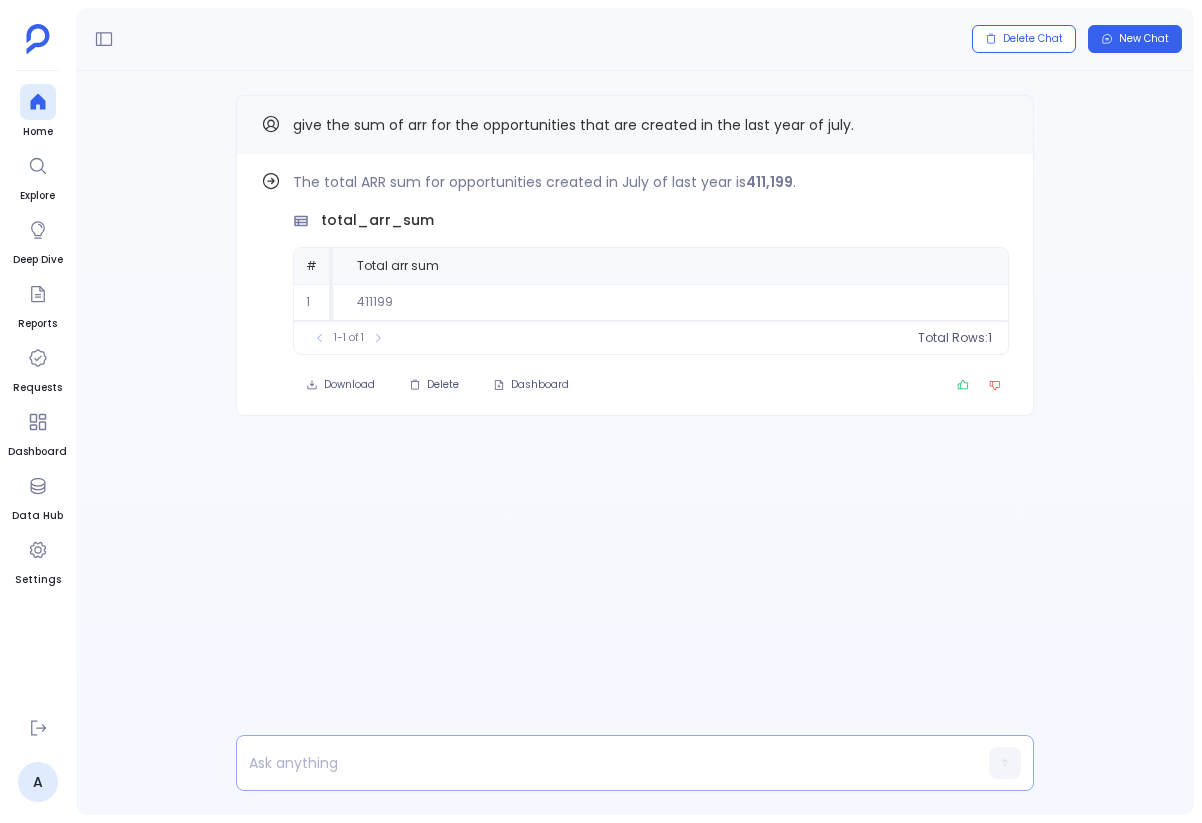 click at bounding box center [596, 763] 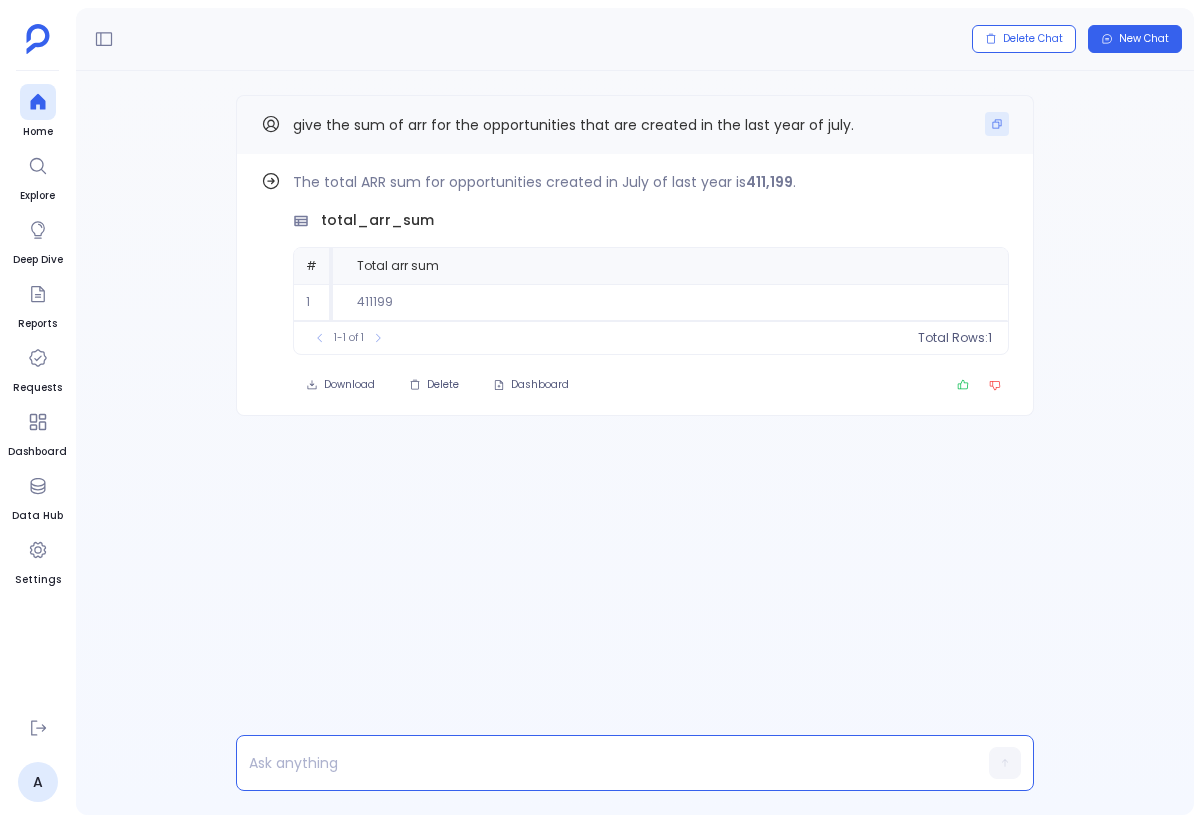 click 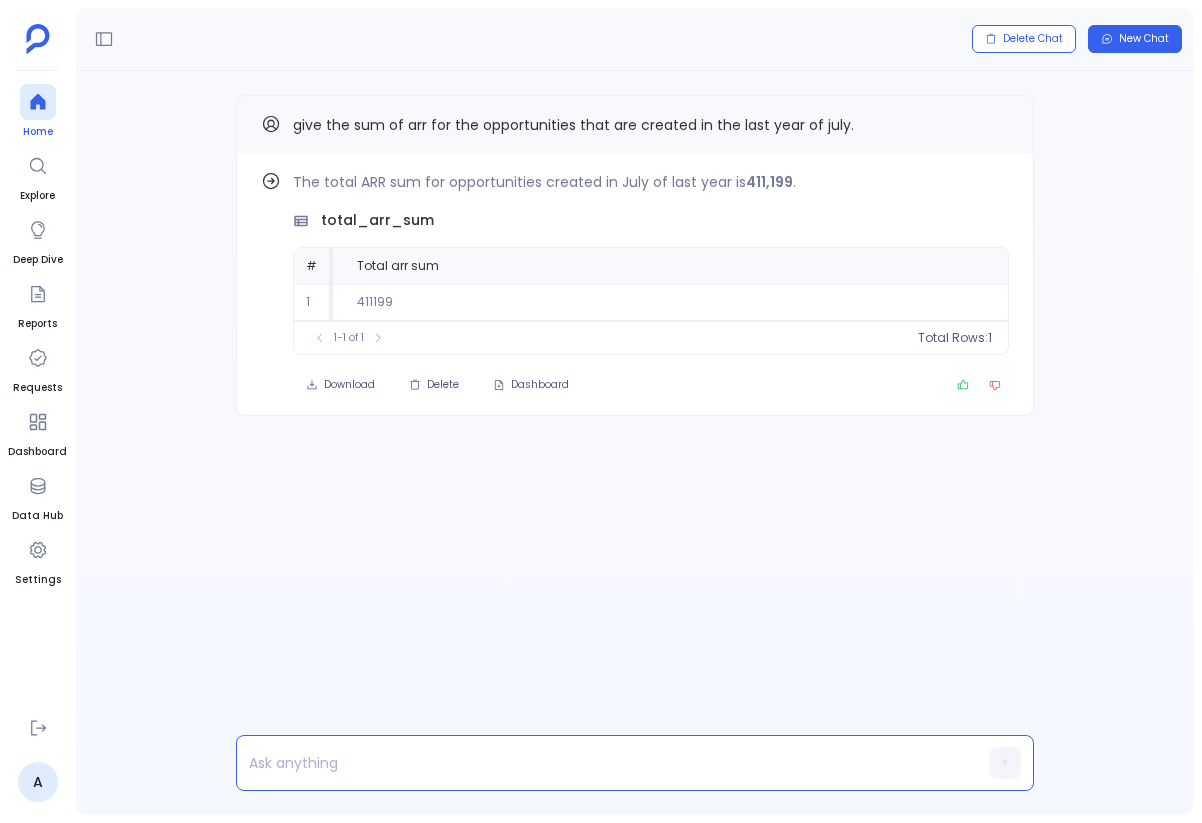 click at bounding box center [38, 102] 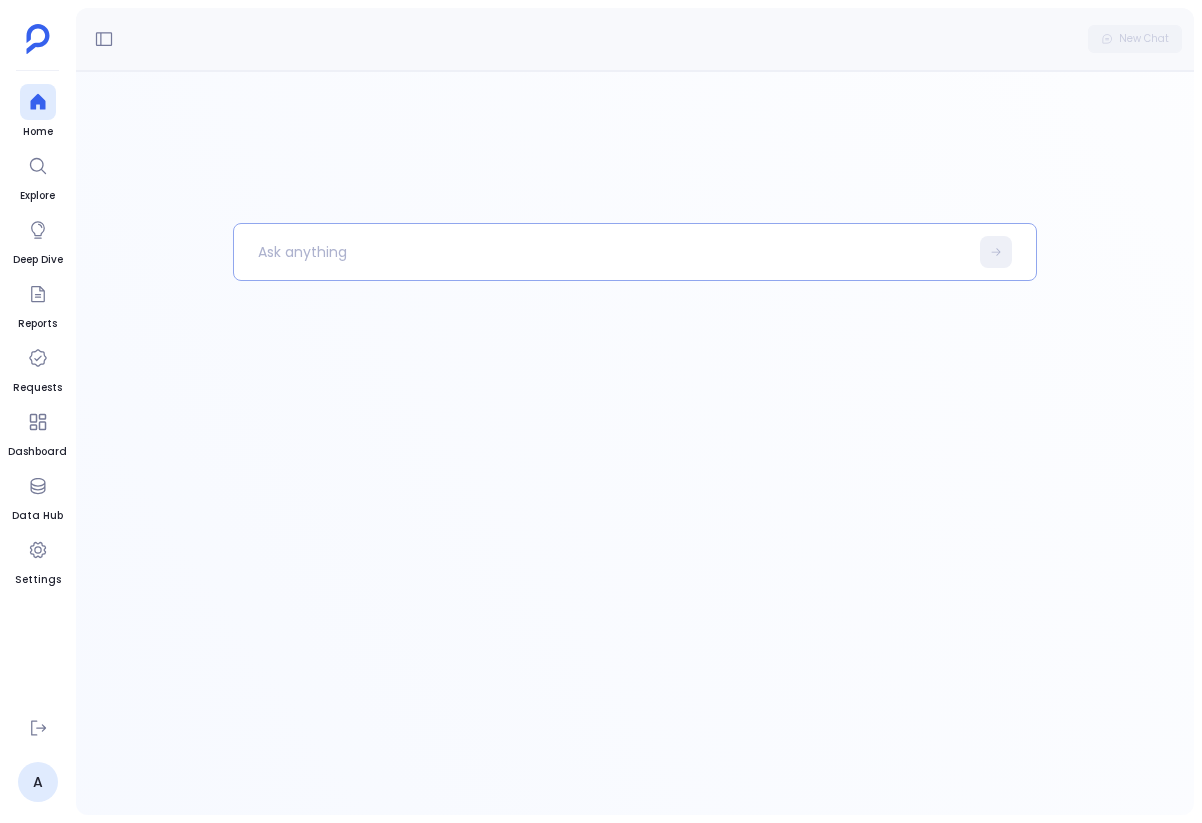 click at bounding box center [635, 252] 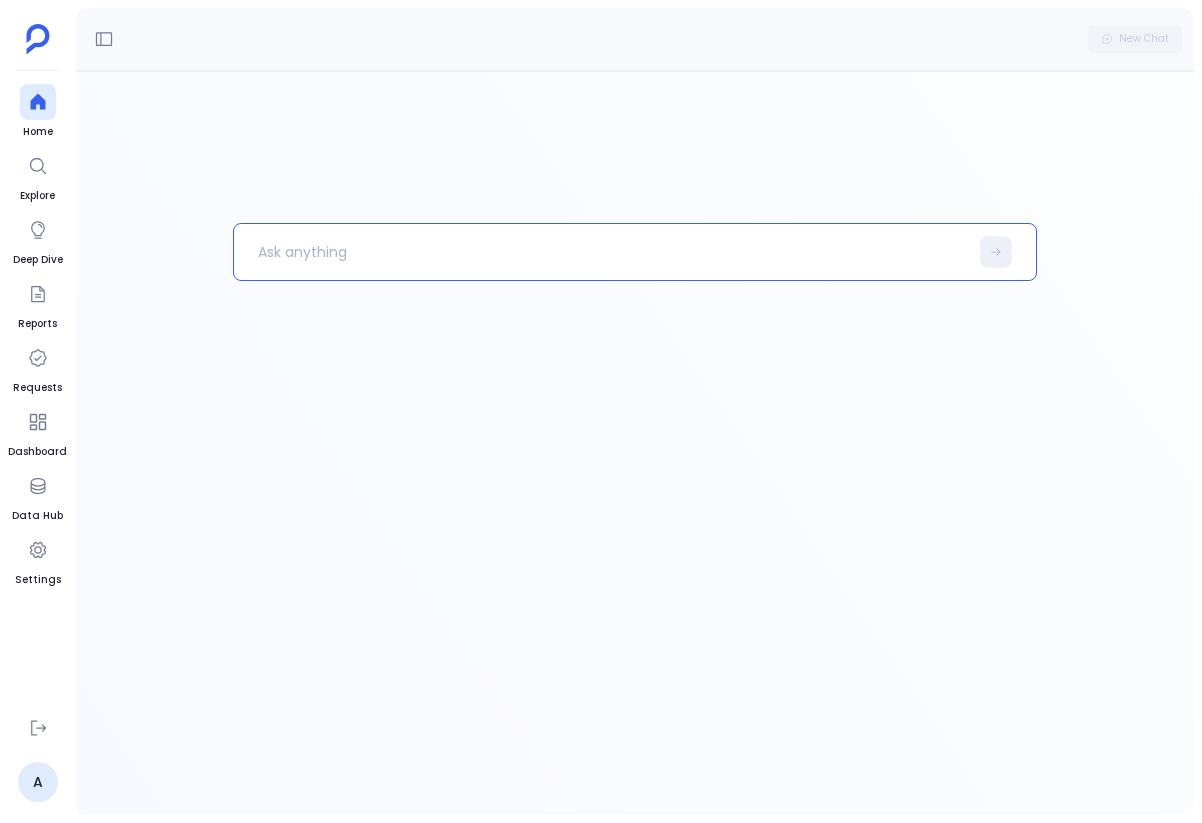 click at bounding box center [601, 252] 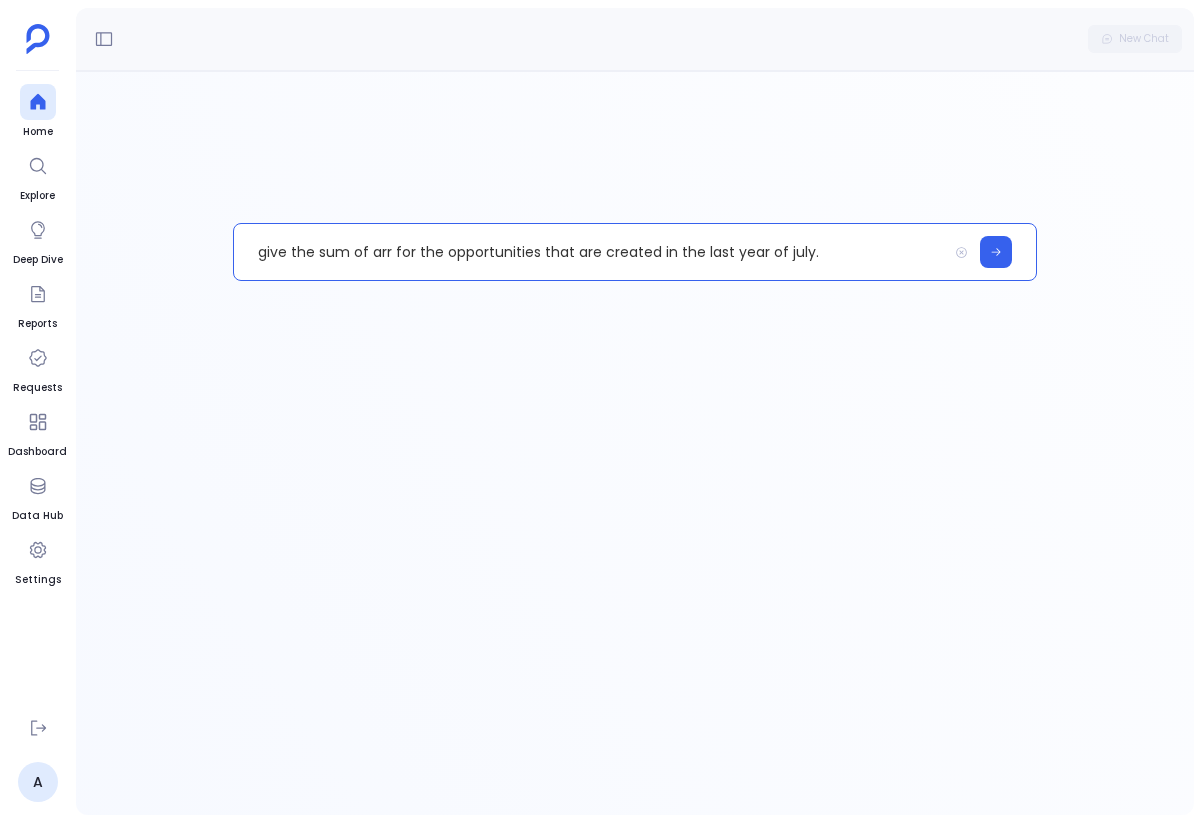 click on "give the sum of arr for the opportunities that are created in the last year of july." at bounding box center (591, 252) 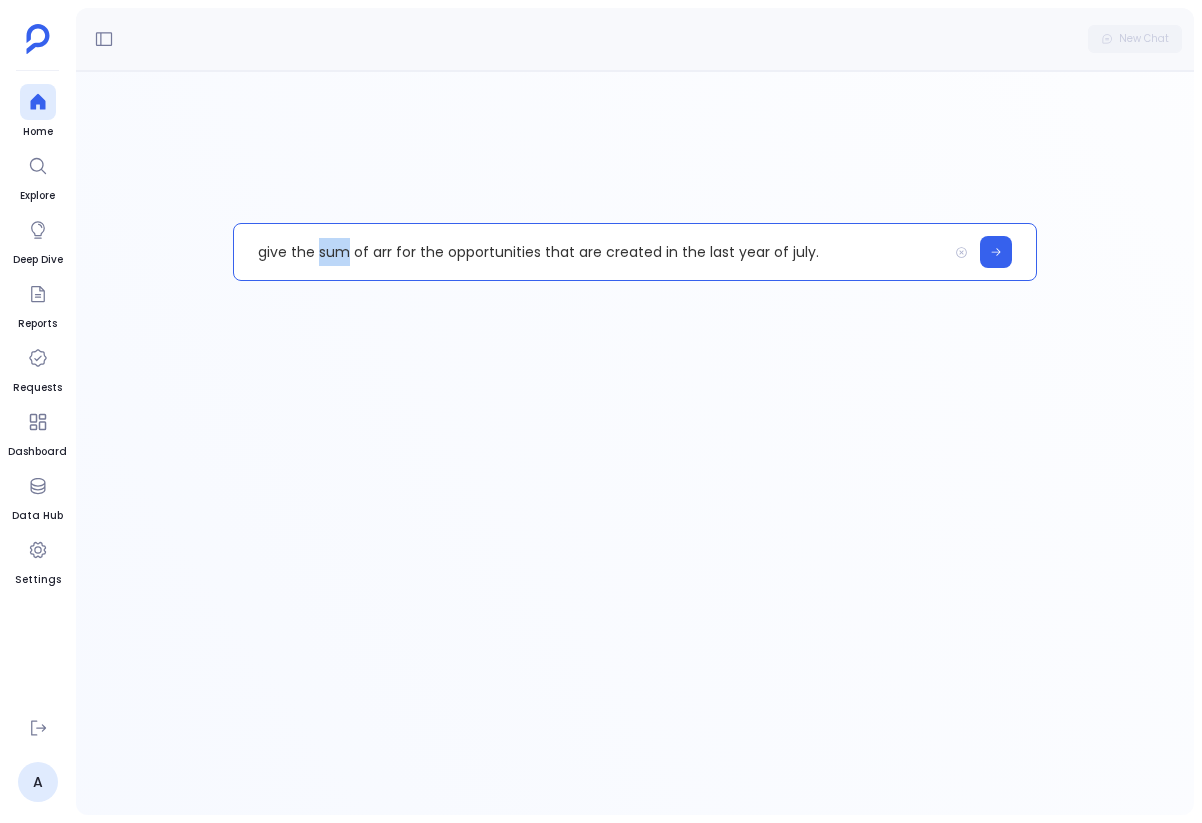 click on "give the sum of arr for the opportunities that are created in the last year of july." at bounding box center [591, 252] 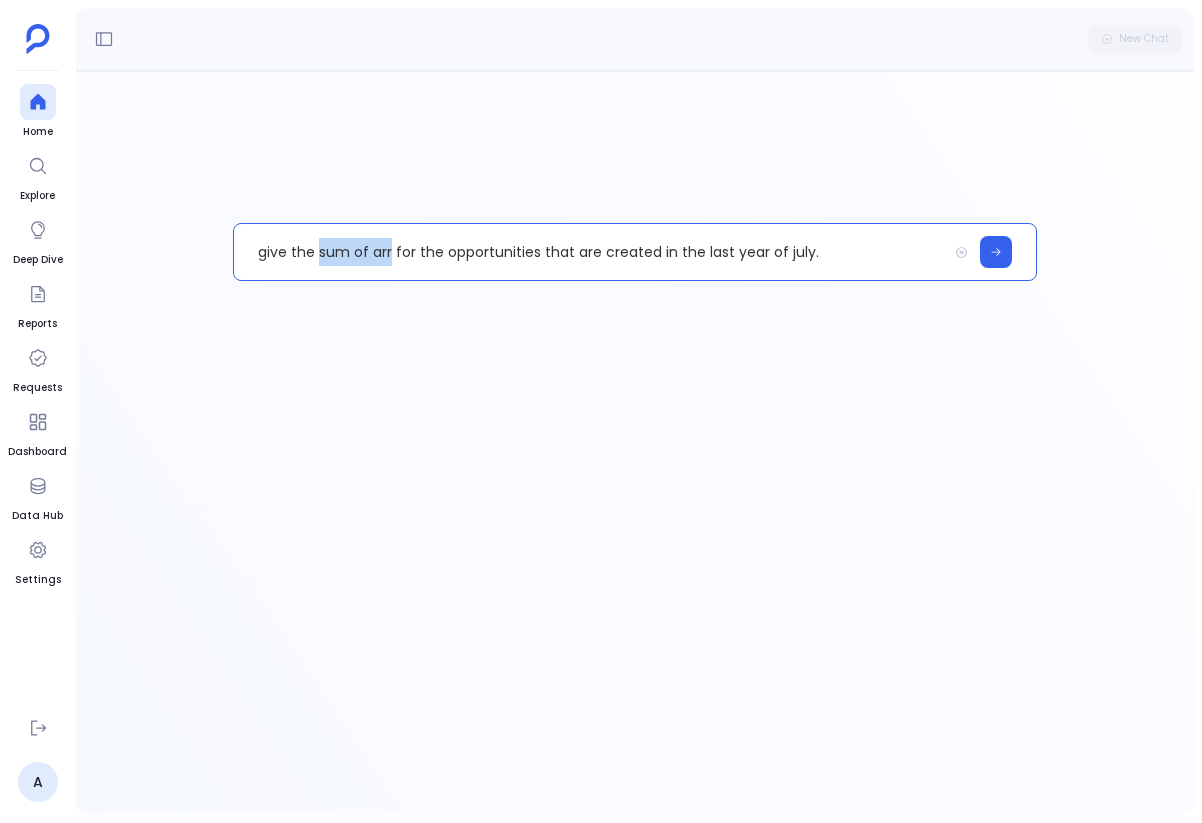 click on "give the sum of arr for the opportunities that are created in the last year of july." at bounding box center [591, 252] 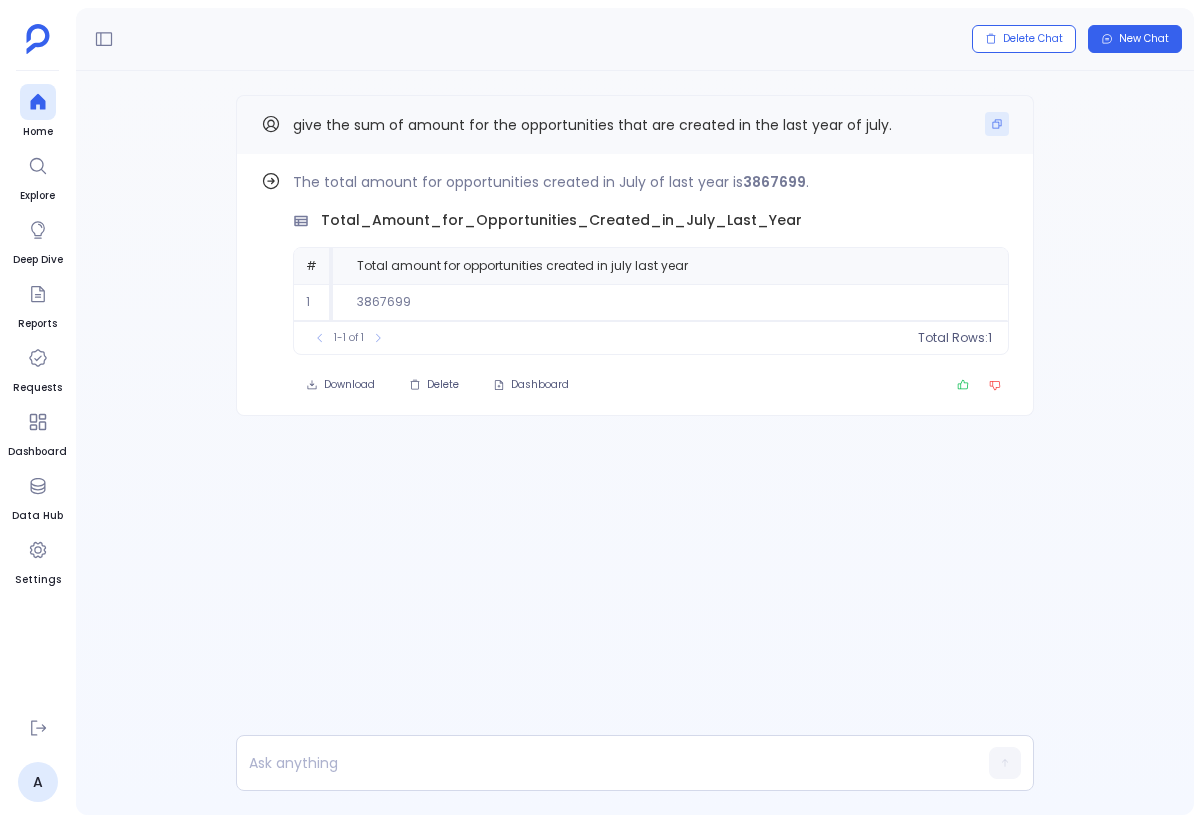 click 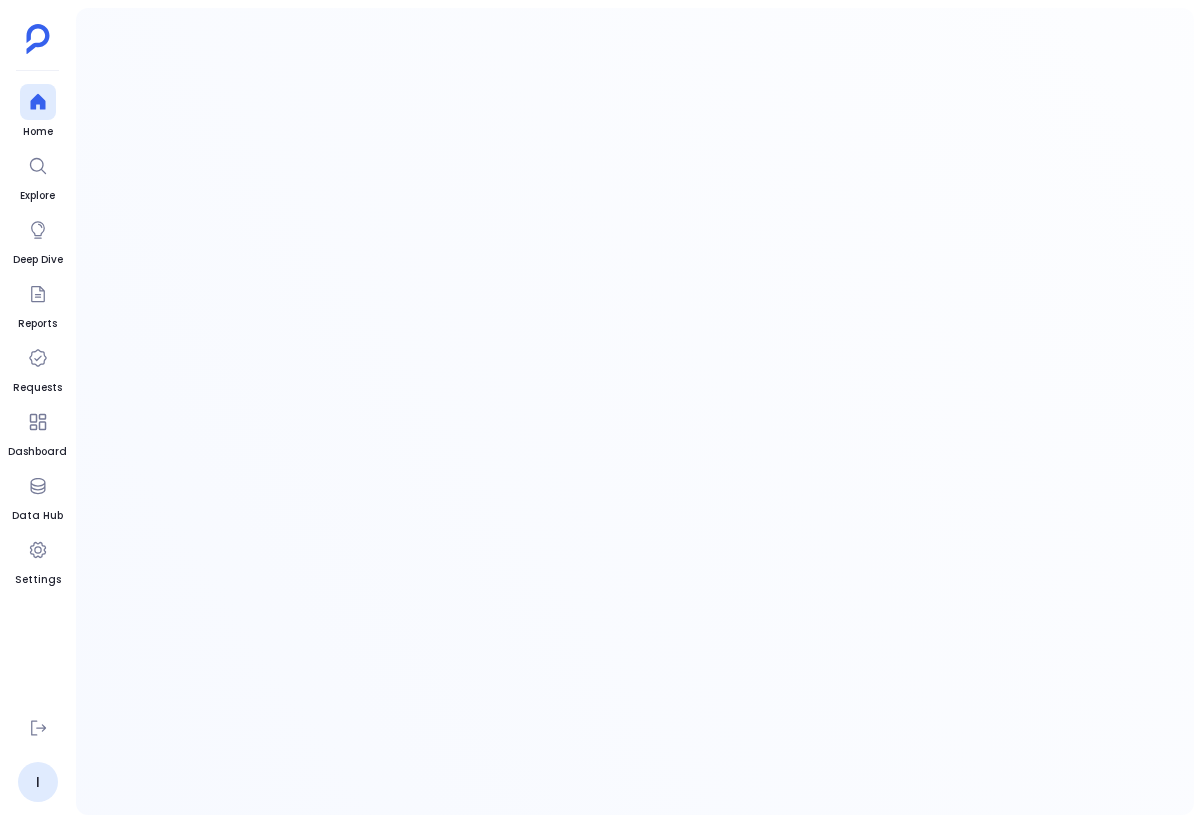 scroll, scrollTop: 0, scrollLeft: 0, axis: both 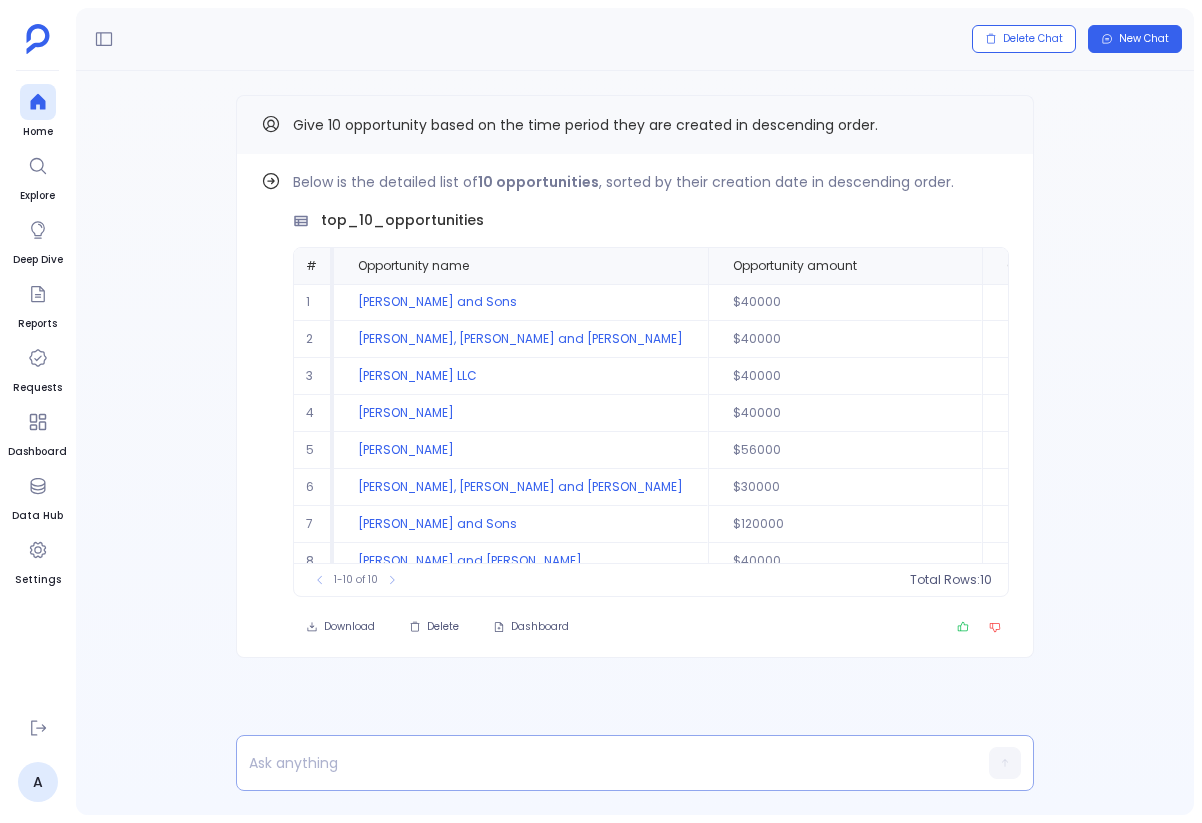 click at bounding box center [596, 763] 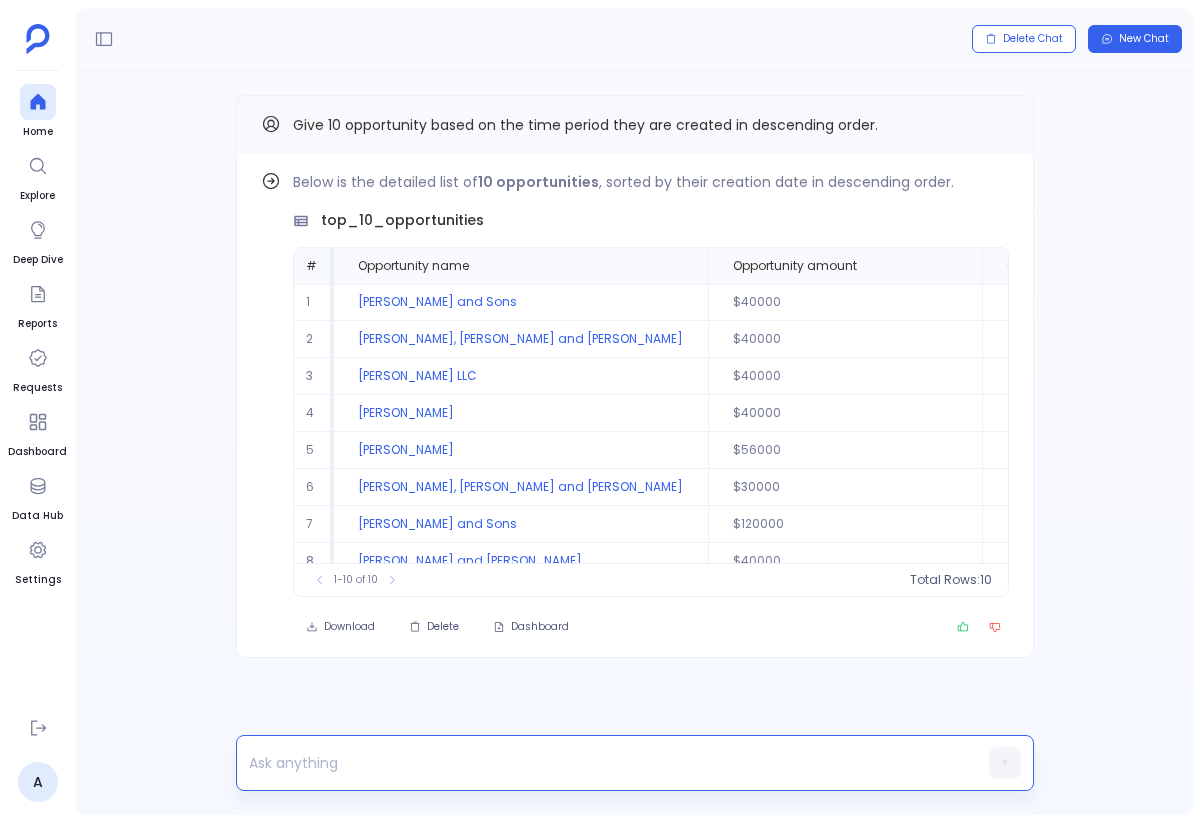 type 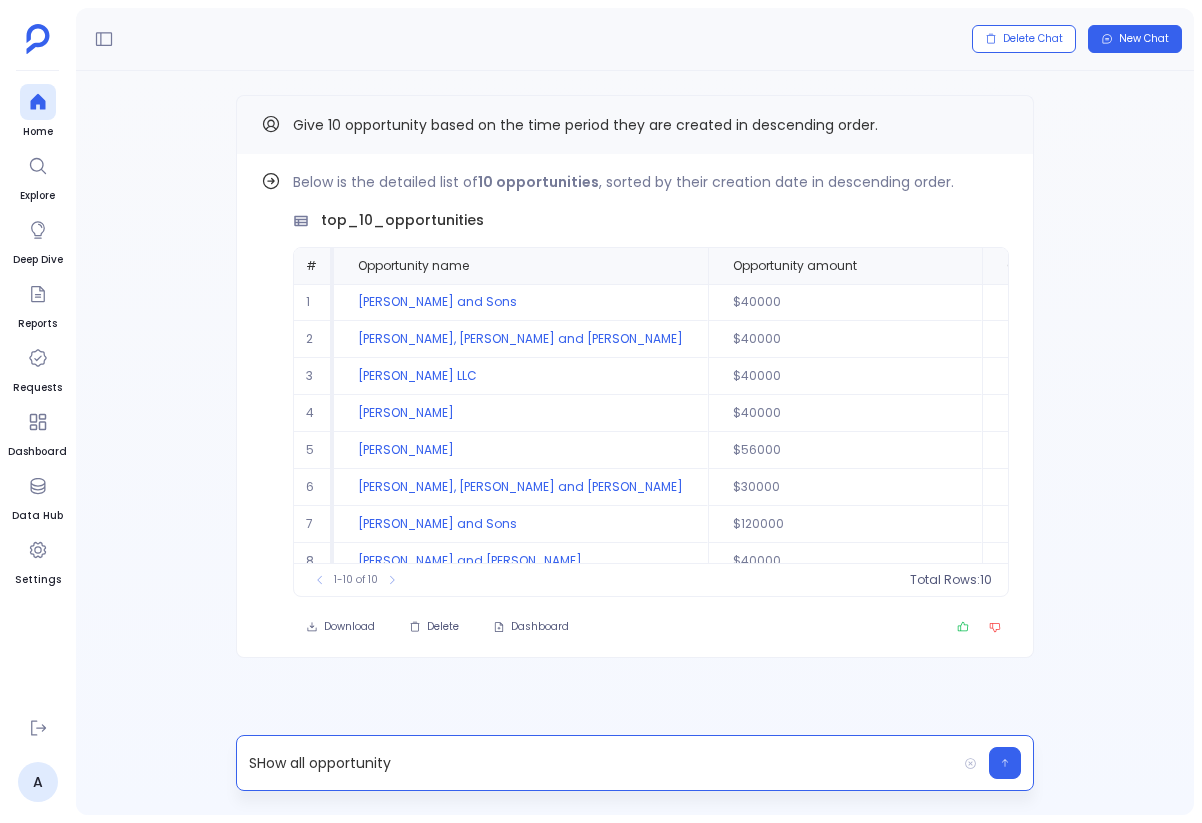 click on "SHow all opportunity" at bounding box center [596, 763] 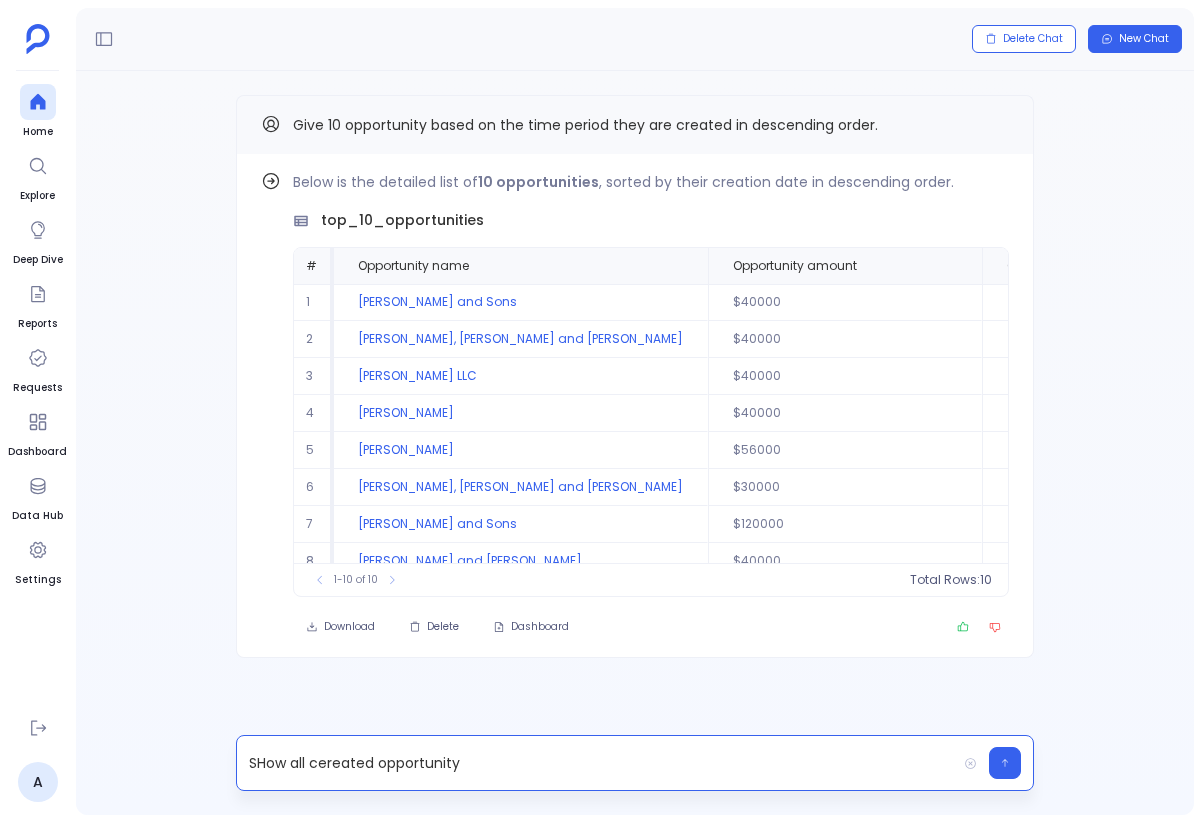 click on "SHow all cereated opportunity" at bounding box center [596, 763] 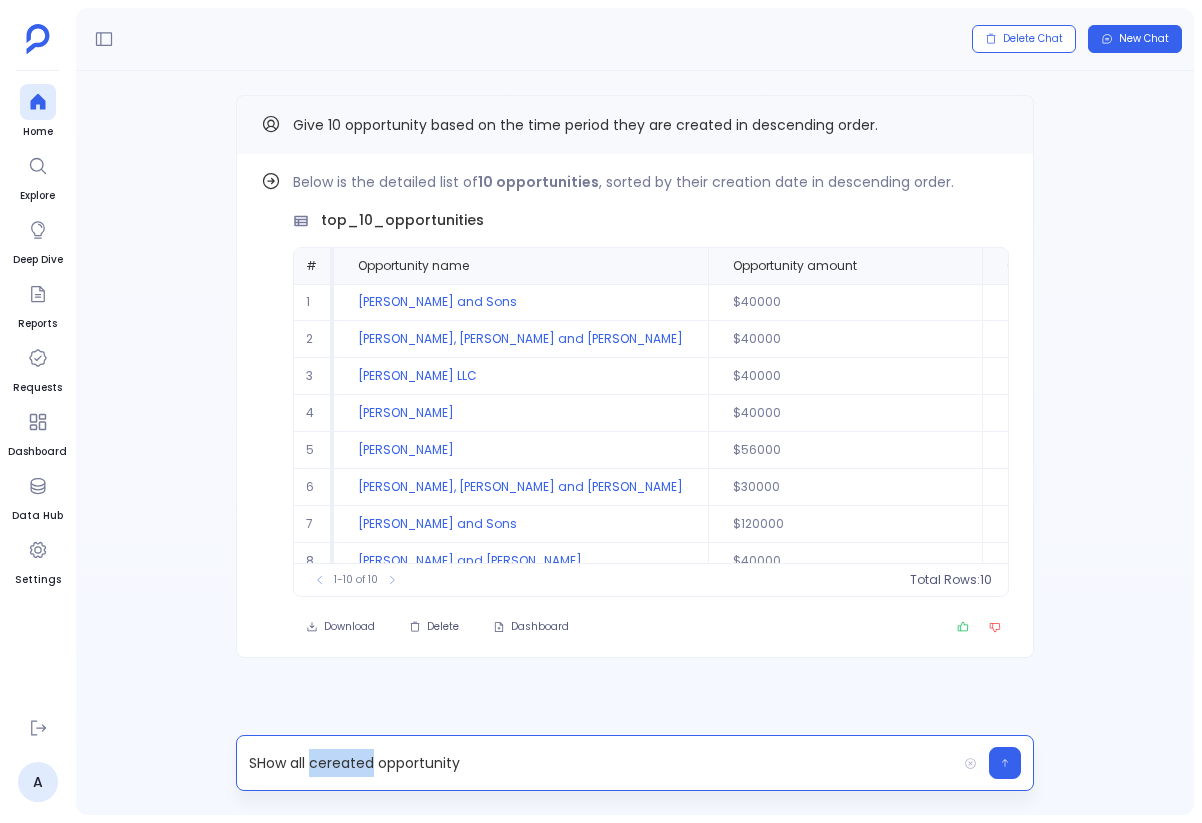 click on "SHow all cereated opportunity" at bounding box center (596, 763) 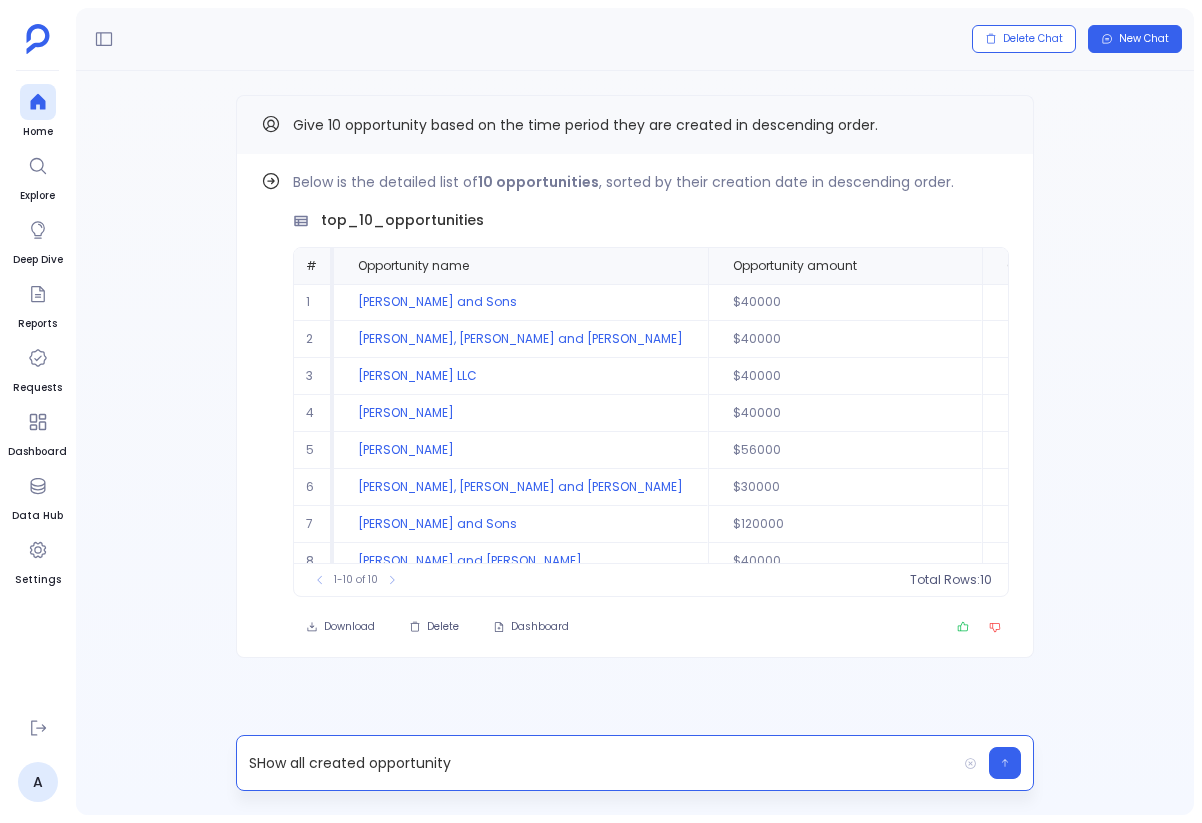click on "SHow all created opportunity" at bounding box center (596, 763) 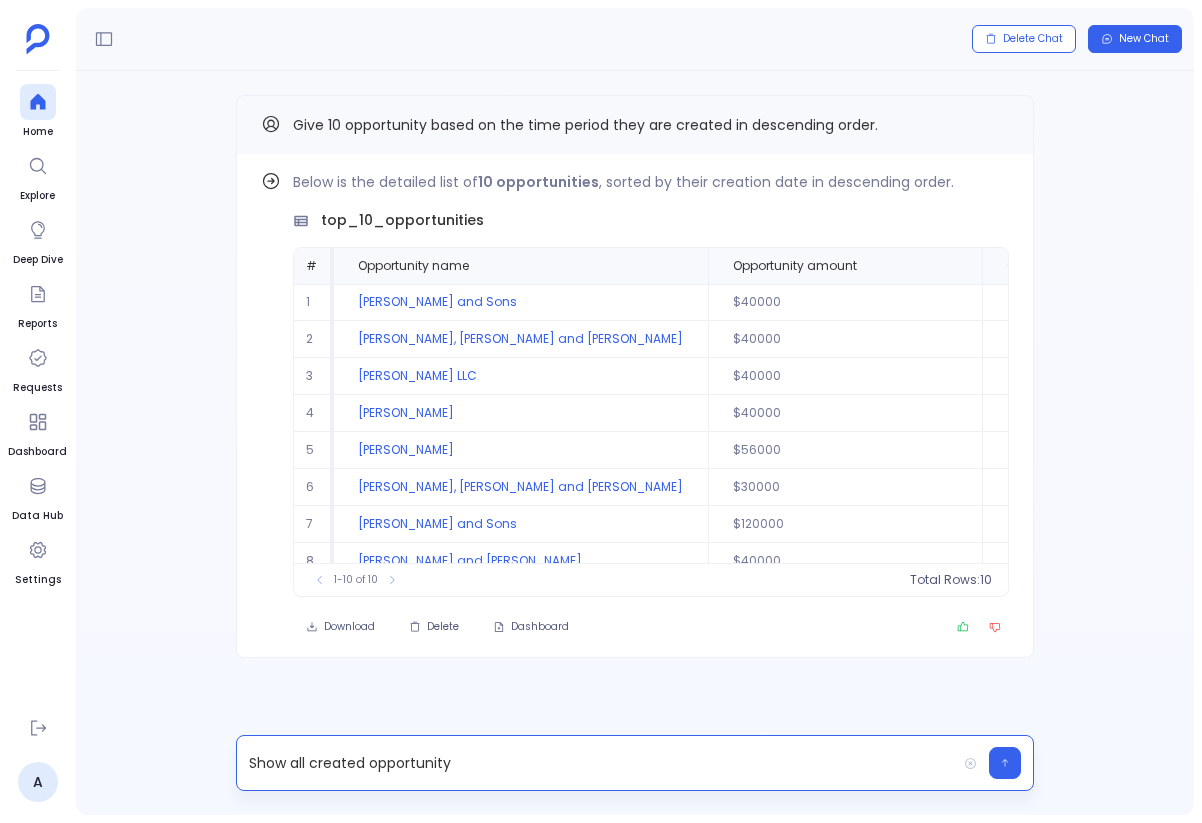 click on "Show all created opportunity" at bounding box center [596, 763] 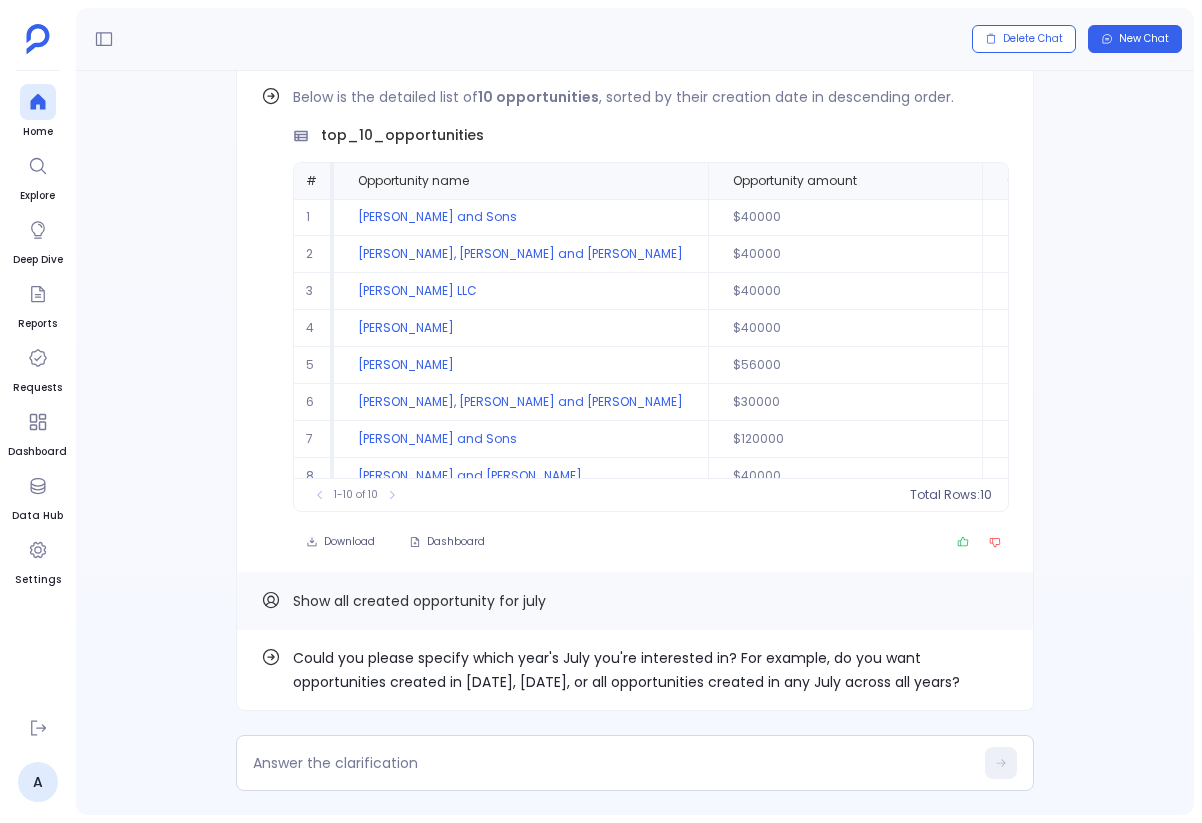 click on "Could you please specify which year's July you're interested in? For example, do you want opportunities created in [DATE], [DATE], or all opportunities created in any July across all years?" at bounding box center (651, 670) 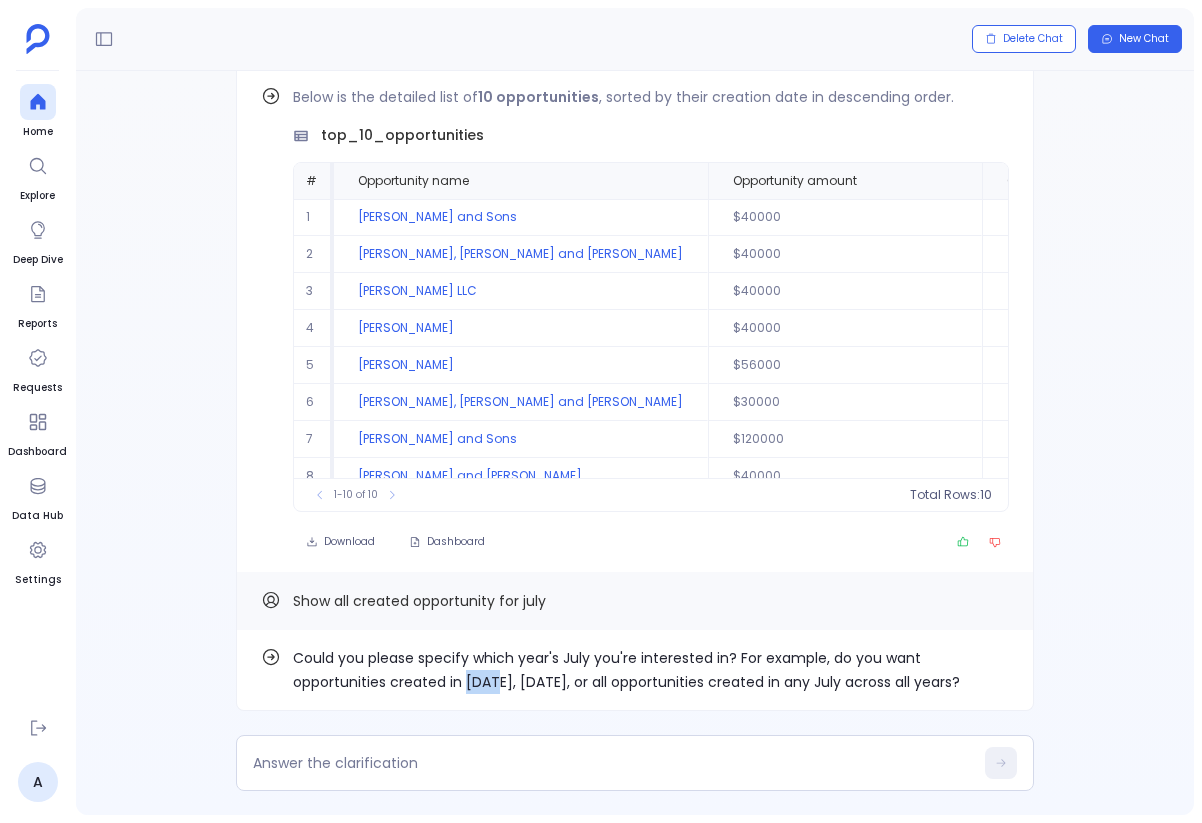 click on "Could you please specify which year's July you're interested in? For example, do you want opportunities created in [DATE], [DATE], or all opportunities created in any July across all years?" at bounding box center [651, 670] 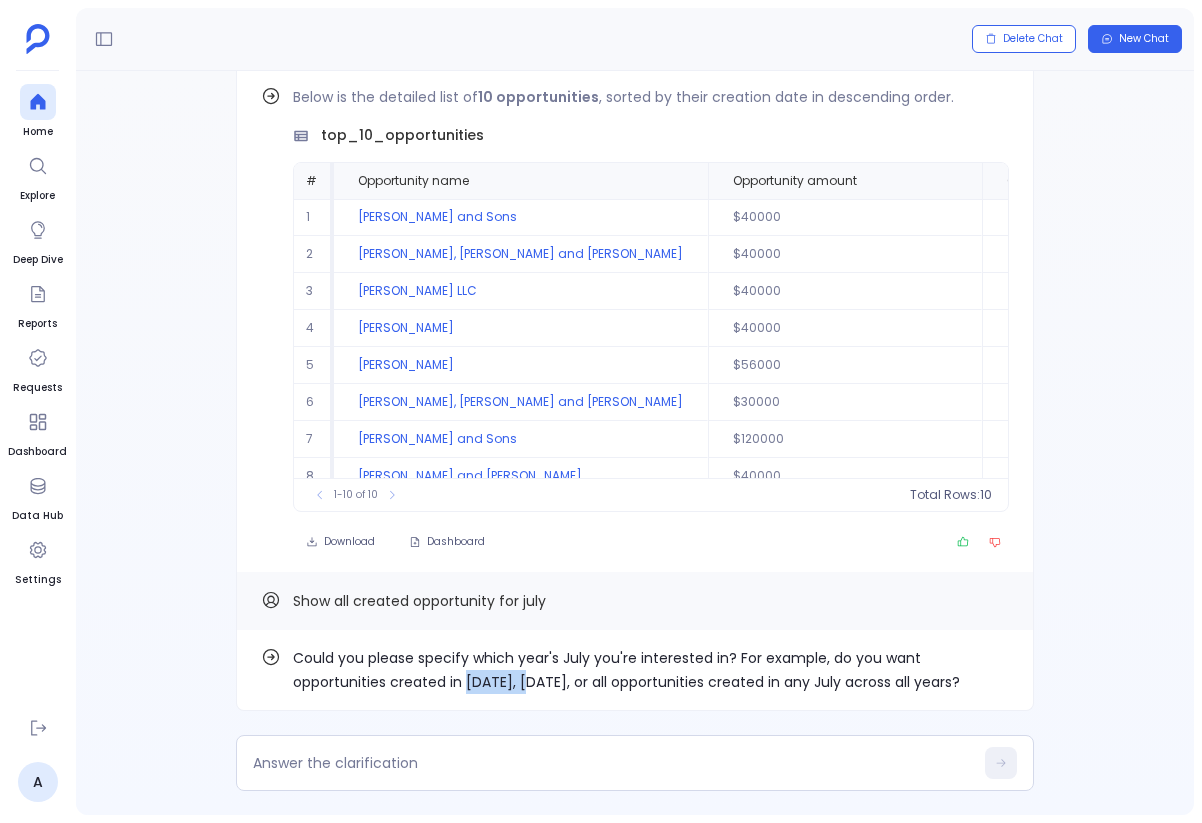 click on "Could you please specify which year's July you're interested in? For example, do you want opportunities created in [DATE], [DATE], or all opportunities created in any July across all years?" at bounding box center [651, 670] 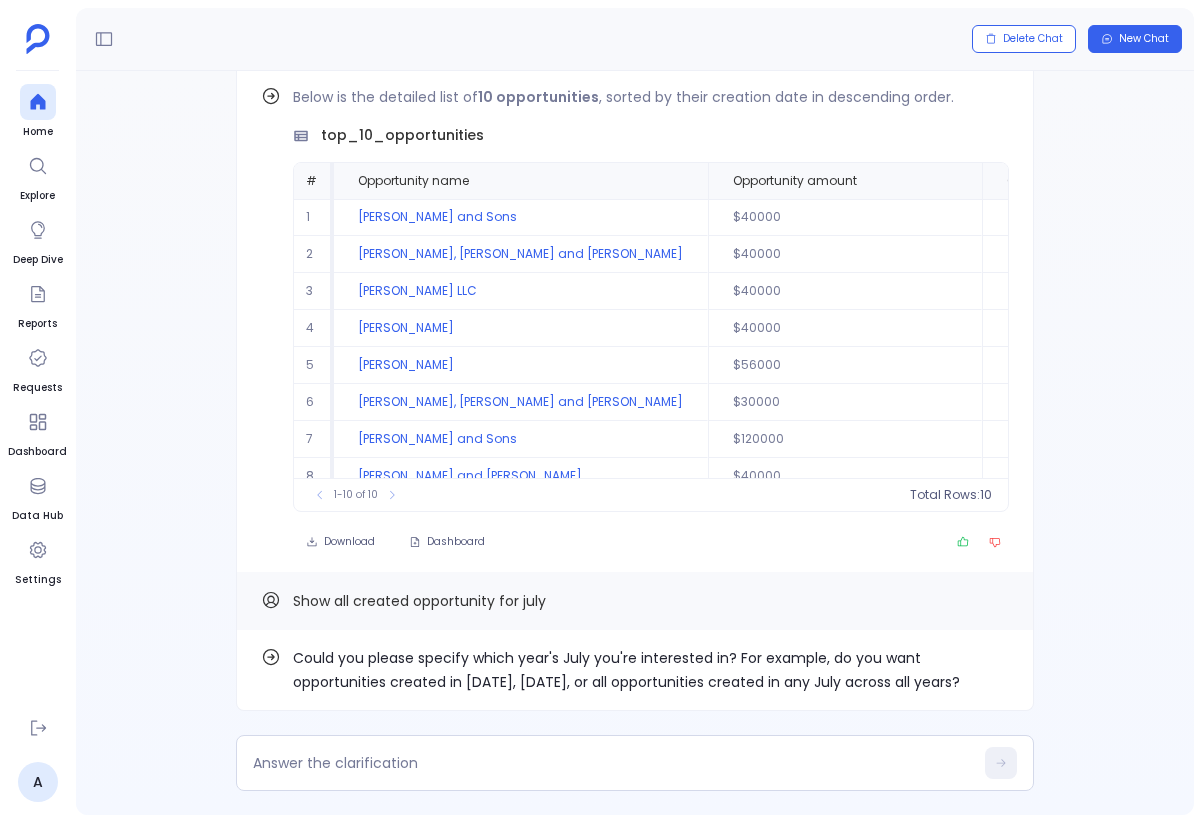click on "Could you please specify which year's July you're interested in? For example, do you want opportunities created in [DATE], [DATE], or all opportunities created in any July across all years? Show all created opportunity for july Find out how Below is the detailed list of  10 opportunities , sorted by their creation date in descending order. top_10_opportunities # Opportunity name Opportunity amount Opportunity created date Opportunity close date Opportunity closed 1 [PERSON_NAME] and Sons $40000 [DATE] 13:31:58 [DATE] 00:00:00 0 2 [PERSON_NAME], [GEOGRAPHIC_DATA] and [GEOGRAPHIC_DATA] $40000 [DATE] 20:37:09 [DATE] 00:00:00 0 3 [PERSON_NAME] LLC $40000 [DATE] 20:23:32 [DATE] 00:00:00 0 4 [PERSON_NAME] $40000 [DATE] 17:51:06 [DATE] 00:00:00 0 5 [PERSON_NAME] $56000 [DATE] 17:47:04 [DATE] 00:00:00 0 6 [PERSON_NAME], [PERSON_NAME] and [PERSON_NAME] $30000 [DATE] 16:16:19 [DATE] 00:00:00 0 7 [PERSON_NAME] and Sons $120000 [DATE] 19:14:01 [DATE] 00:00:00 0 8 [PERSON_NAME] and [PERSON_NAME] $40000 [DATE] 18:41:06" at bounding box center [635, 443] 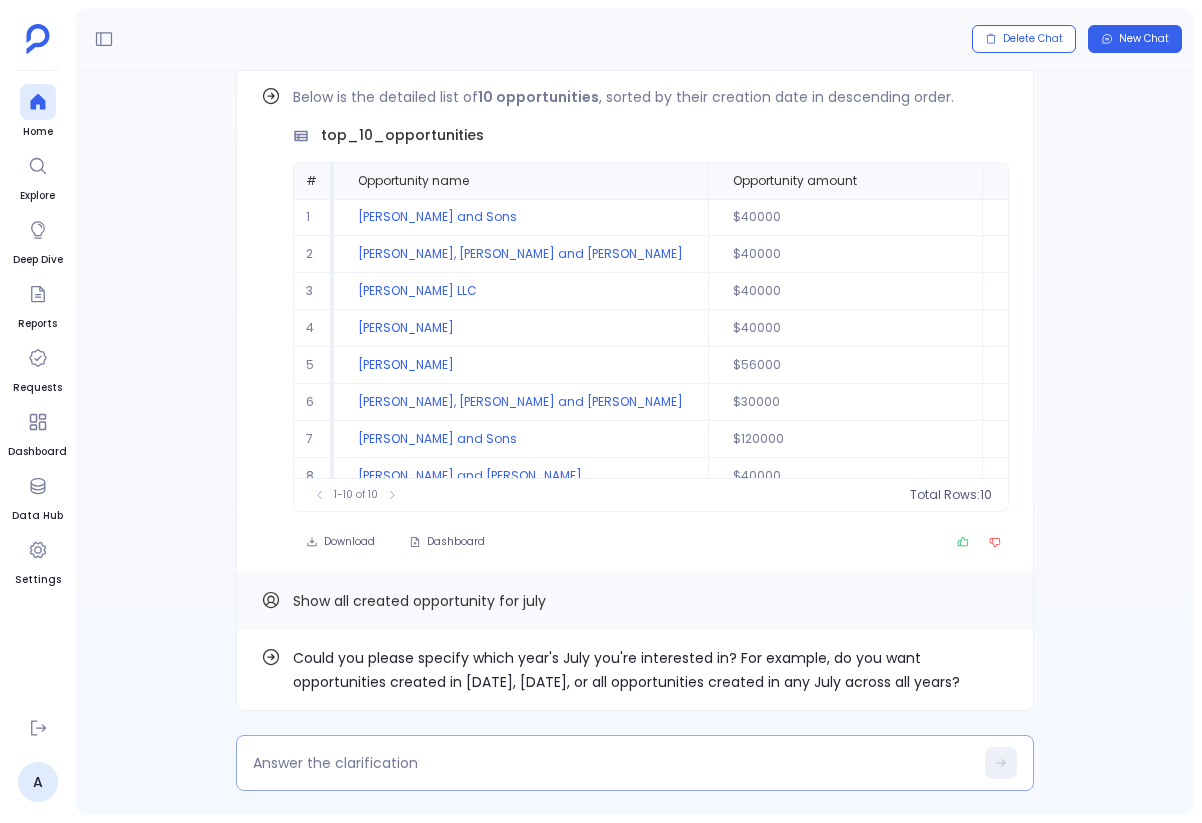 click at bounding box center [635, 763] 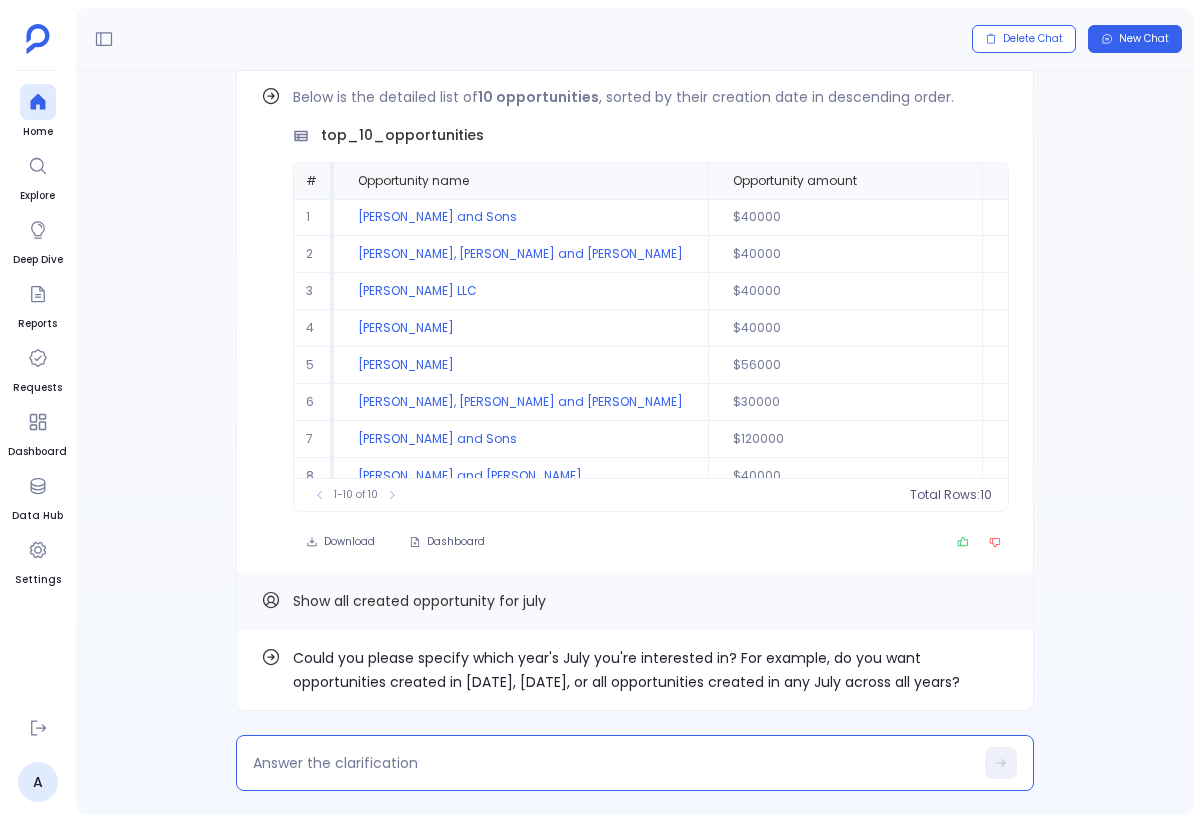 type on "[DATE]" 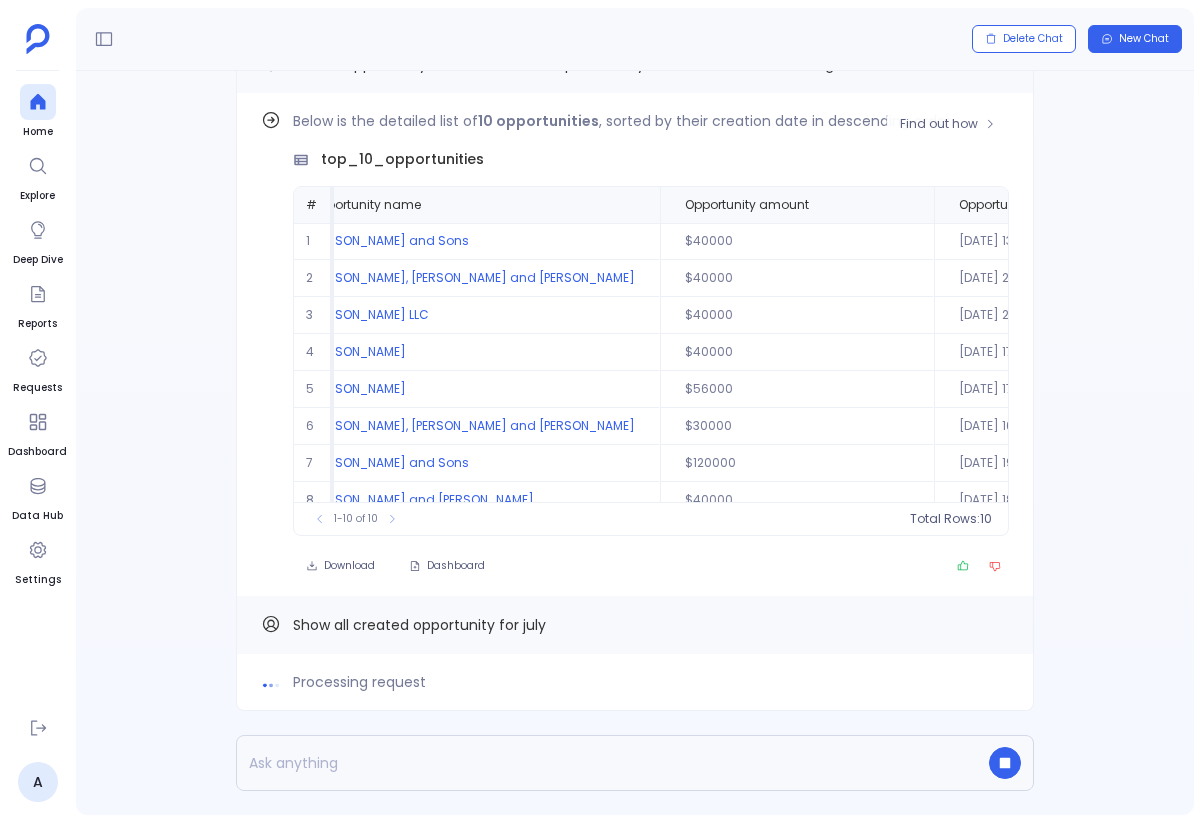 scroll, scrollTop: 0, scrollLeft: 49, axis: horizontal 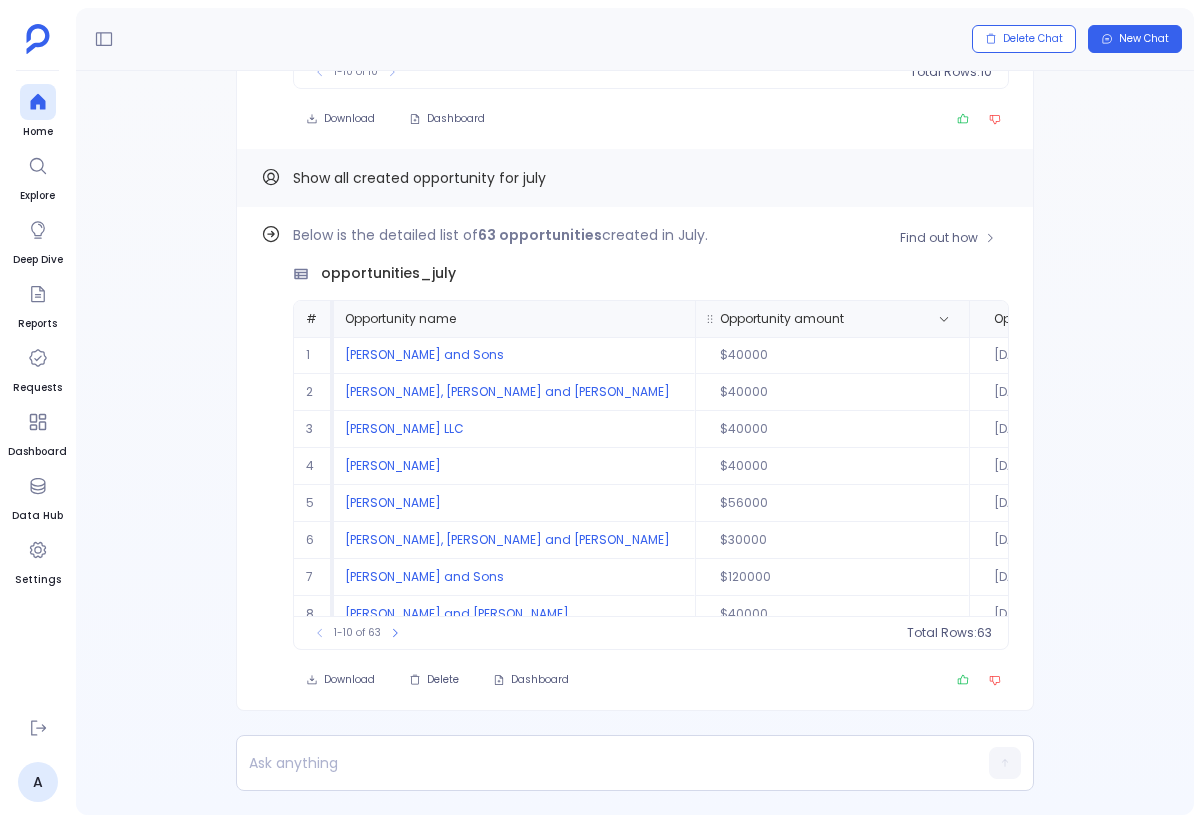click on "Opportunity amount" at bounding box center (782, 319) 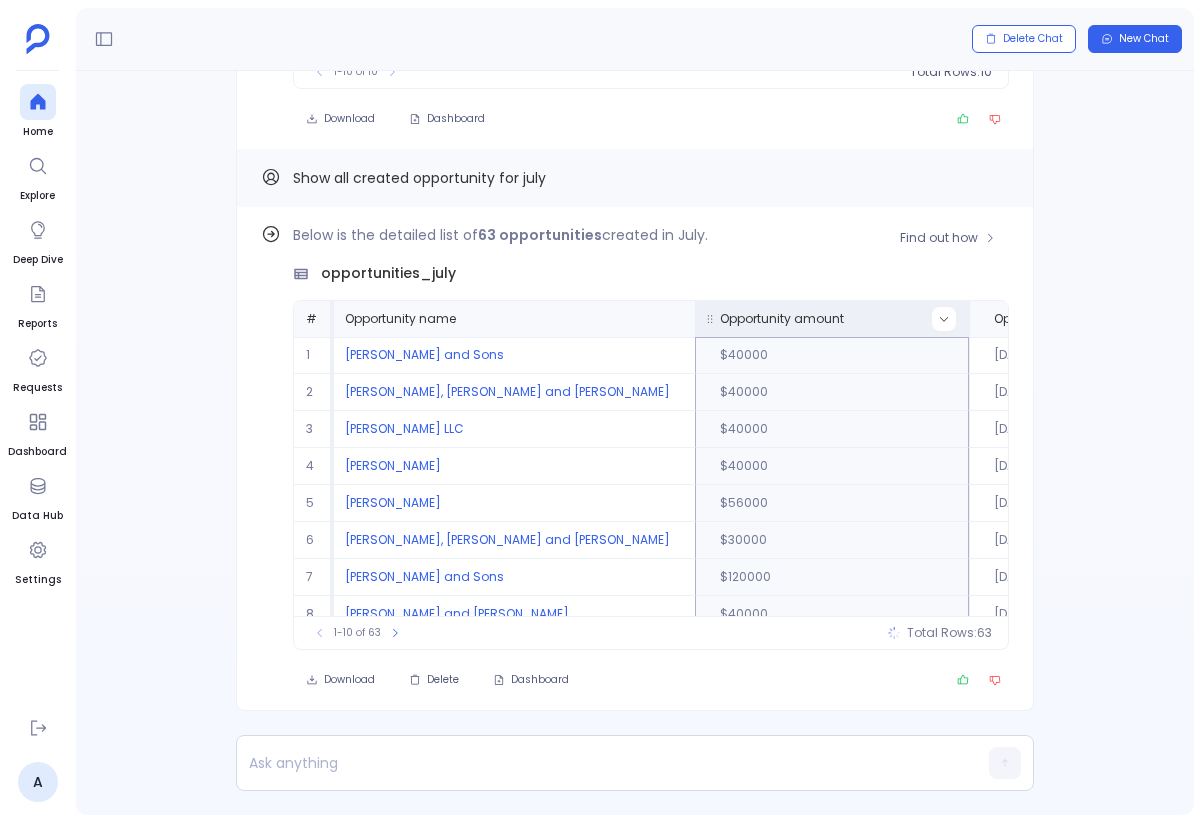 click 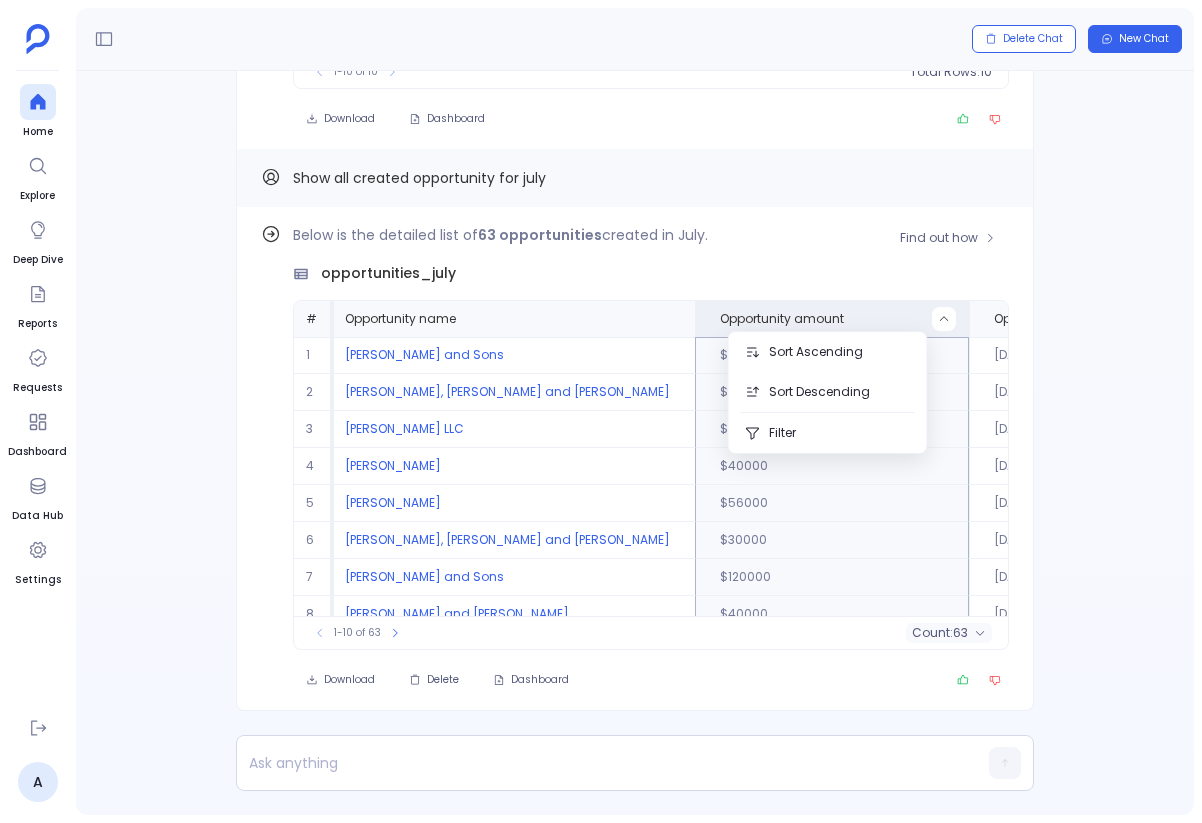 click on "$56000" at bounding box center [832, 503] 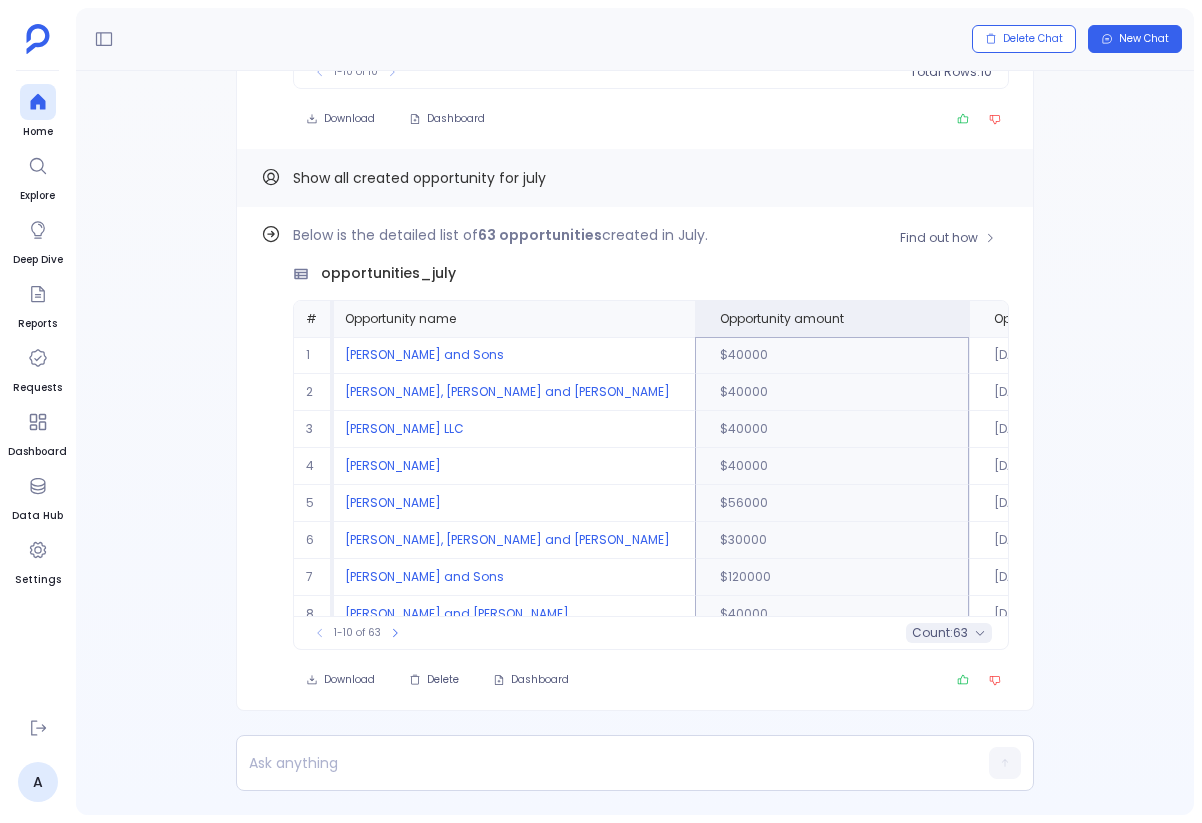 click on "count :" at bounding box center (932, 633) 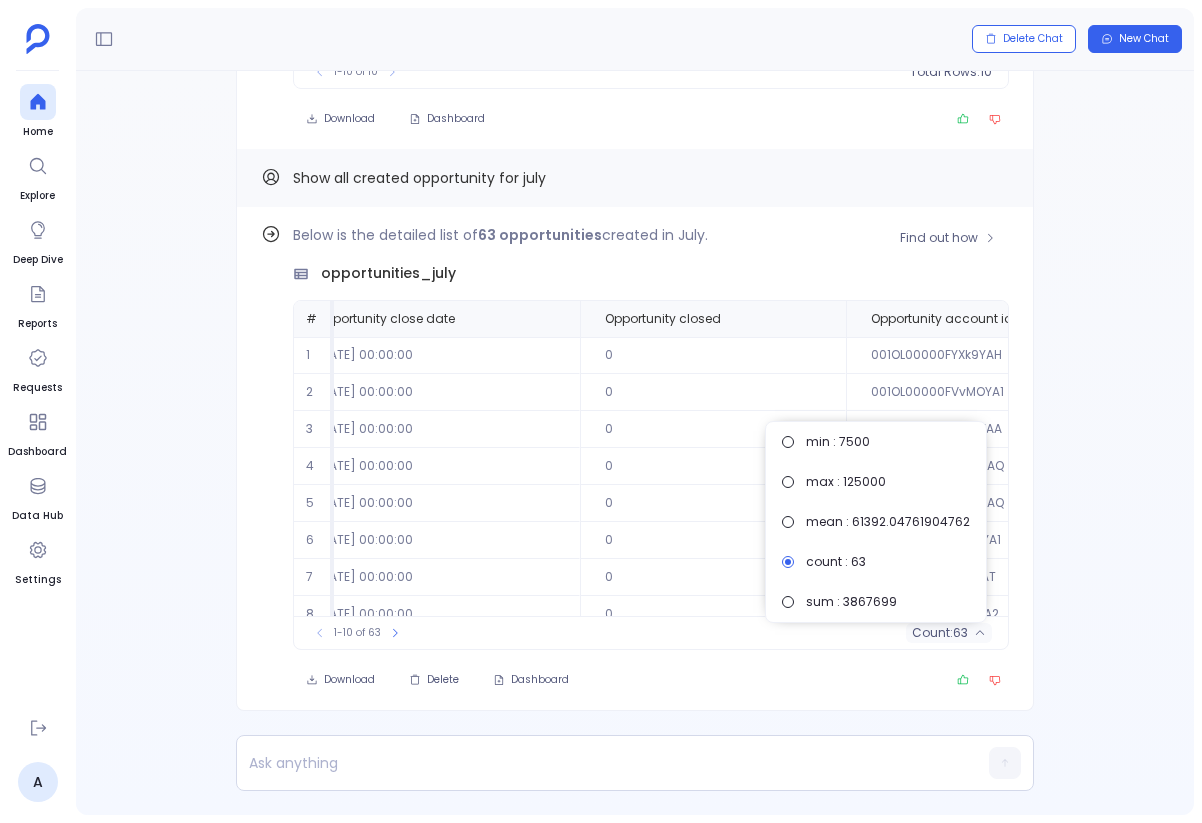scroll, scrollTop: 0, scrollLeft: 1236, axis: horizontal 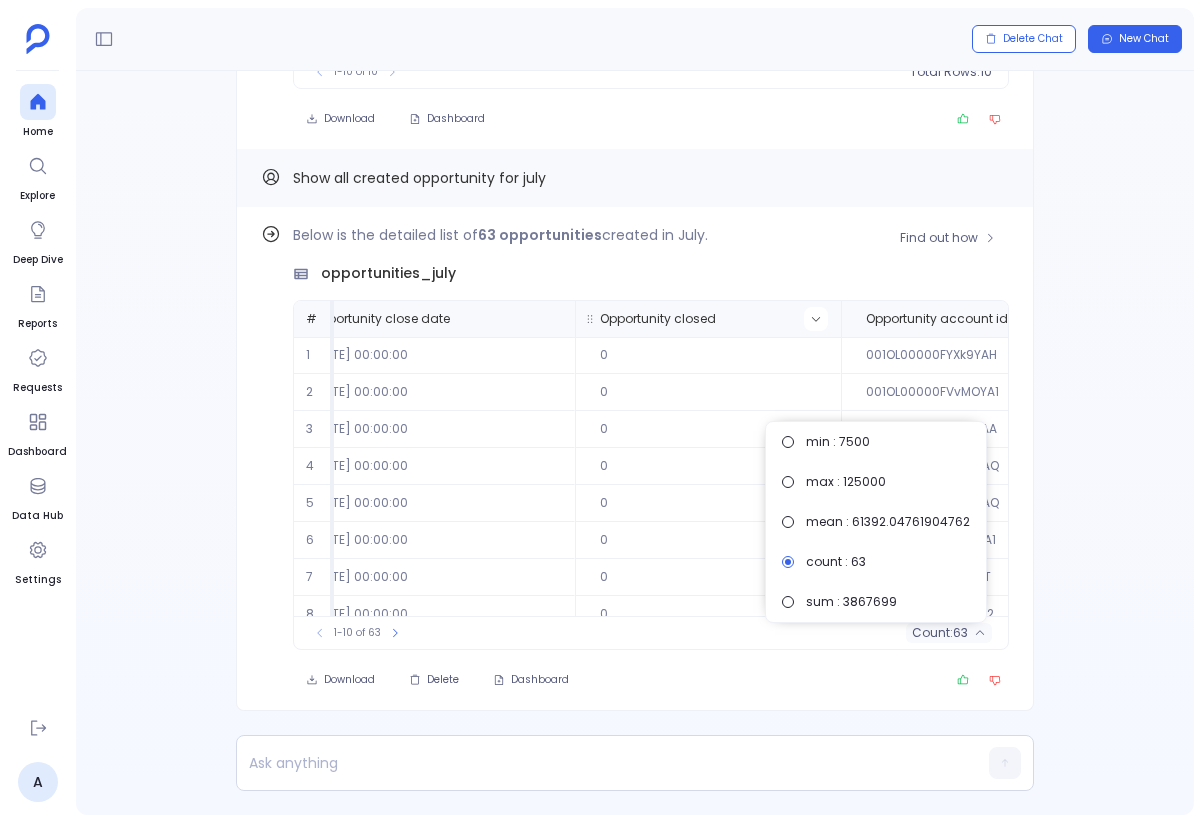 click 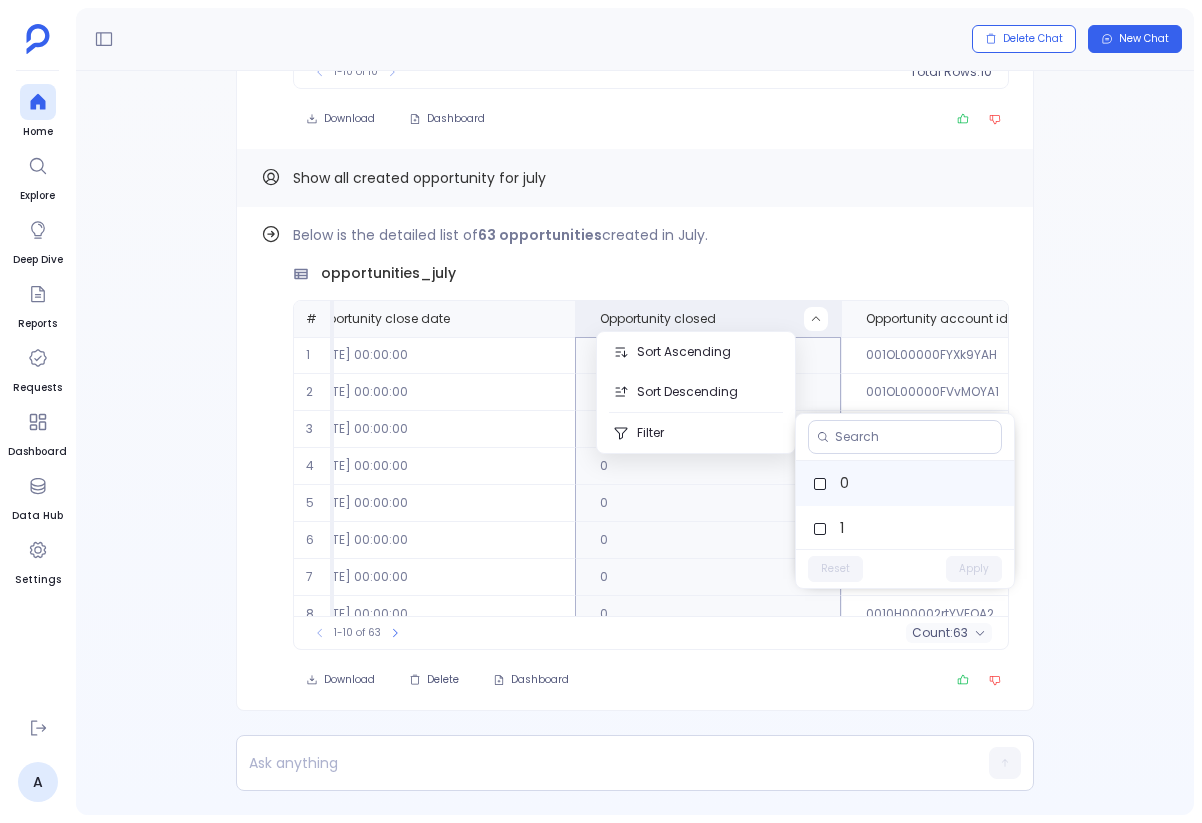 click on "0" at bounding box center (905, 483) 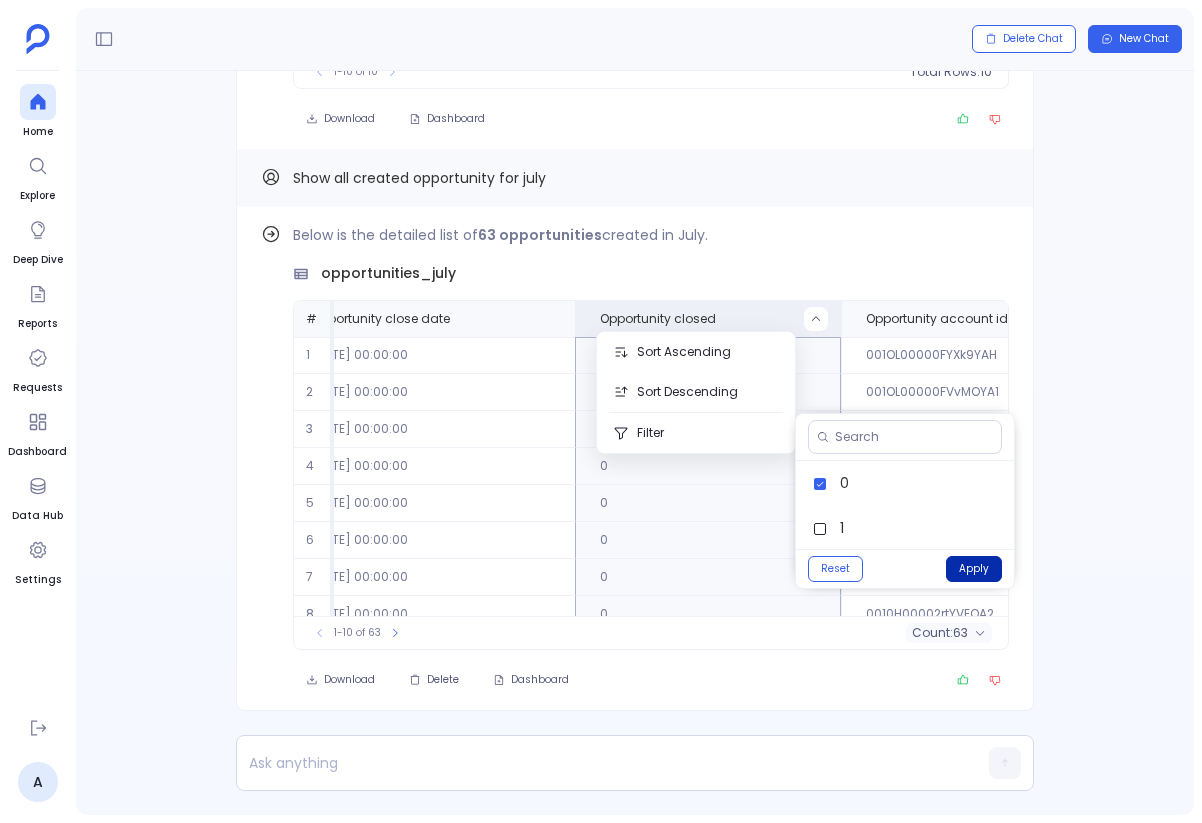 click on "Apply" at bounding box center (974, 569) 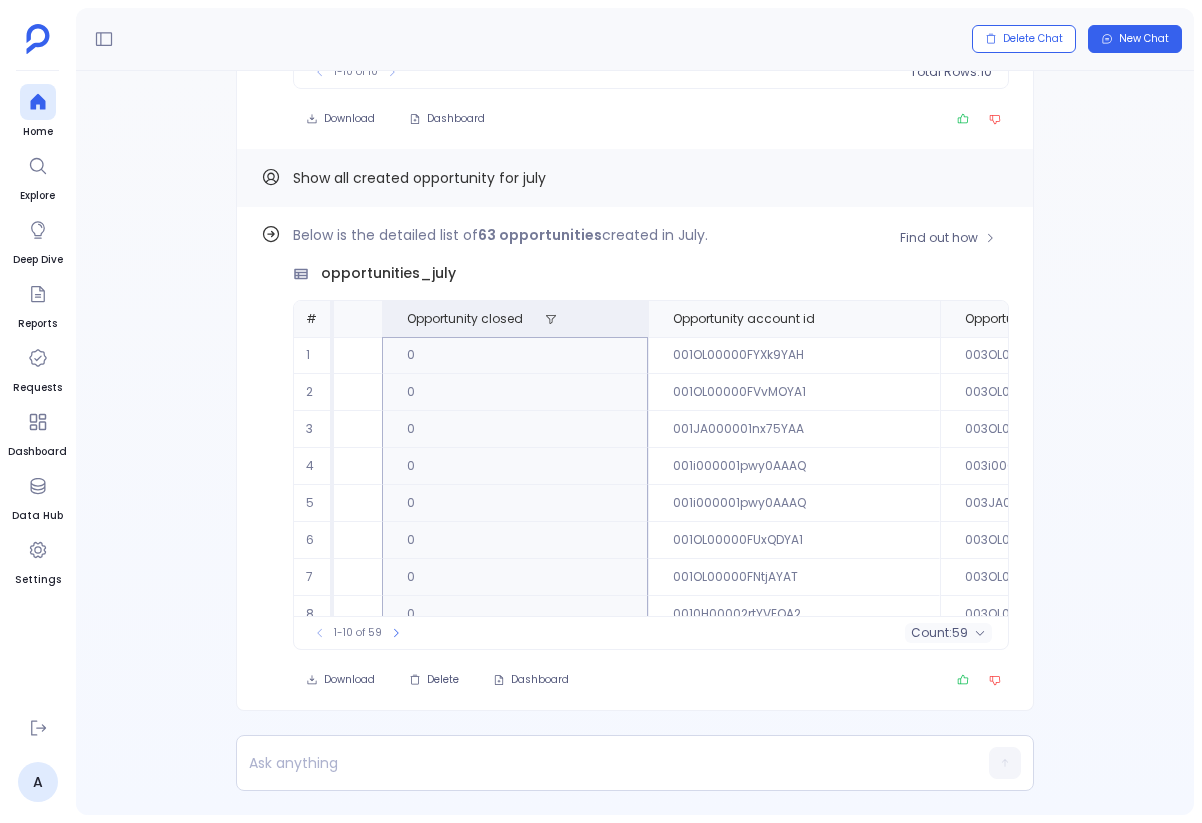 scroll, scrollTop: 0, scrollLeft: 1274, axis: horizontal 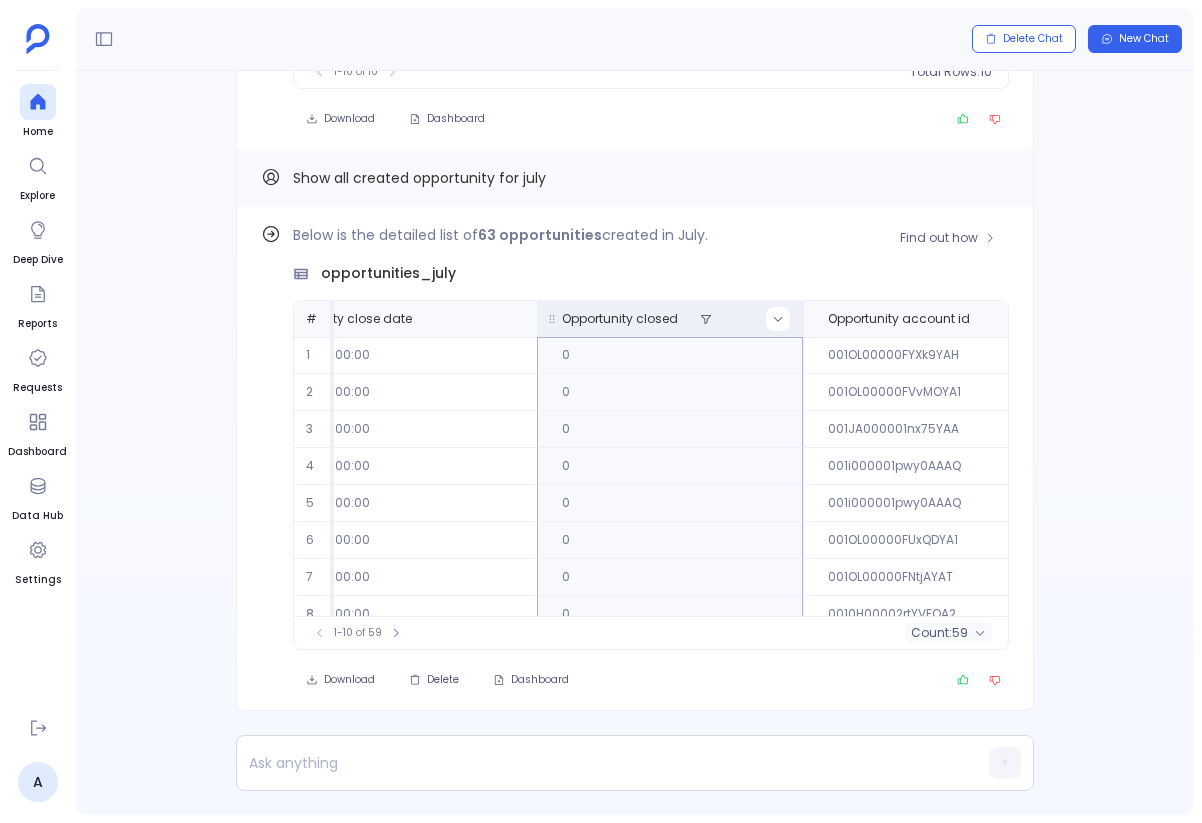 click 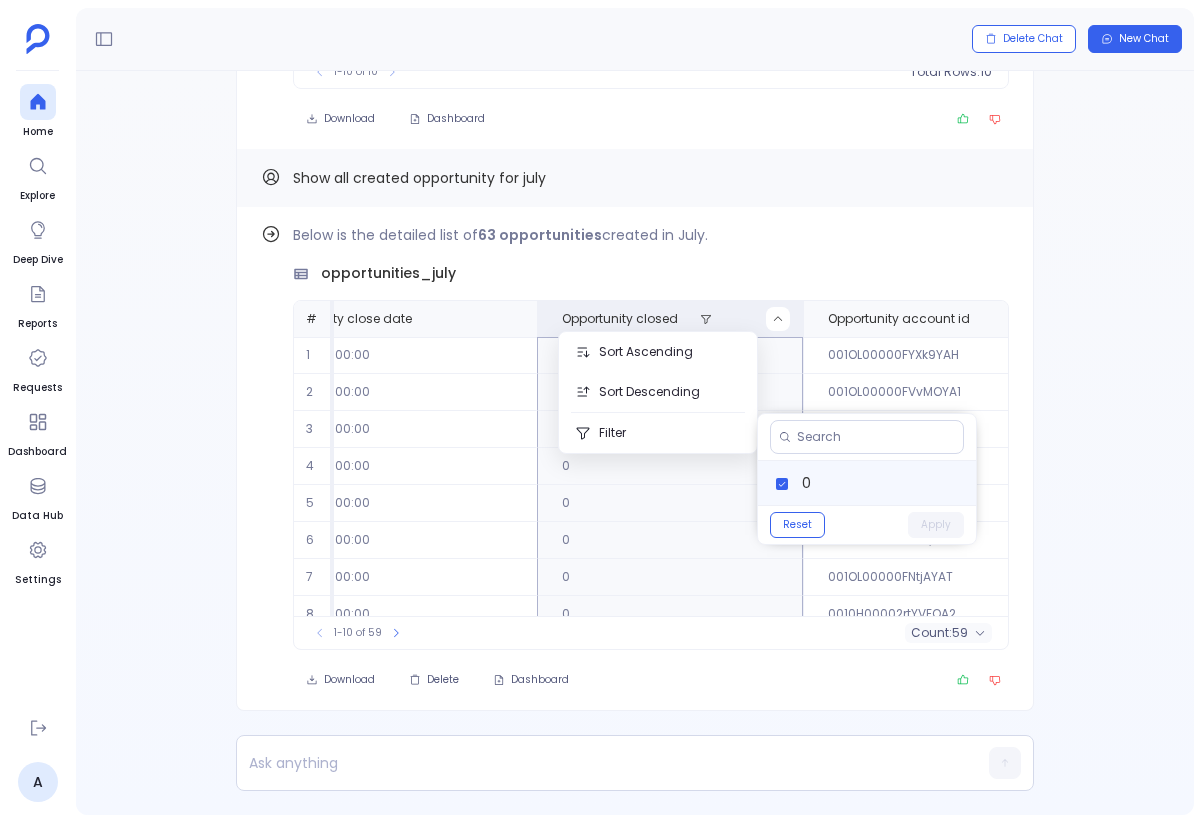 click on "0" at bounding box center [867, 483] 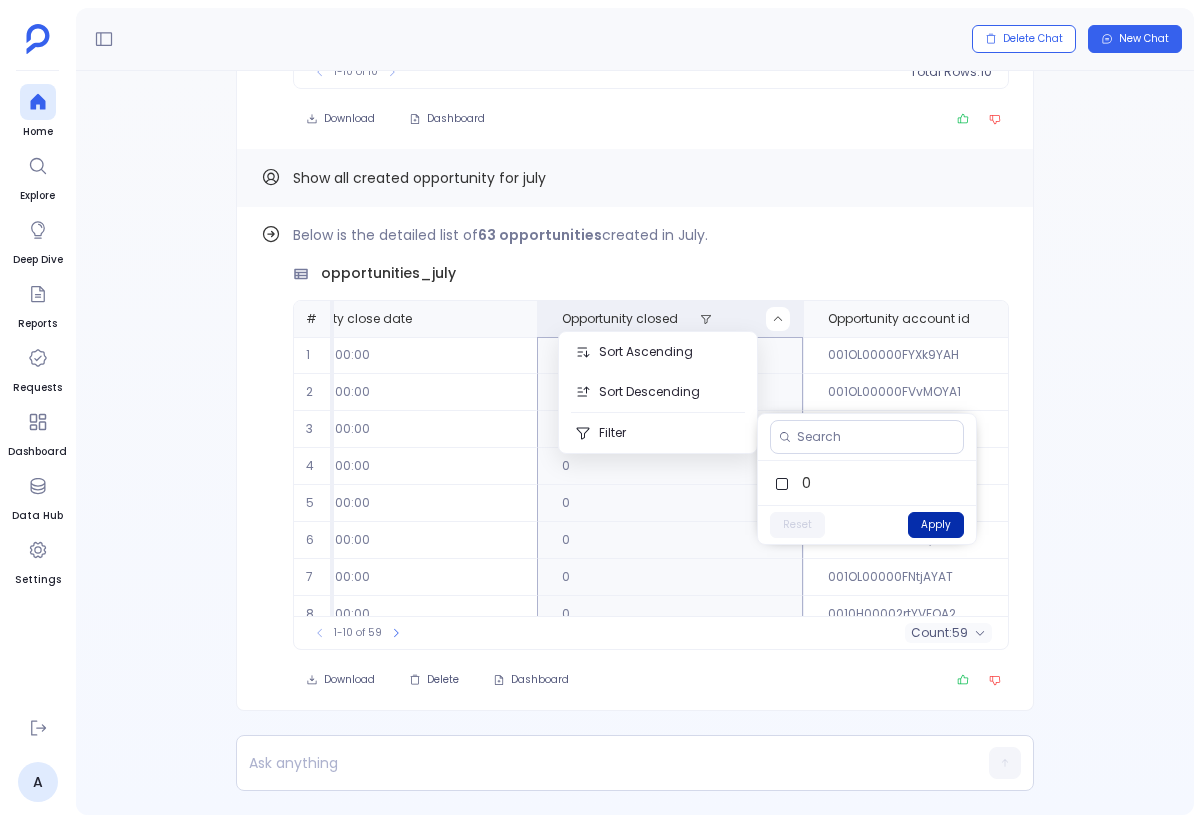 click on "Apply" at bounding box center [936, 525] 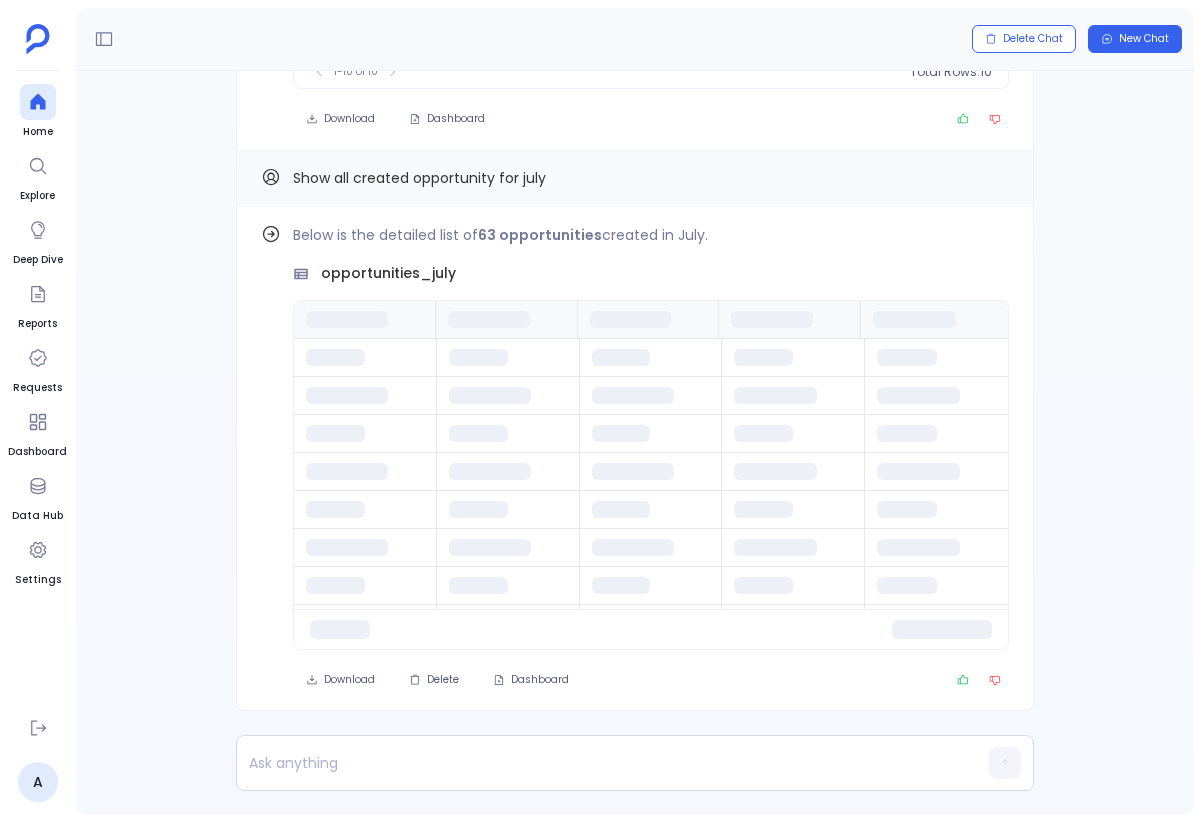 scroll, scrollTop: 0, scrollLeft: 0, axis: both 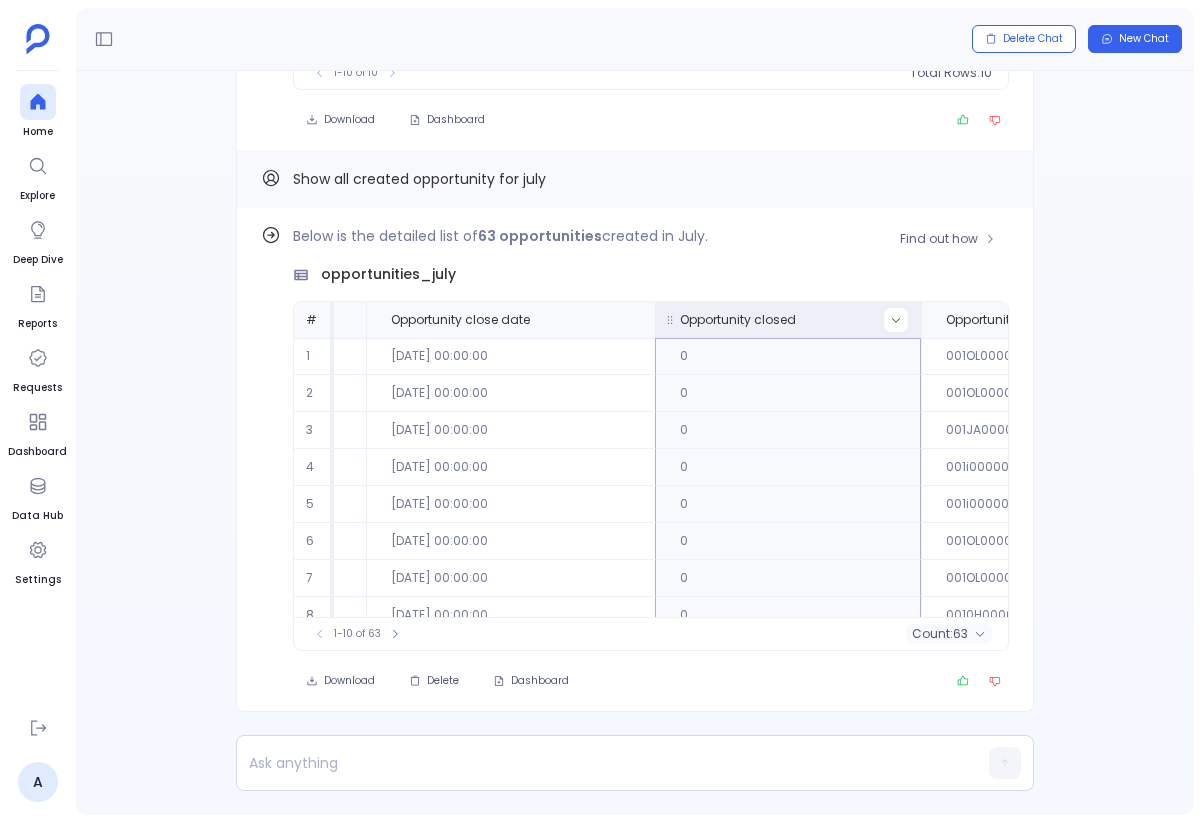 click at bounding box center (896, 320) 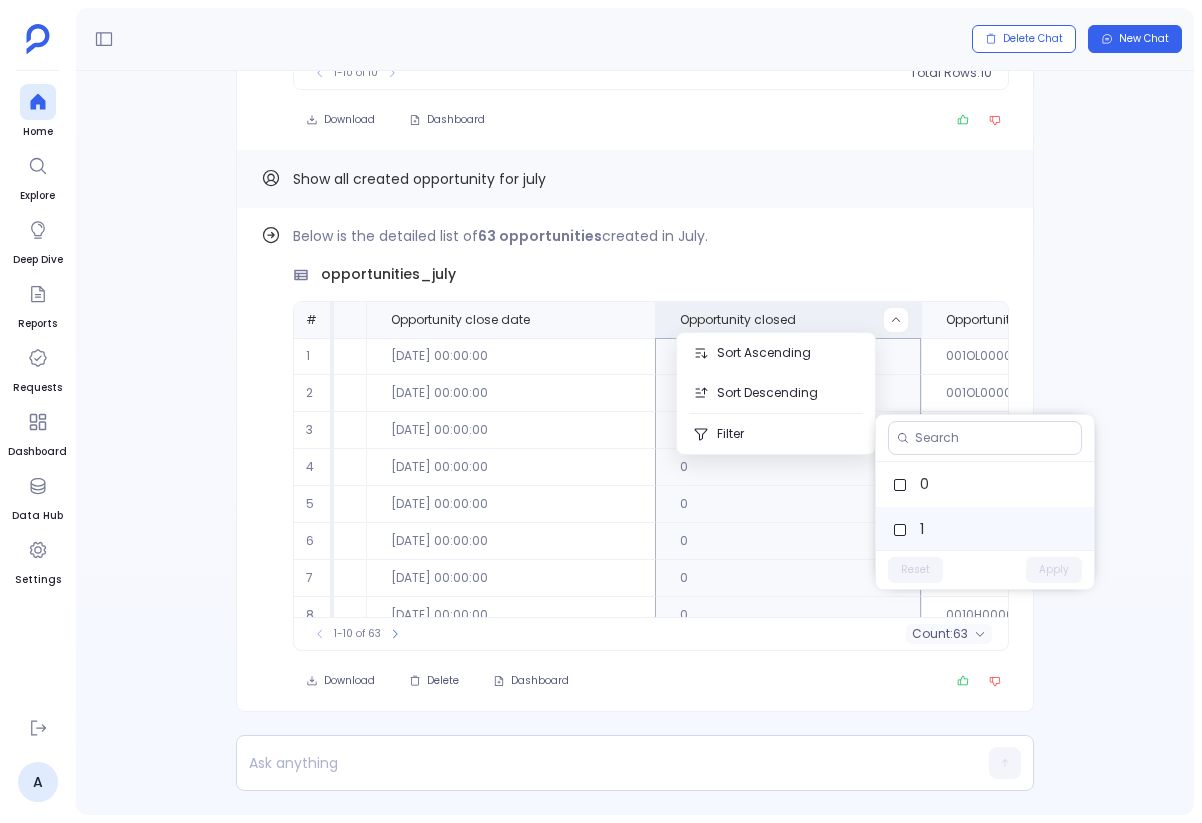 click on "1" at bounding box center [985, 529] 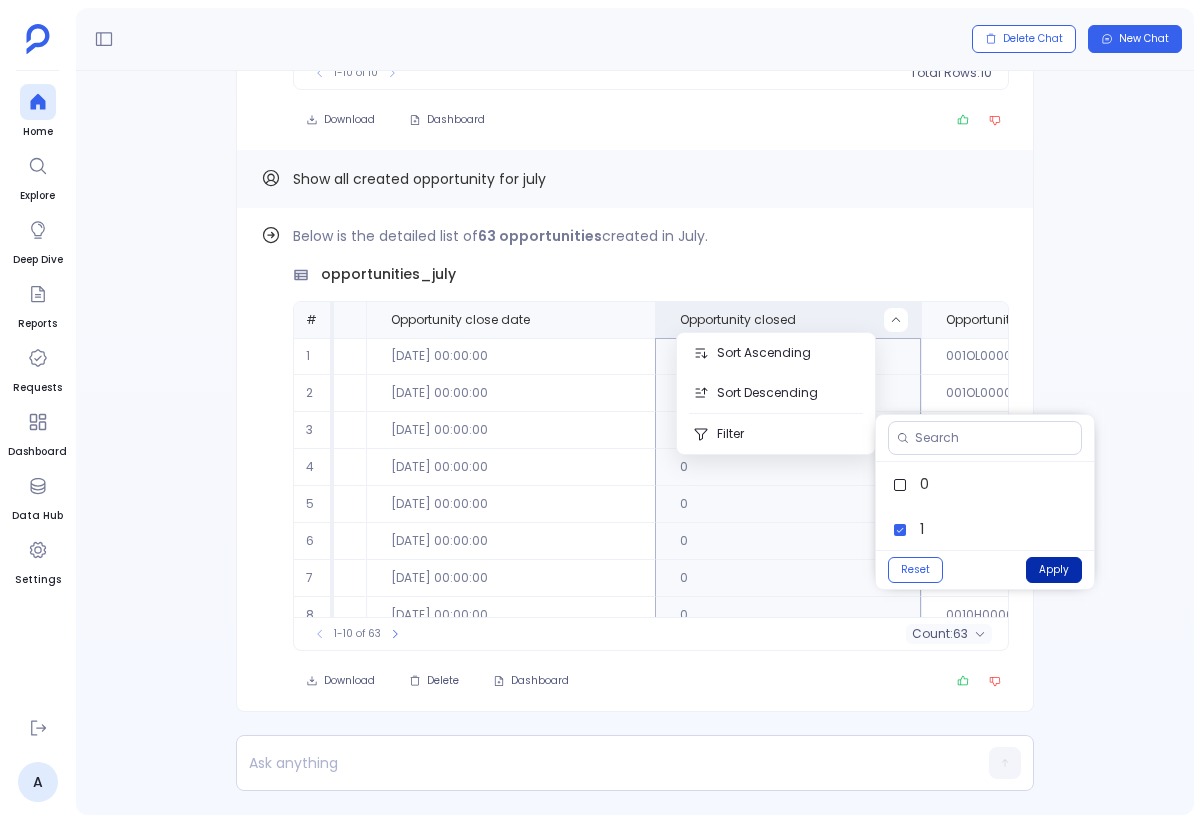 click on "Apply" at bounding box center [1054, 570] 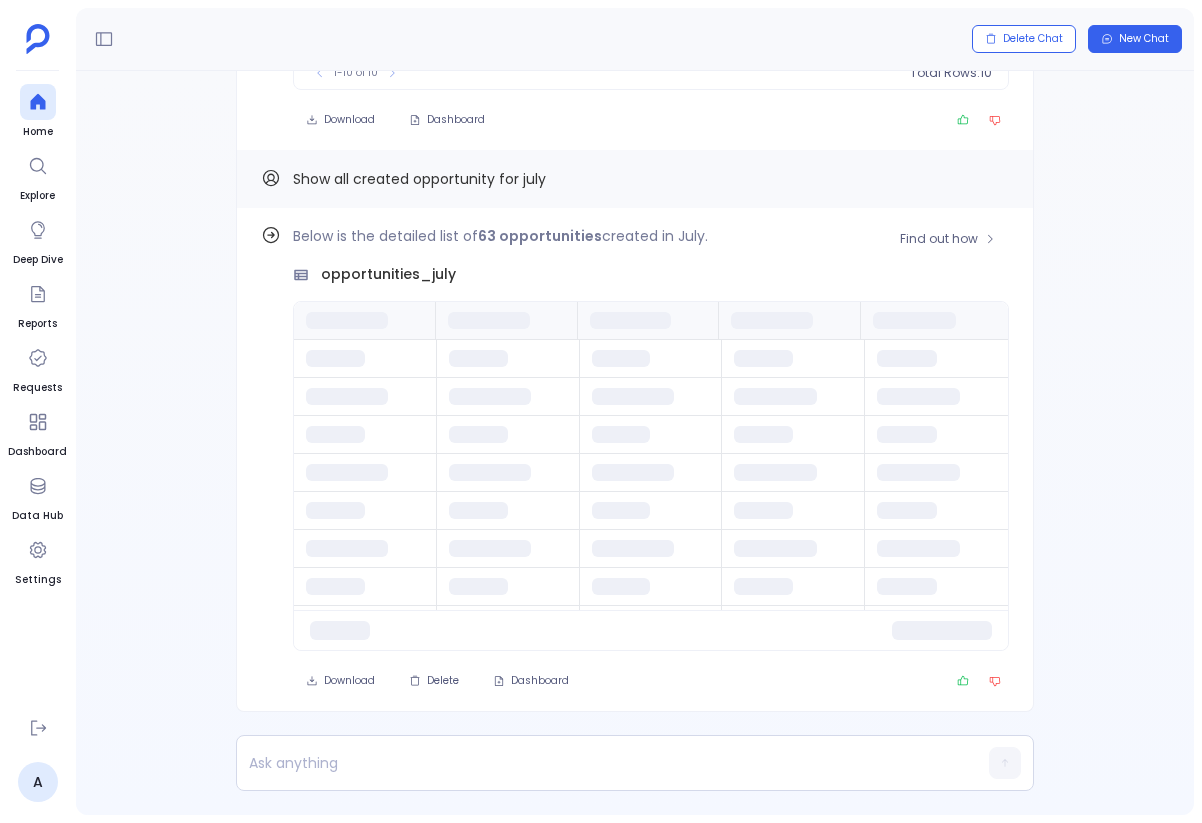 scroll, scrollTop: 0, scrollLeft: 0, axis: both 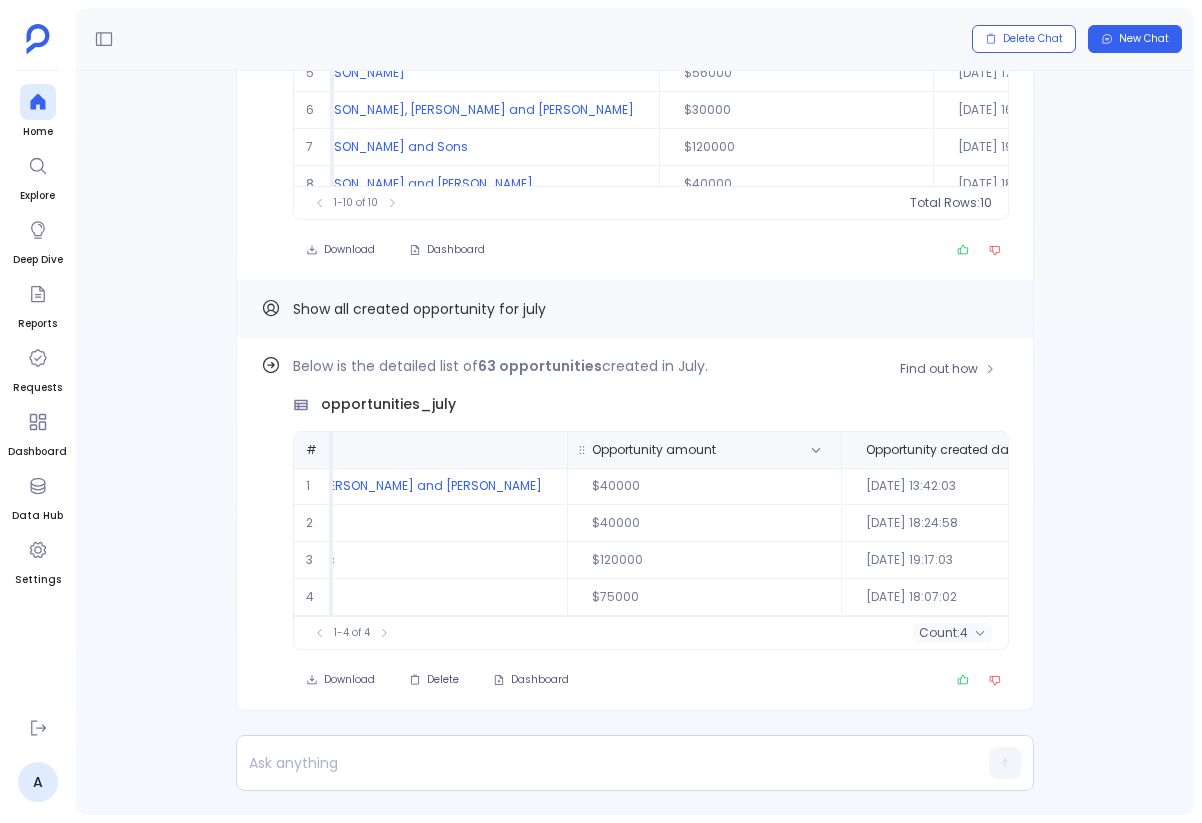 click on "Opportunity amount" at bounding box center [682, 450] 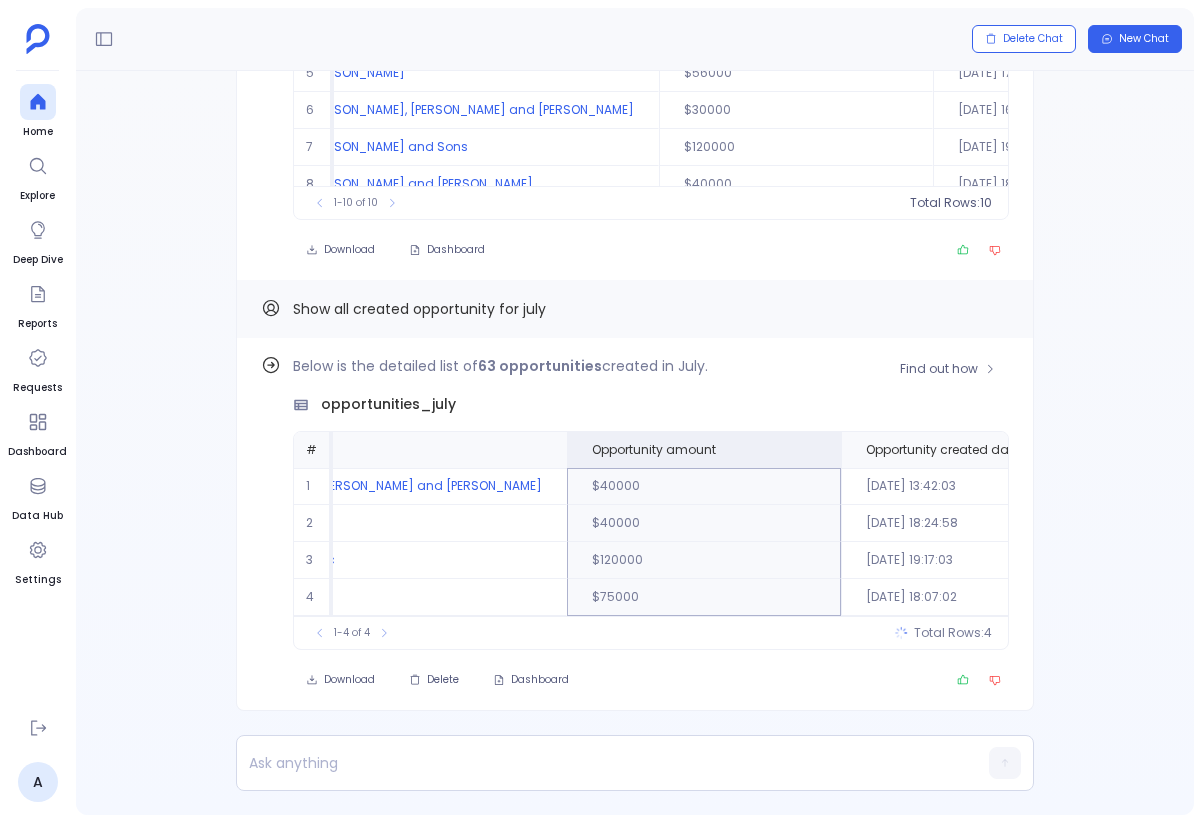 click on "Total Rows:" at bounding box center (949, 633) 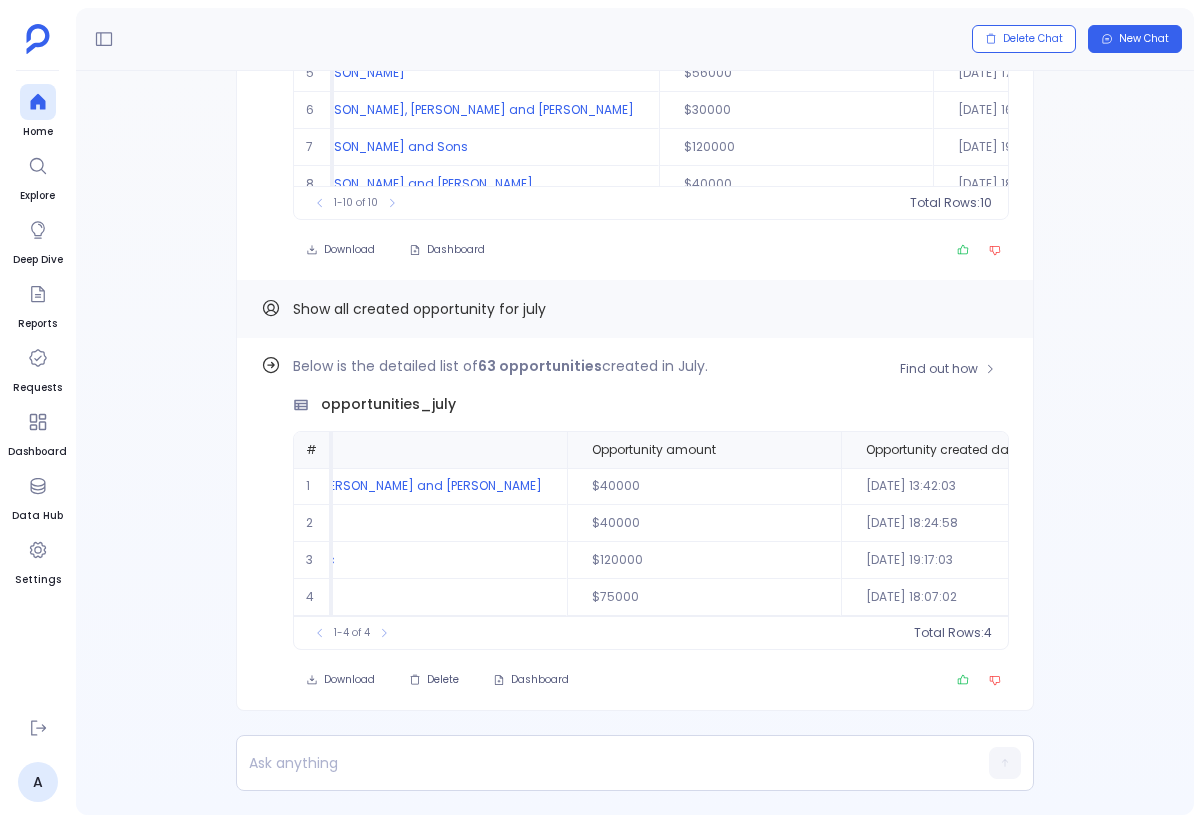 click on "Total Rows:" at bounding box center (949, 633) 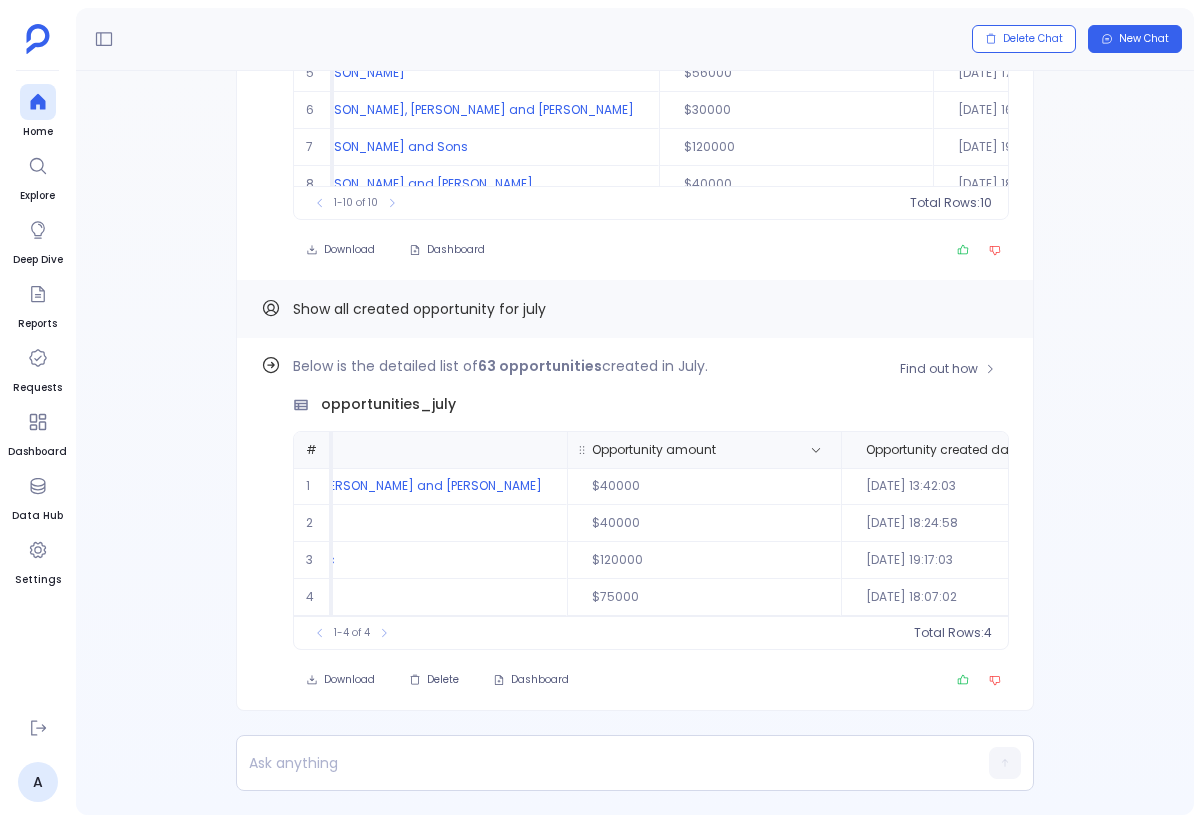 click on "Opportunity amount" at bounding box center (682, 450) 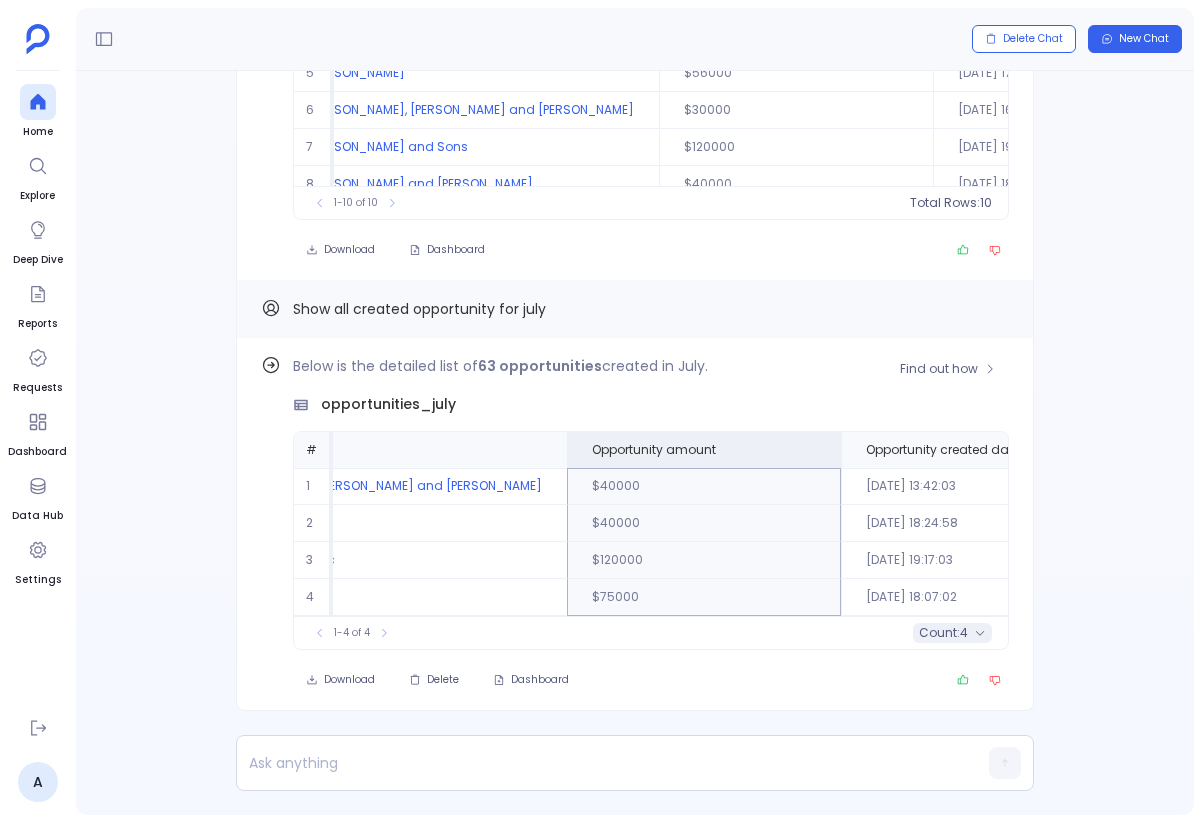click on "4" at bounding box center [964, 633] 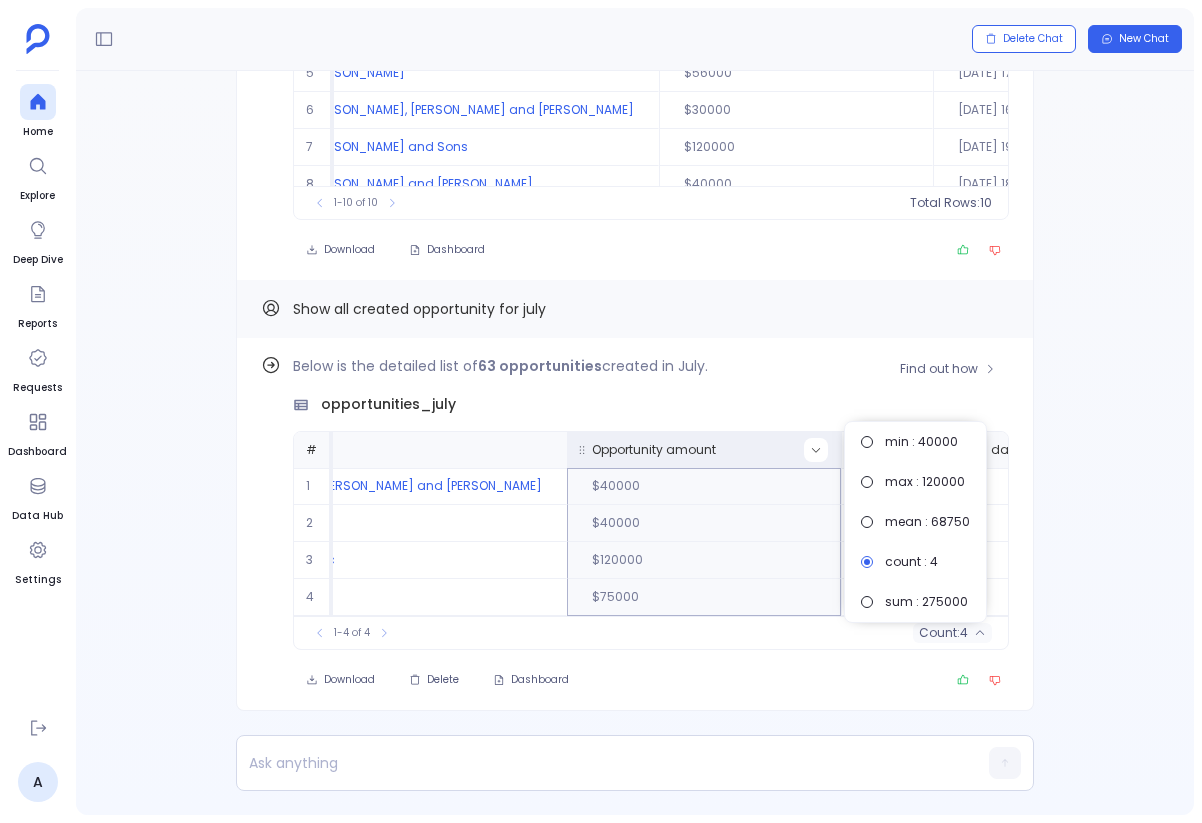 click at bounding box center [816, 450] 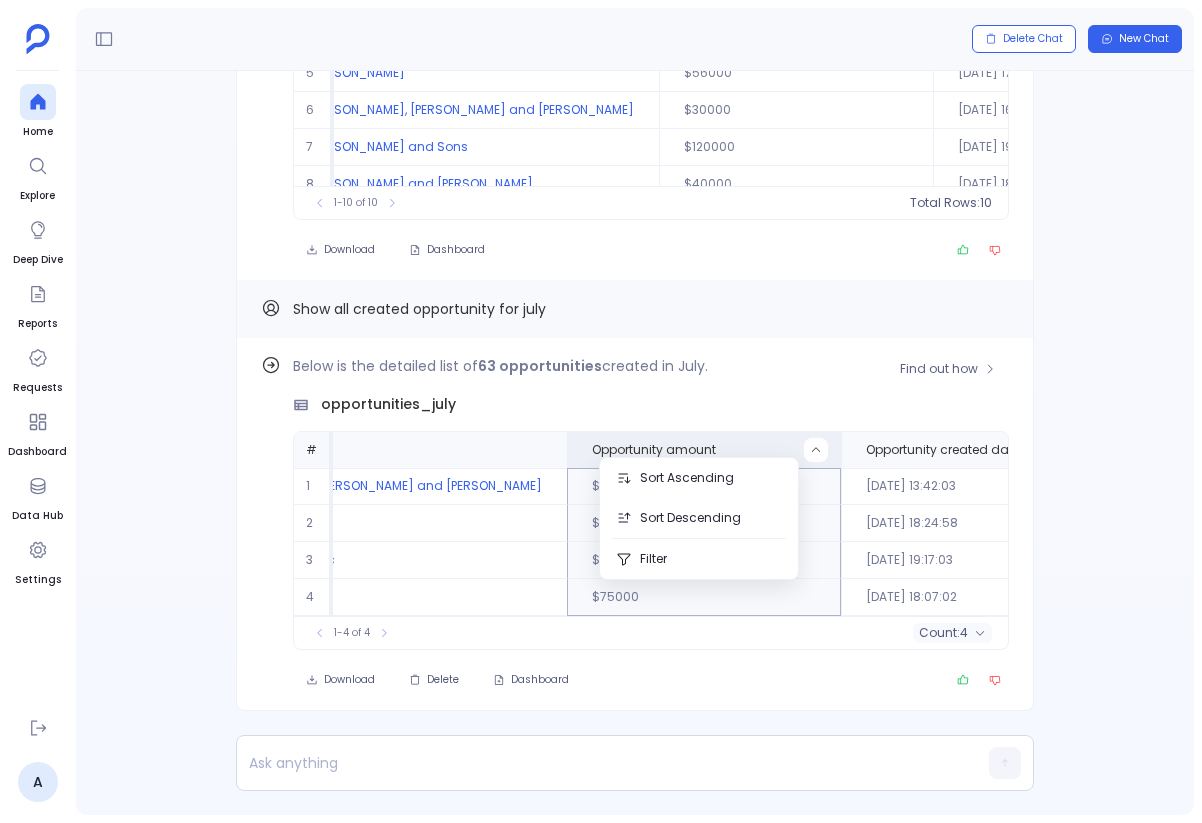 click on "$40000" at bounding box center [704, 486] 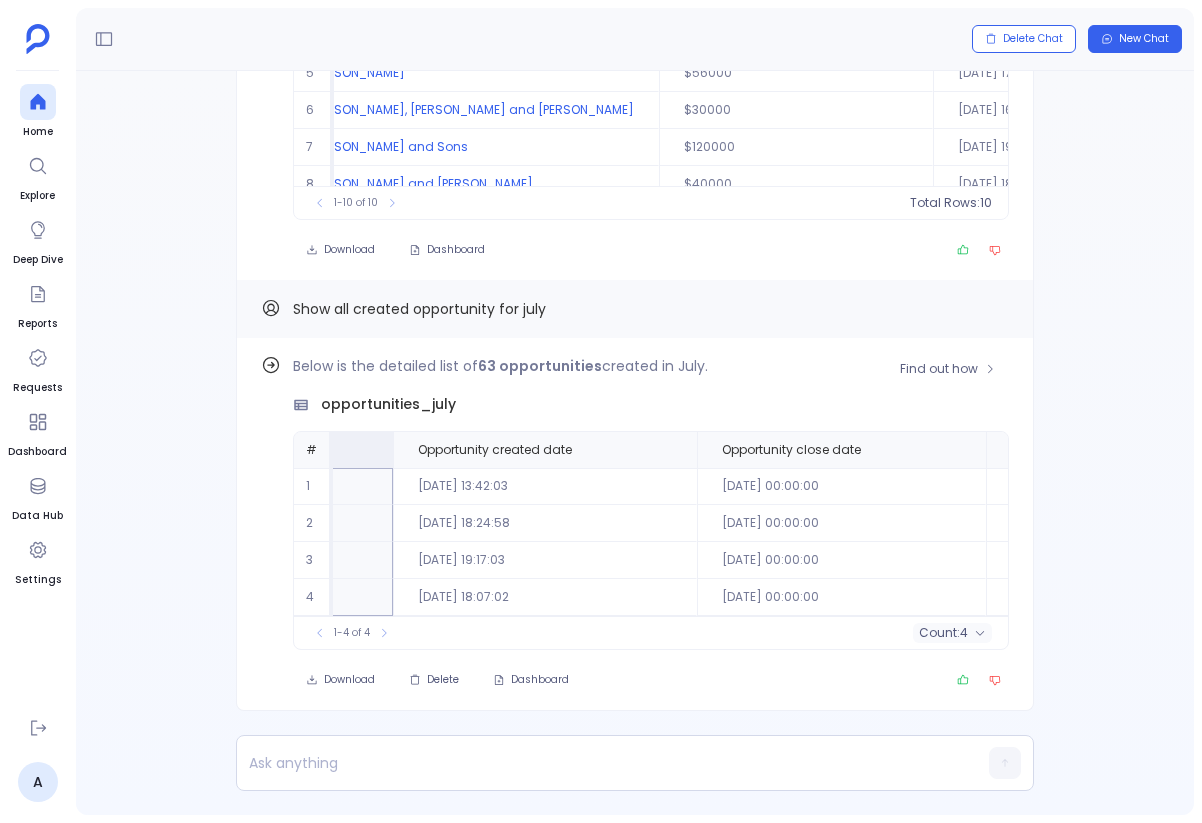 scroll, scrollTop: 0, scrollLeft: 1178, axis: horizontal 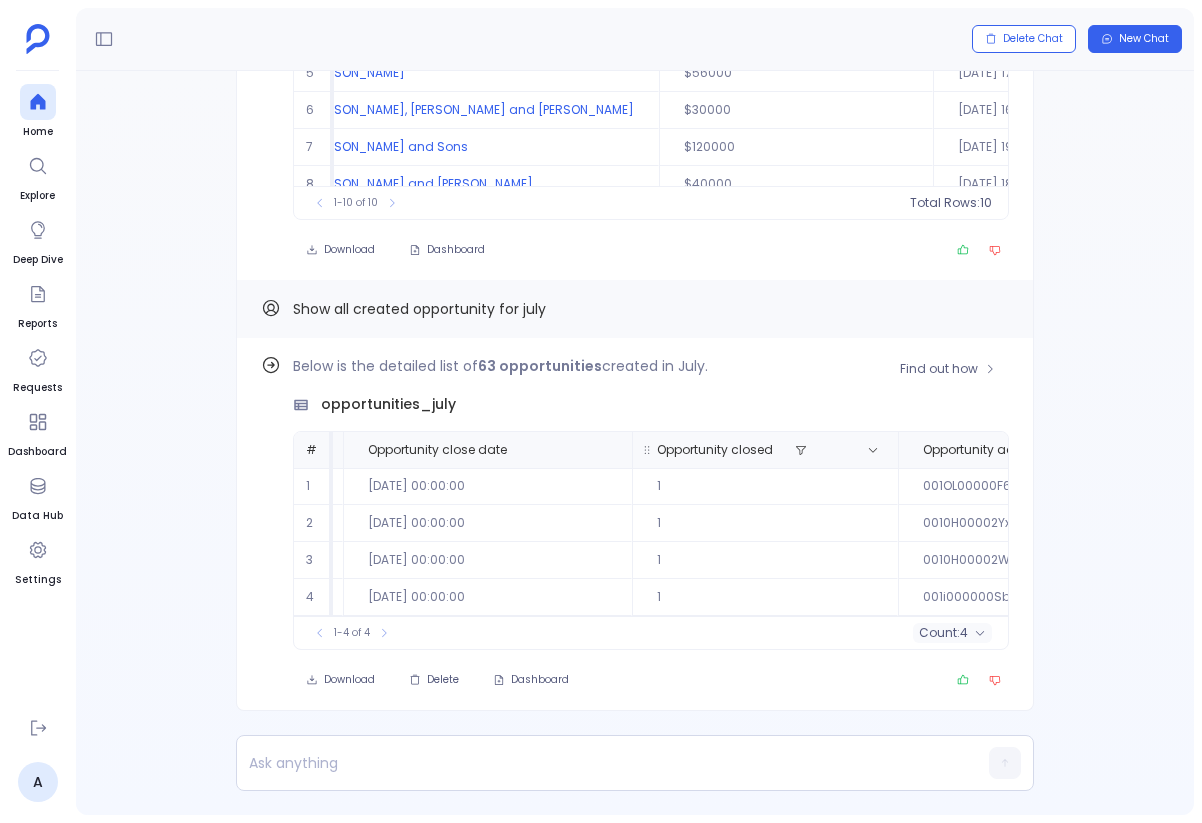 click on "Opportunity closed" at bounding box center (765, 450) 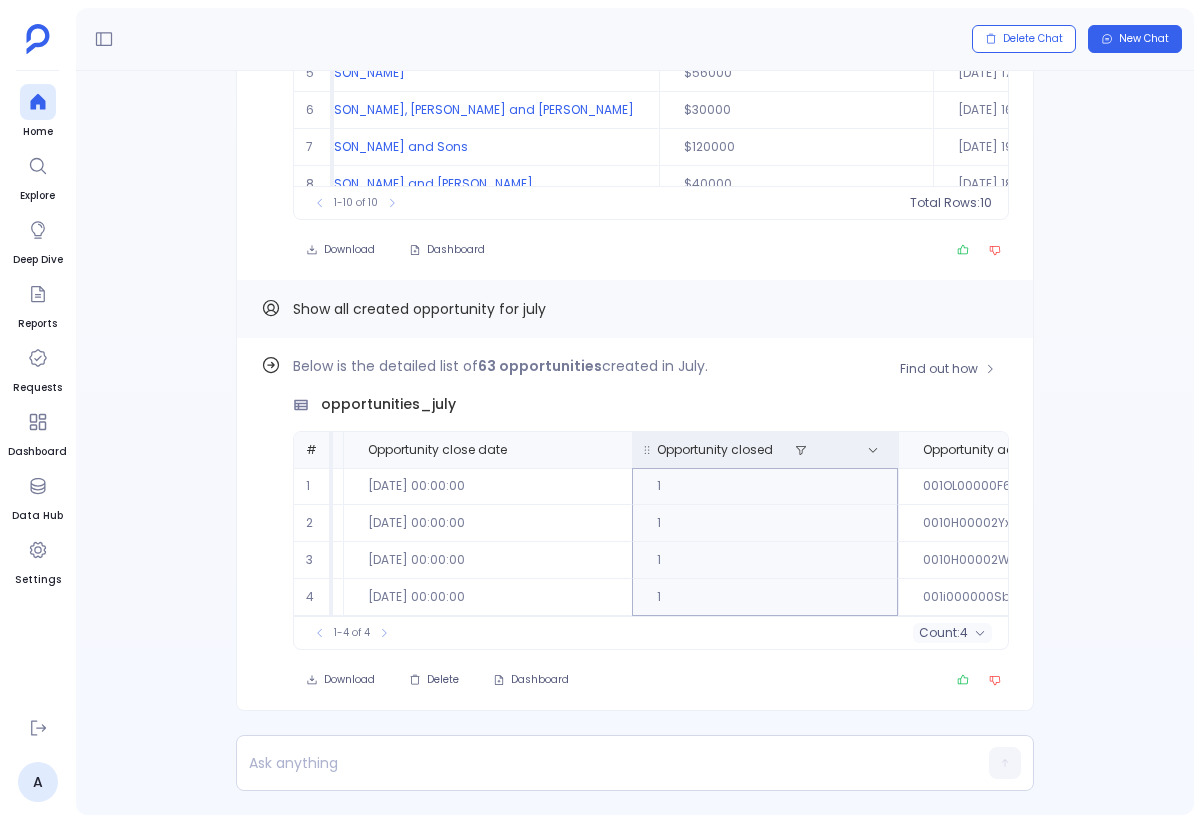 click on "Opportunity closed" at bounding box center [743, 450] 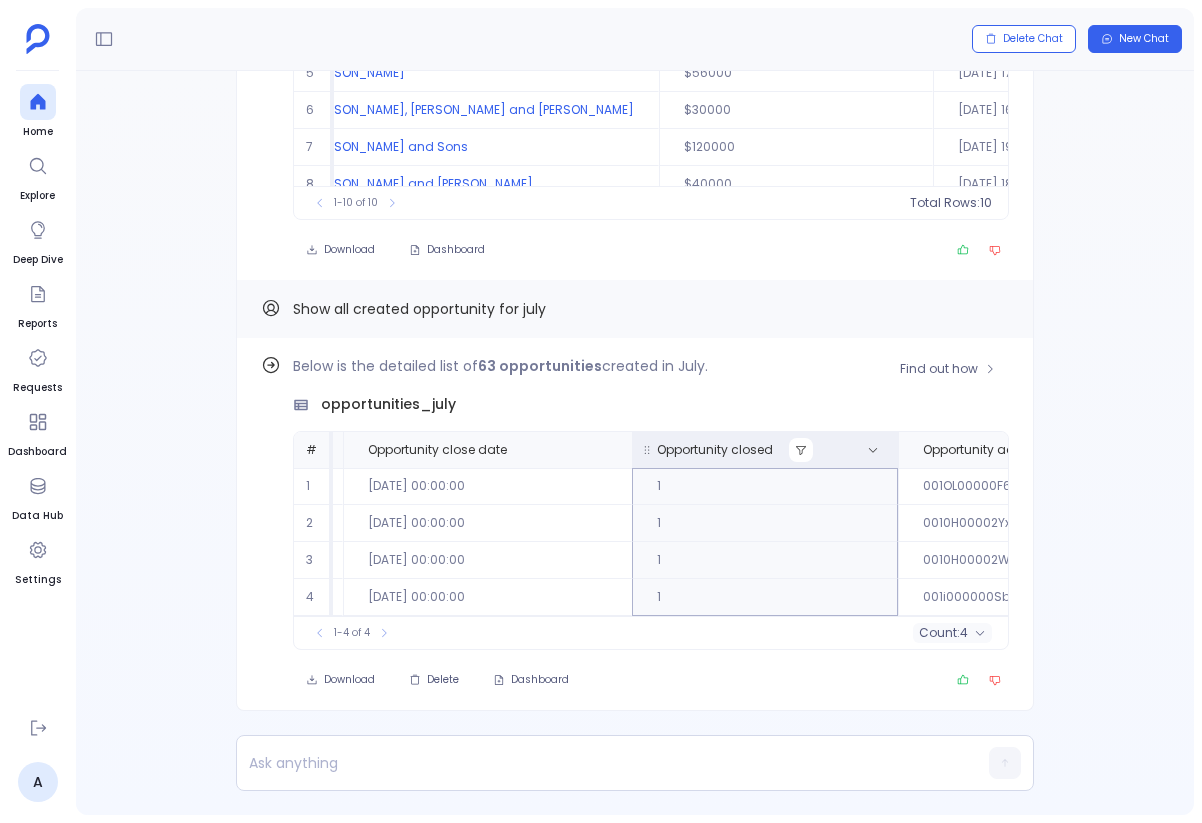 click 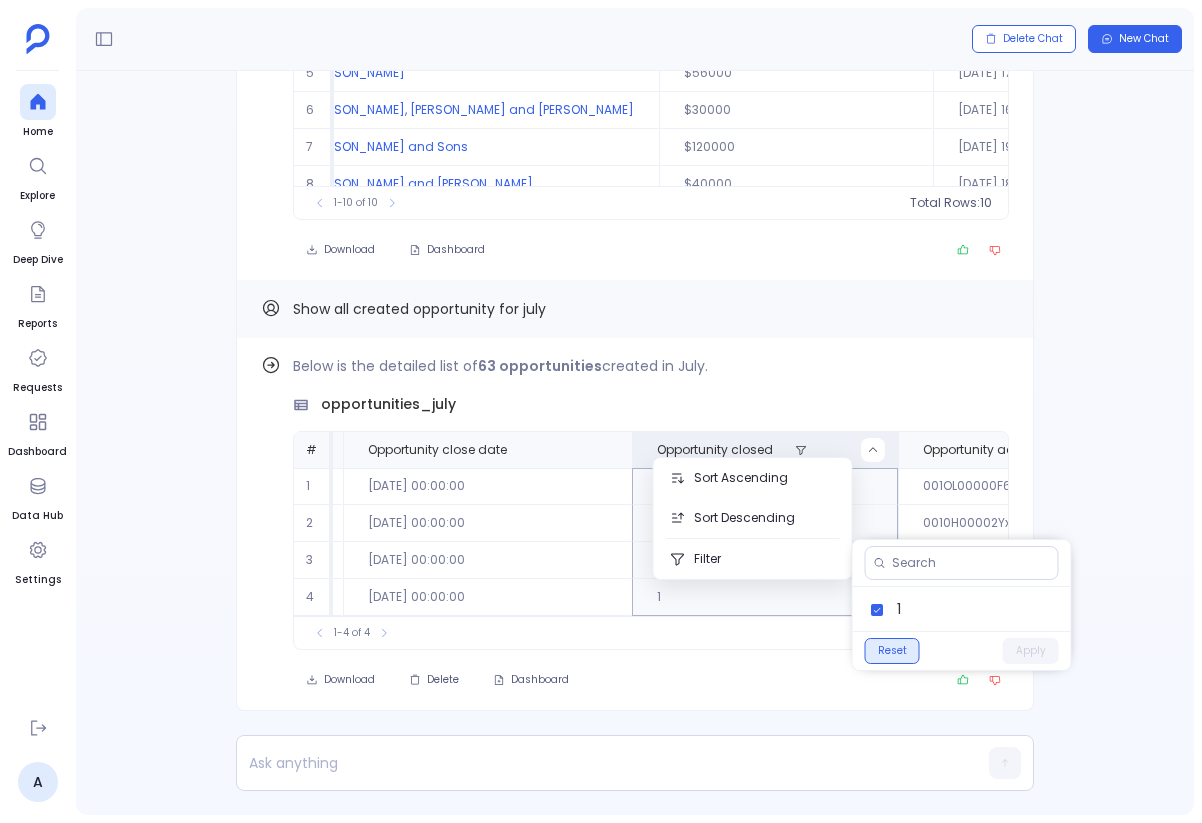 click on "Reset" at bounding box center (892, 651) 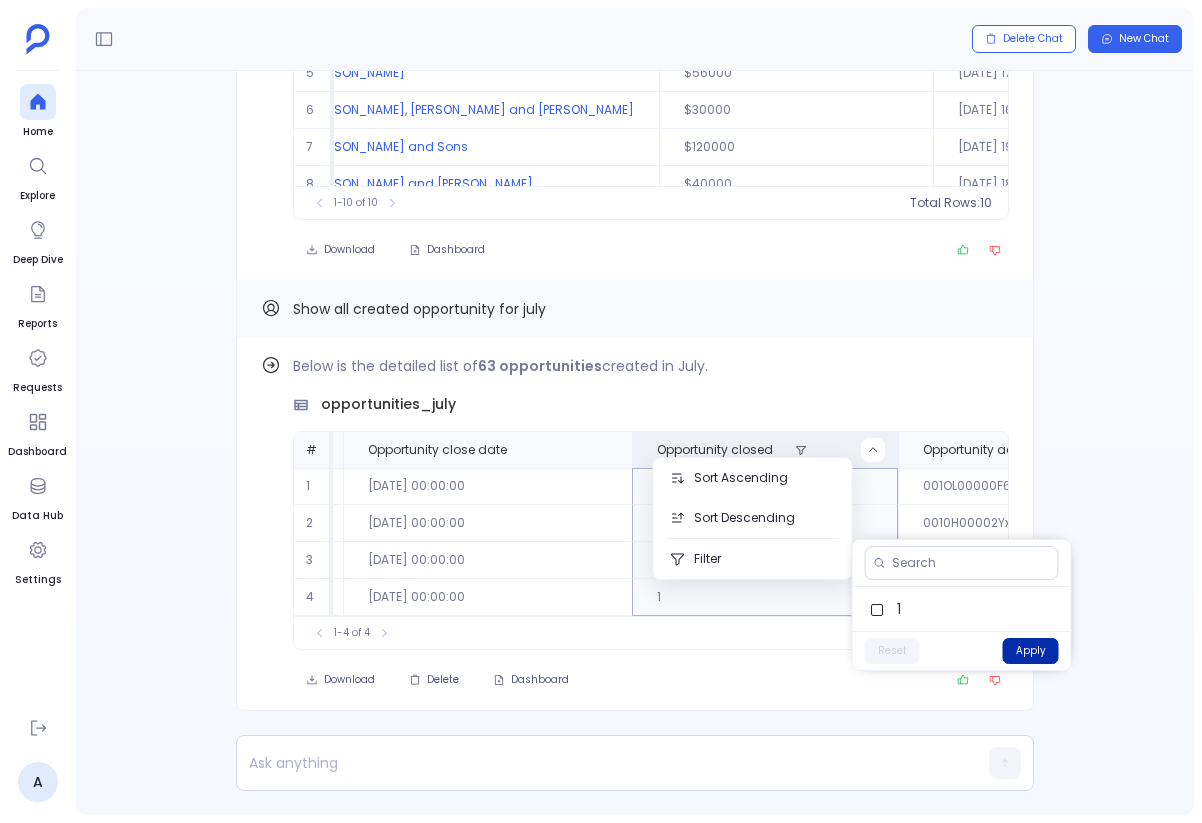 click on "Apply" at bounding box center (1031, 651) 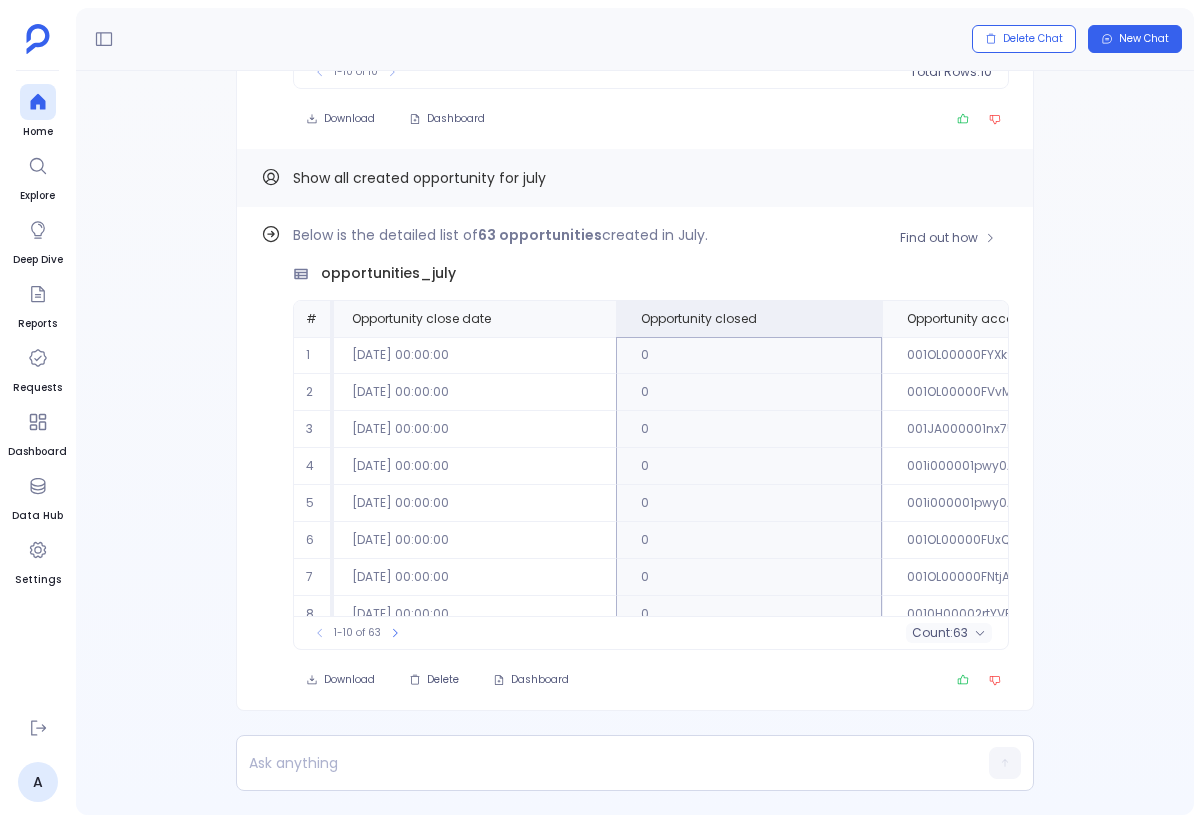 scroll, scrollTop: 0, scrollLeft: 1060, axis: horizontal 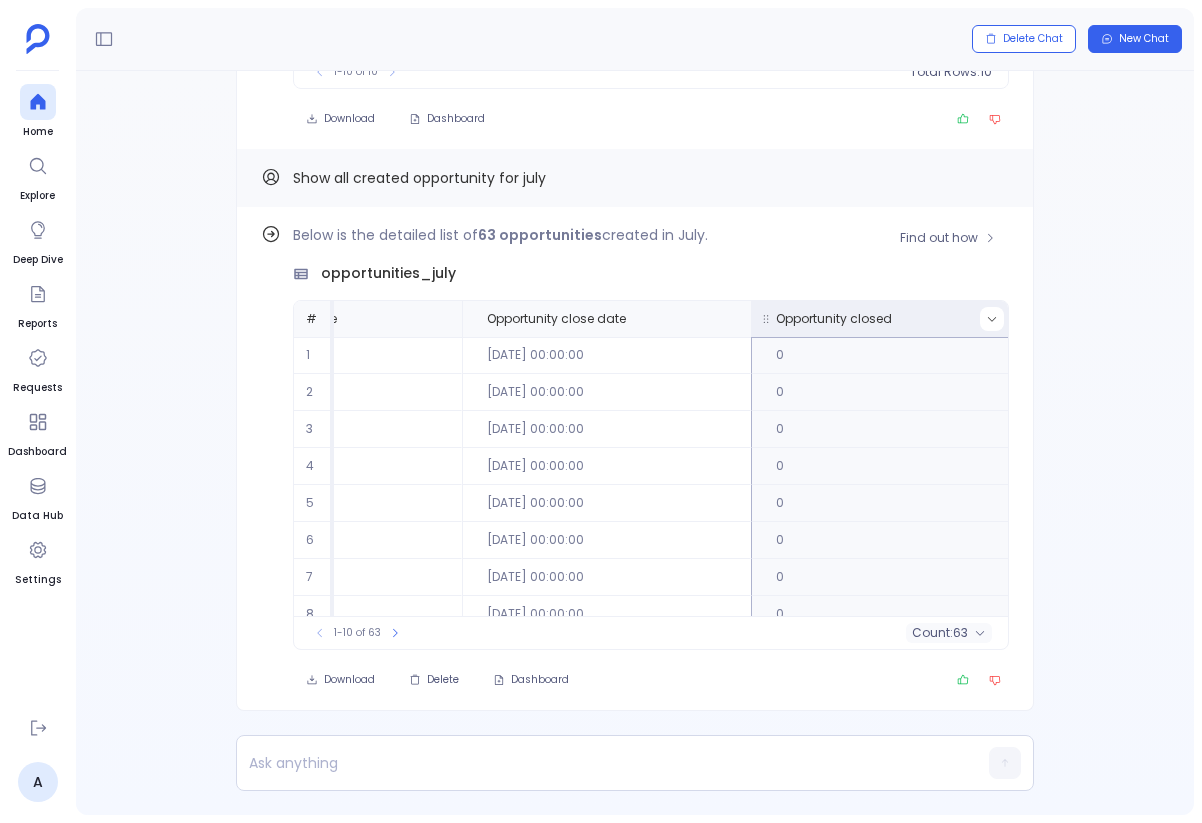 click 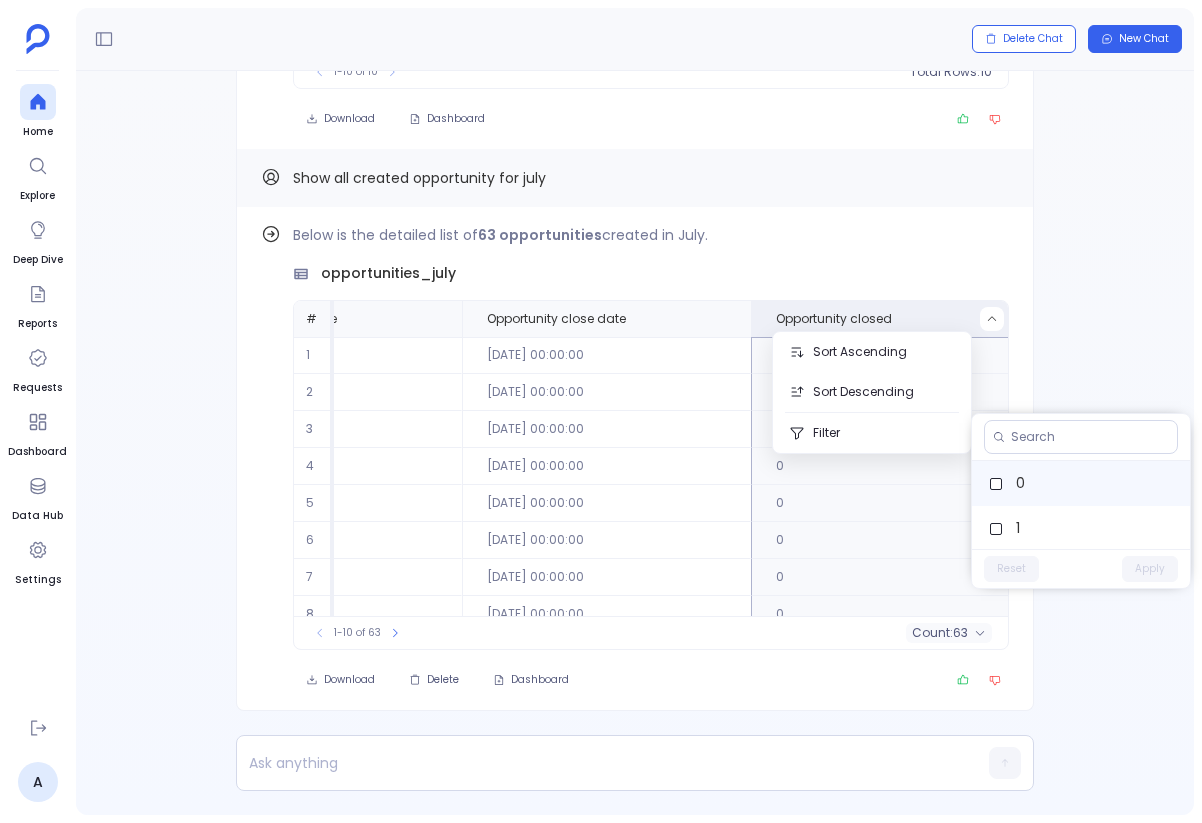 click on "0" at bounding box center [1081, 483] 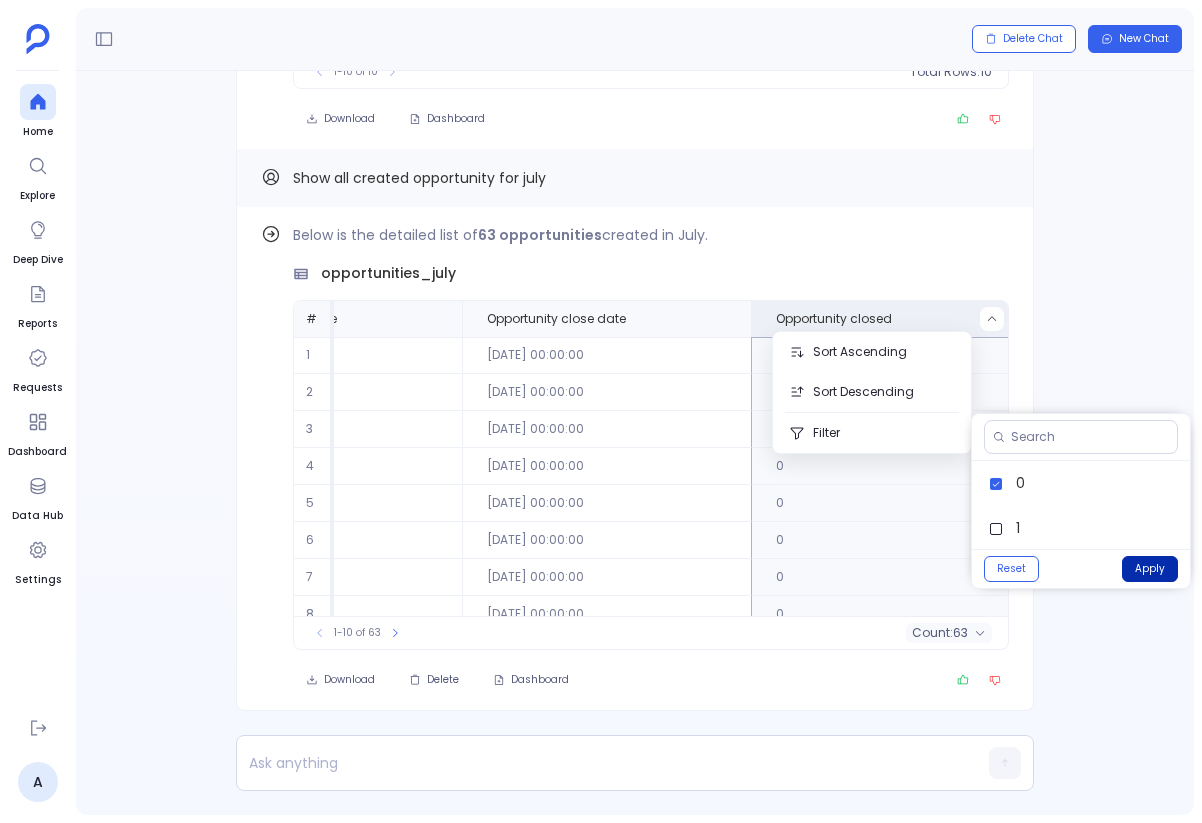 click on "Apply" at bounding box center [1150, 569] 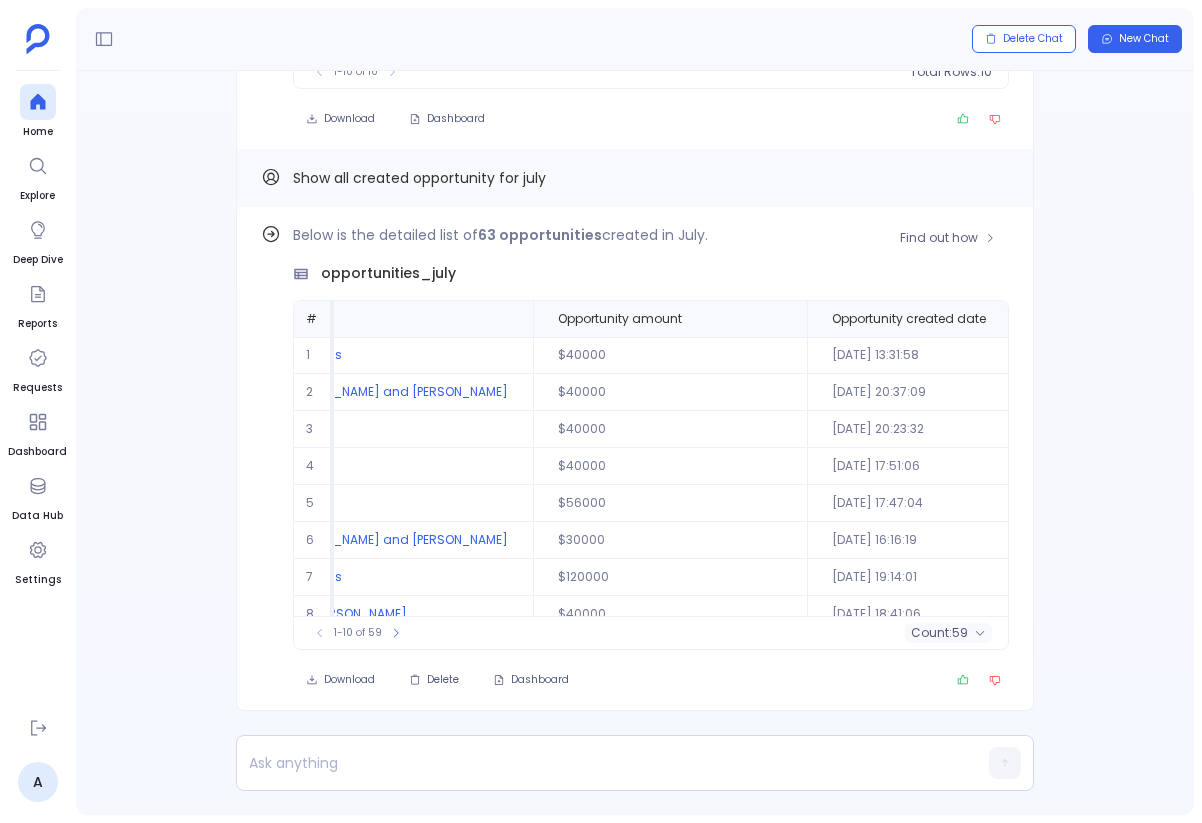 scroll, scrollTop: 0, scrollLeft: 399, axis: horizontal 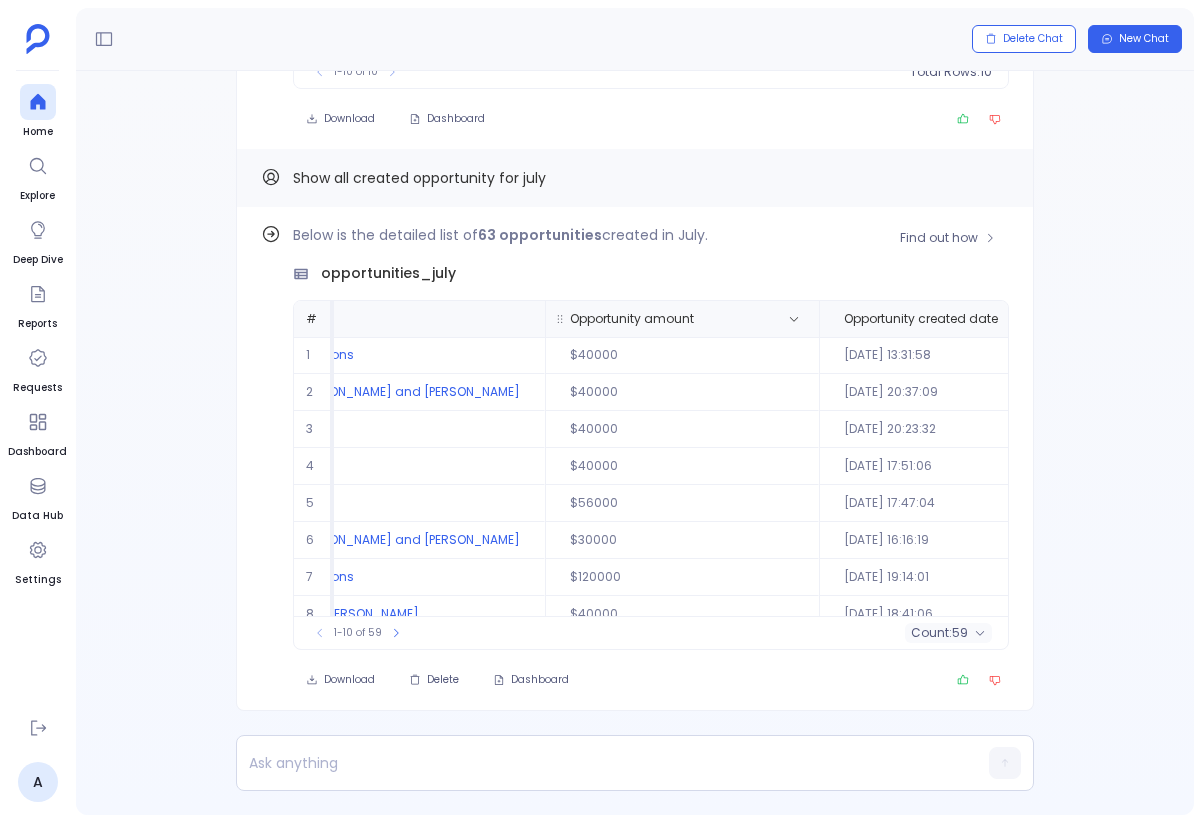 click on "Opportunity amount" at bounding box center [660, 319] 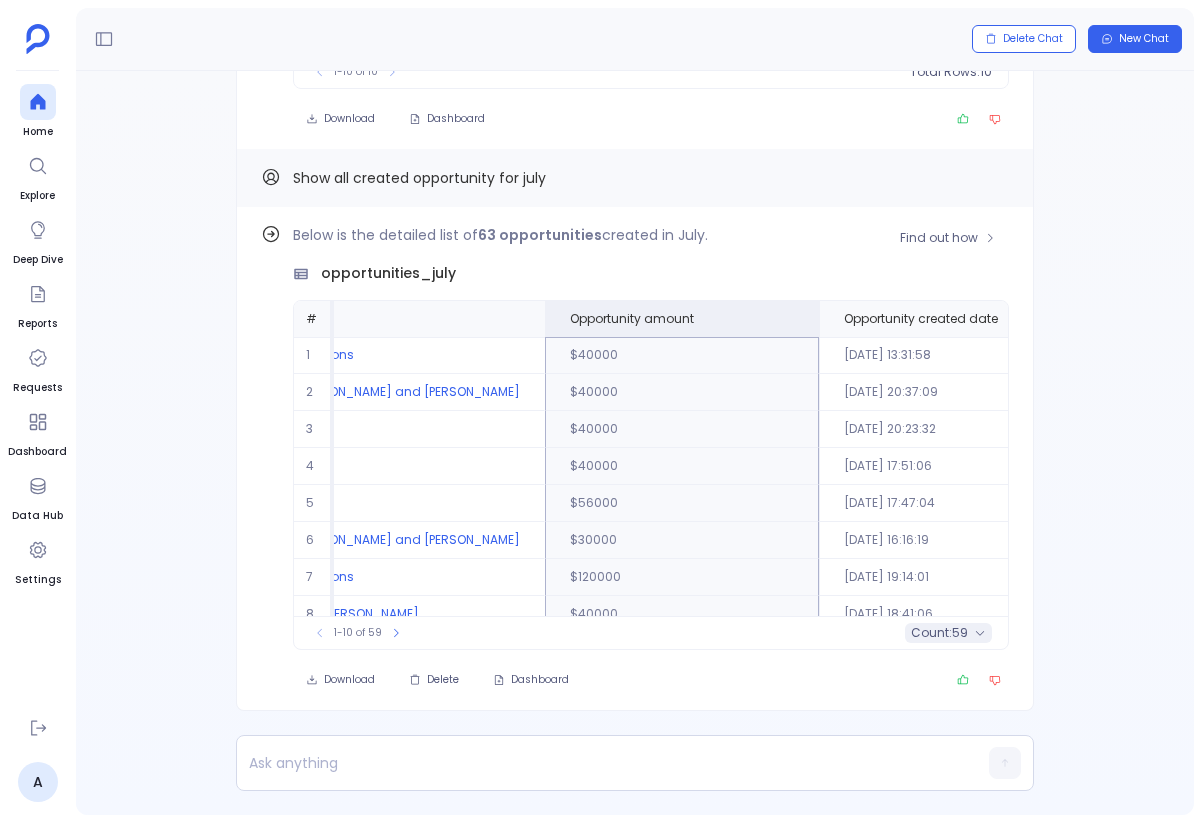 click on "59" at bounding box center [960, 633] 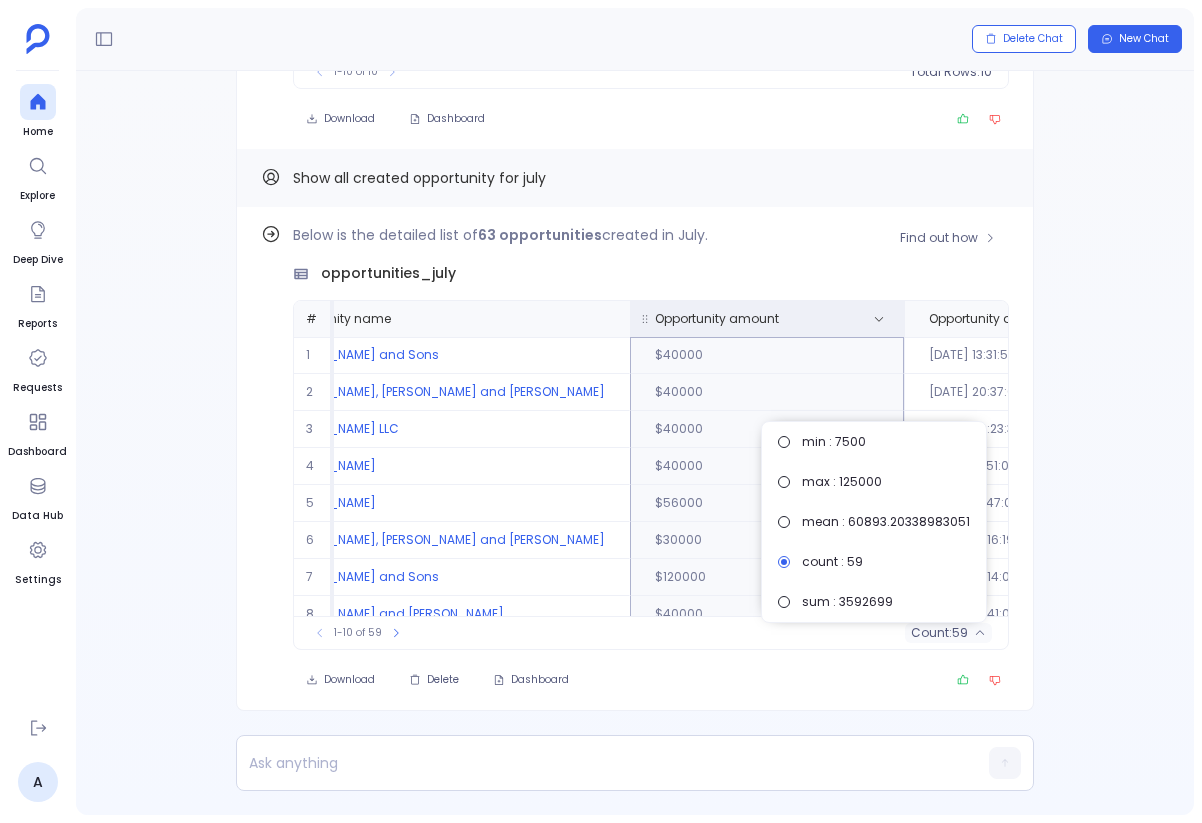 scroll, scrollTop: 0, scrollLeft: 312, axis: horizontal 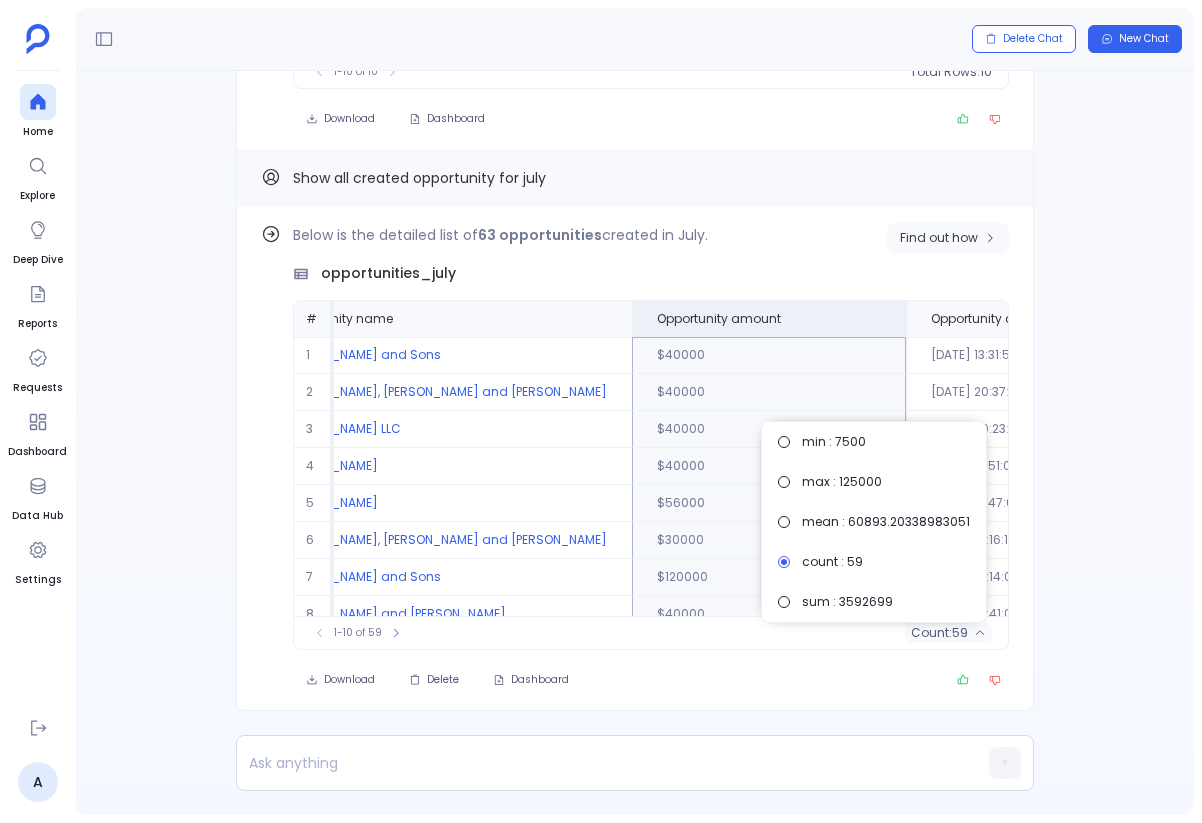 click on "Find out how" at bounding box center (939, 238) 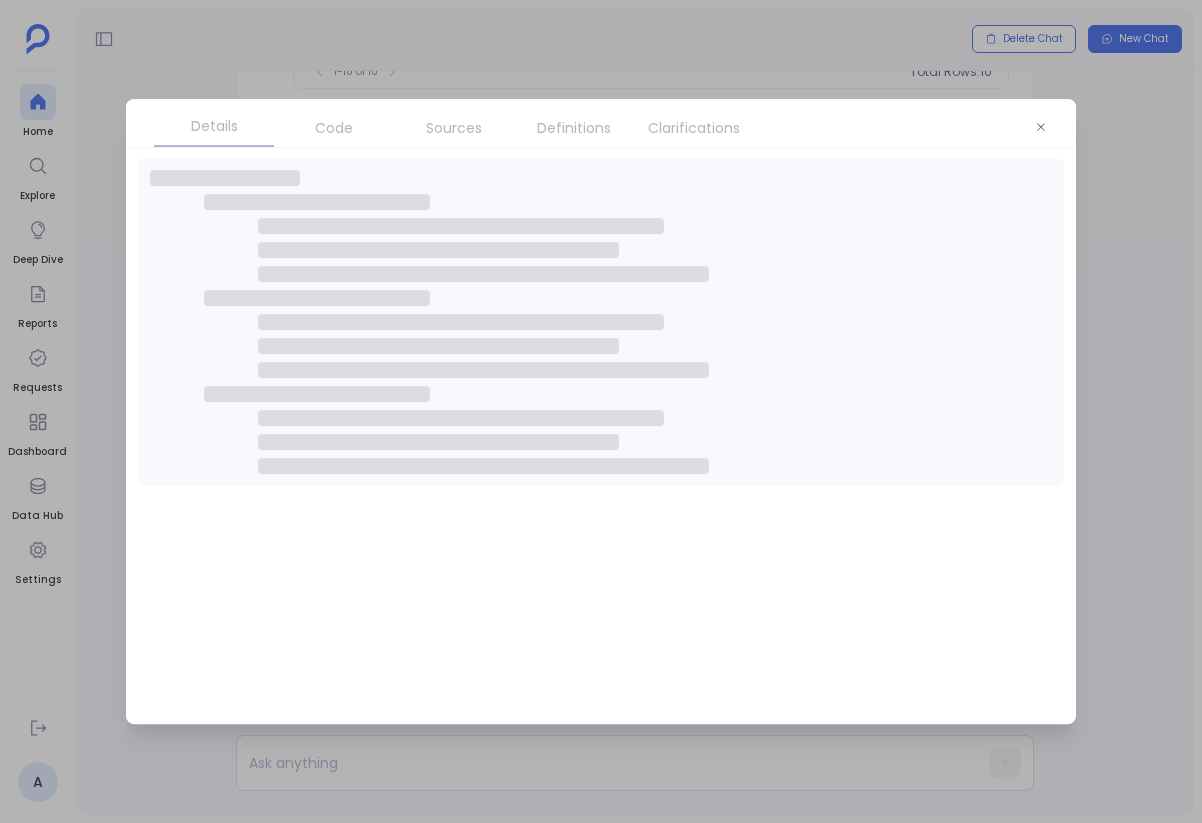 click on "Sources" at bounding box center (454, 128) 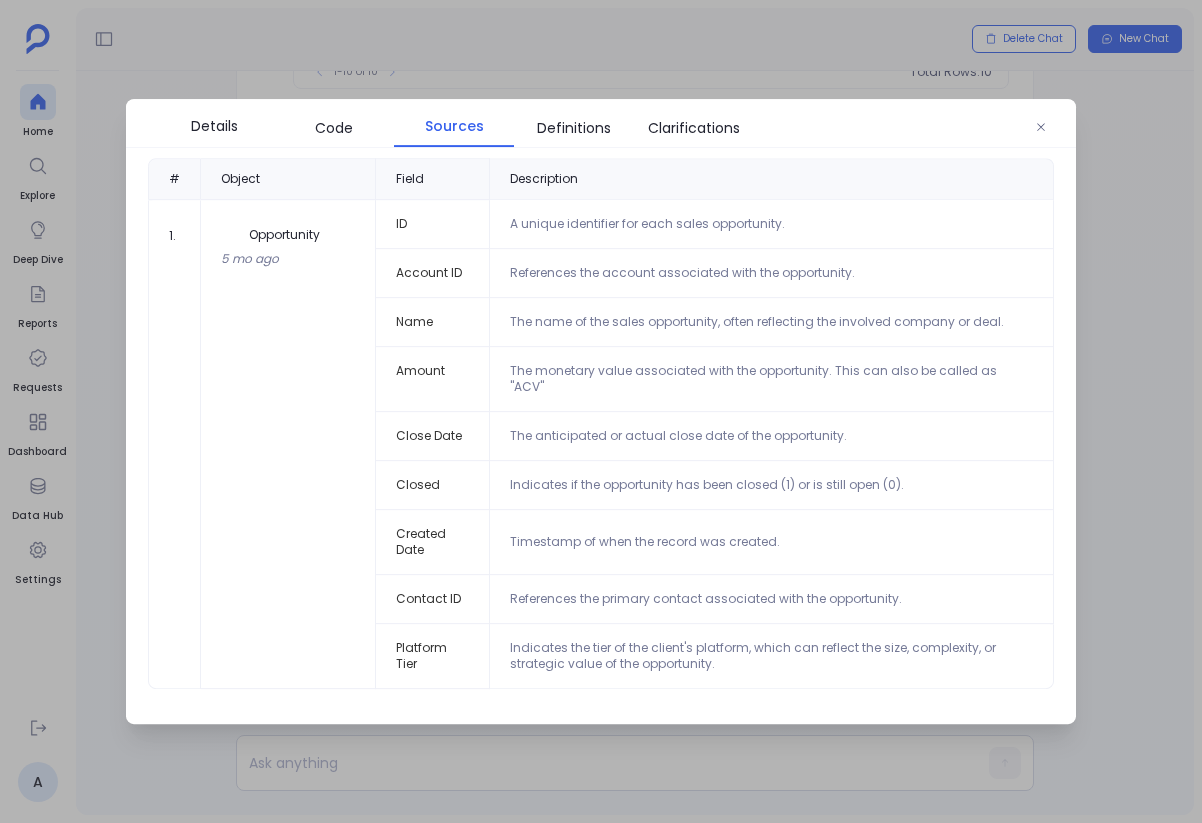 click on "Sources" at bounding box center (454, 126) 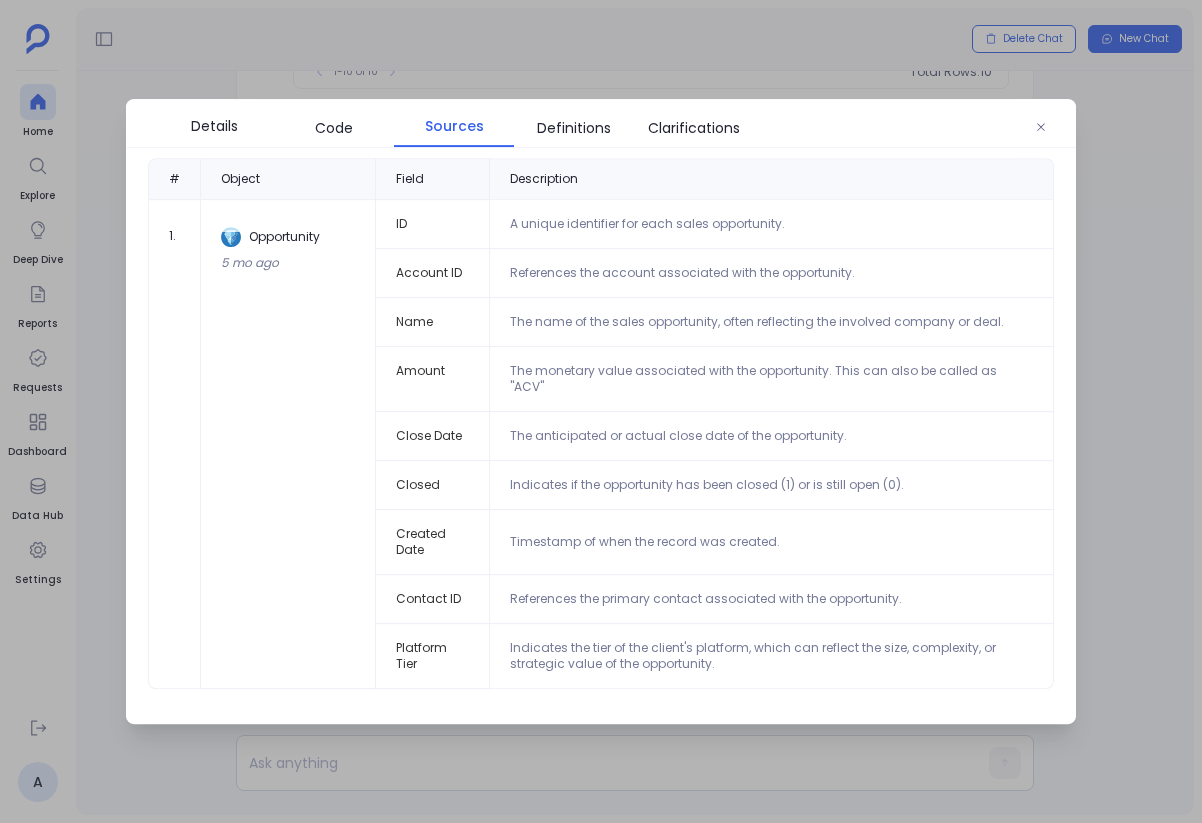click on "Amount" at bounding box center [433, 379] 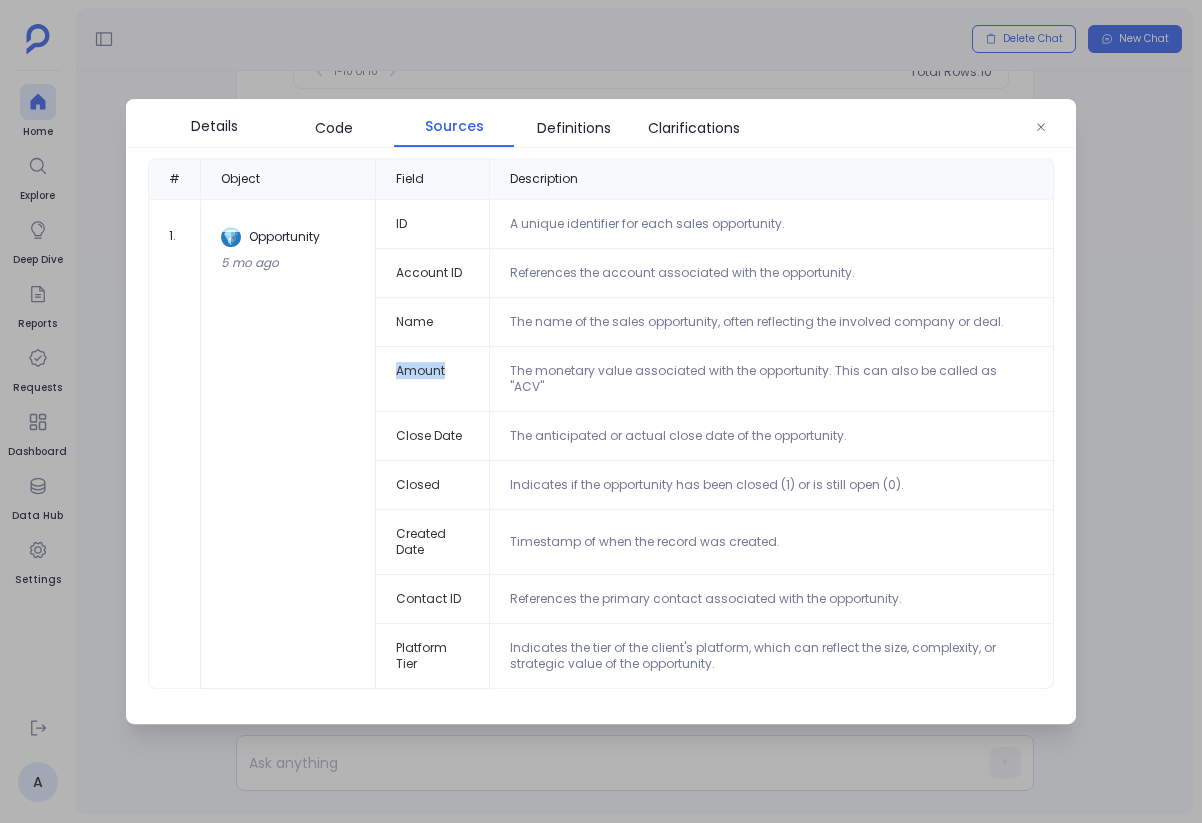 click on "Amount" at bounding box center (433, 379) 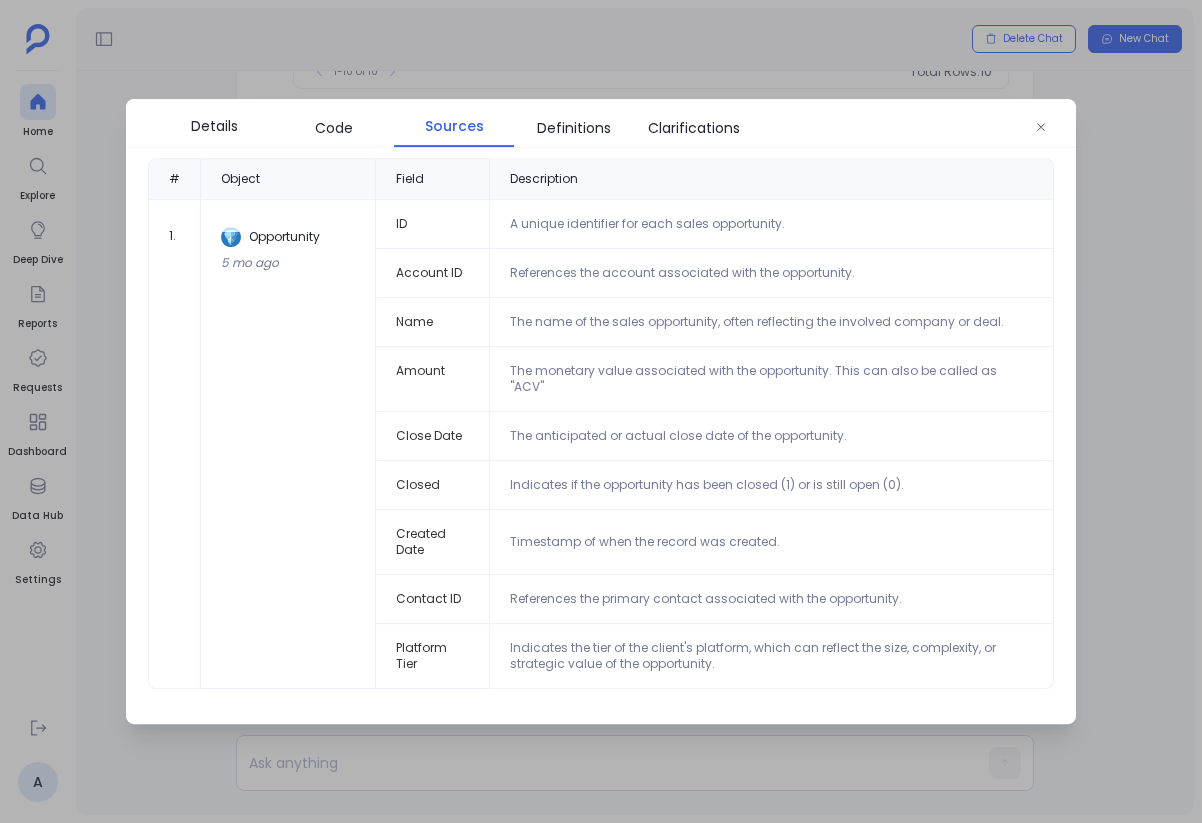 click at bounding box center (601, 411) 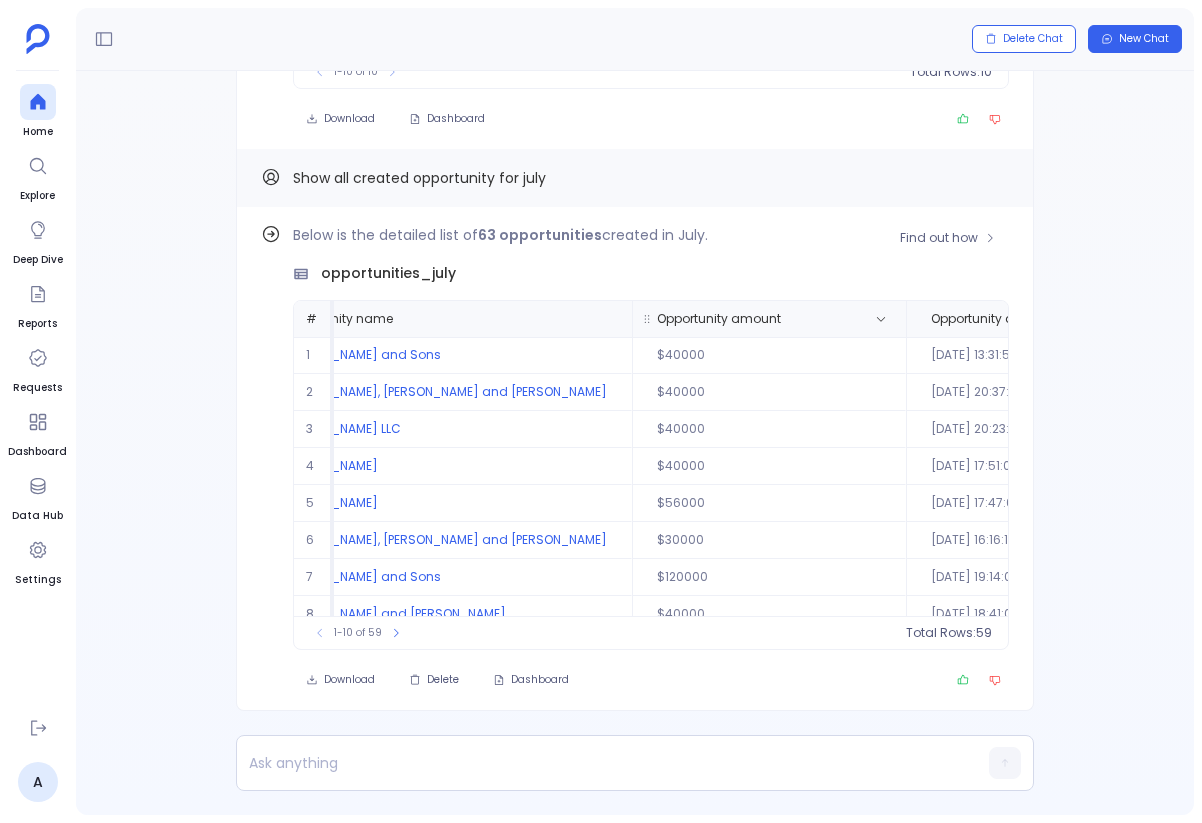 click on "Opportunity amount" at bounding box center [769, 319] 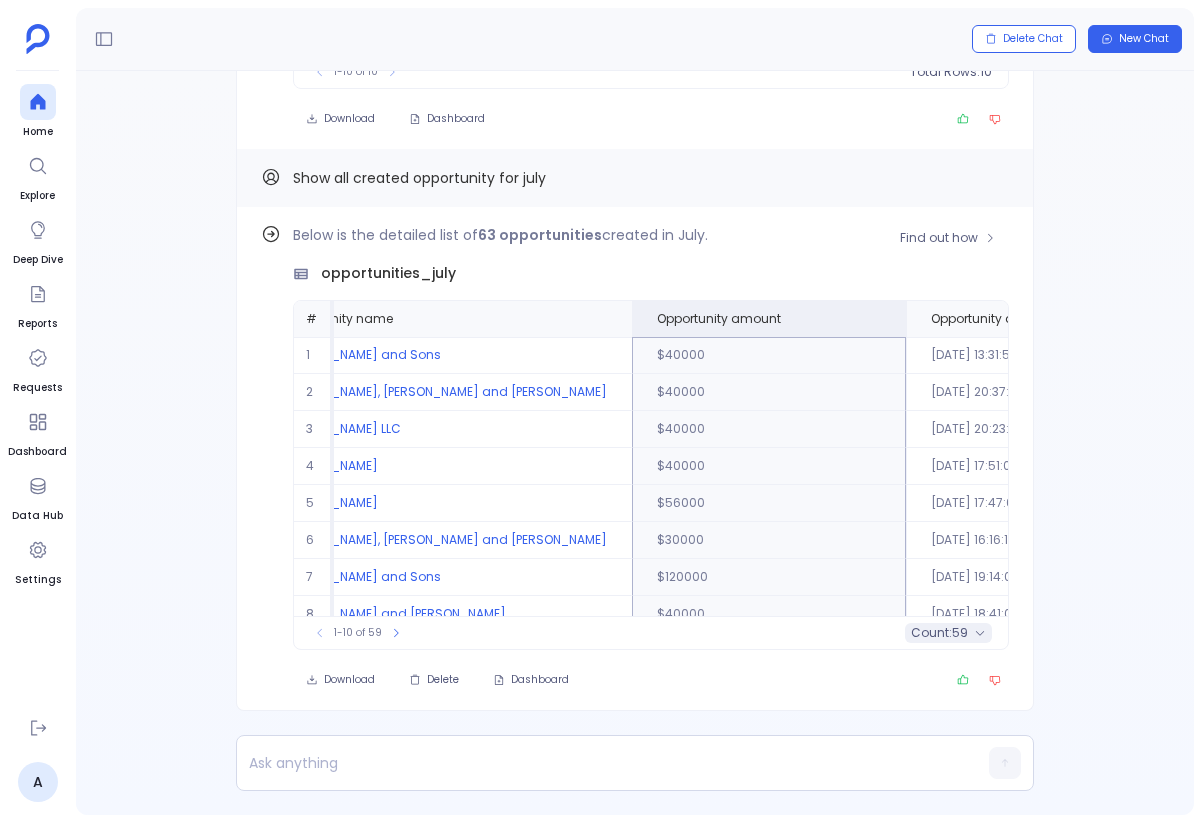 click on "count :  59" at bounding box center (948, 633) 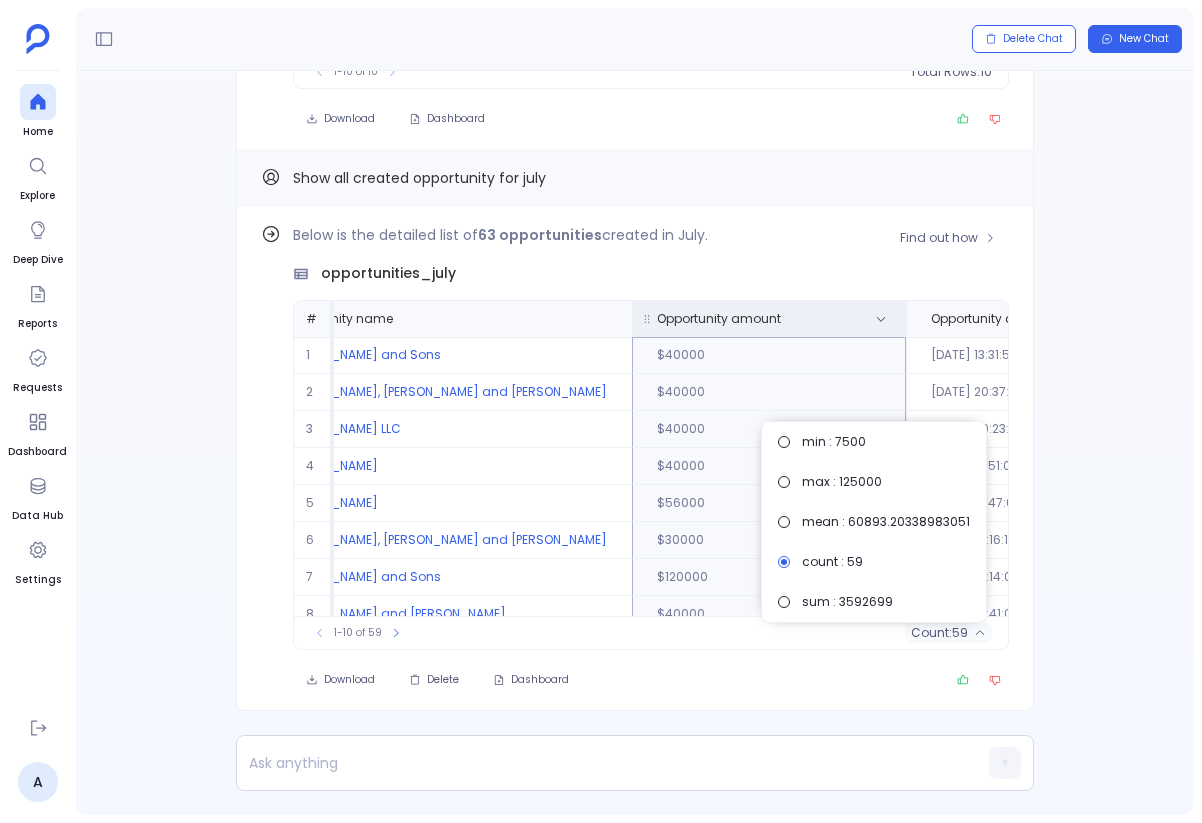 click on "Opportunity amount" at bounding box center [747, 319] 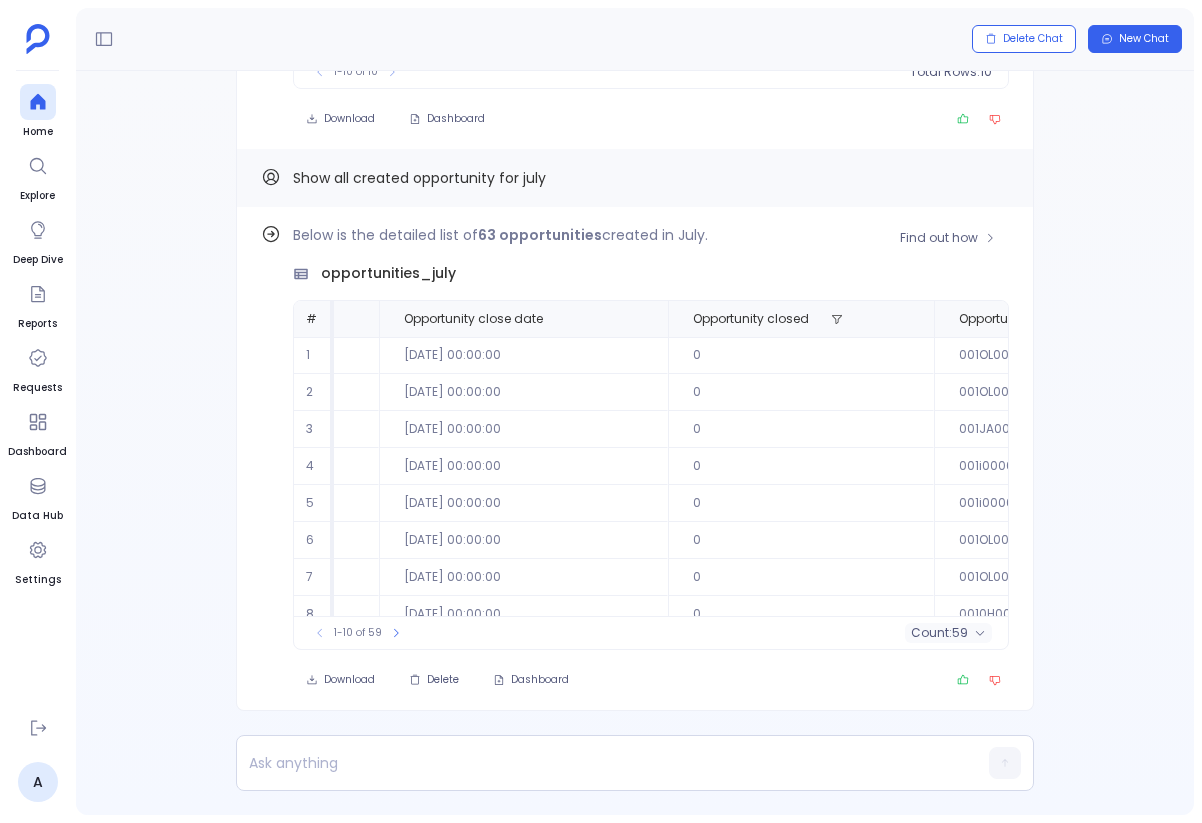 scroll, scrollTop: 0, scrollLeft: 1168, axis: horizontal 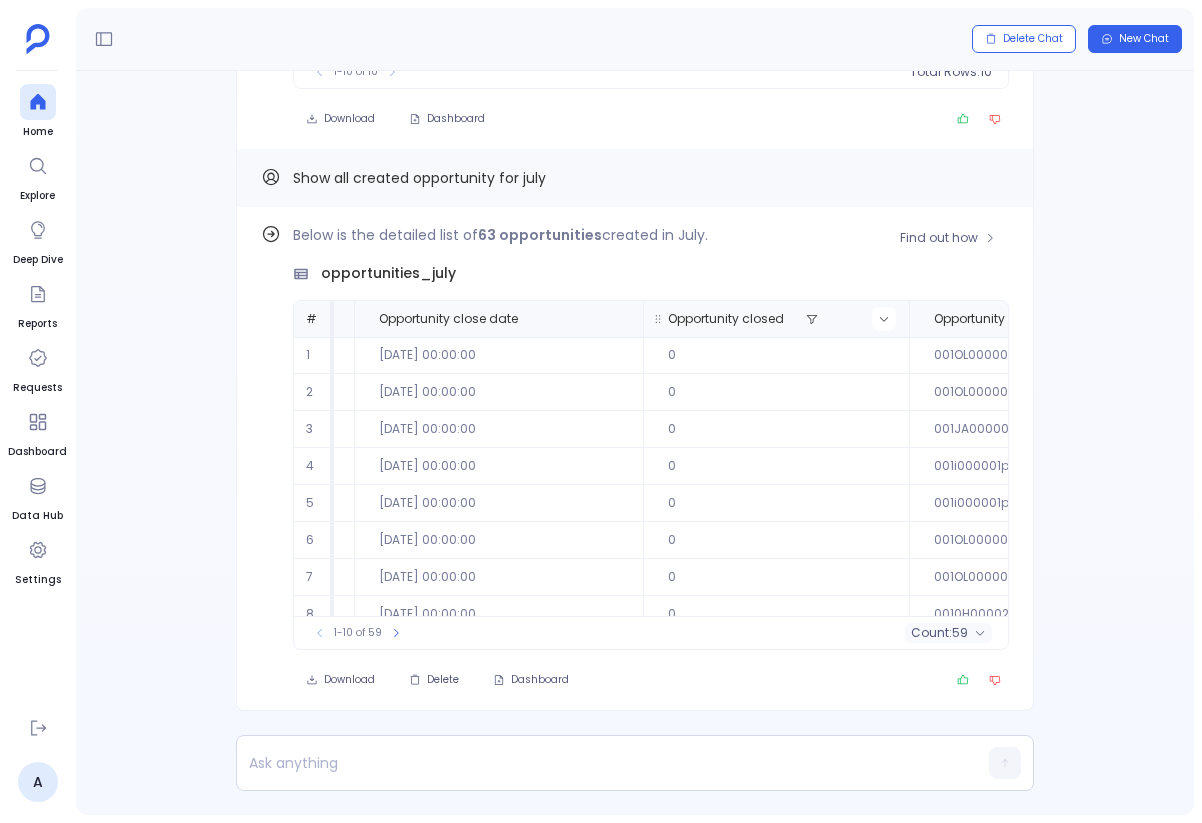 click 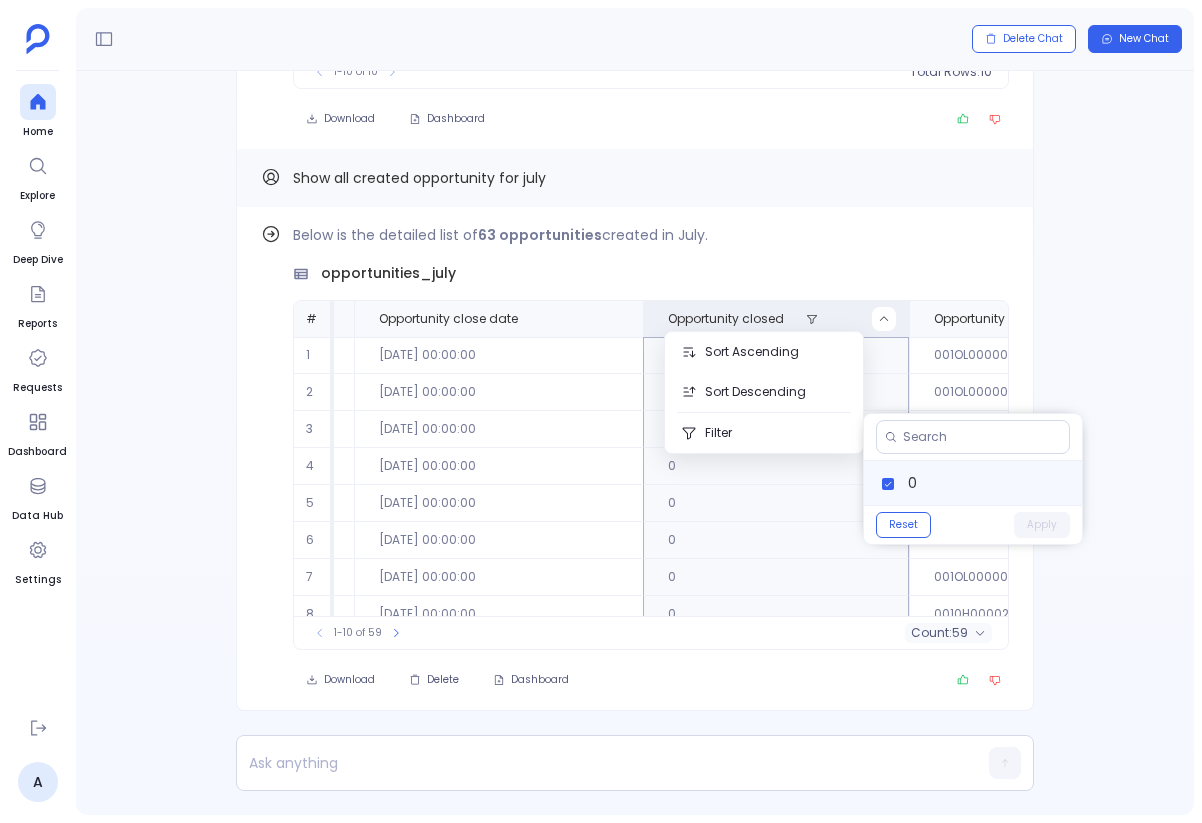 click on "0" at bounding box center (973, 483) 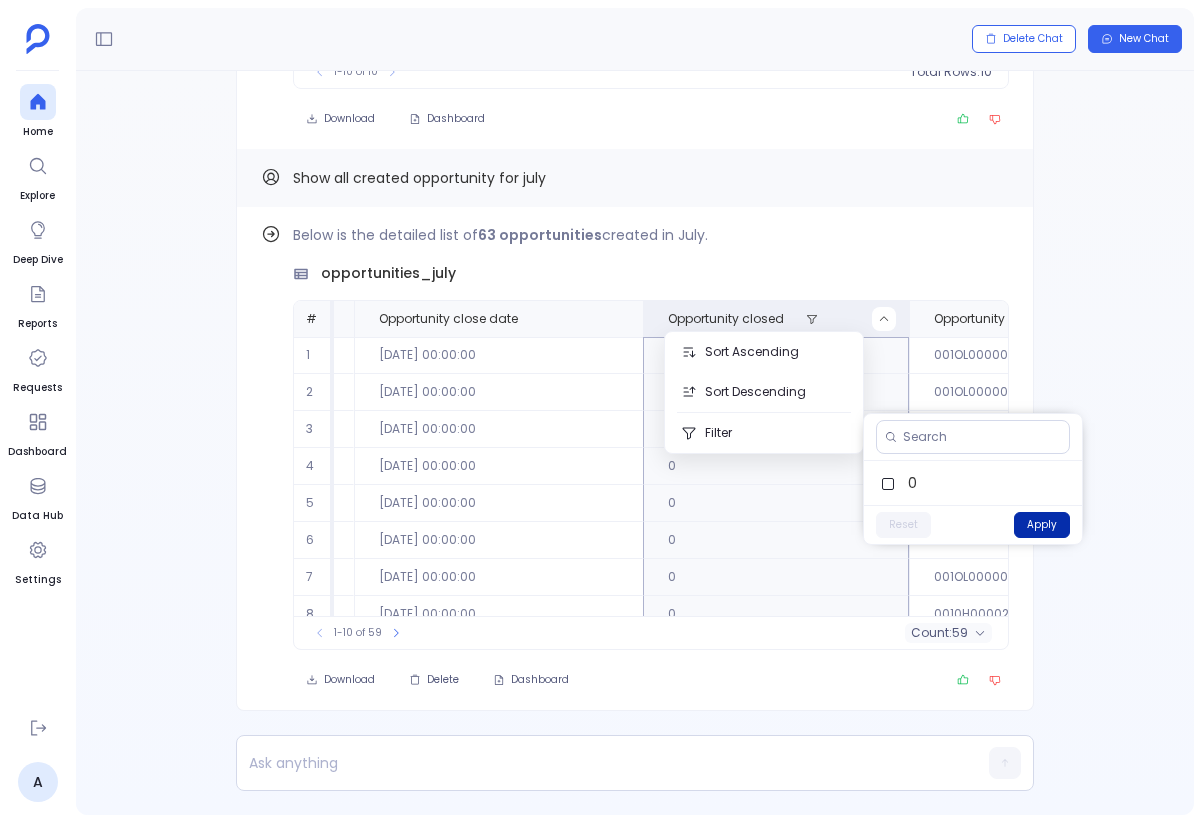 click on "Apply" at bounding box center [1042, 525] 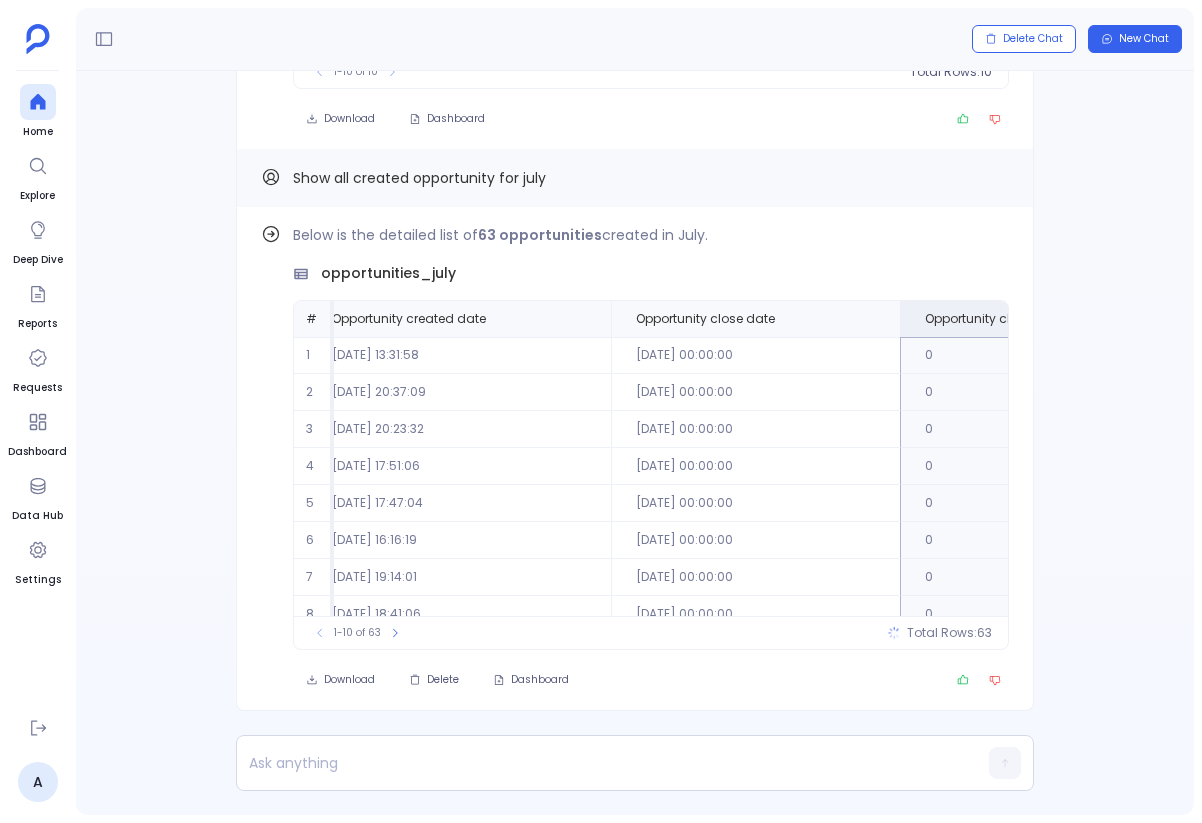 scroll, scrollTop: 0, scrollLeft: 1059, axis: horizontal 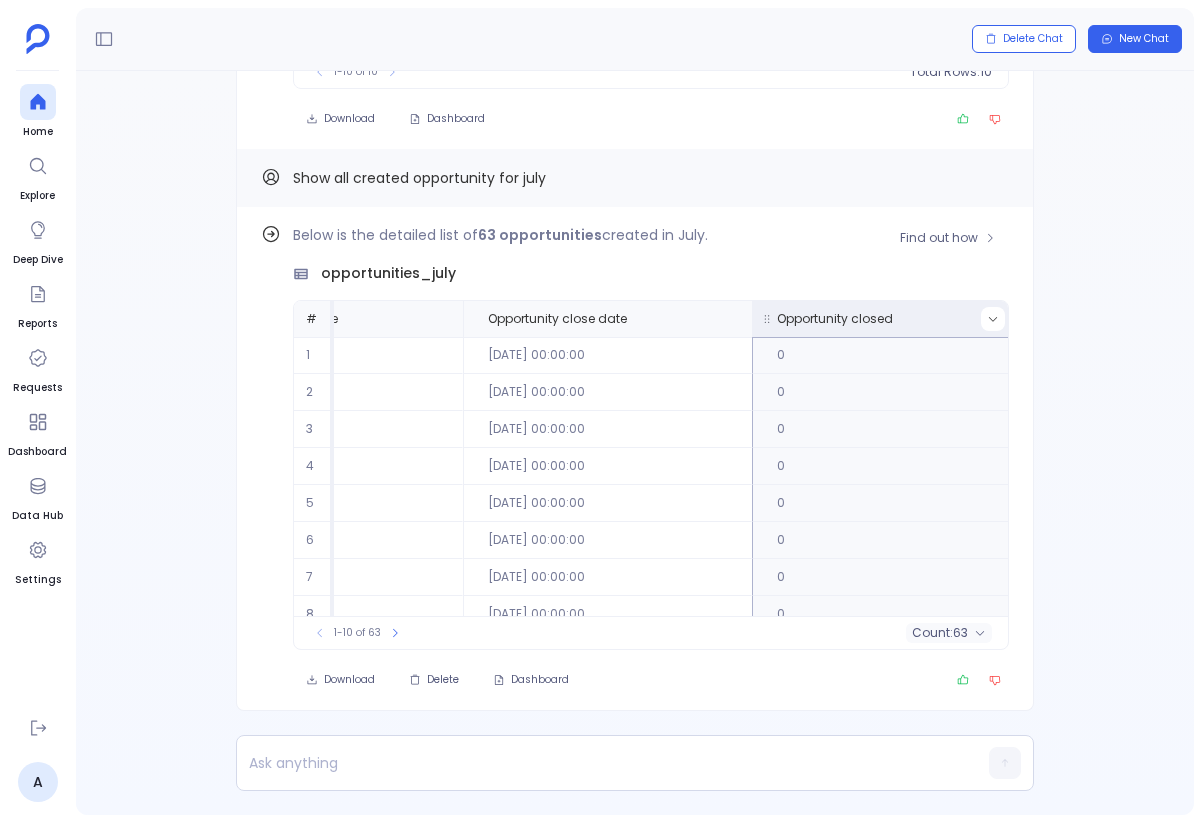 click at bounding box center [993, 319] 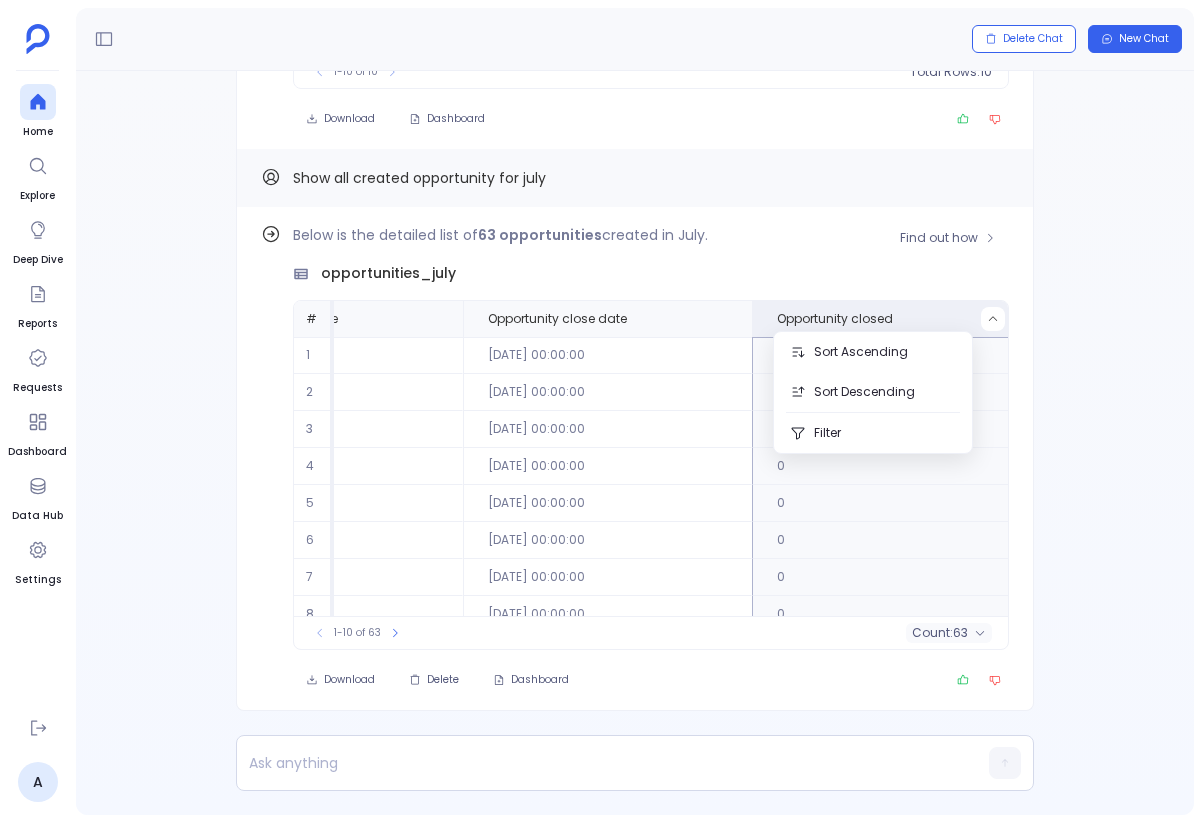 click on "0" at bounding box center [885, 429] 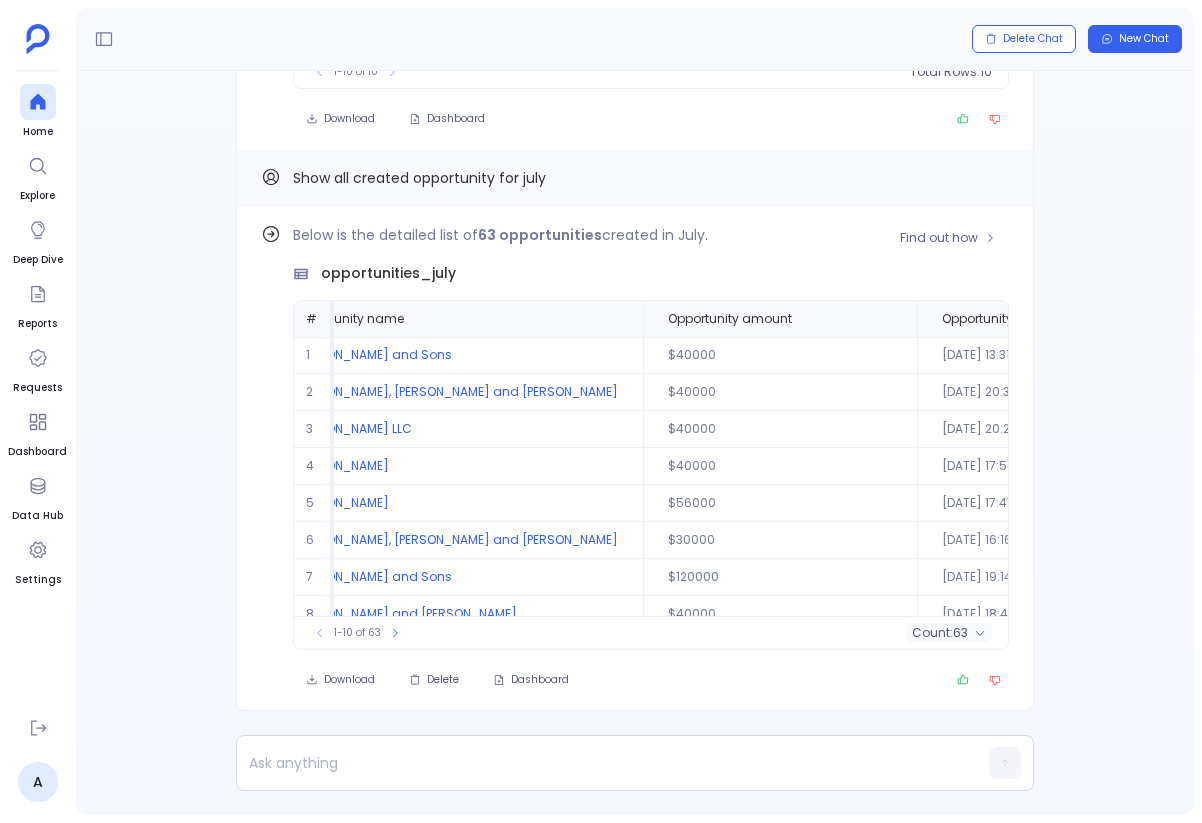 scroll, scrollTop: 0, scrollLeft: 298, axis: horizontal 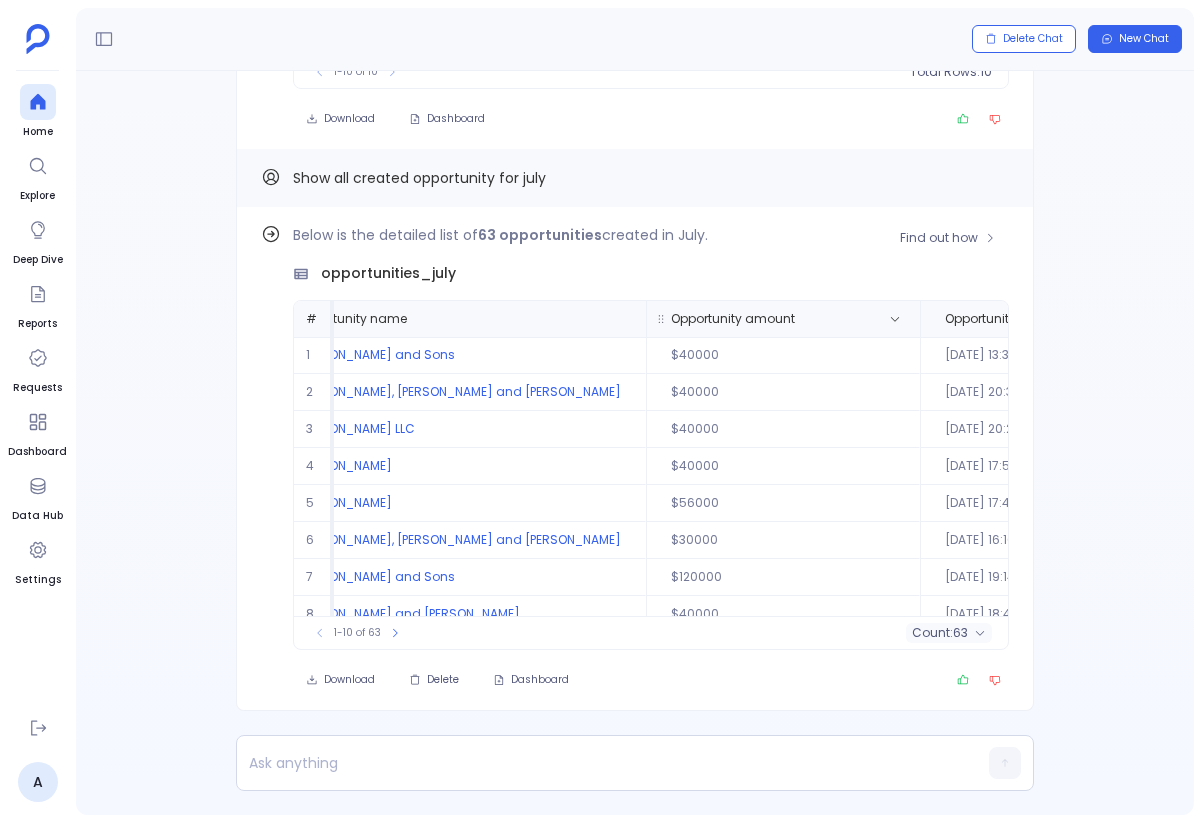 click on "Opportunity amount" at bounding box center [761, 319] 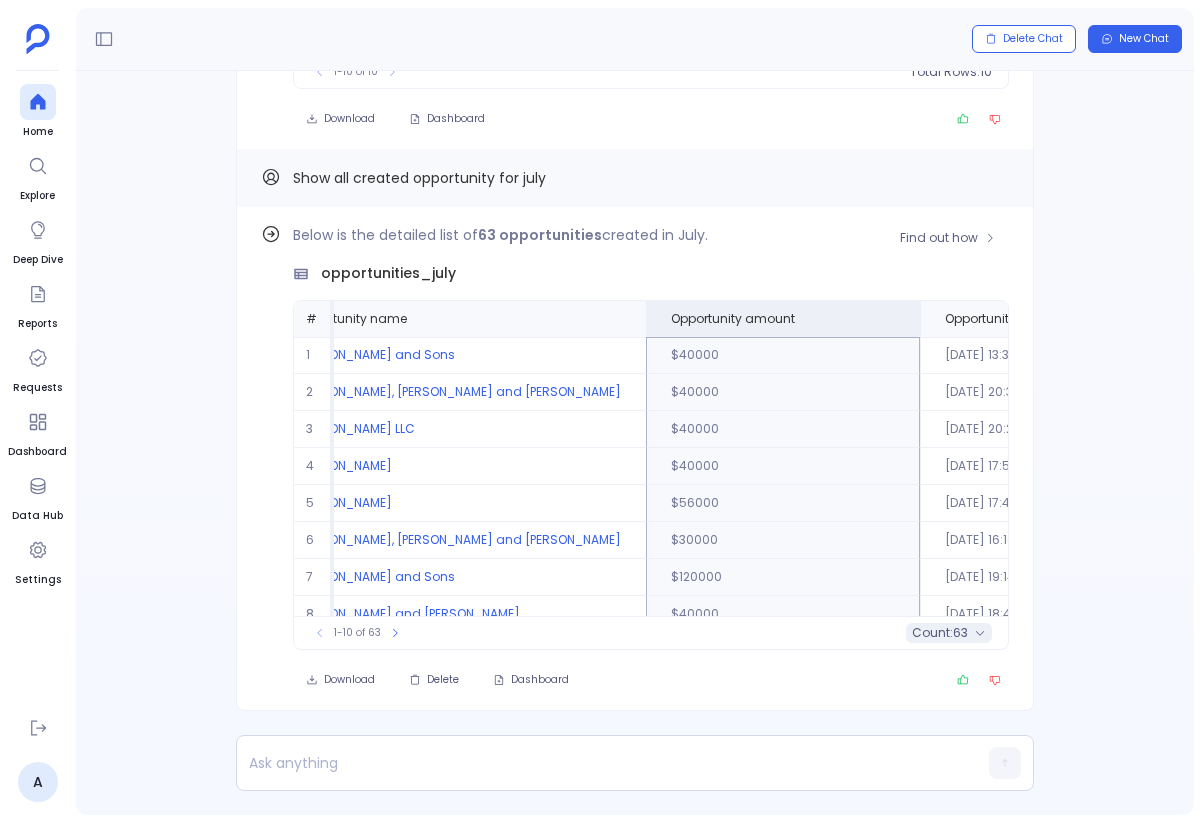 click on "63" at bounding box center [960, 633] 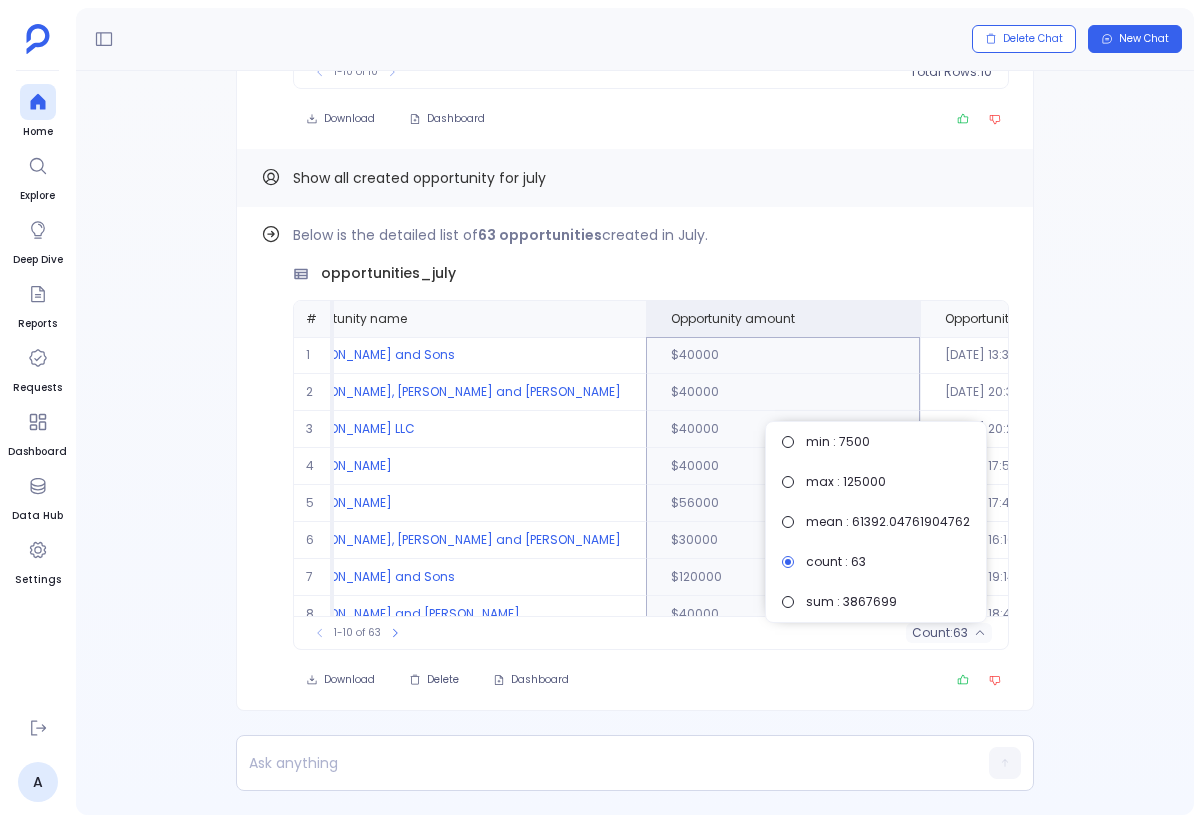 click on "Find out how Below is the detailed list of  63 opportunities  created in July. opportunities_july # Opportunity id Opportunity name Opportunity amount Opportunity created date Opportunity close date Opportunity closed Opportunity account id Opportunity contact id Opportunity platform tier 1 006OL00000IZc4tYAD Erdman and Sons $40000 2024-07-26 13:31:58 2024-10-24 00:00:00 0 001OL00000FYXk9YAH 003OL00000FzeKvYAJ 2 006OL00000IXBQXYA5 Rutherford, Cormier and Bashirian $40000 2024-07-25 20:37:09 2024-10-23 00:00:00 0 001OL00000FVvMOYA1 003OL00000Fx1idYAB 3 006OL00000IX7GTYA1 Jaskolski LLC $40000 2024-07-25 20:23:32 2024-10-23 00:00:00 0 001JA000001nx75YAA 003OL00000FnhJnYAJ 4 006OL00000IWA1vYAH Gibson - Sporer $40000 2024-07-25 17:51:06 2024-11-15 00:00:00 0 001i000001pwy0AAAQ 003i000004G7QAoAAN 5 006OL00000IWM1TYAX Gibson - Sporer $56000 2024-07-25 17:47:04 2025-01-21 00:00:00 0 001i000001pwy0AAAQ 003JA0000029EGFYA2 6 006OL00000IVcEkYAL Herman, Prosacco and Dickens $30000 2024-07-25 16:16:19 2024-10-23 00:00:00 0" at bounding box center [635, 443] 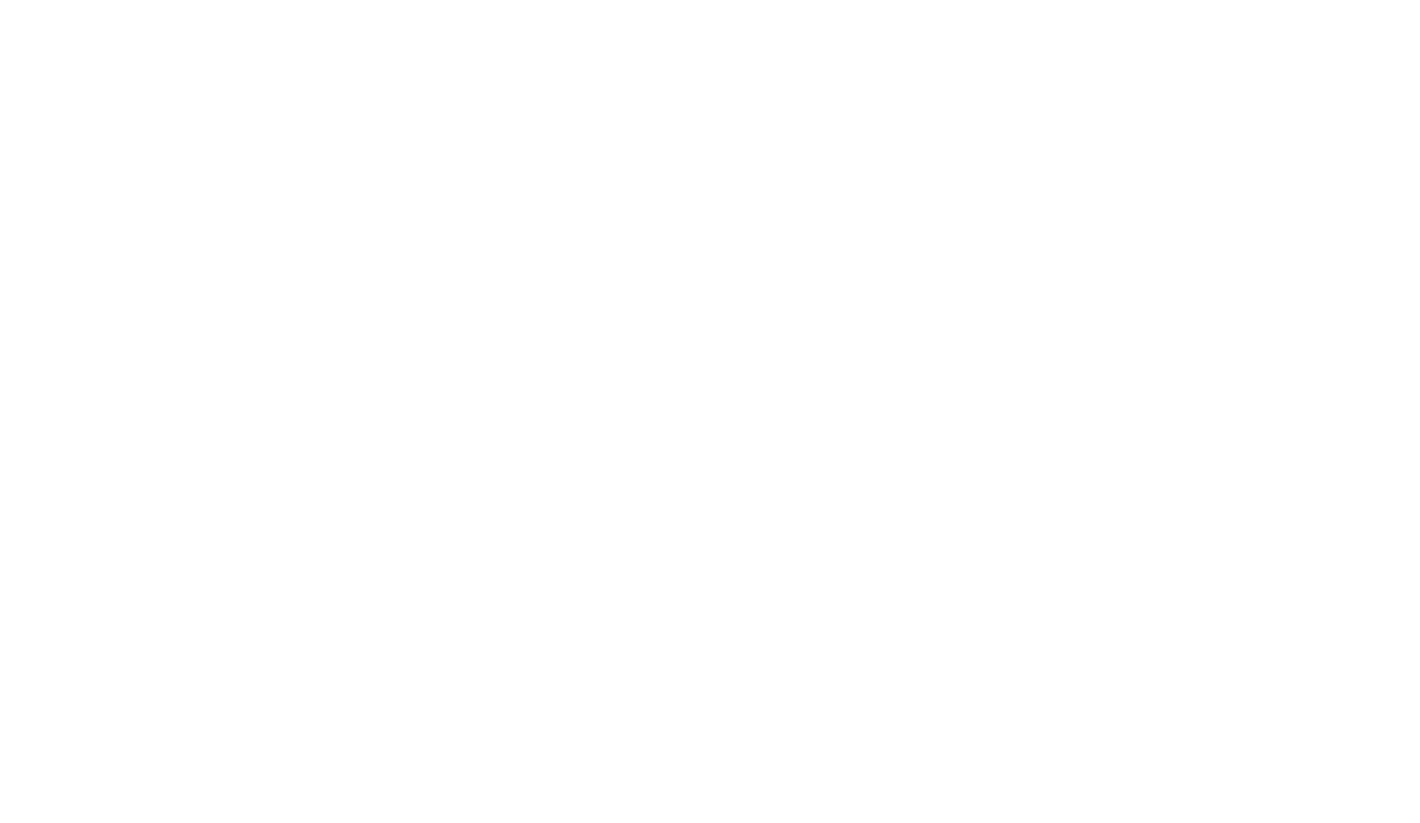 scroll, scrollTop: 0, scrollLeft: 0, axis: both 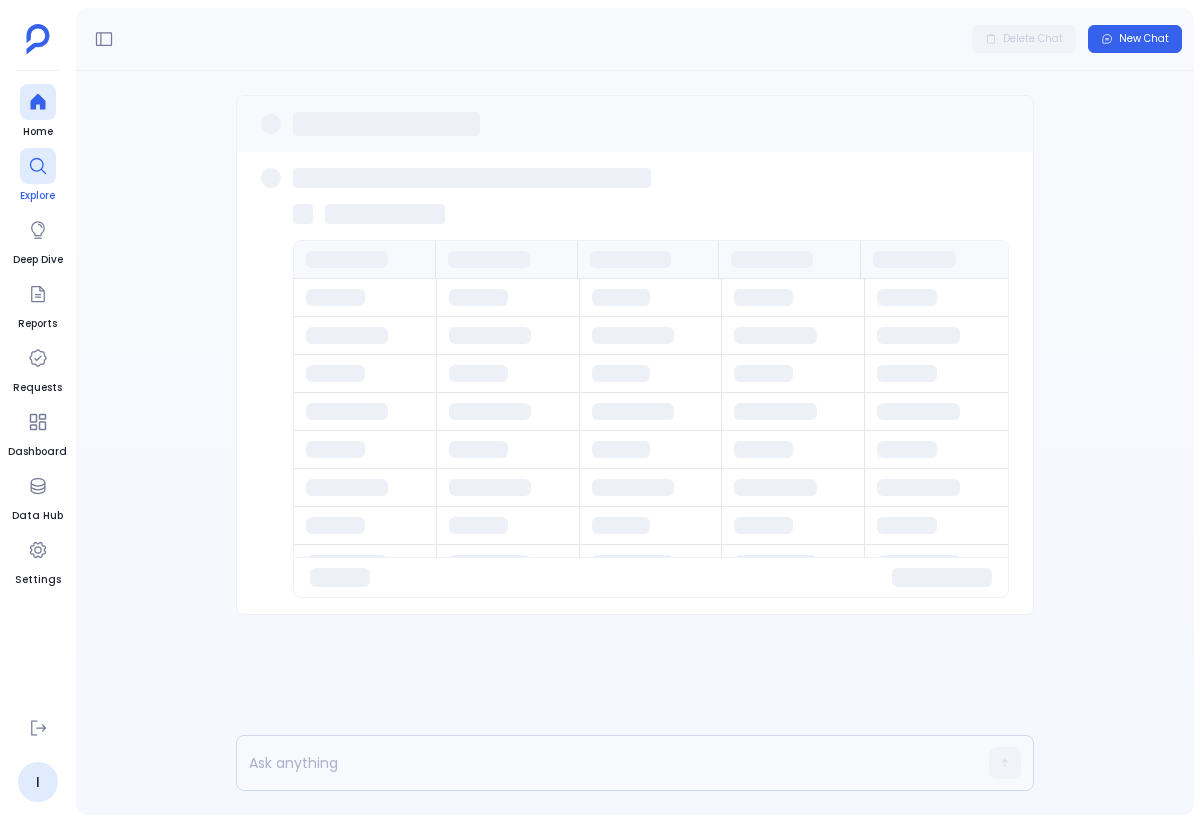 click on "Explore" at bounding box center (38, 176) 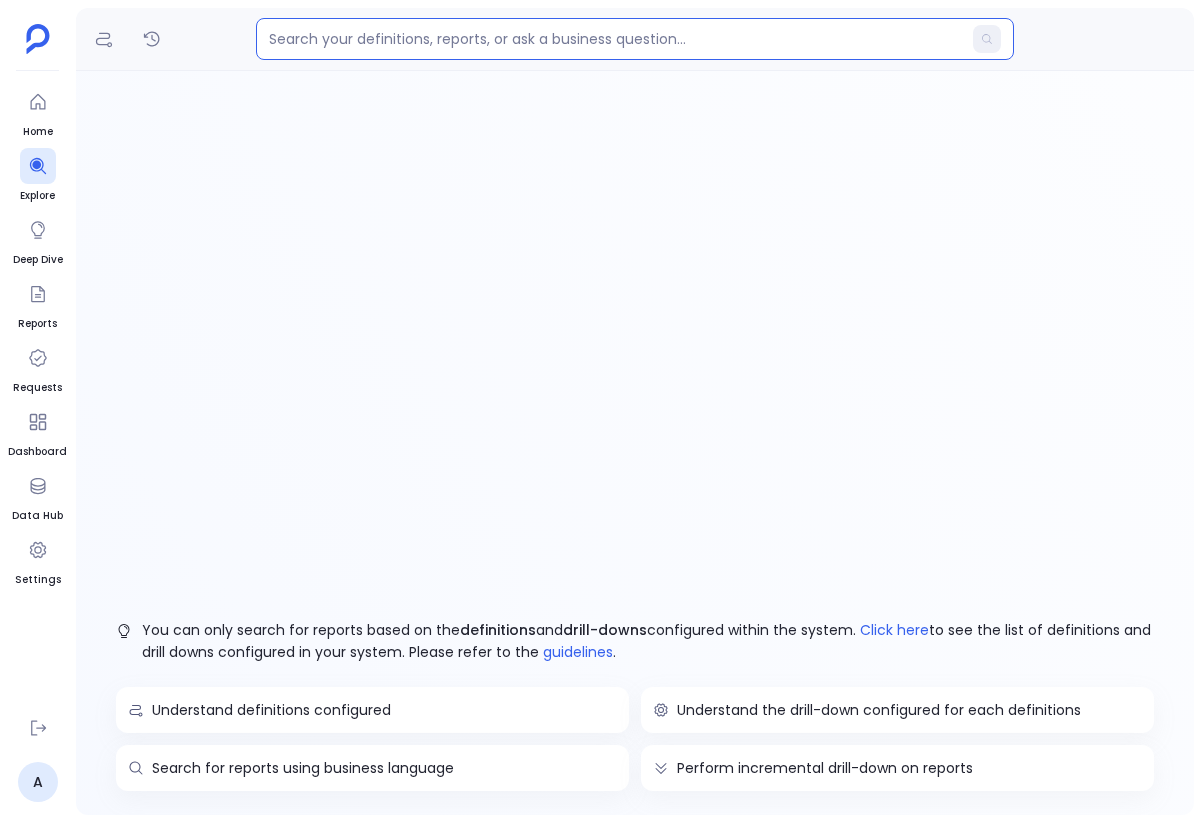 click at bounding box center [615, 39] 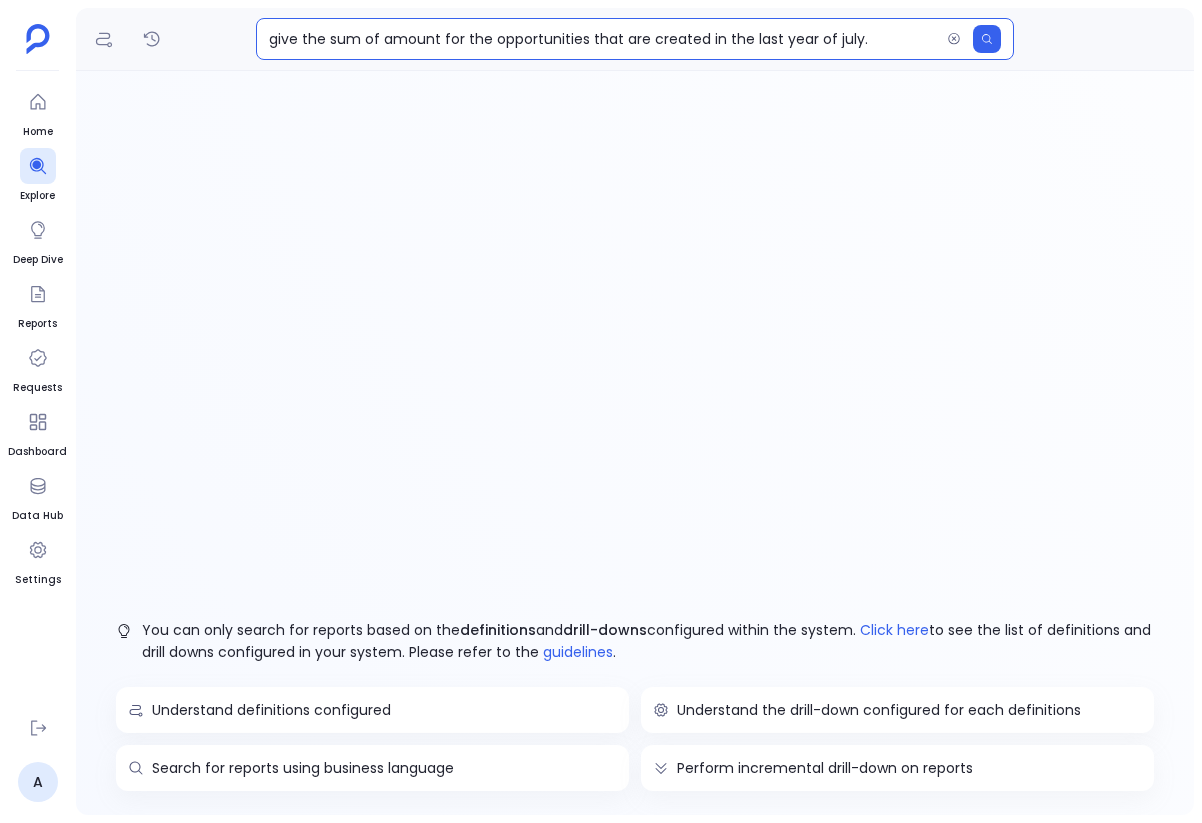 type on "give the sum of amount for the opportunities that are created in the last year of july." 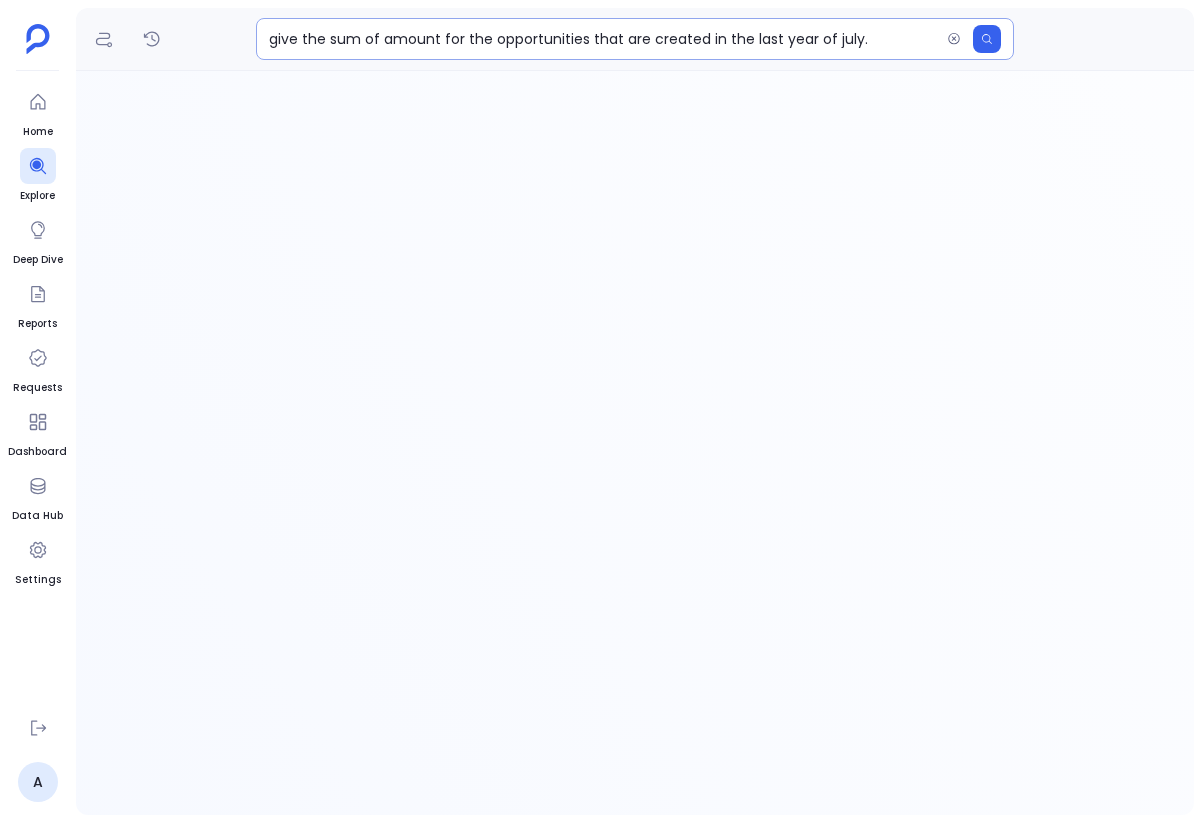 click on "give the sum of amount for the opportunities that are created in the last year of july." at bounding box center (604, 39) 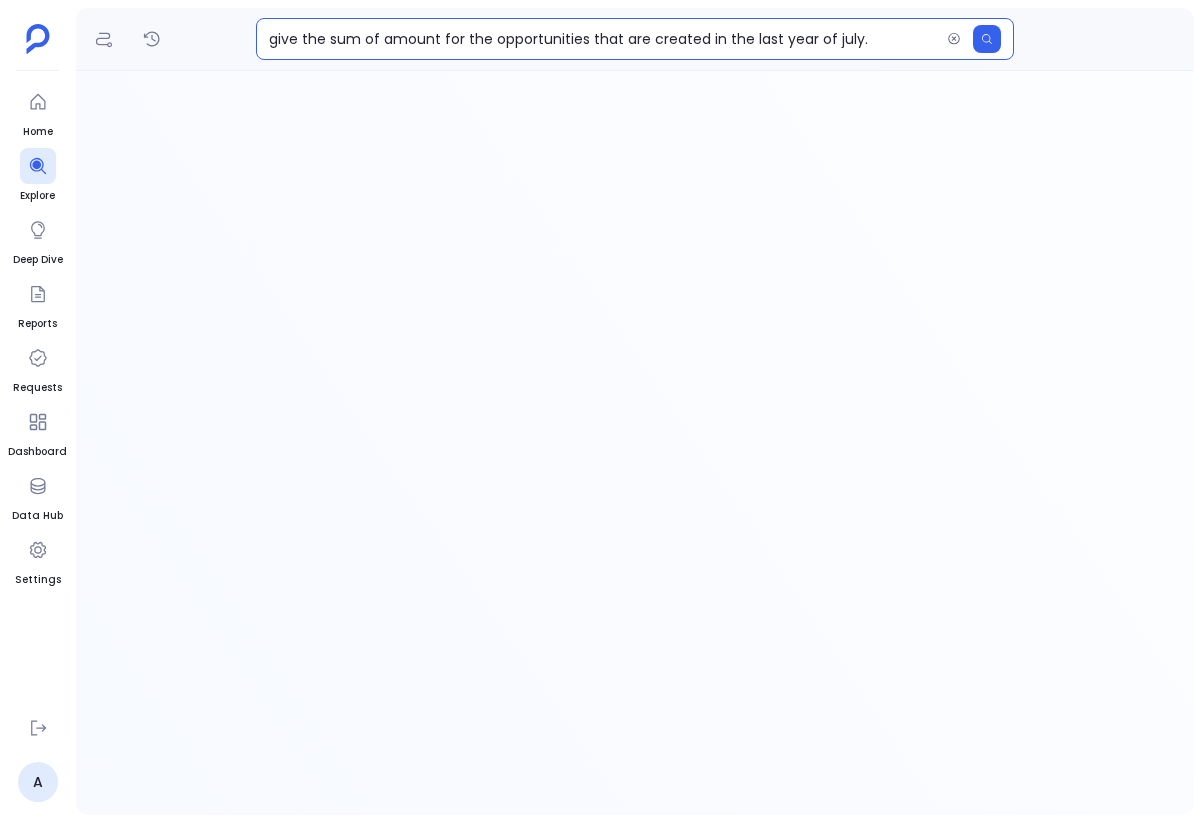 click on "give the sum of amount for the opportunities that are created in the last year of july." at bounding box center [635, 39] 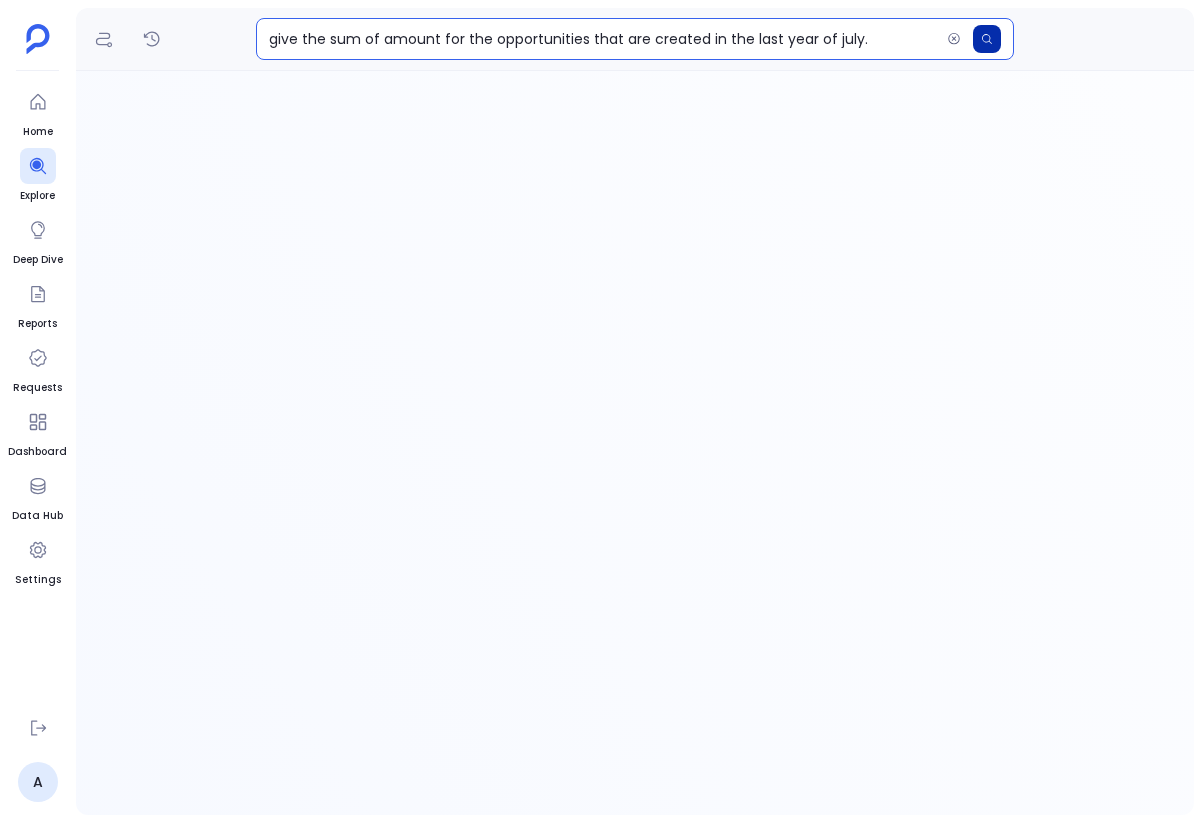click at bounding box center (987, 39) 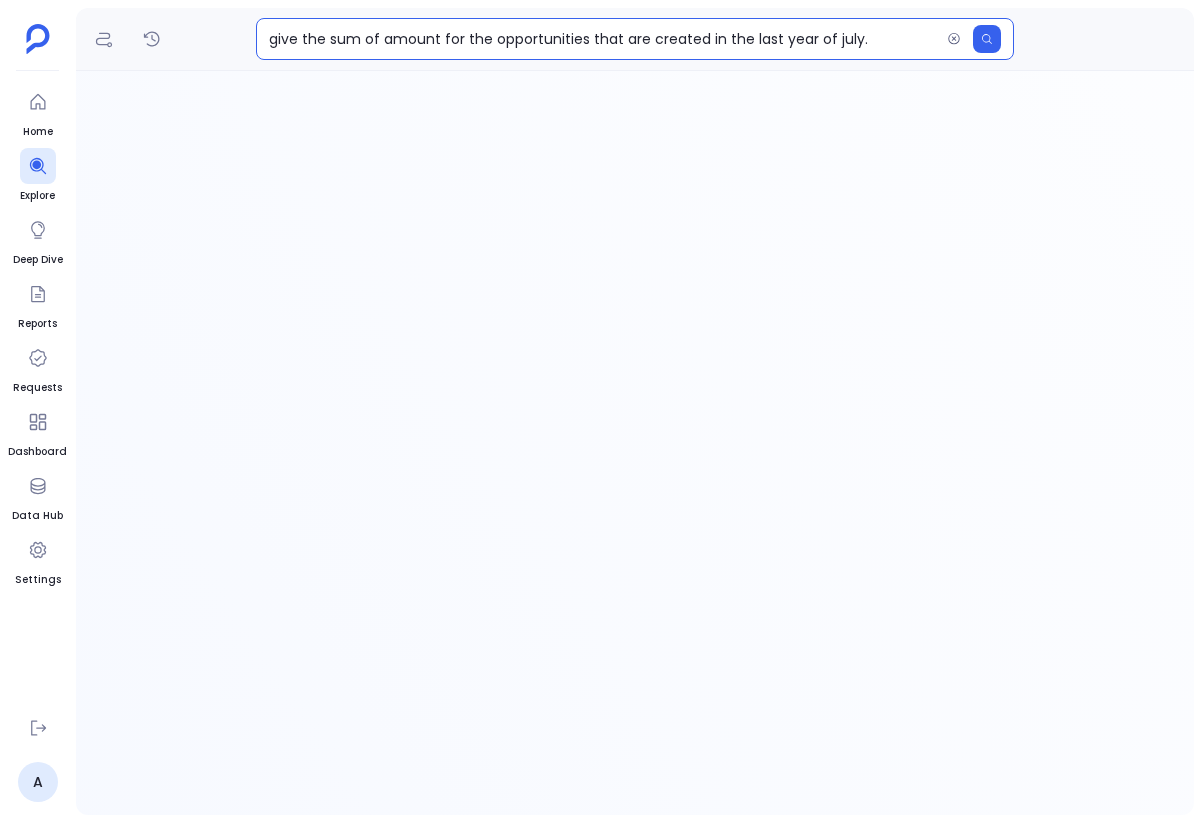 click on "give the sum of amount for the opportunities that are created in the last year of july." at bounding box center [604, 39] 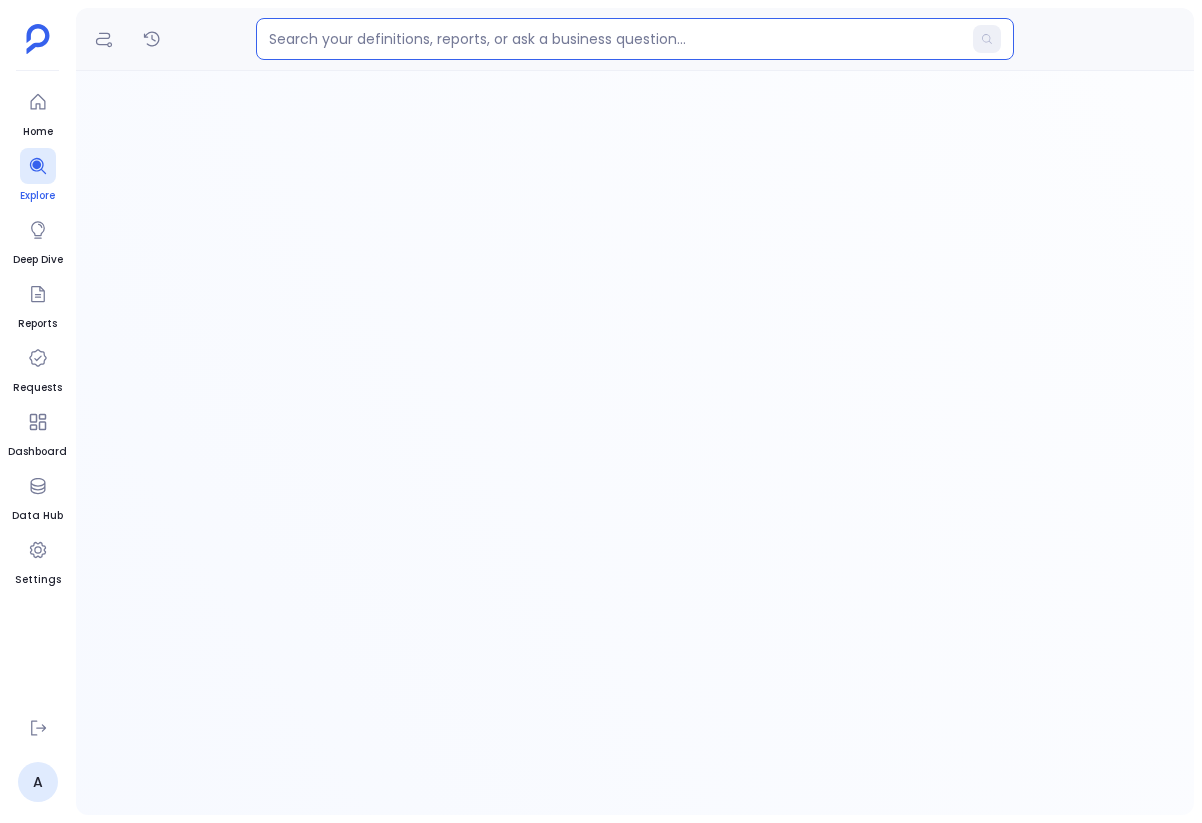 click at bounding box center (38, 166) 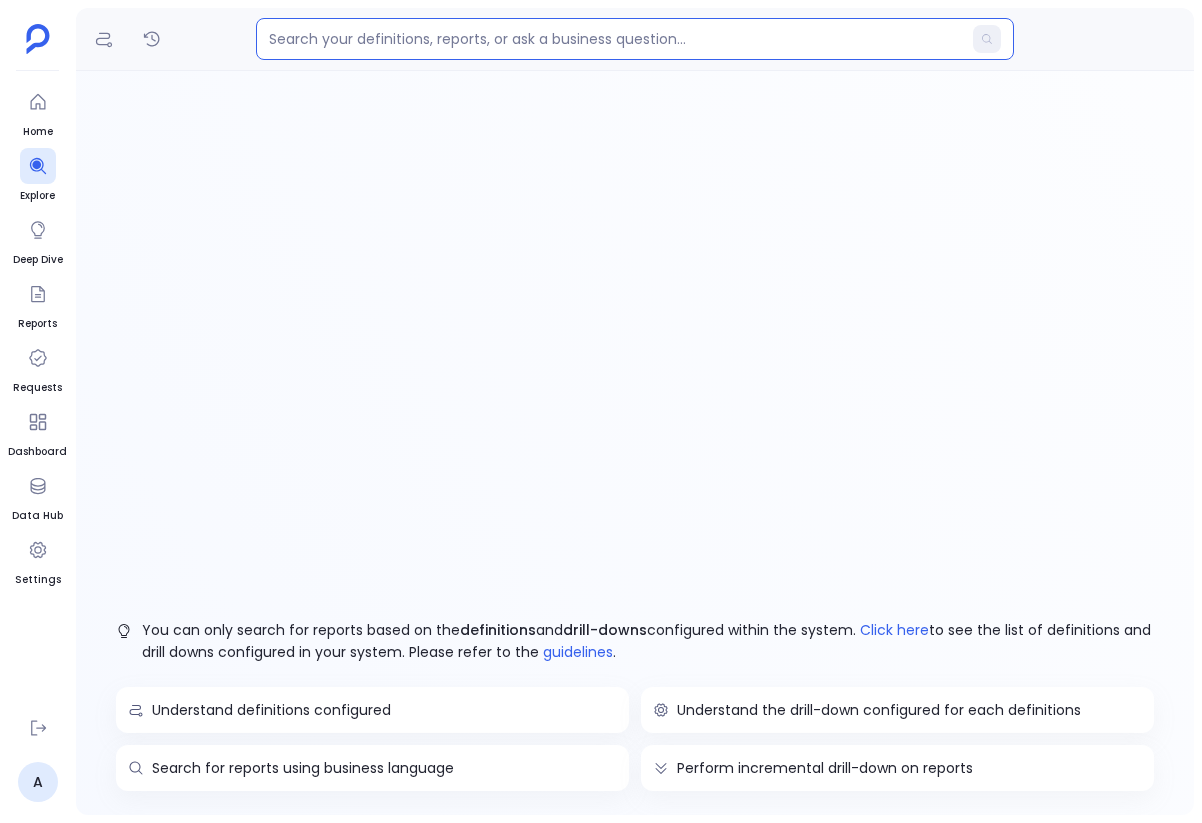 click at bounding box center [615, 39] 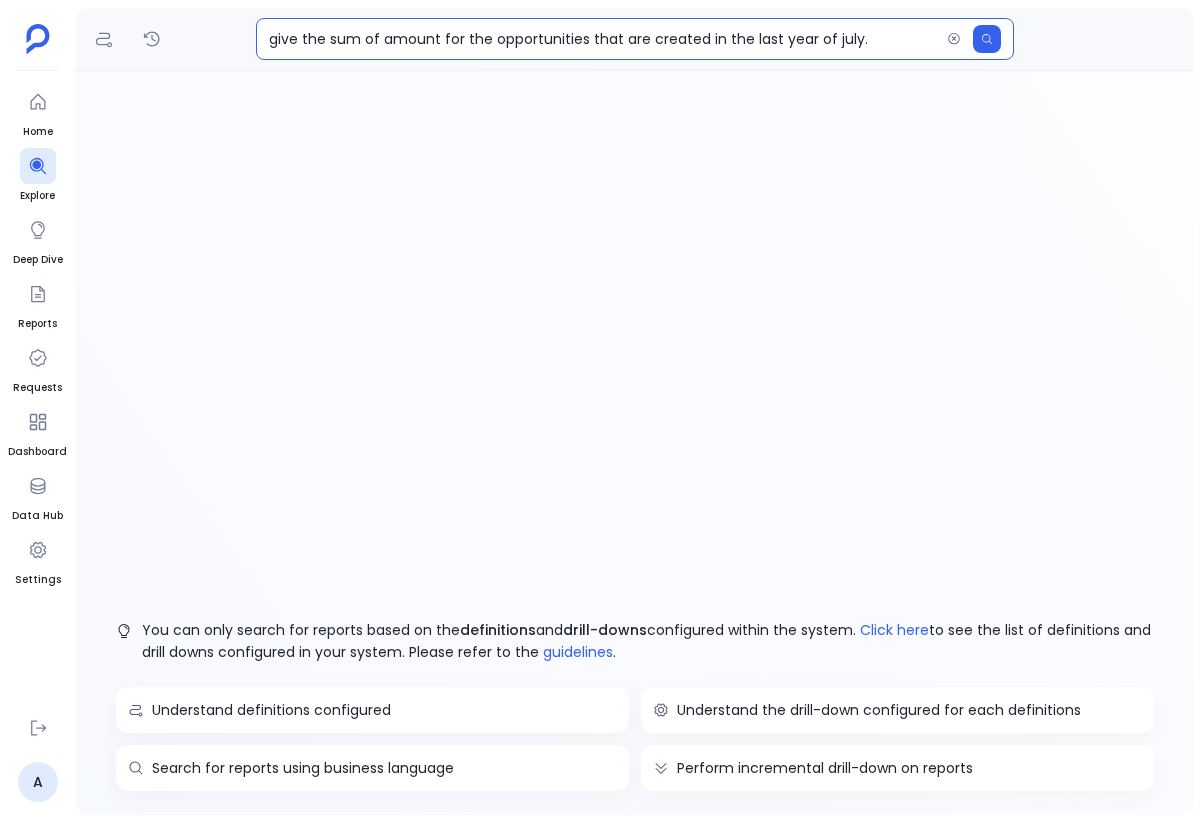 type on "give the sum of amount for the opportunities that are created in the last year of july." 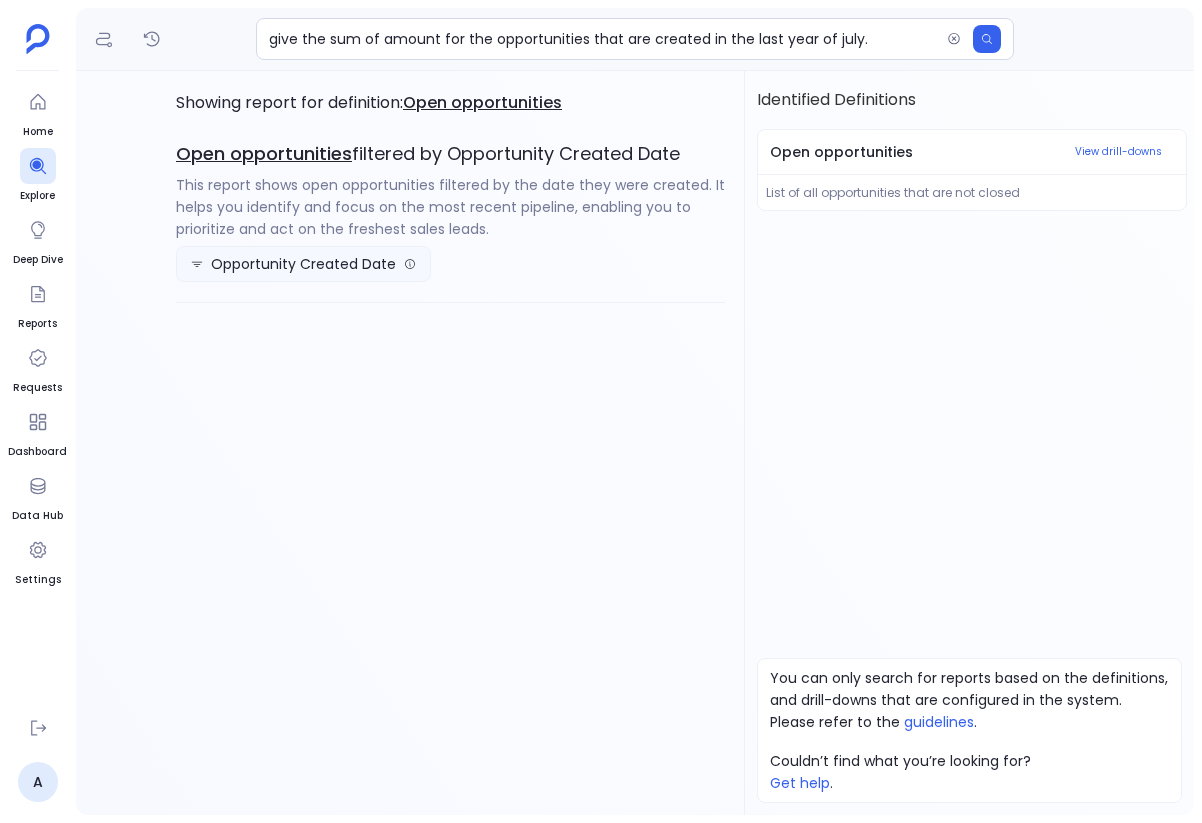click on "Opportunity Created Date" at bounding box center (303, 264) 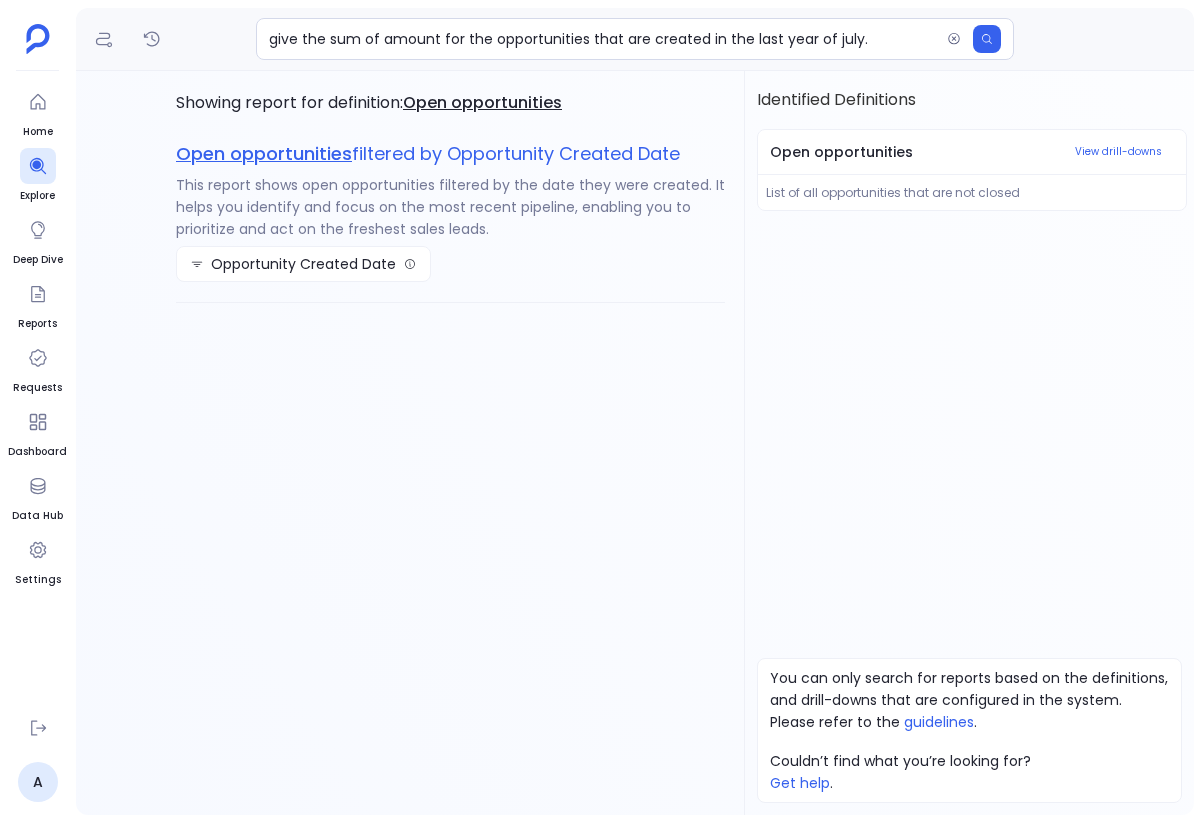 click on "Open opportunities" at bounding box center [264, 153] 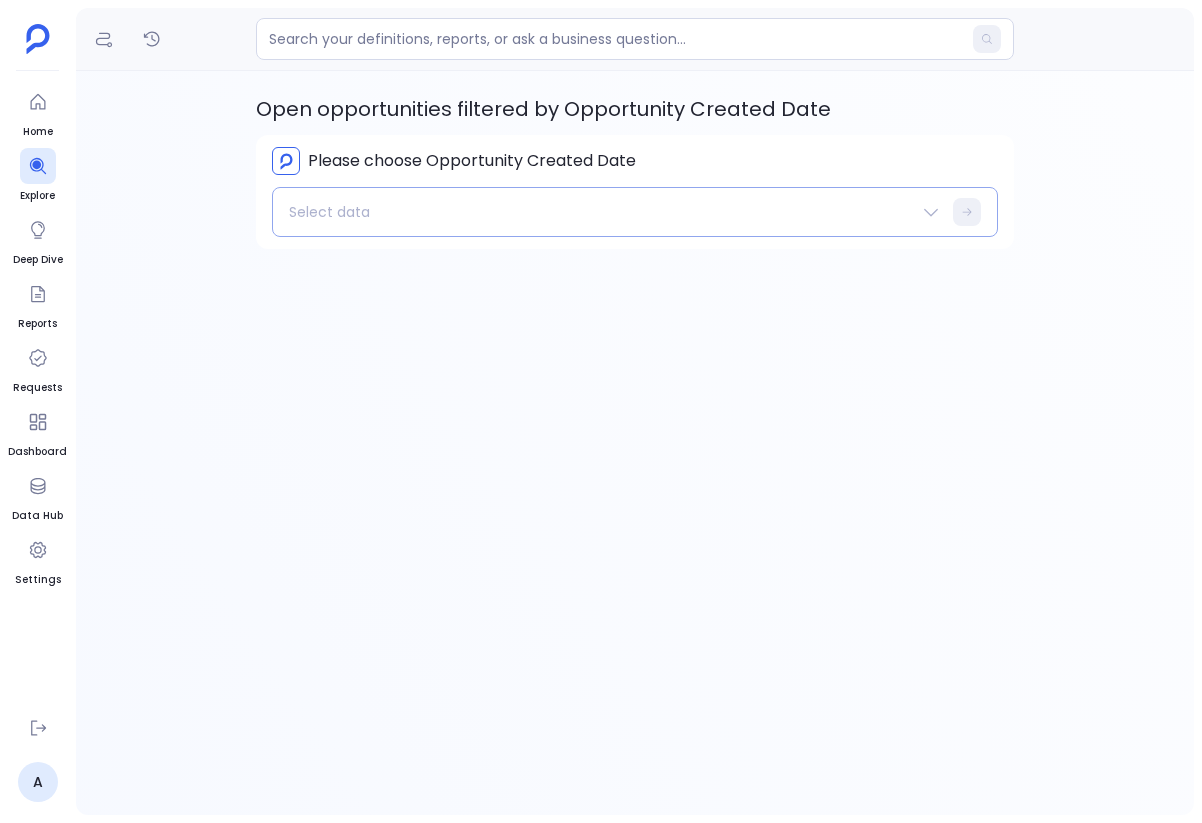 click on "Select data" at bounding box center [602, 212] 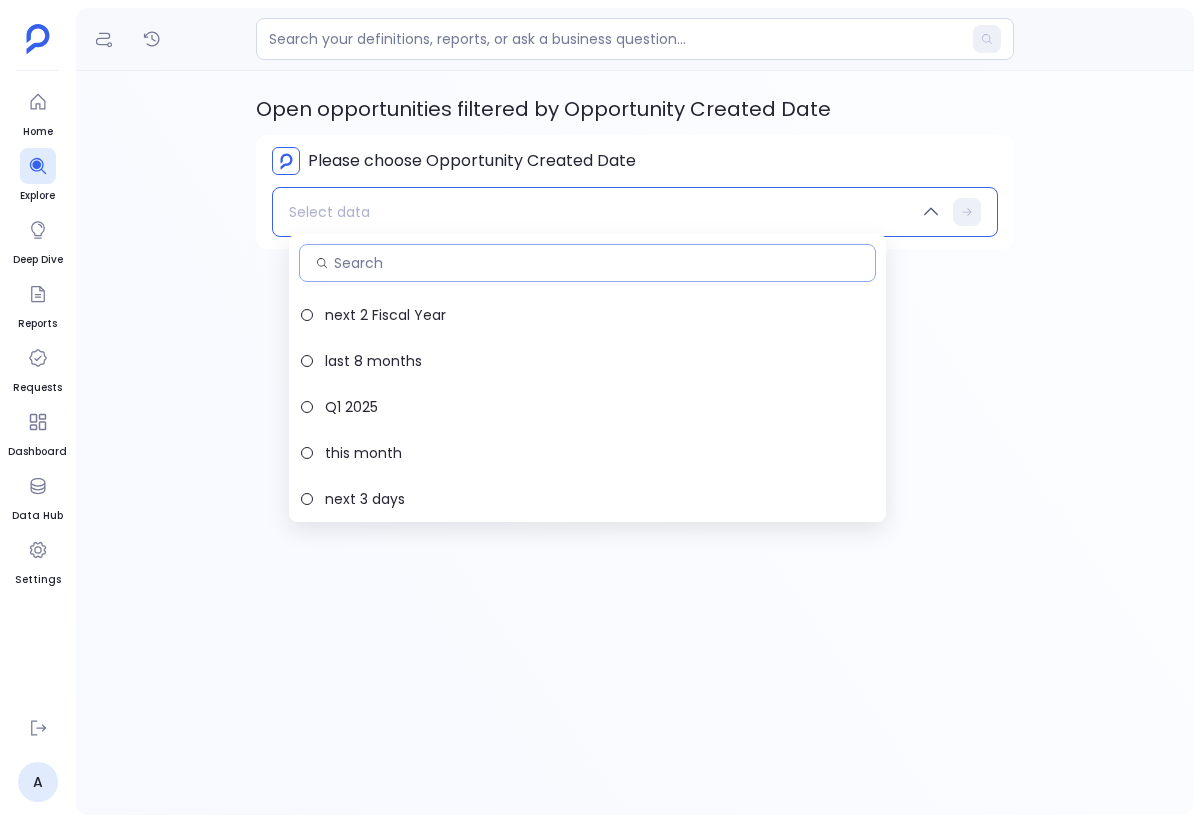 click at bounding box center (596, 263) 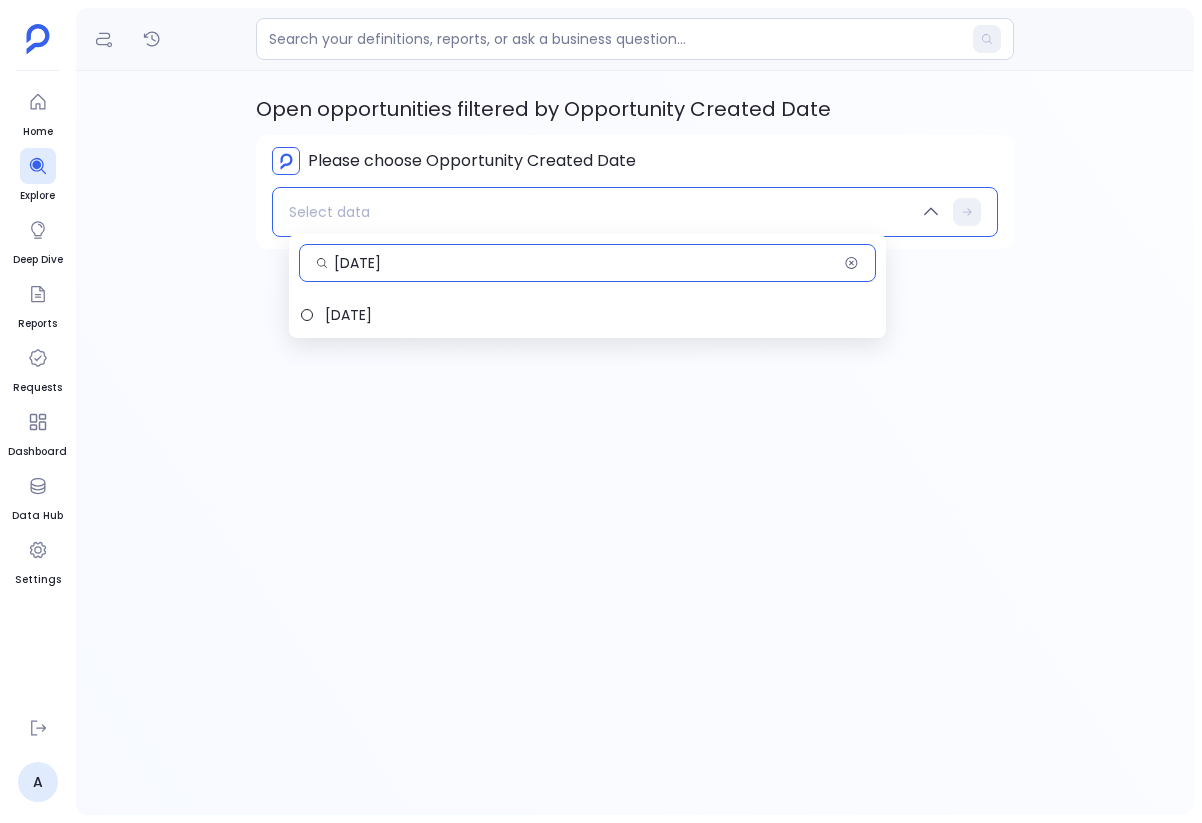 type on "[DATE]" 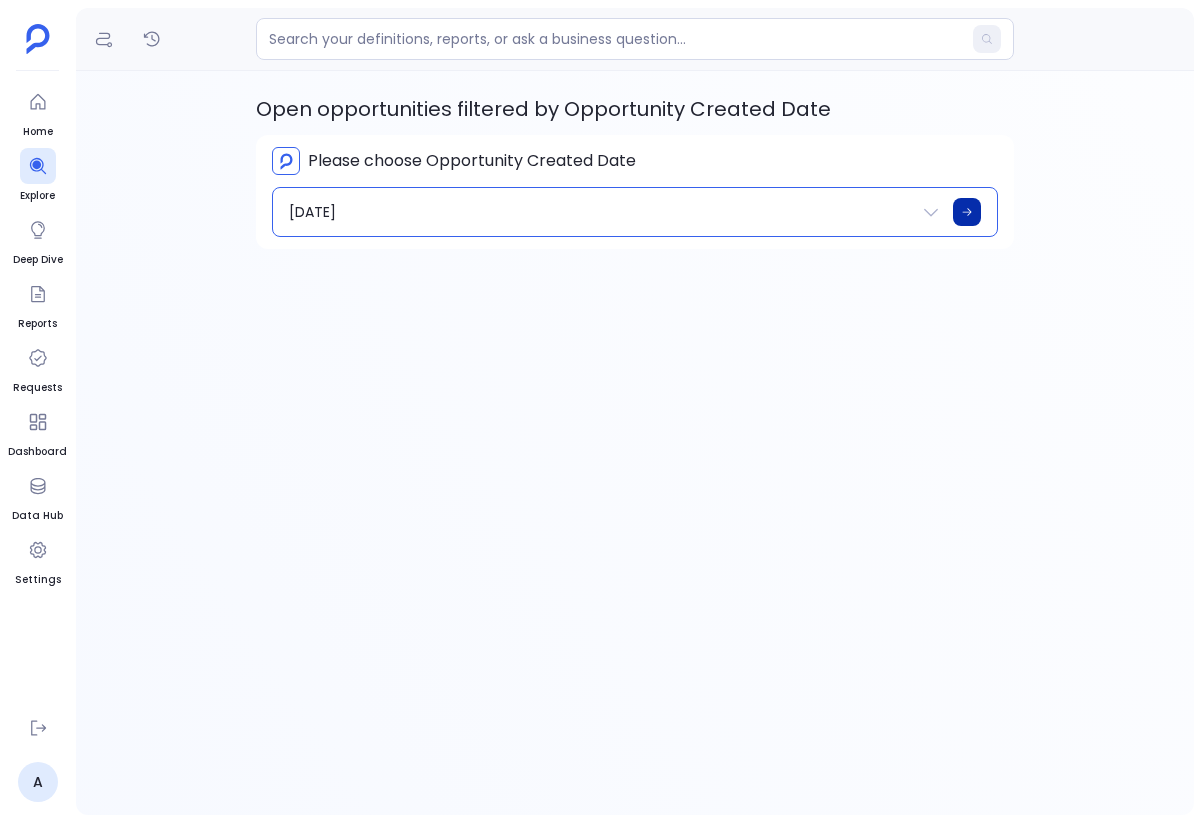click at bounding box center [967, 212] 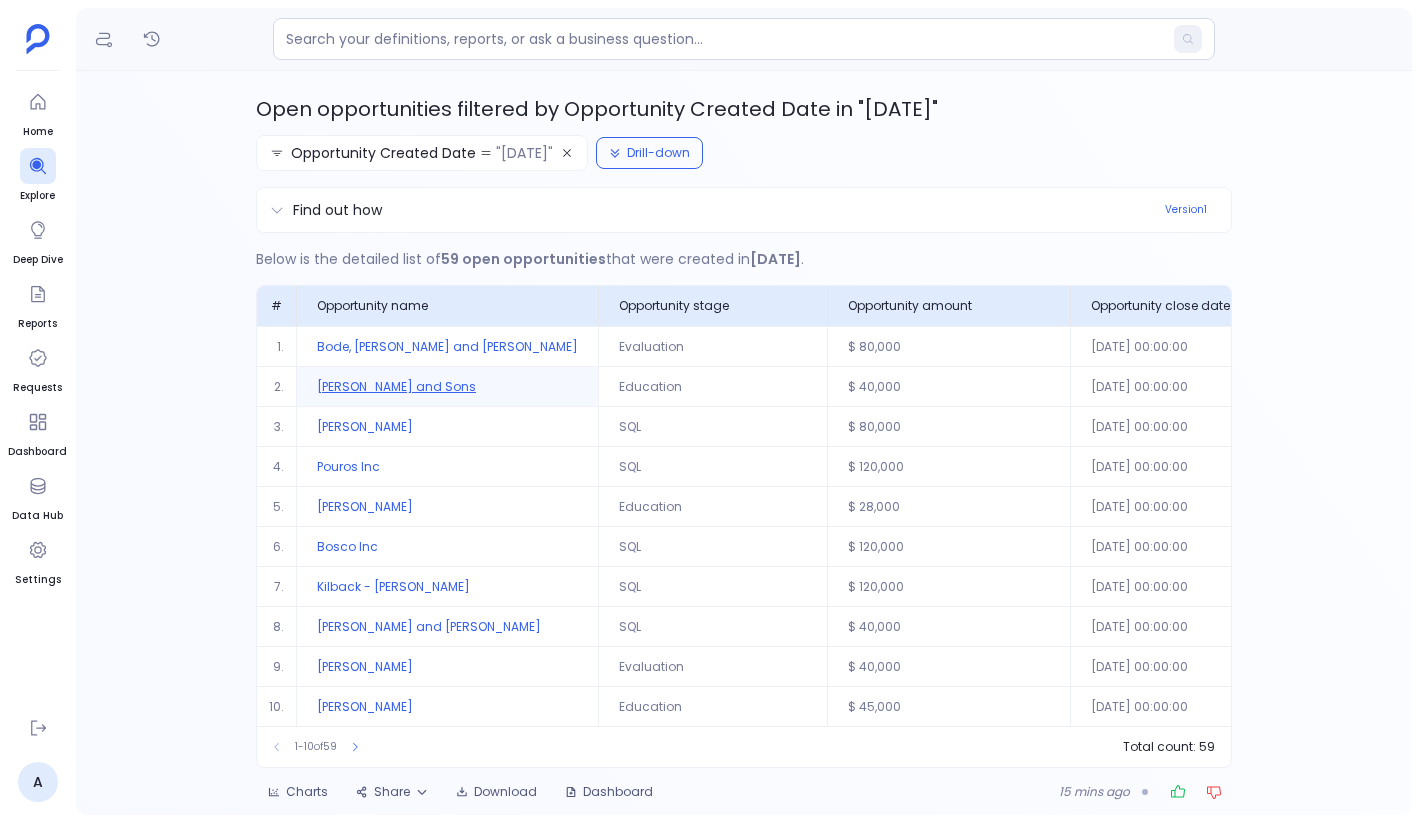 scroll, scrollTop: 23, scrollLeft: 0, axis: vertical 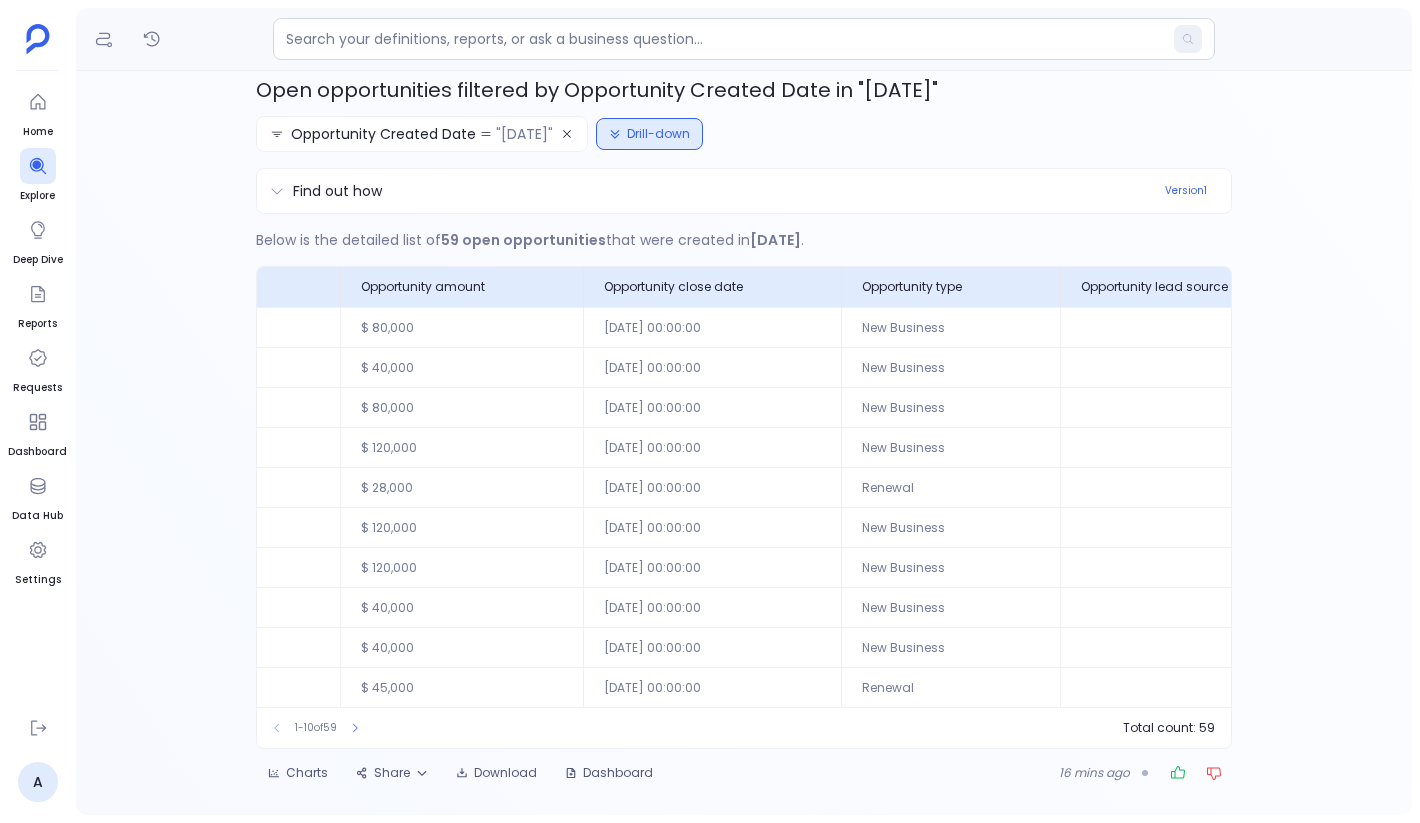 click on "Drill-down" at bounding box center [649, 134] 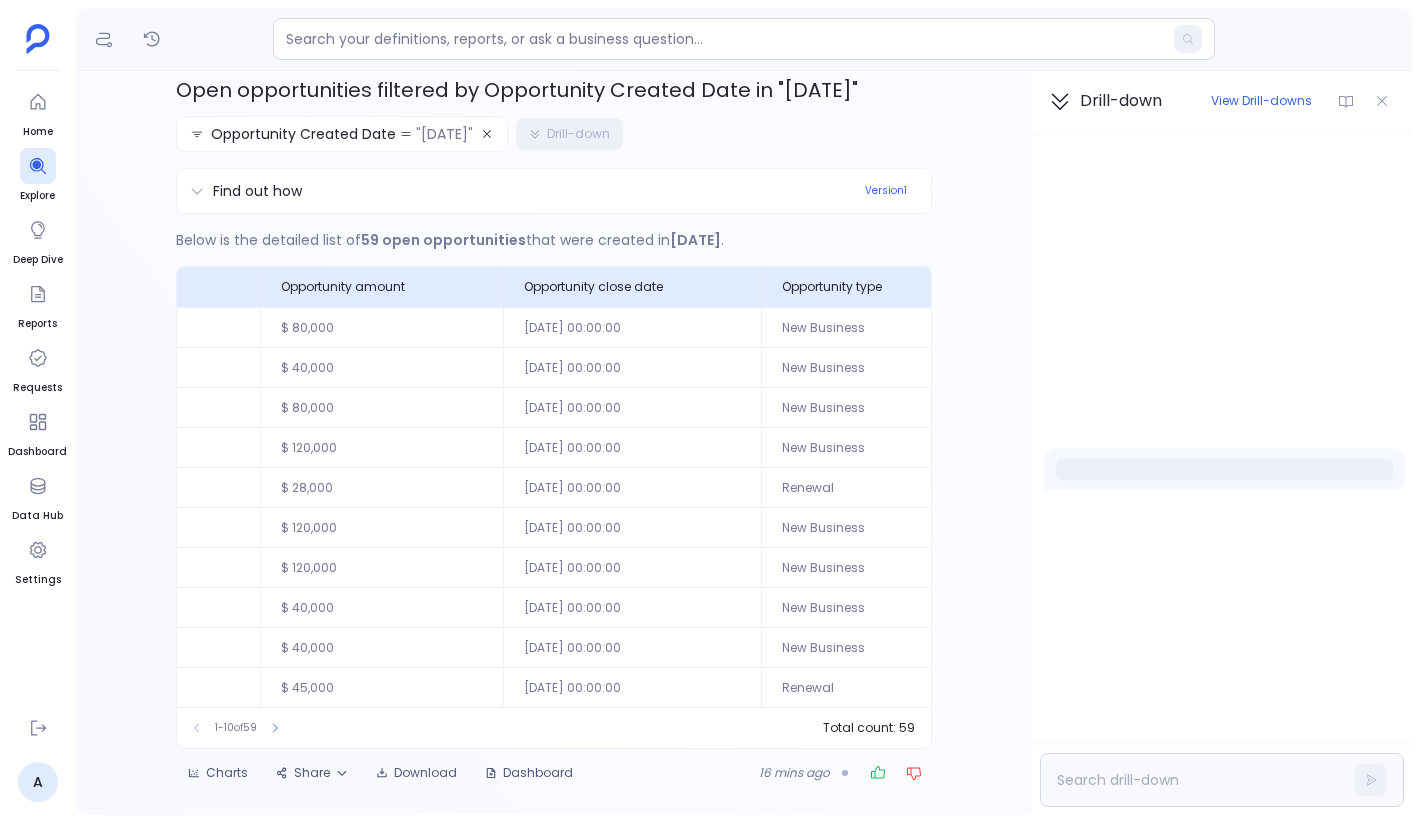 scroll, scrollTop: 0, scrollLeft: 0, axis: both 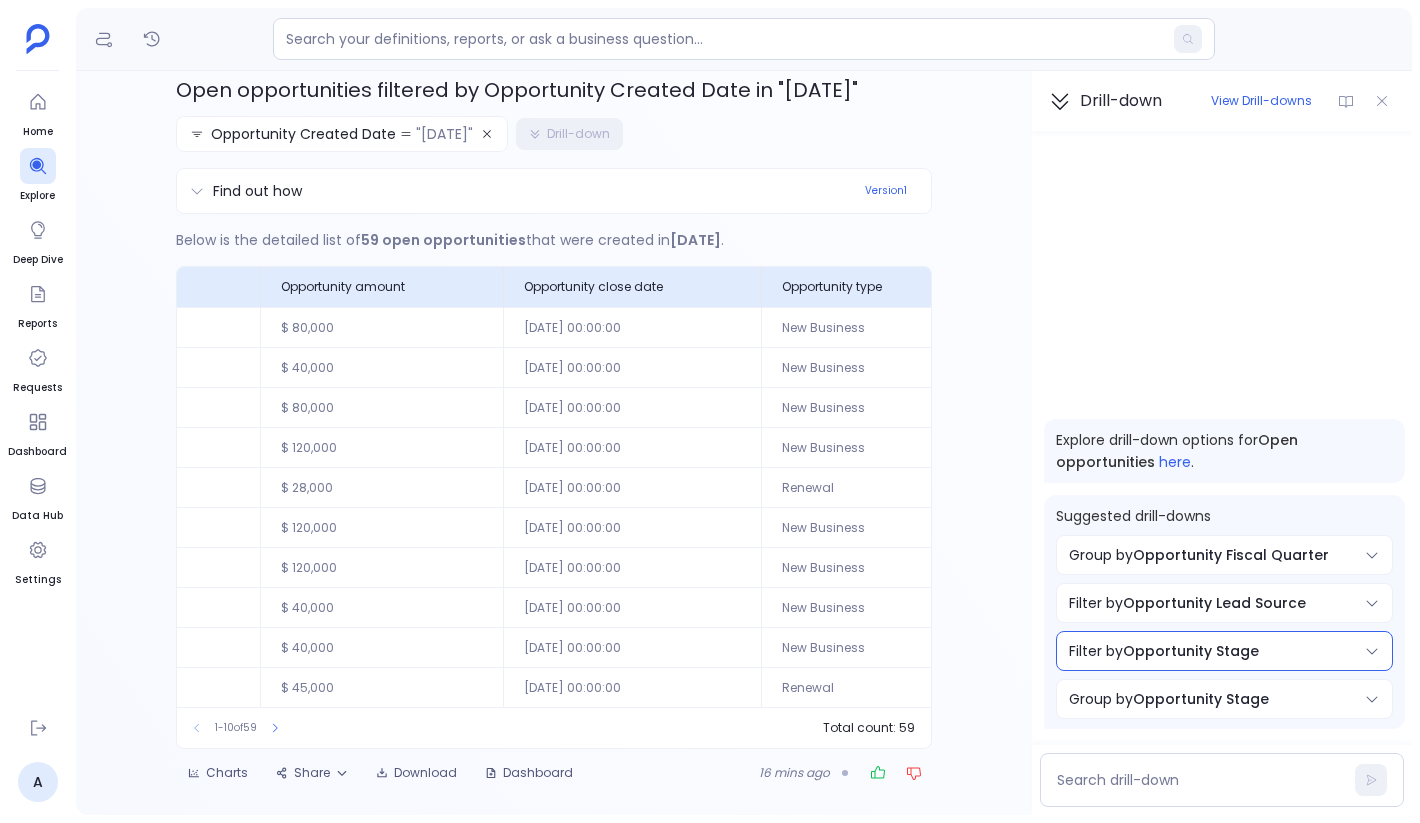 click on "Stage" at bounding box center (1277, 555) 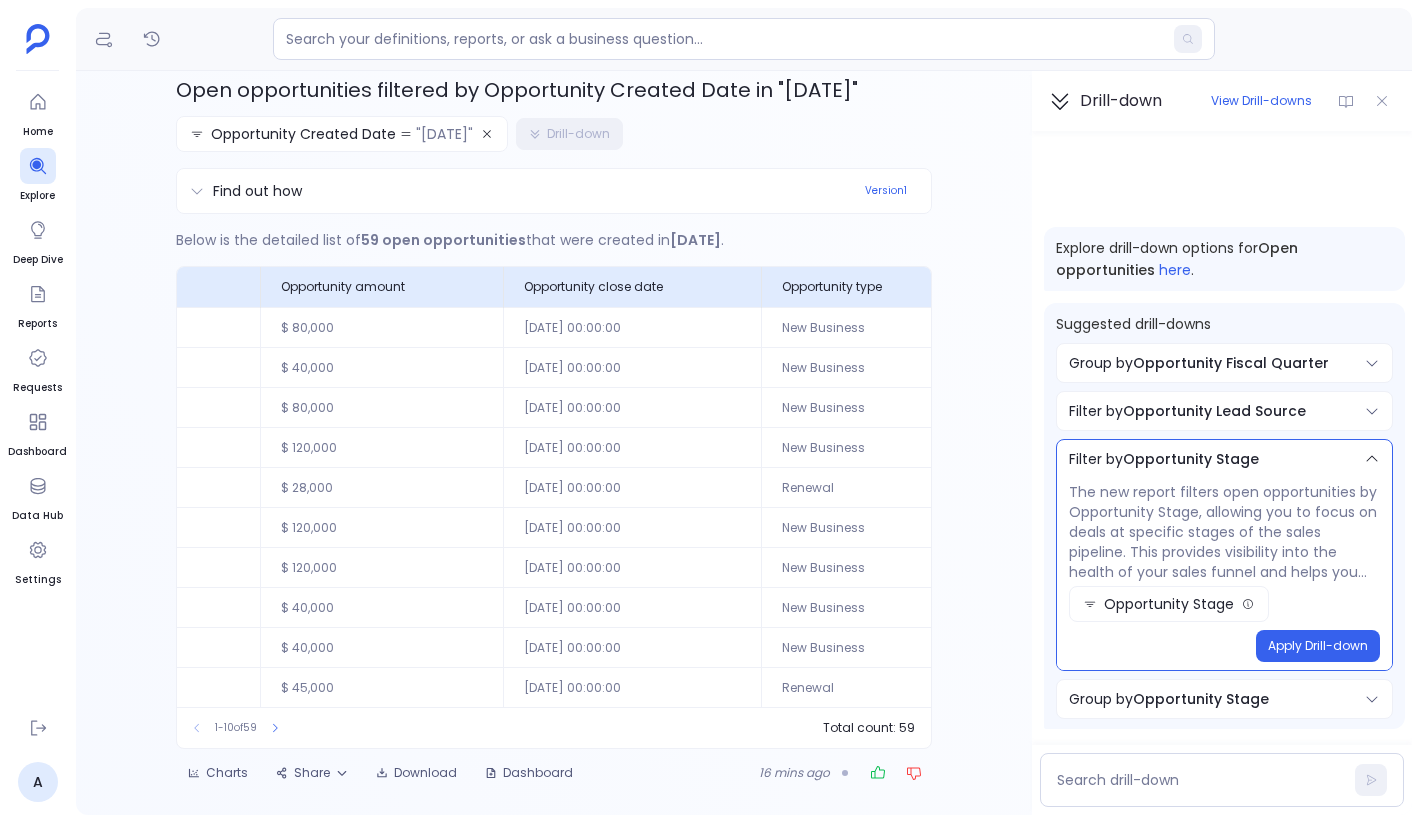 click 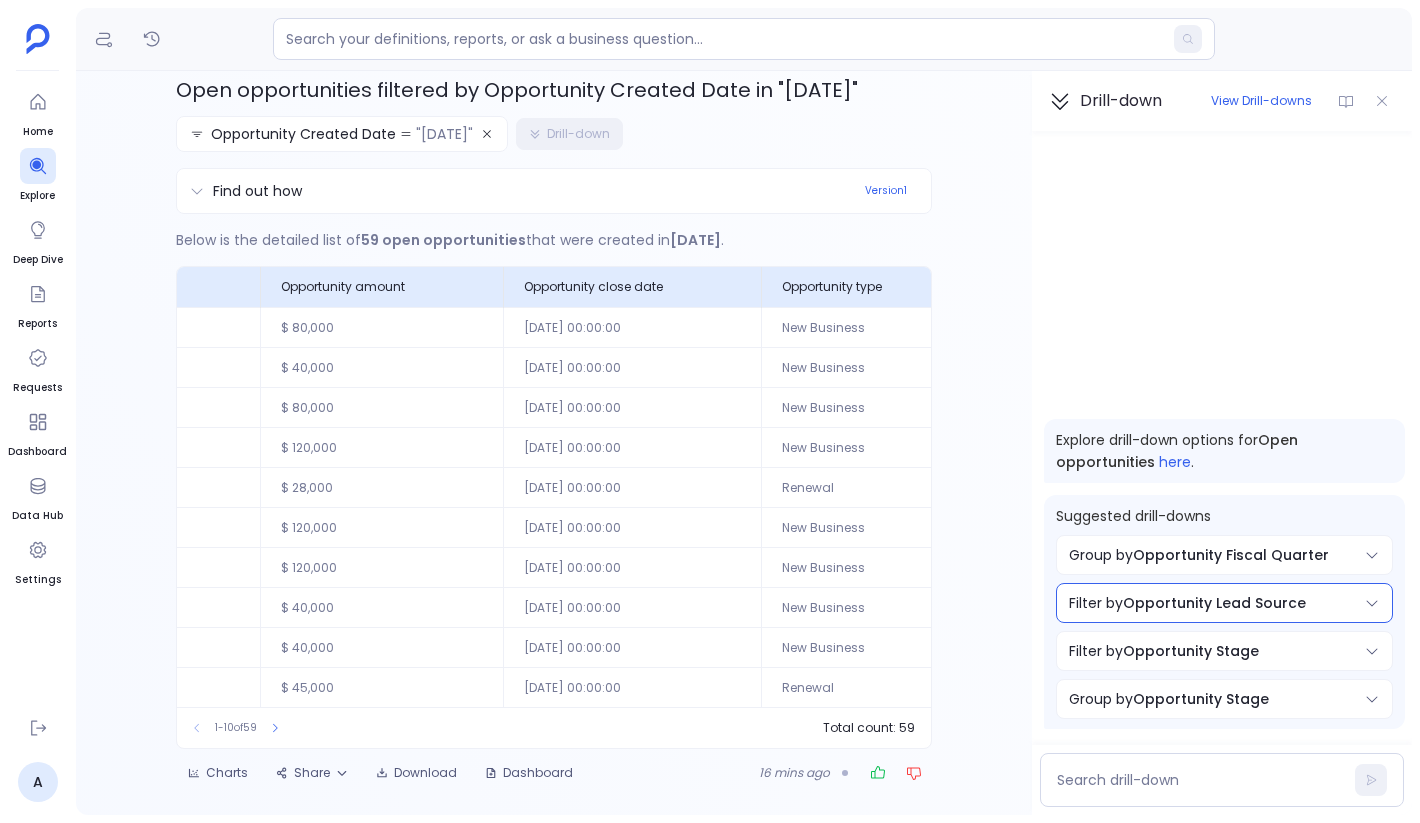 click on "Opportunity" at bounding box center (1177, 555) 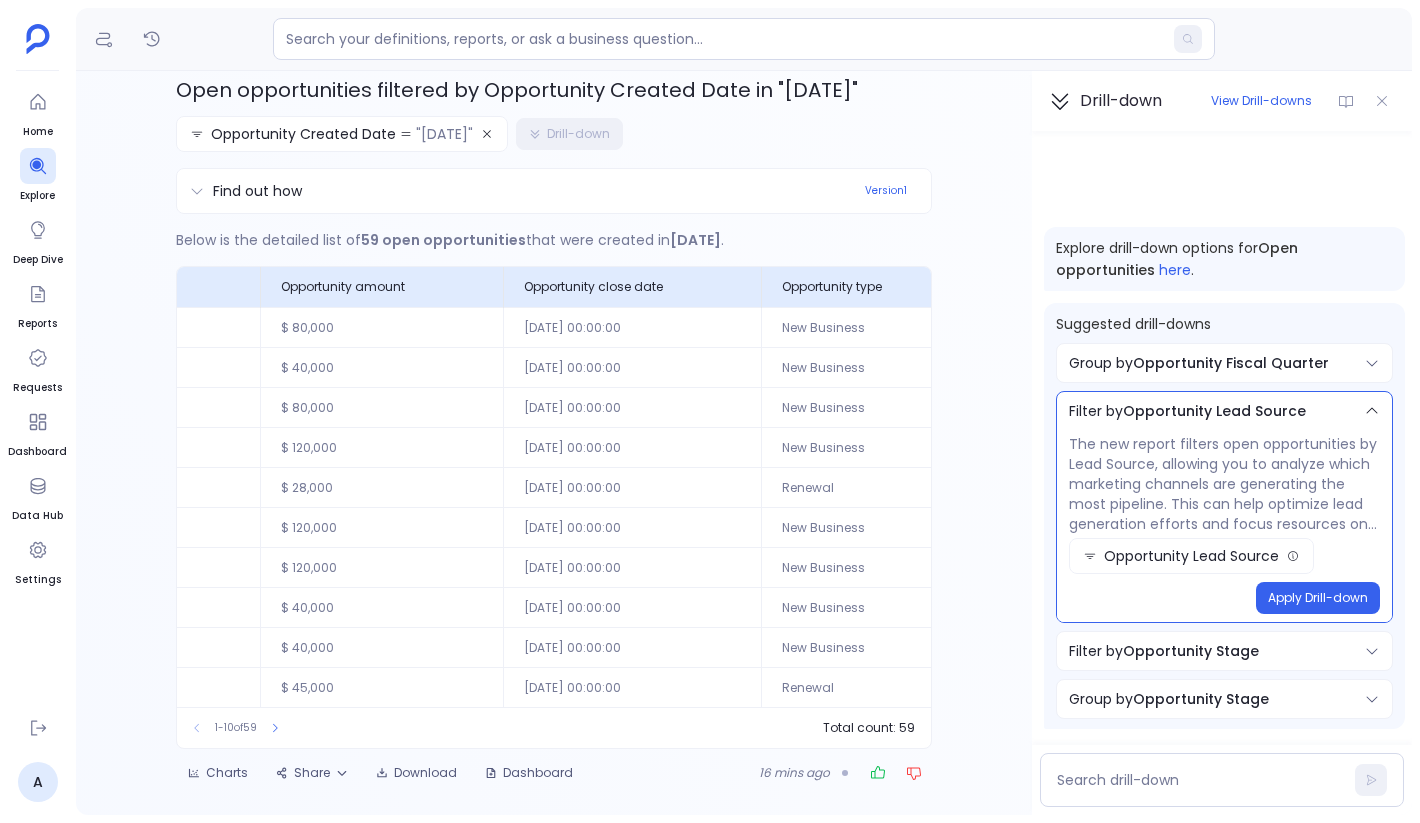 click 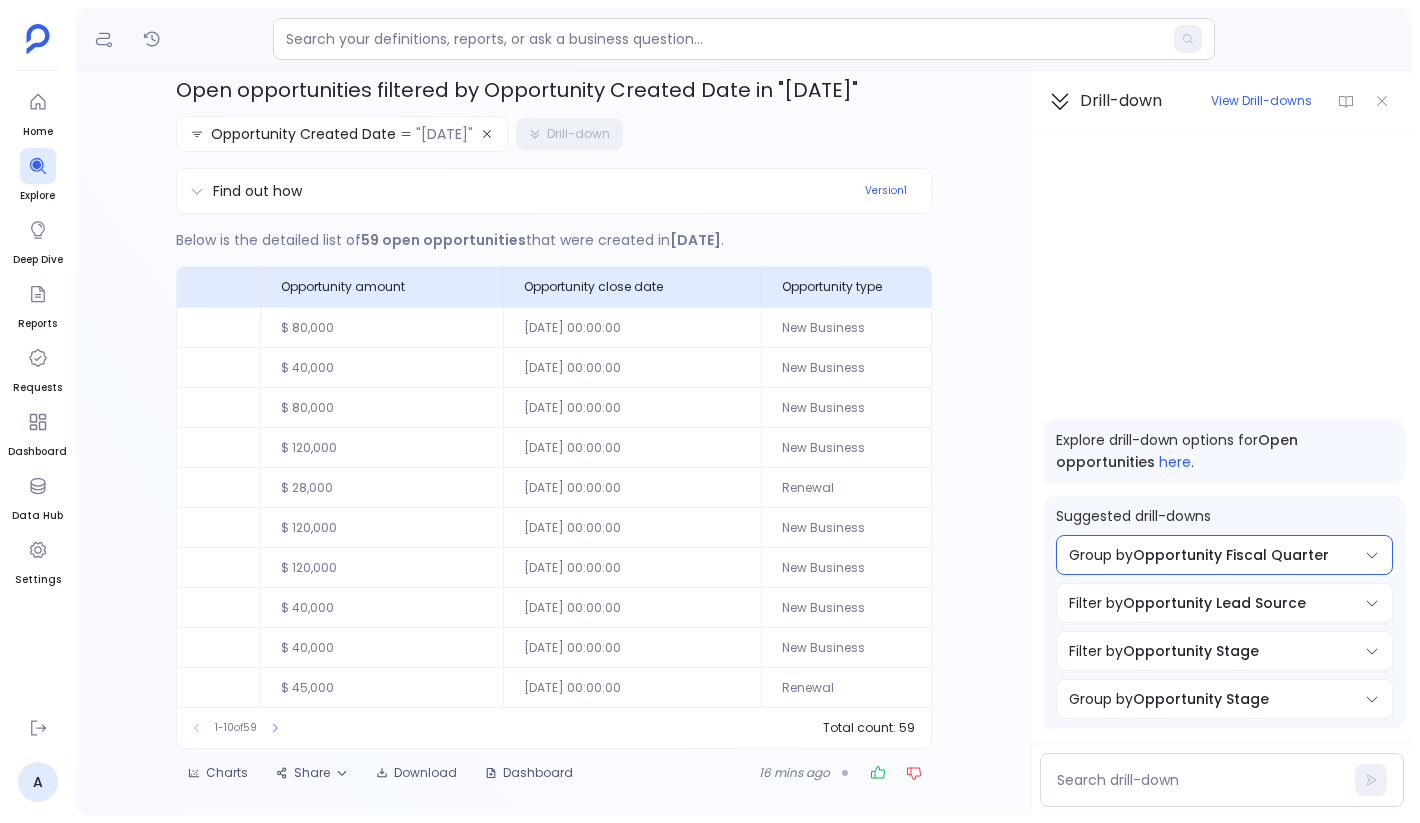 click on "Opportunity" at bounding box center (1177, 555) 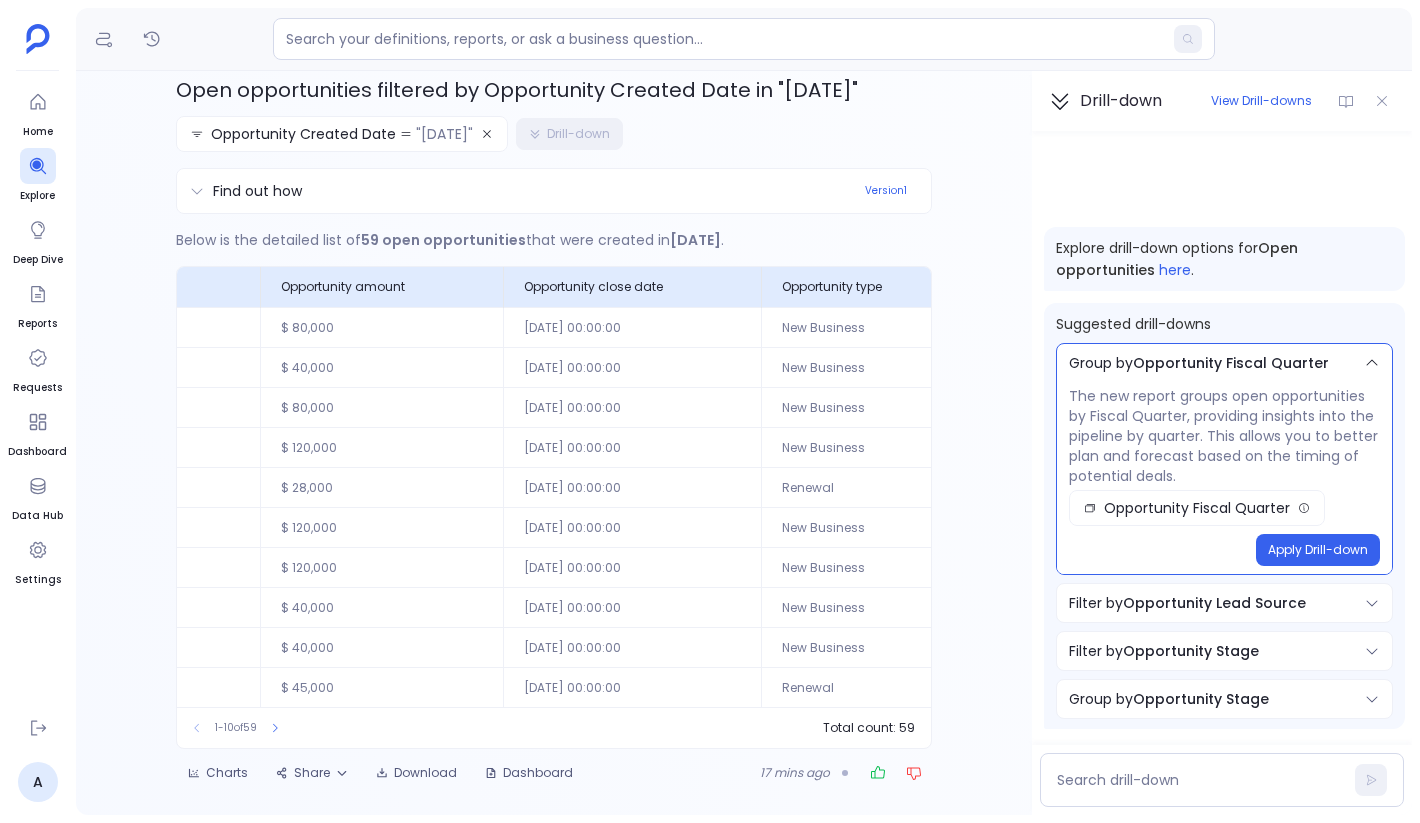 click 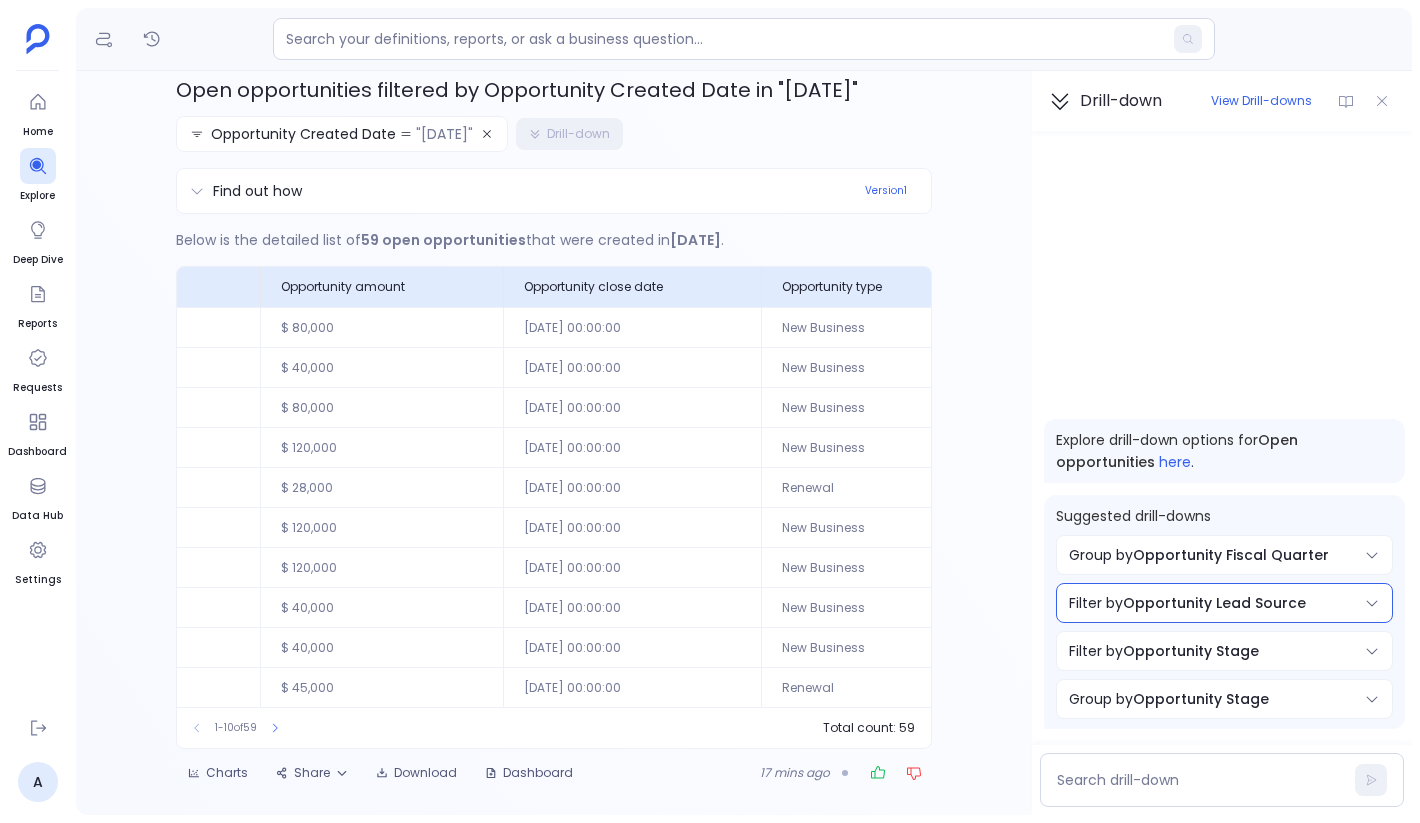 click on "Opportunity" at bounding box center (1177, 555) 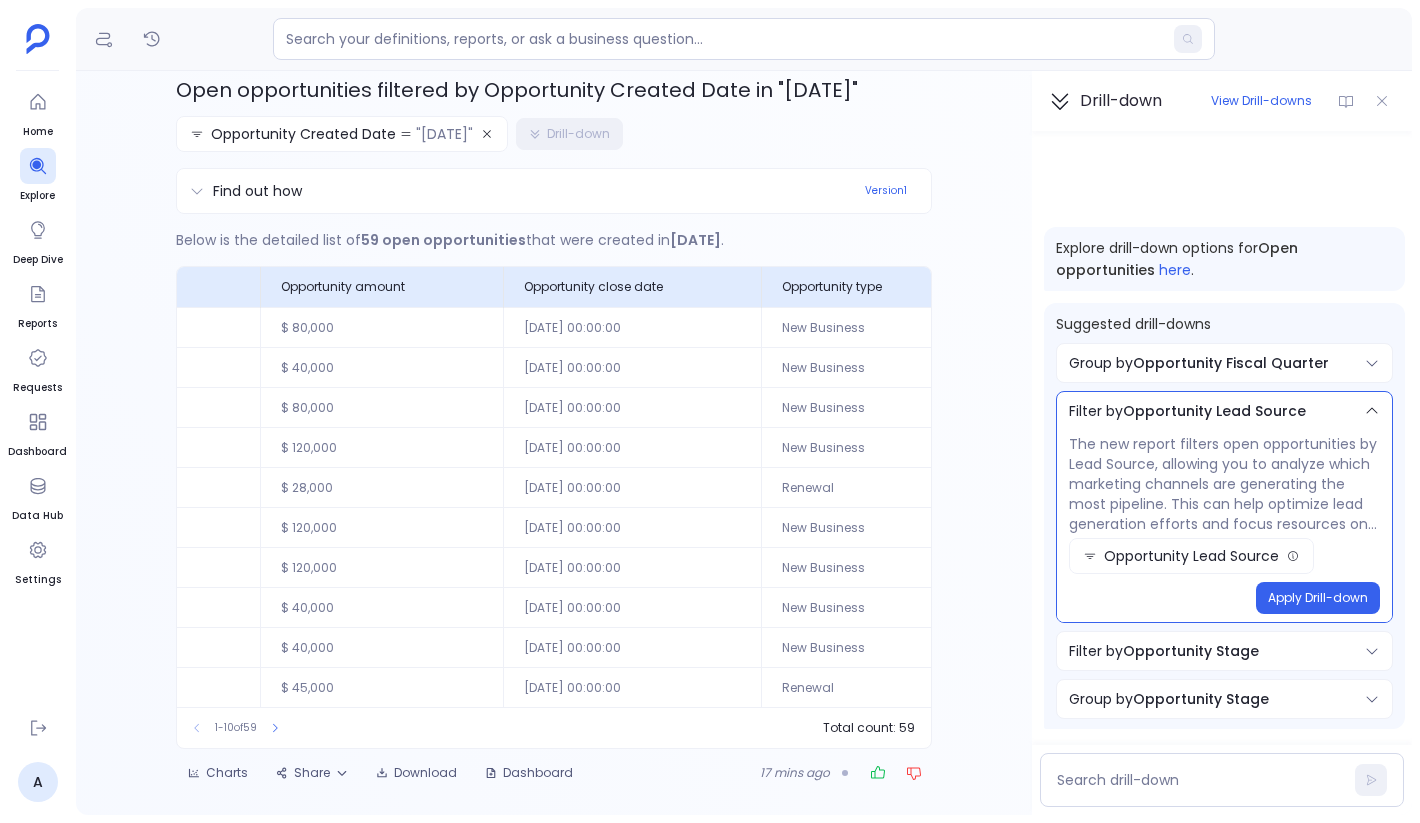 click 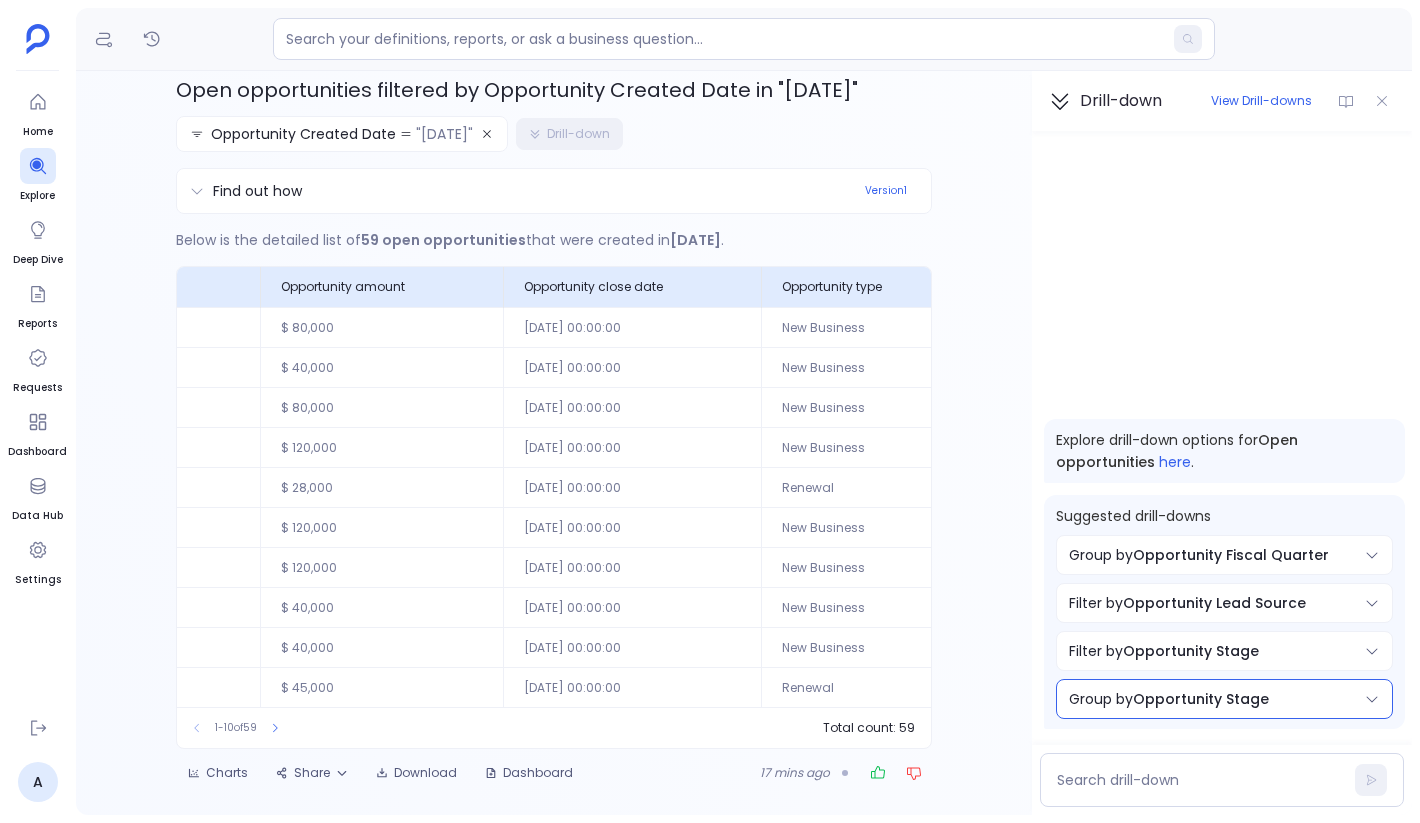 click on "Opportunity" at bounding box center (1177, 555) 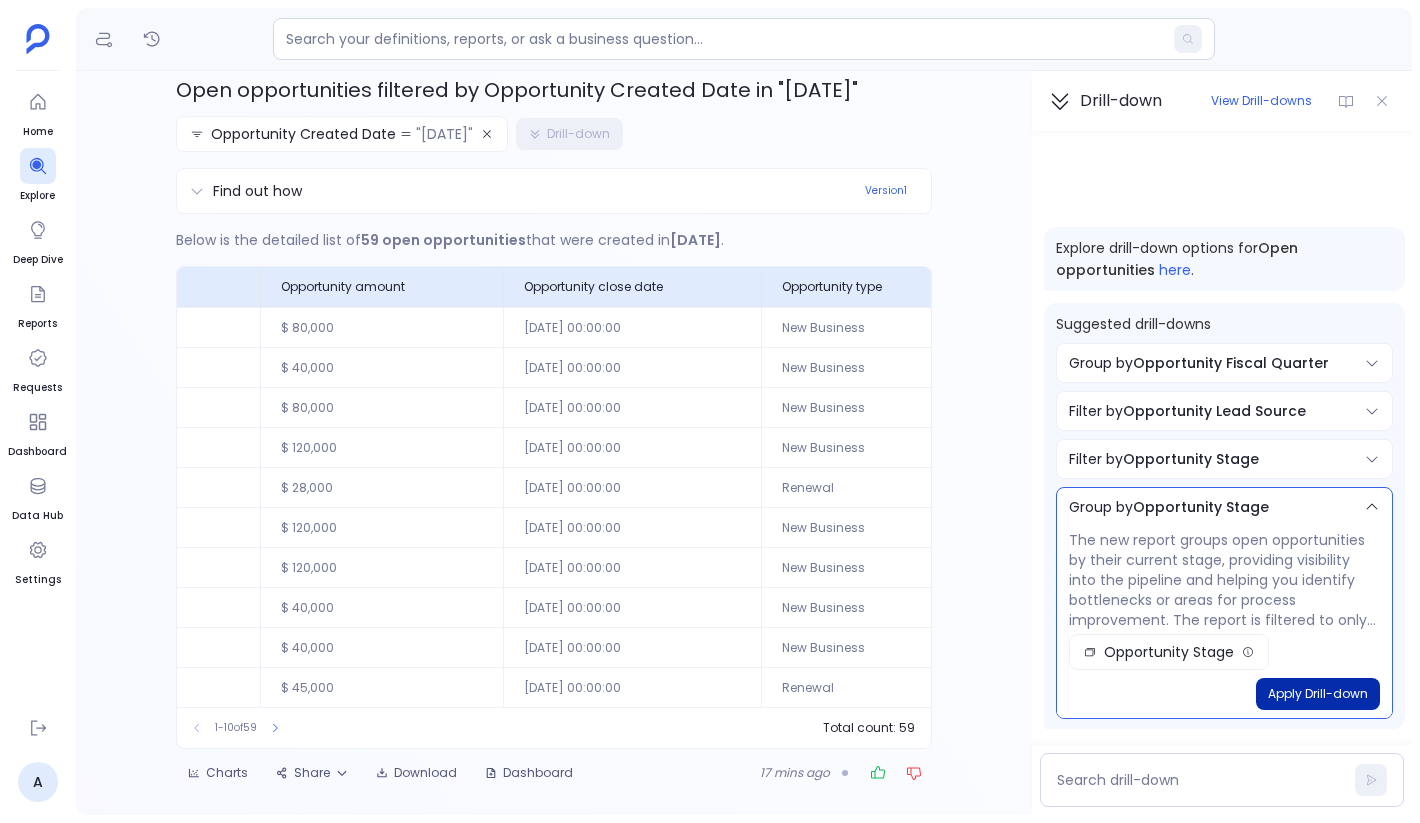 click on "Apply Drill-down" at bounding box center (1318, 694) 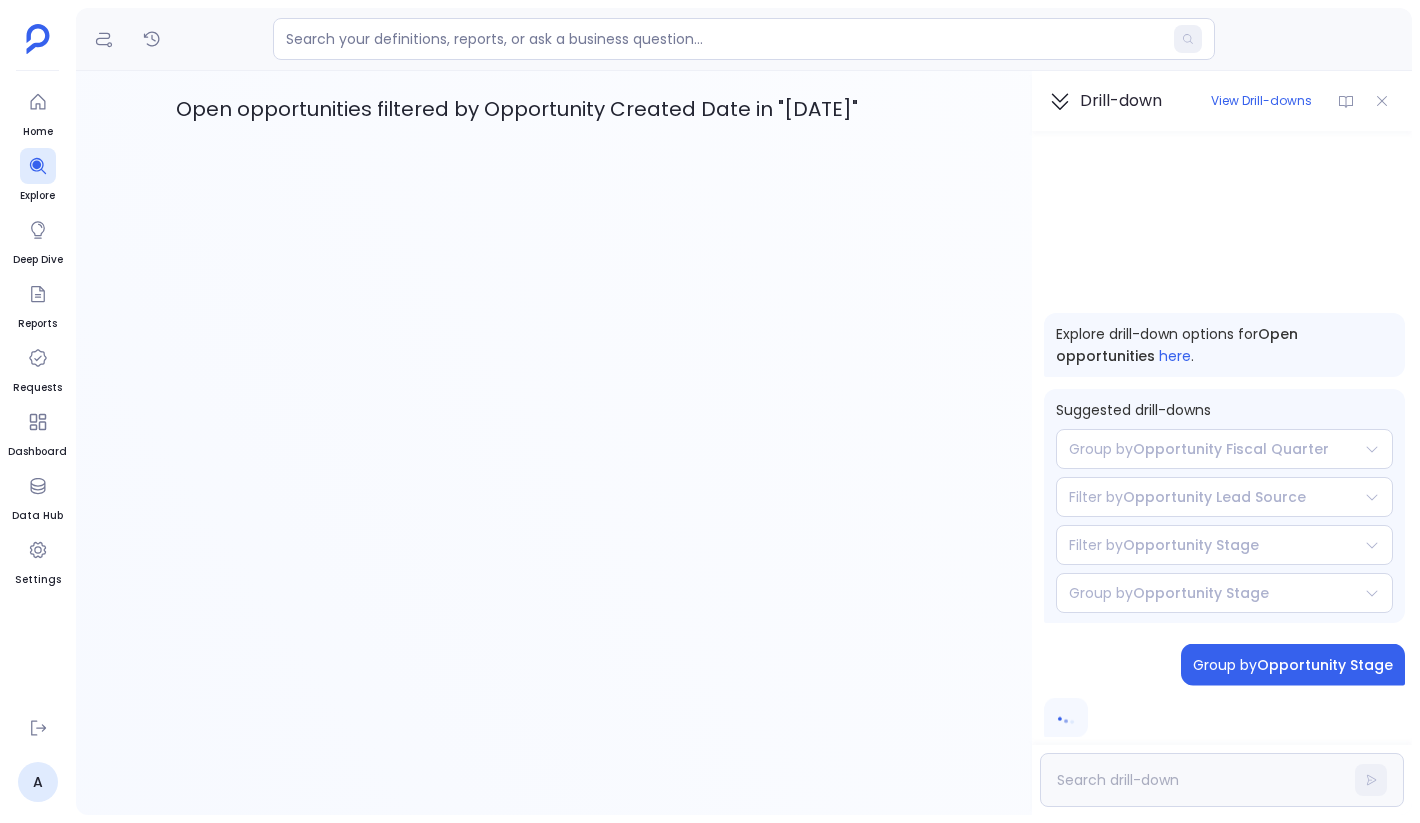 scroll, scrollTop: 0, scrollLeft: 0, axis: both 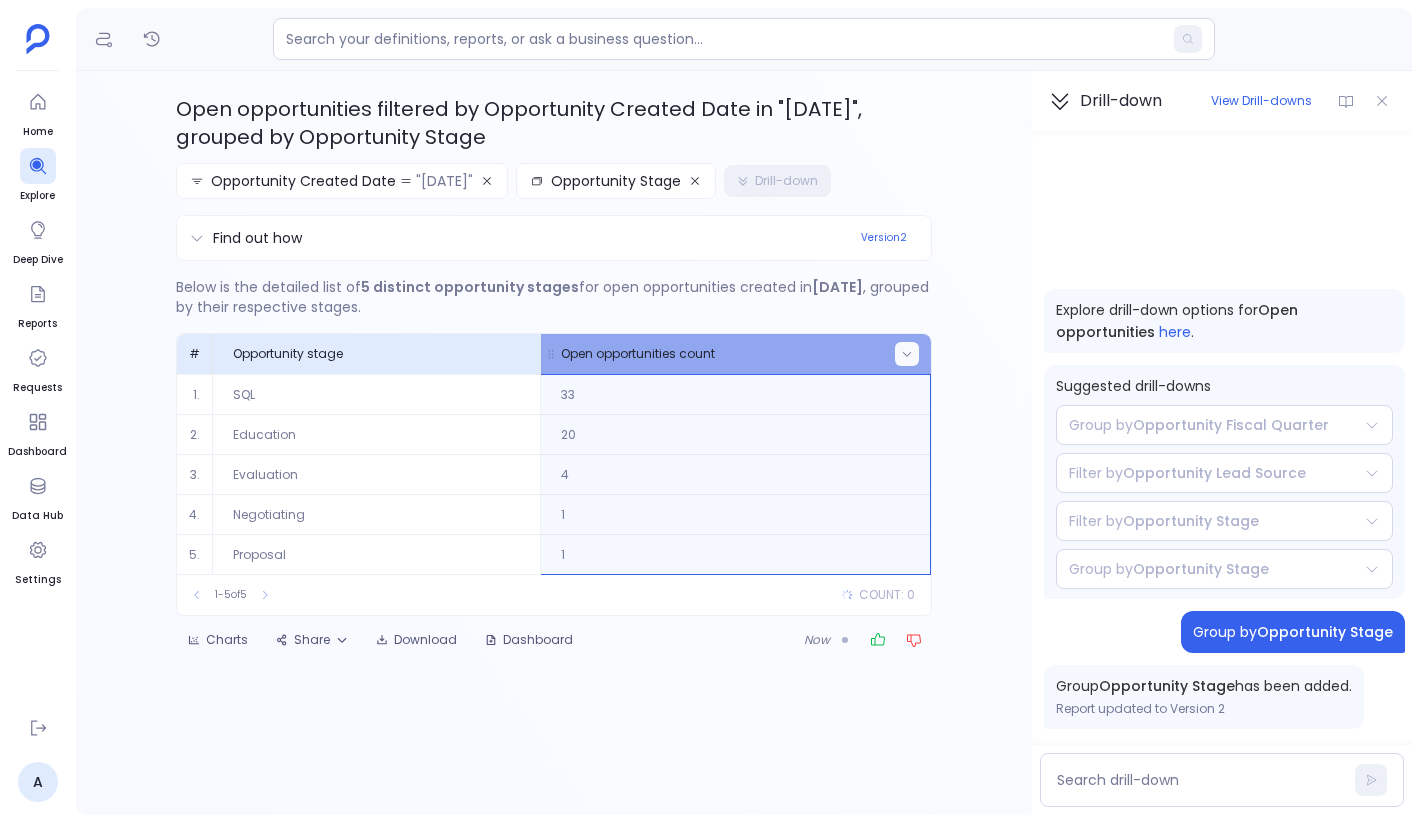 click 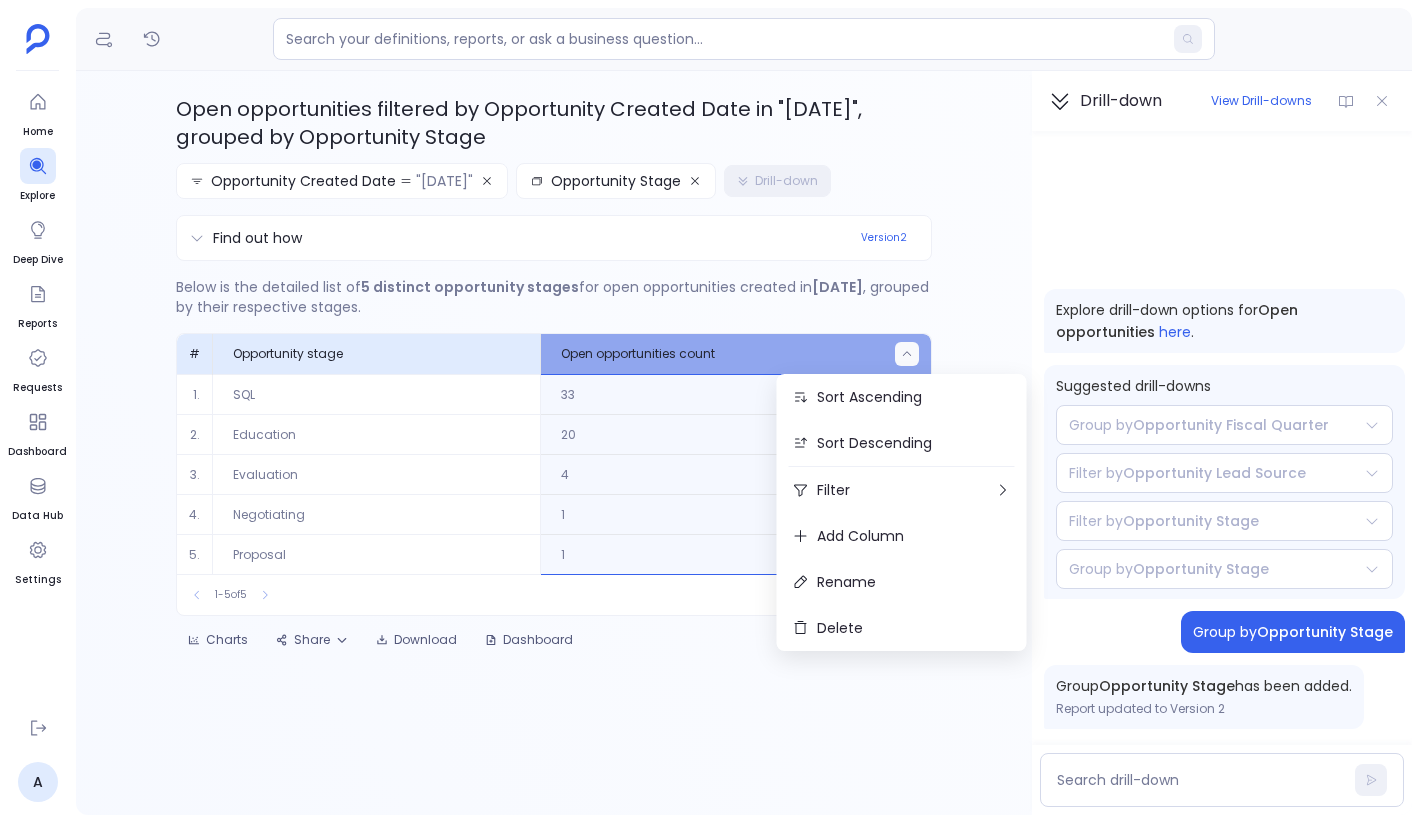 click on "1" at bounding box center [735, 514] 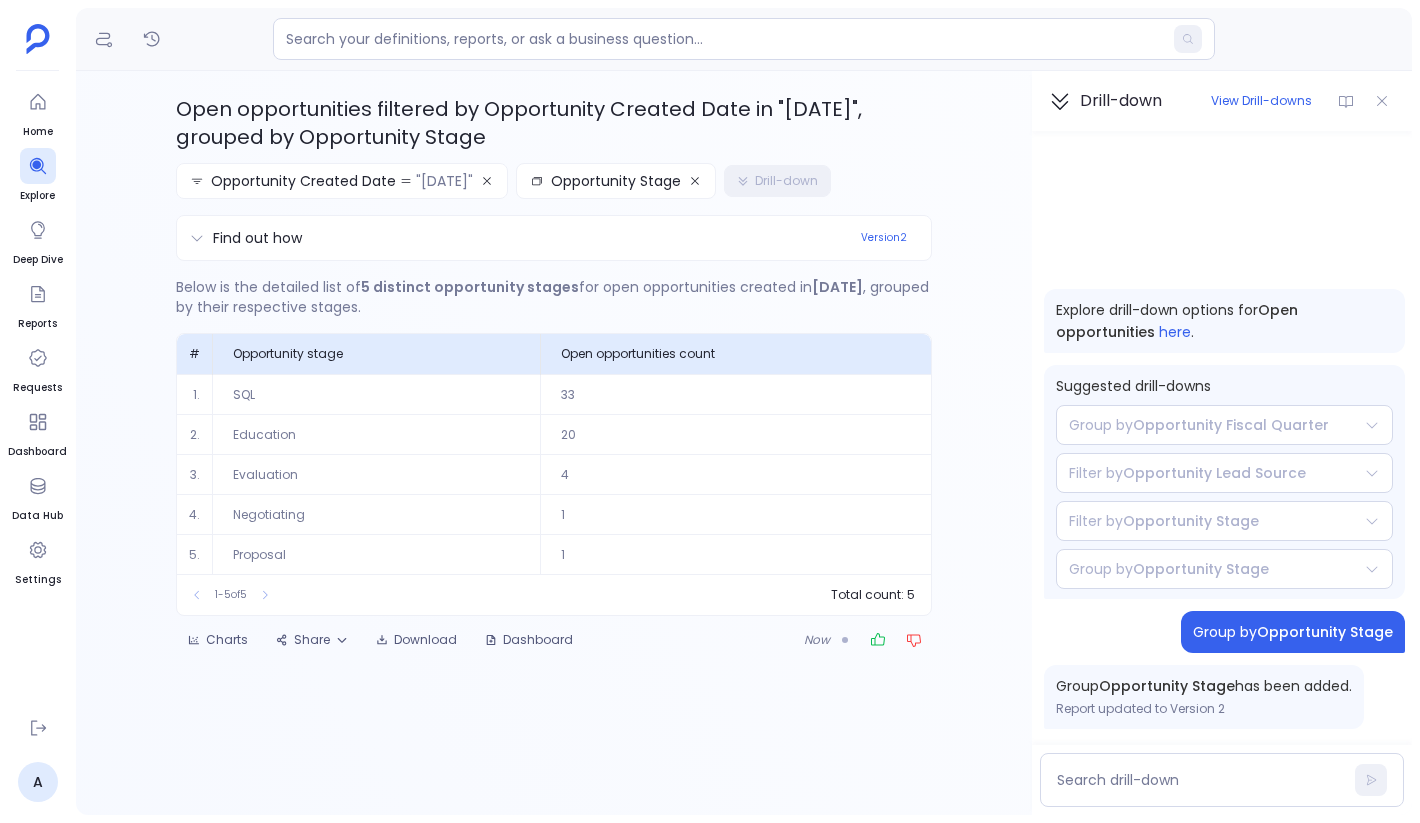 click on "4" at bounding box center [736, 474] 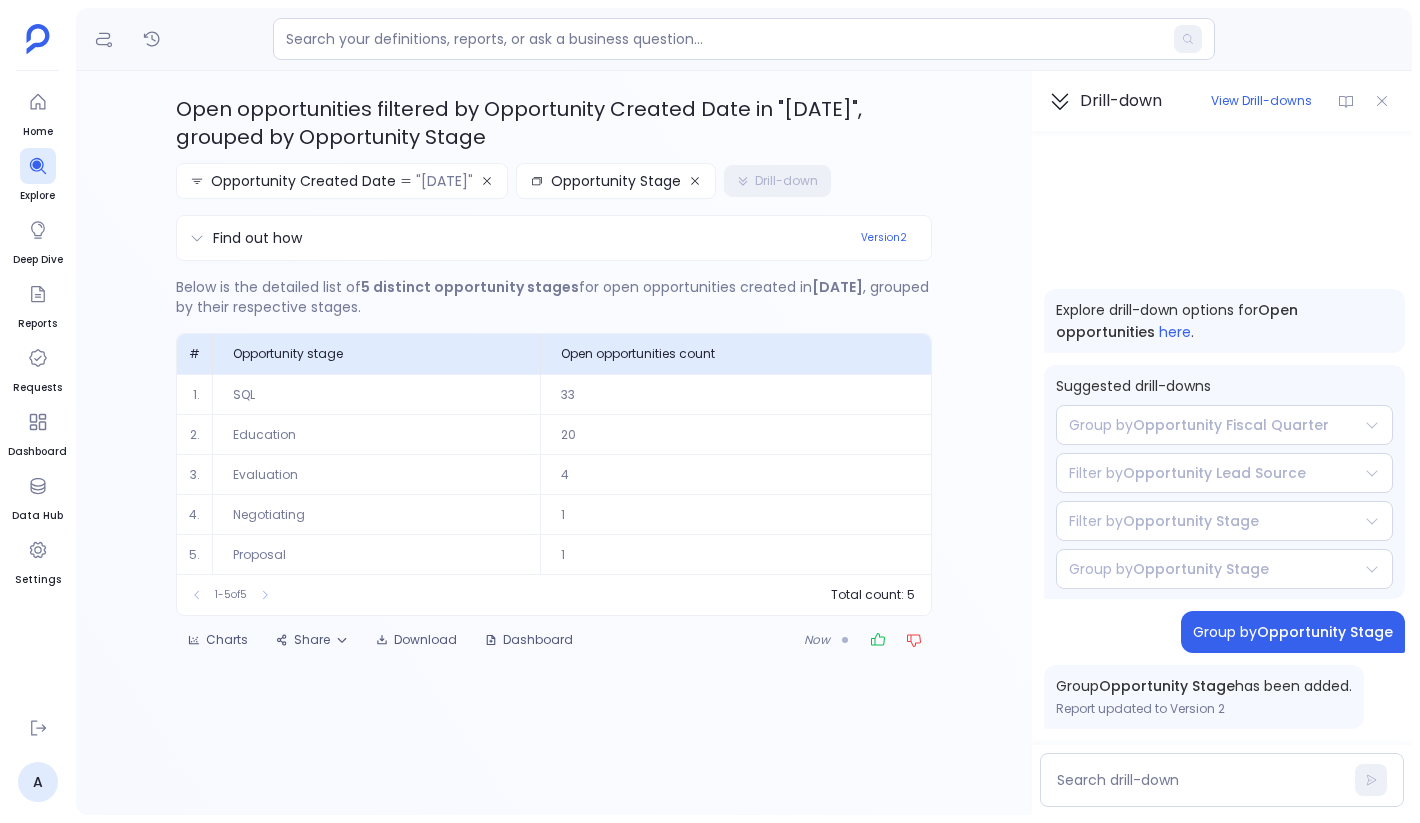 click on "33" at bounding box center [736, 394] 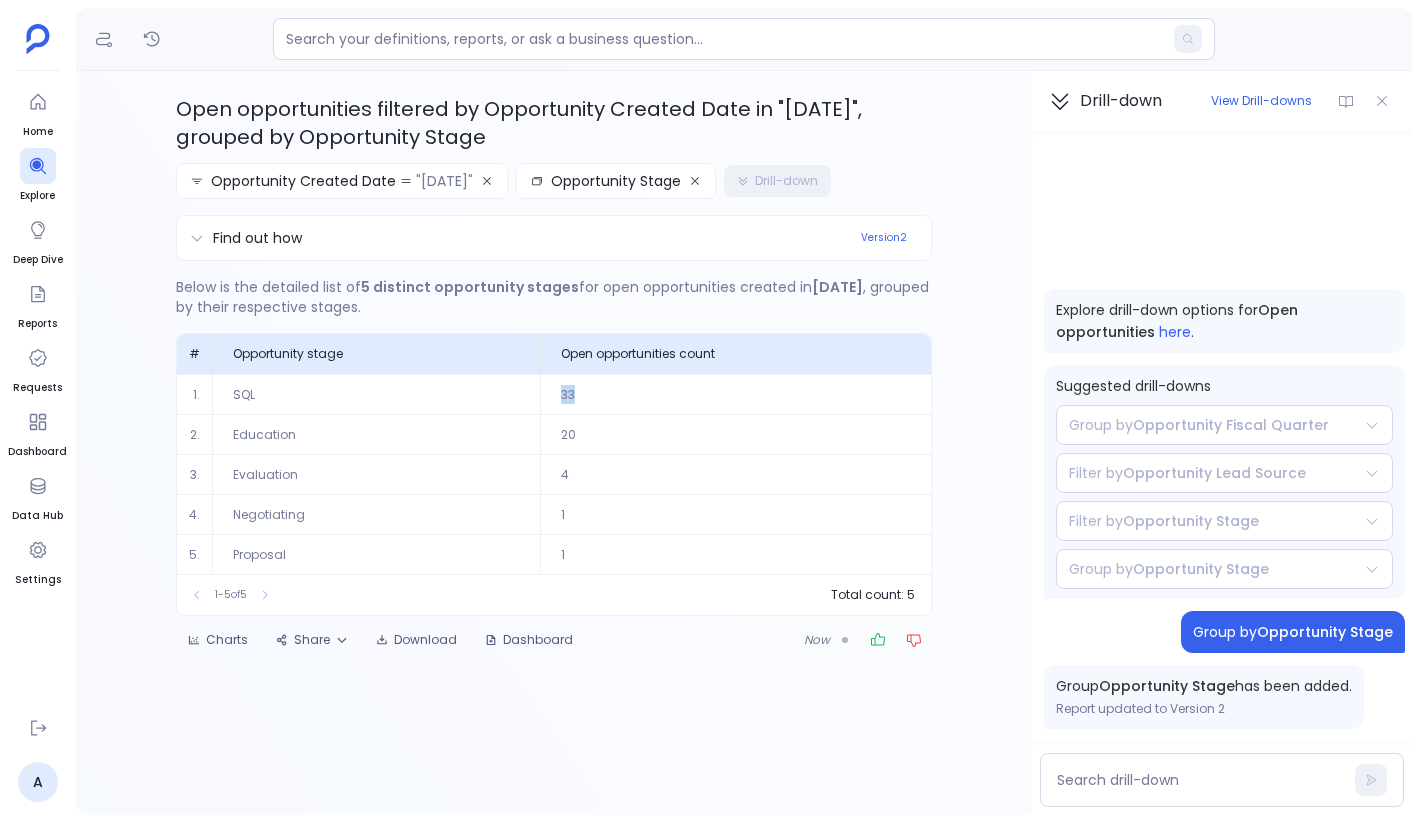 click on "33" at bounding box center (736, 394) 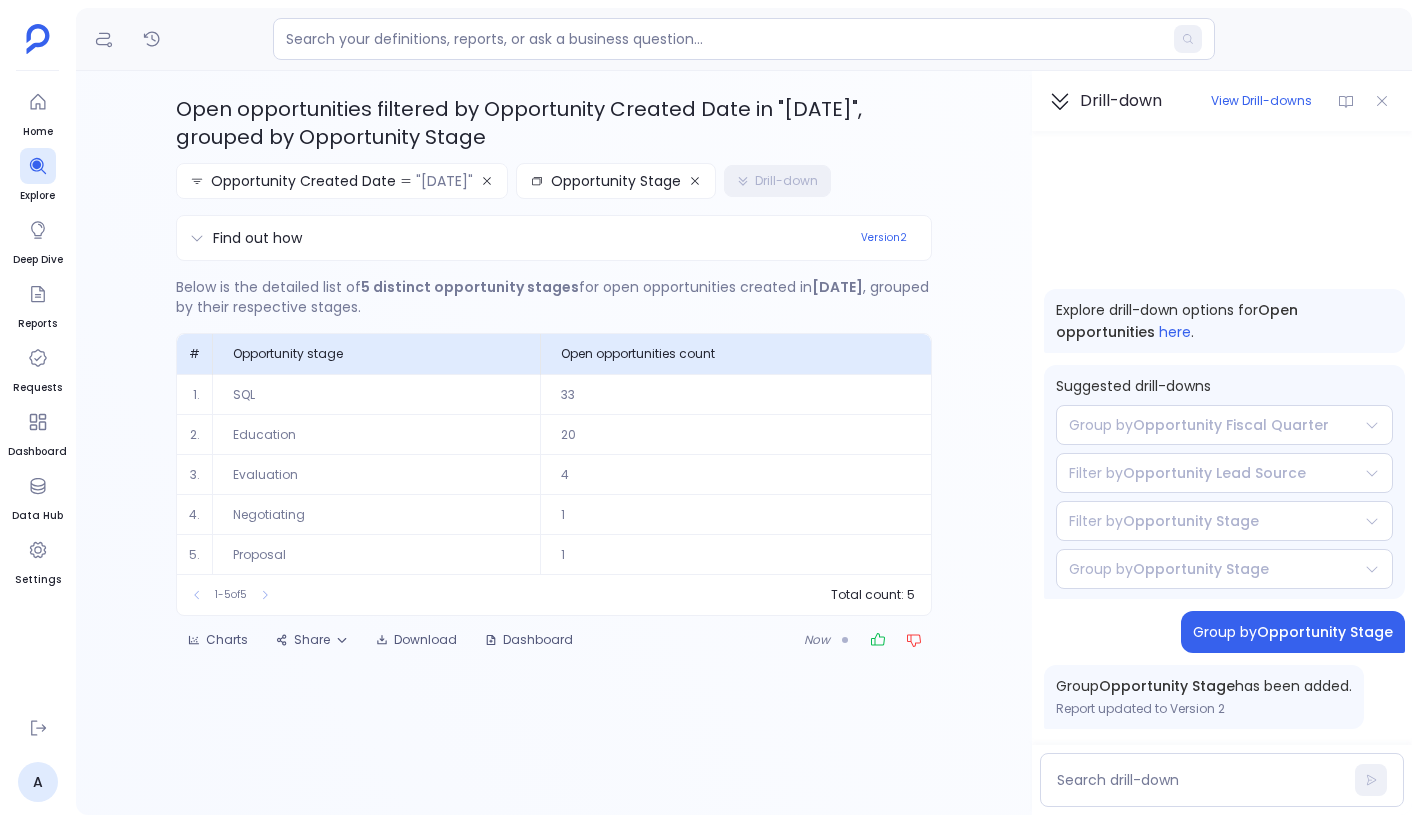 click on "20" at bounding box center (736, 434) 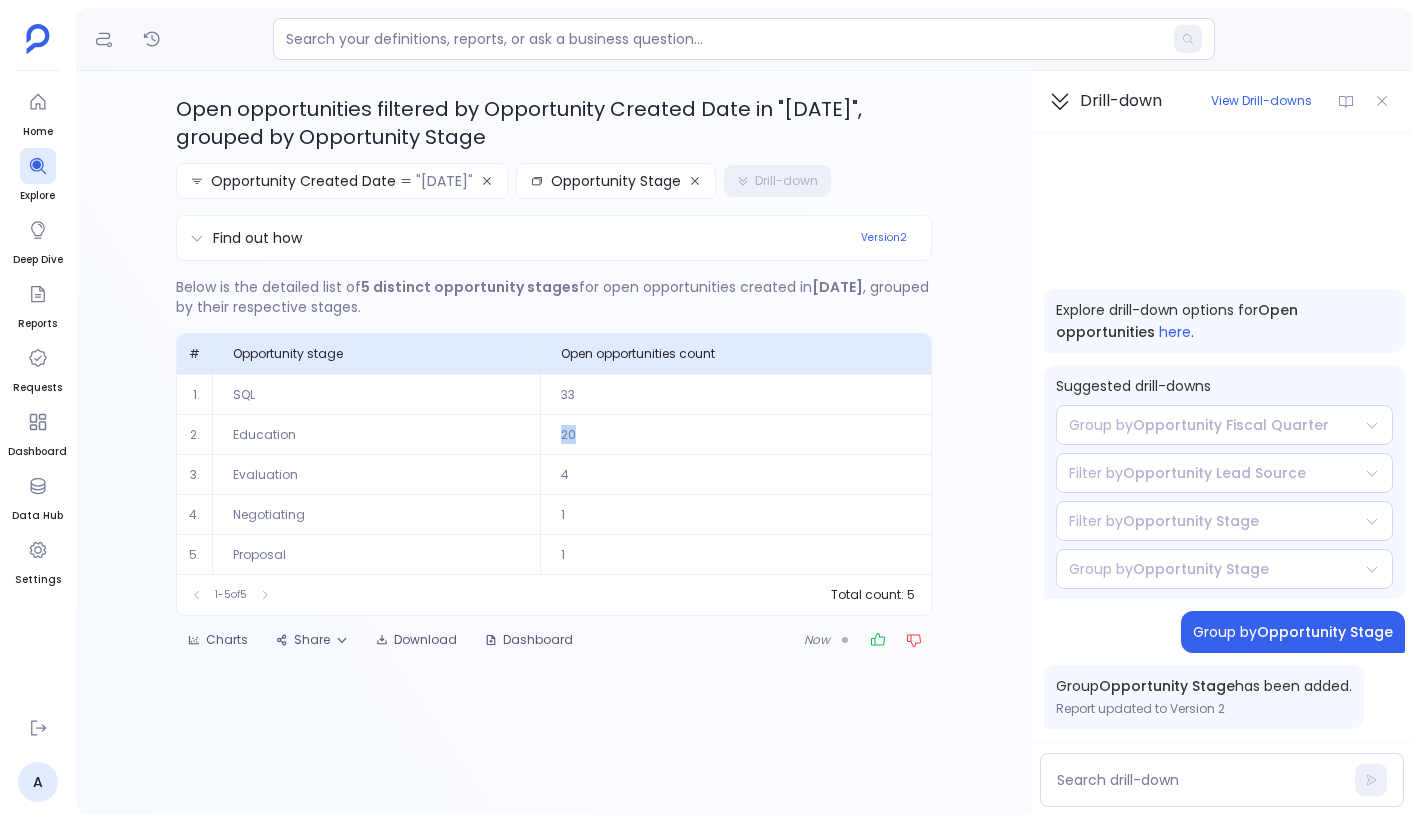 click on "20" at bounding box center (736, 434) 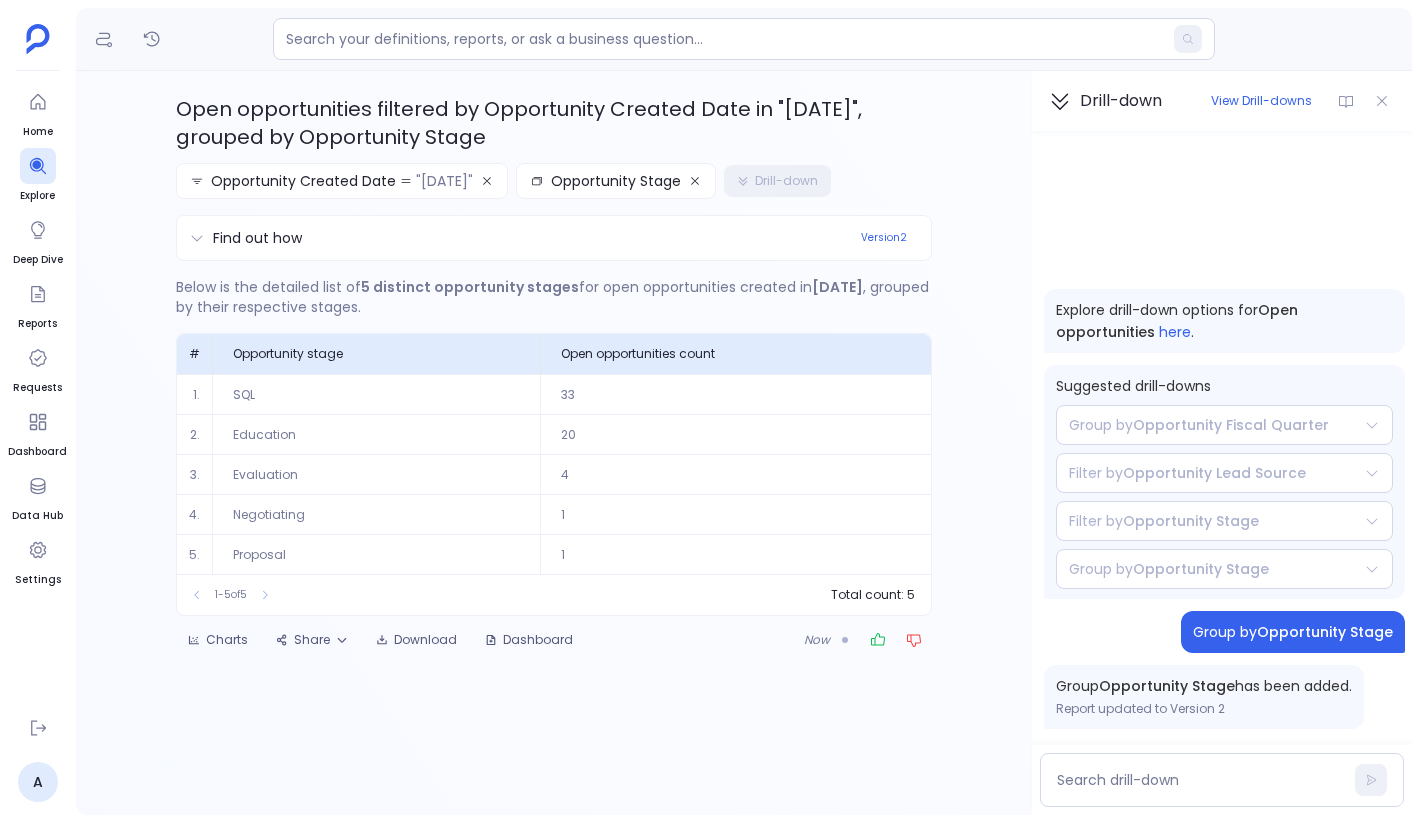 click on "33" at bounding box center (736, 394) 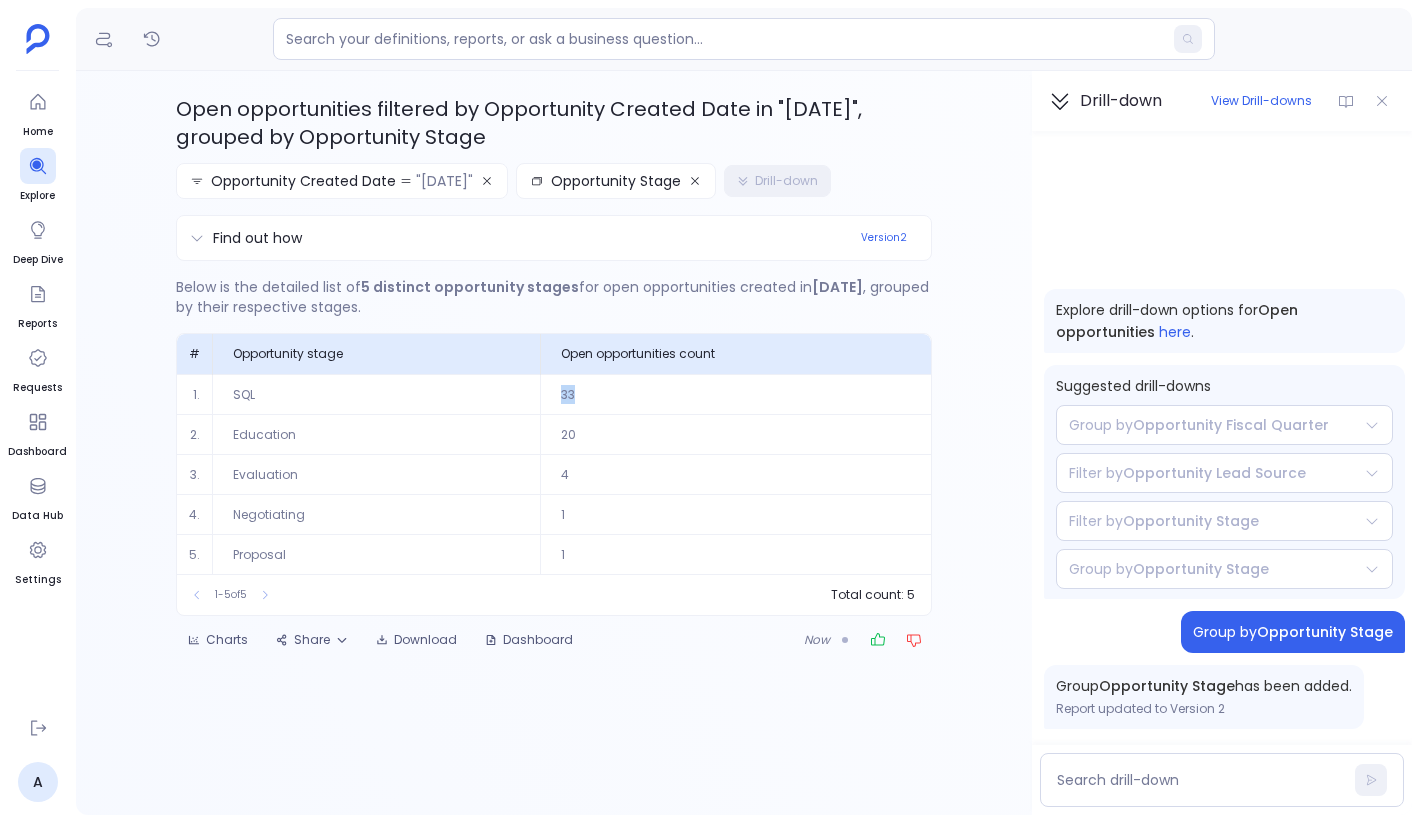 click on "33" at bounding box center [736, 394] 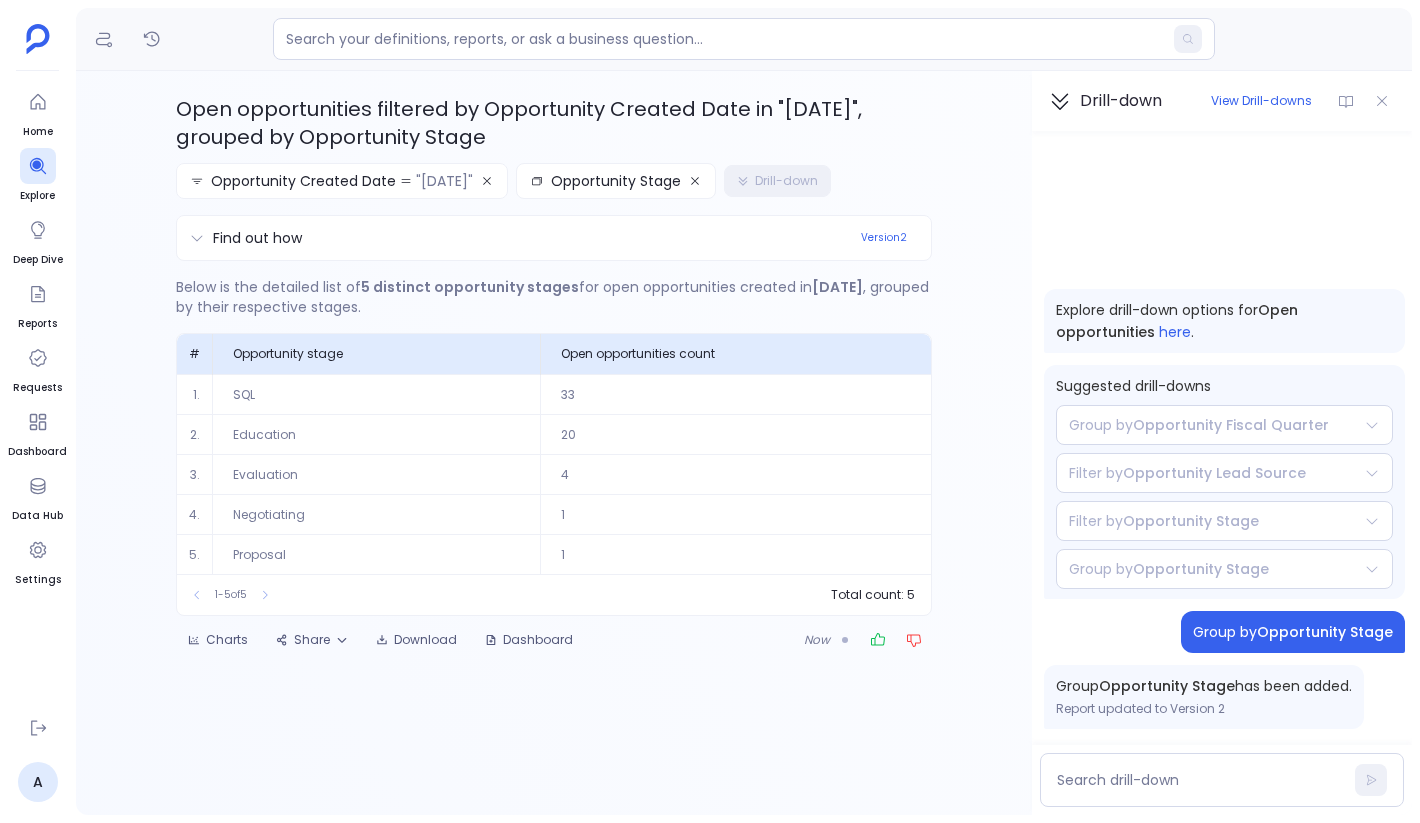 click on "4" at bounding box center [736, 474] 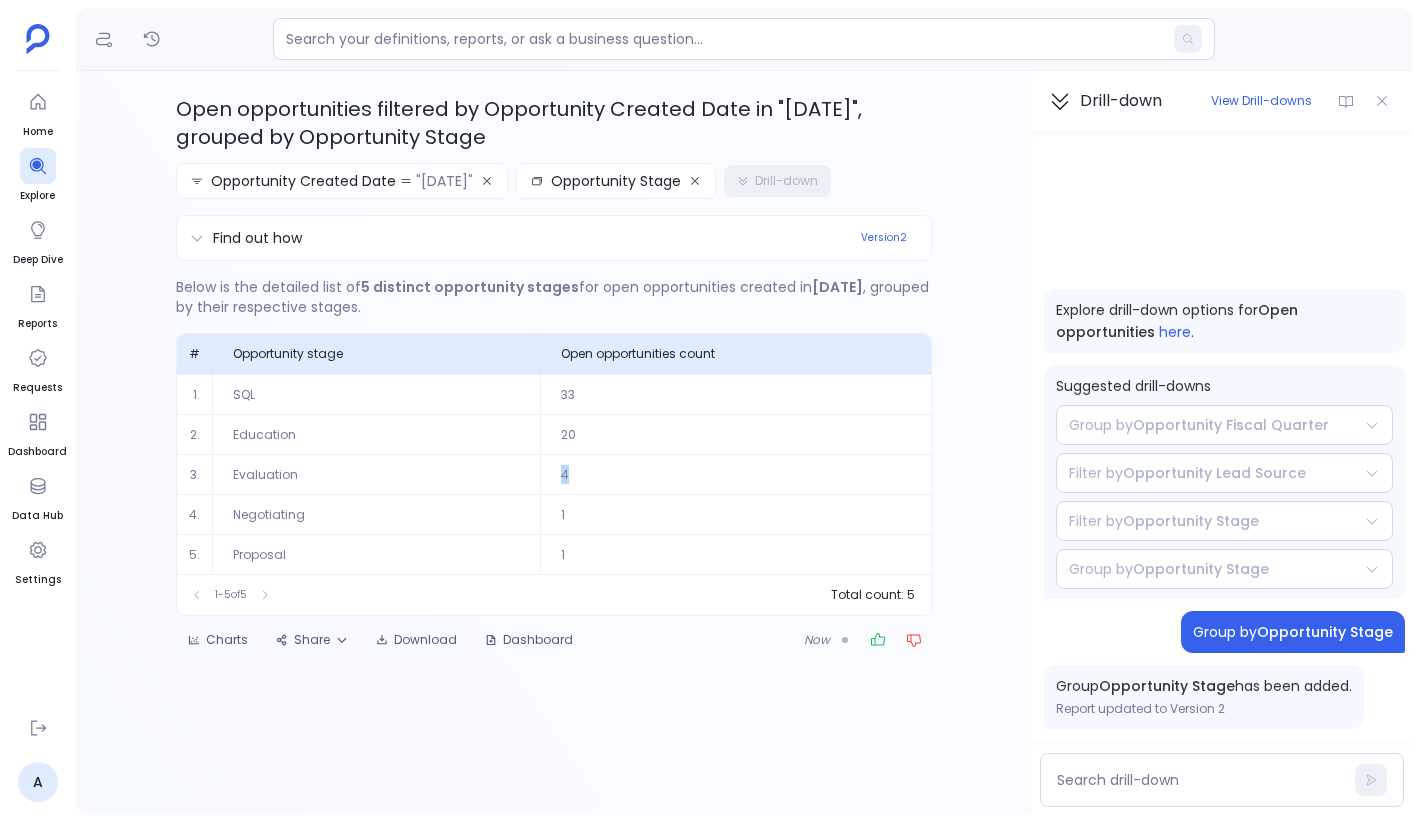 click on "4" at bounding box center (736, 474) 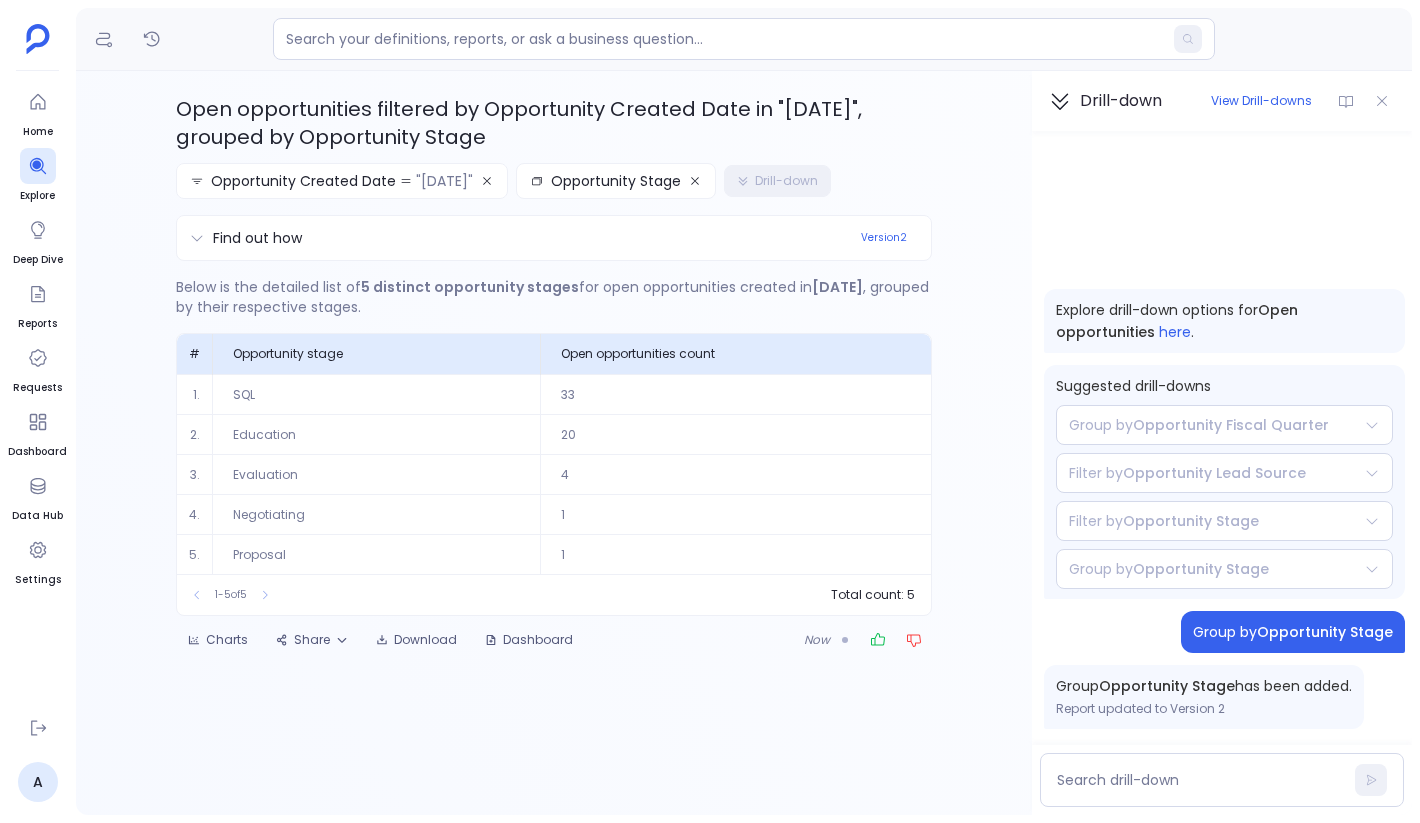 click on "20" at bounding box center [736, 434] 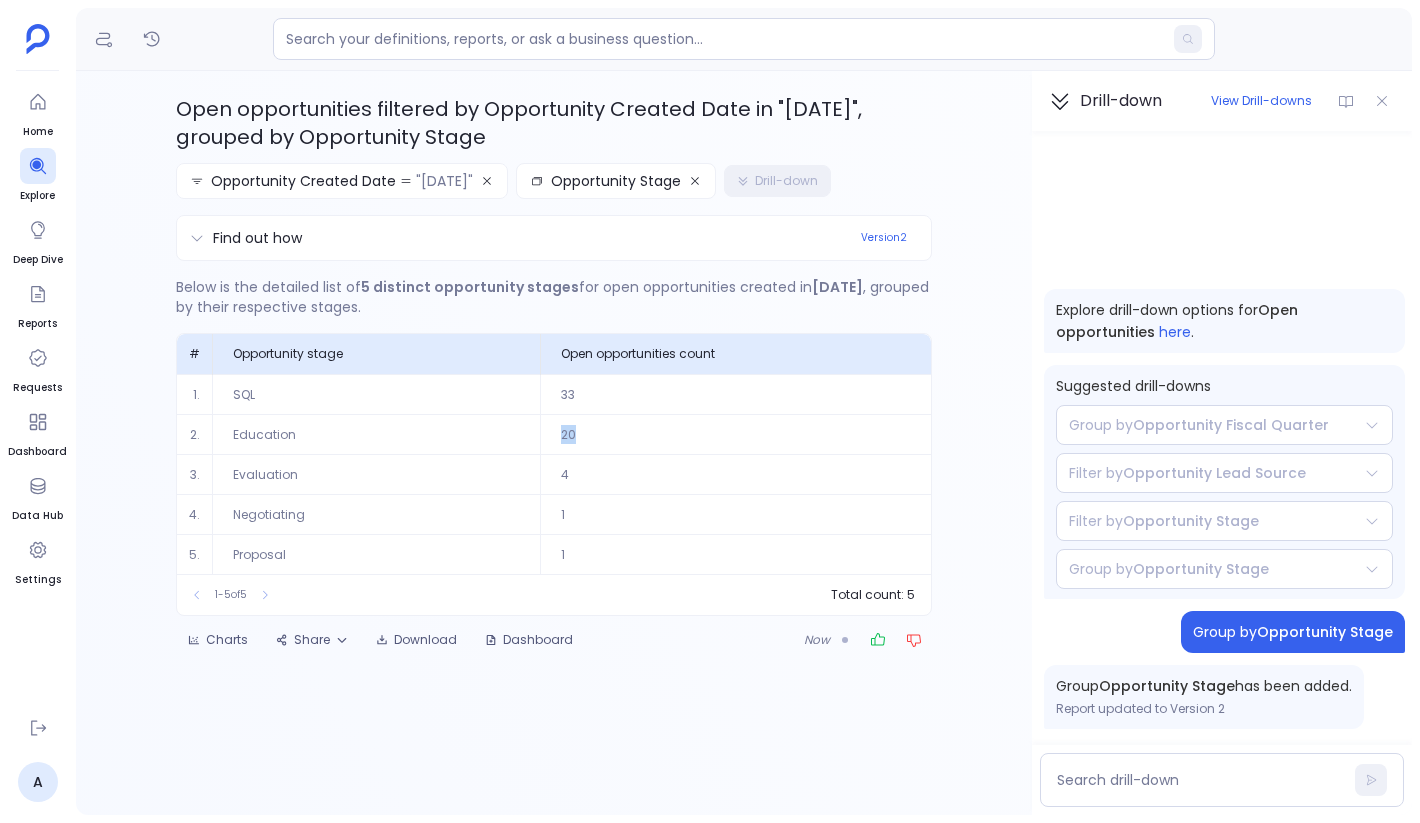 click on "20" at bounding box center [736, 434] 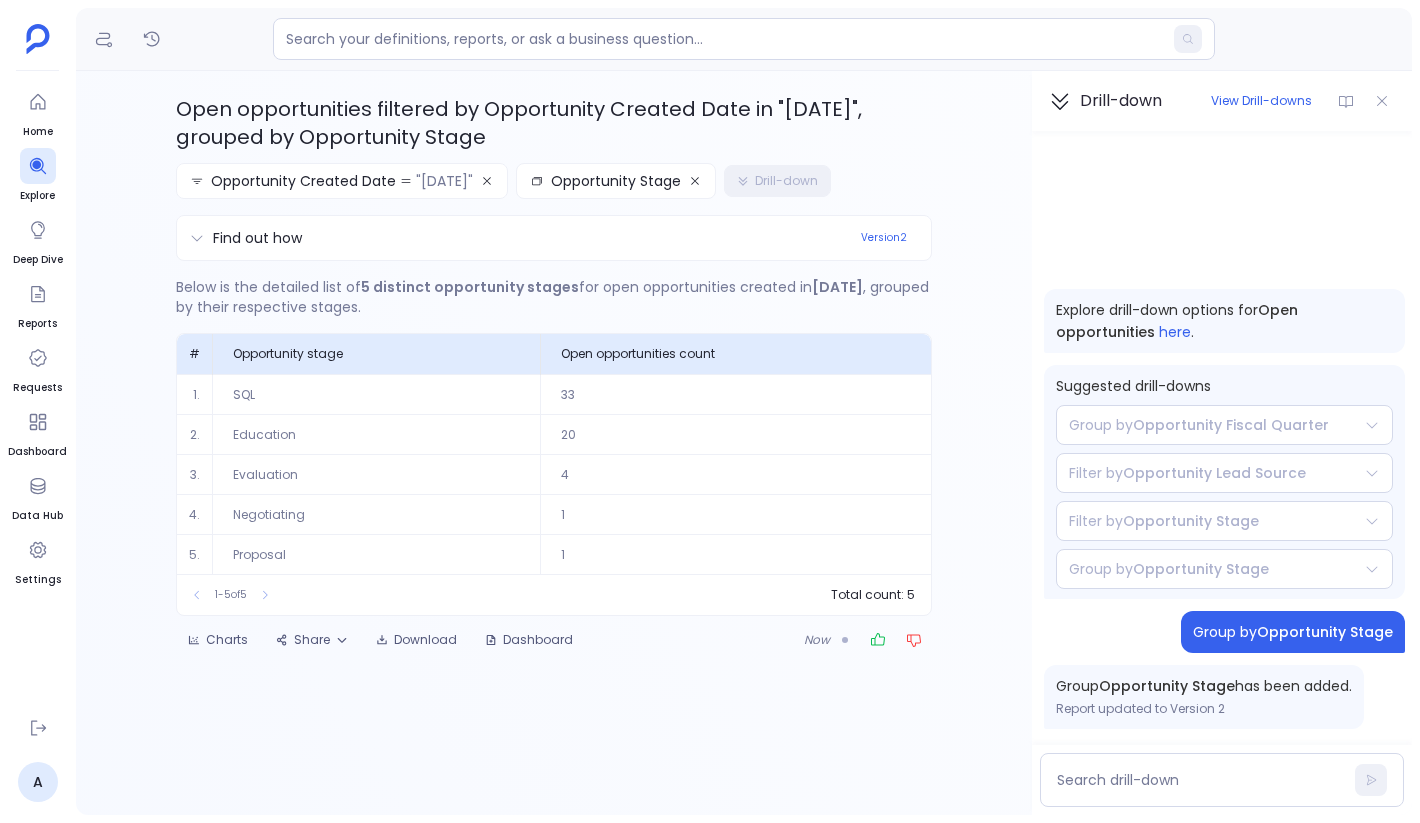 click on "Evaluation" at bounding box center (377, 474) 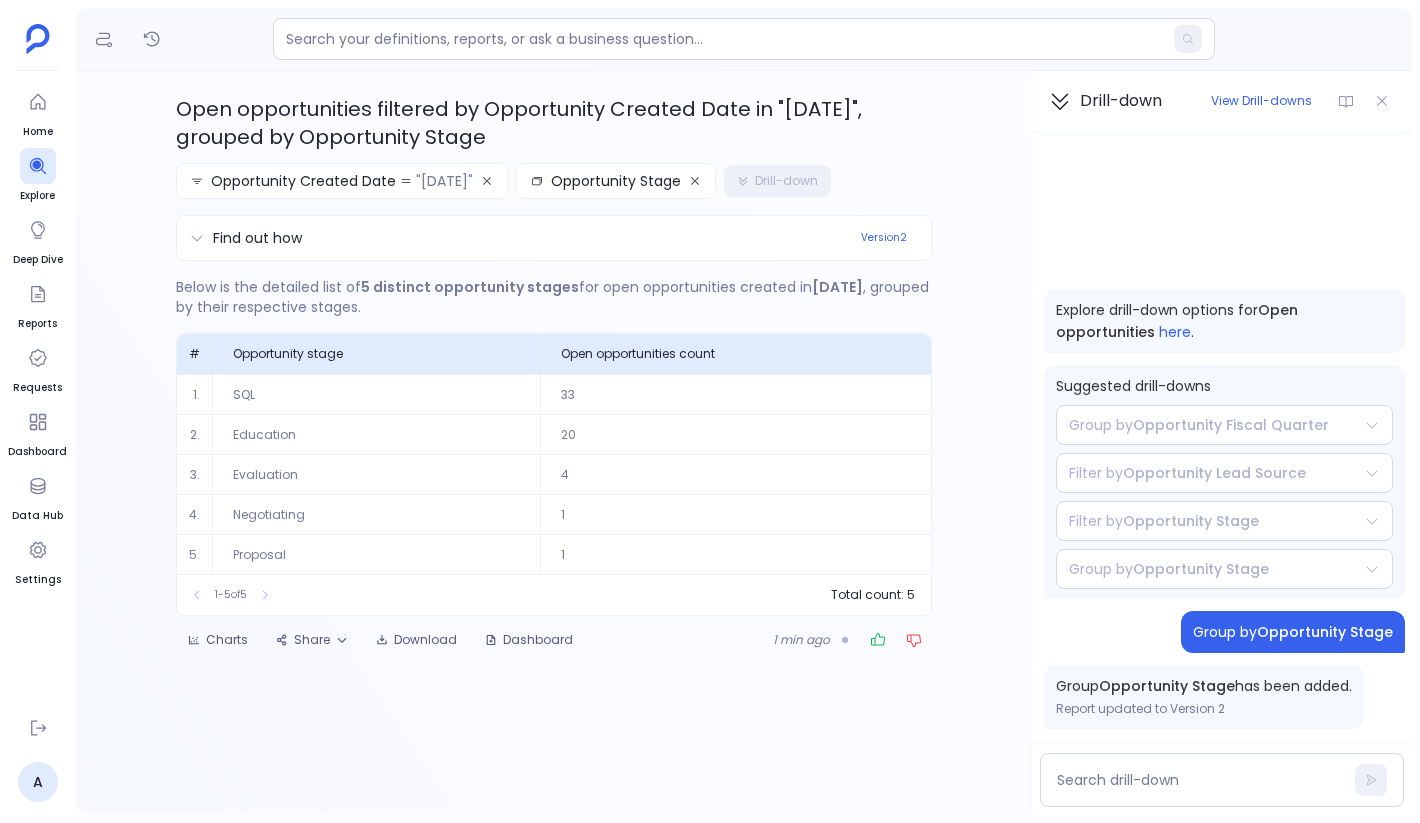 click on "Evaluation" at bounding box center [377, 474] 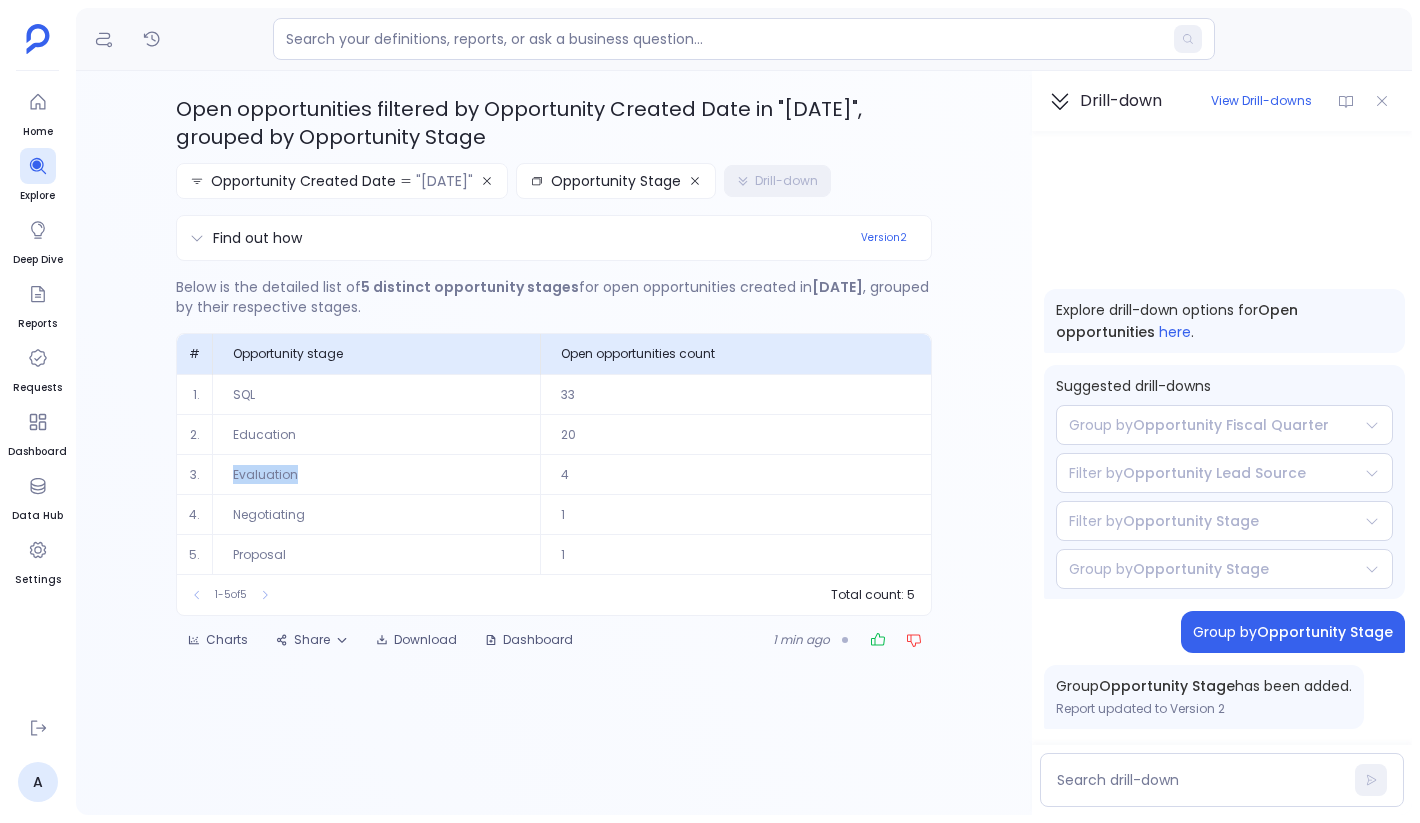 click on "Evaluation" at bounding box center (377, 474) 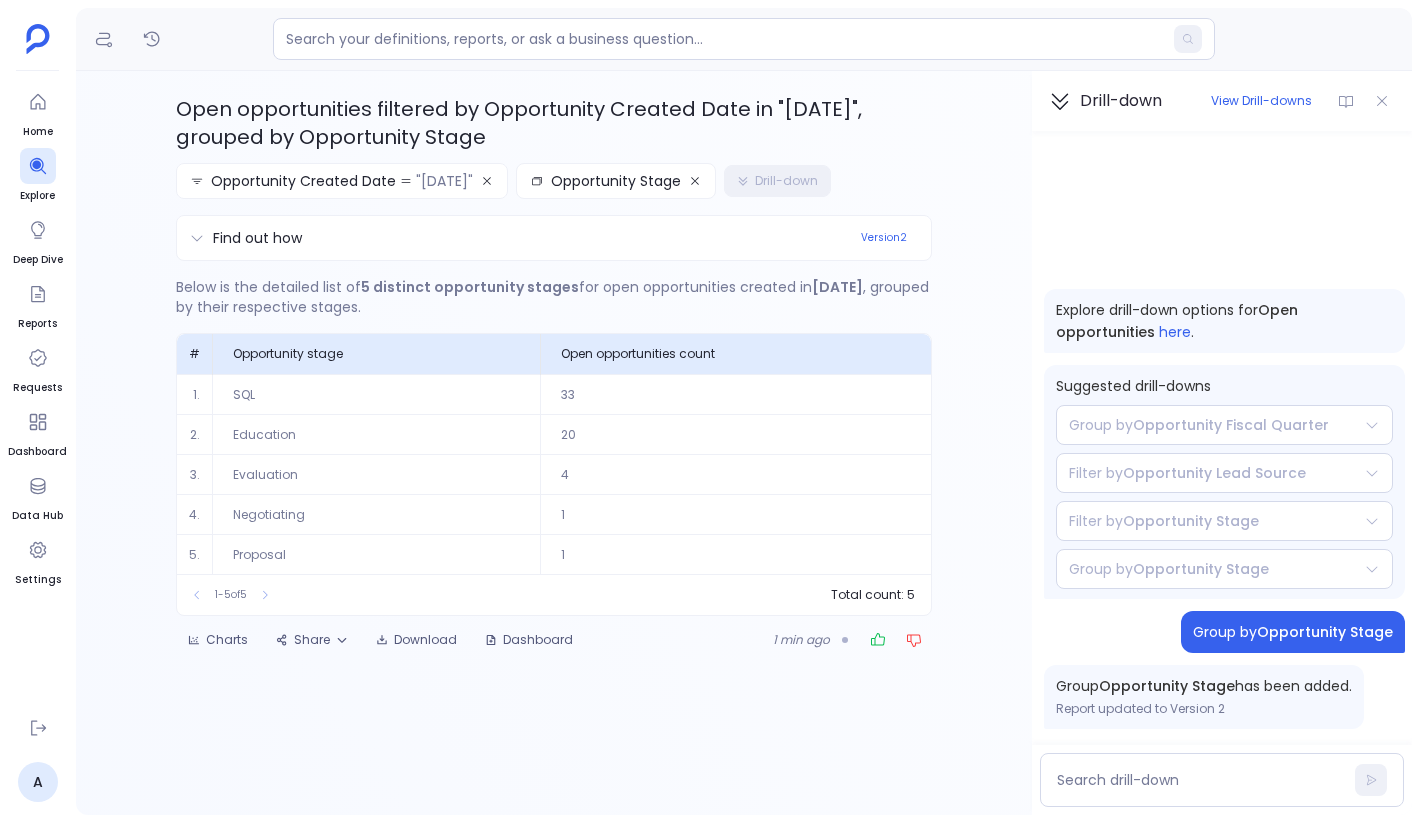 click on "Proposal" at bounding box center [377, 554] 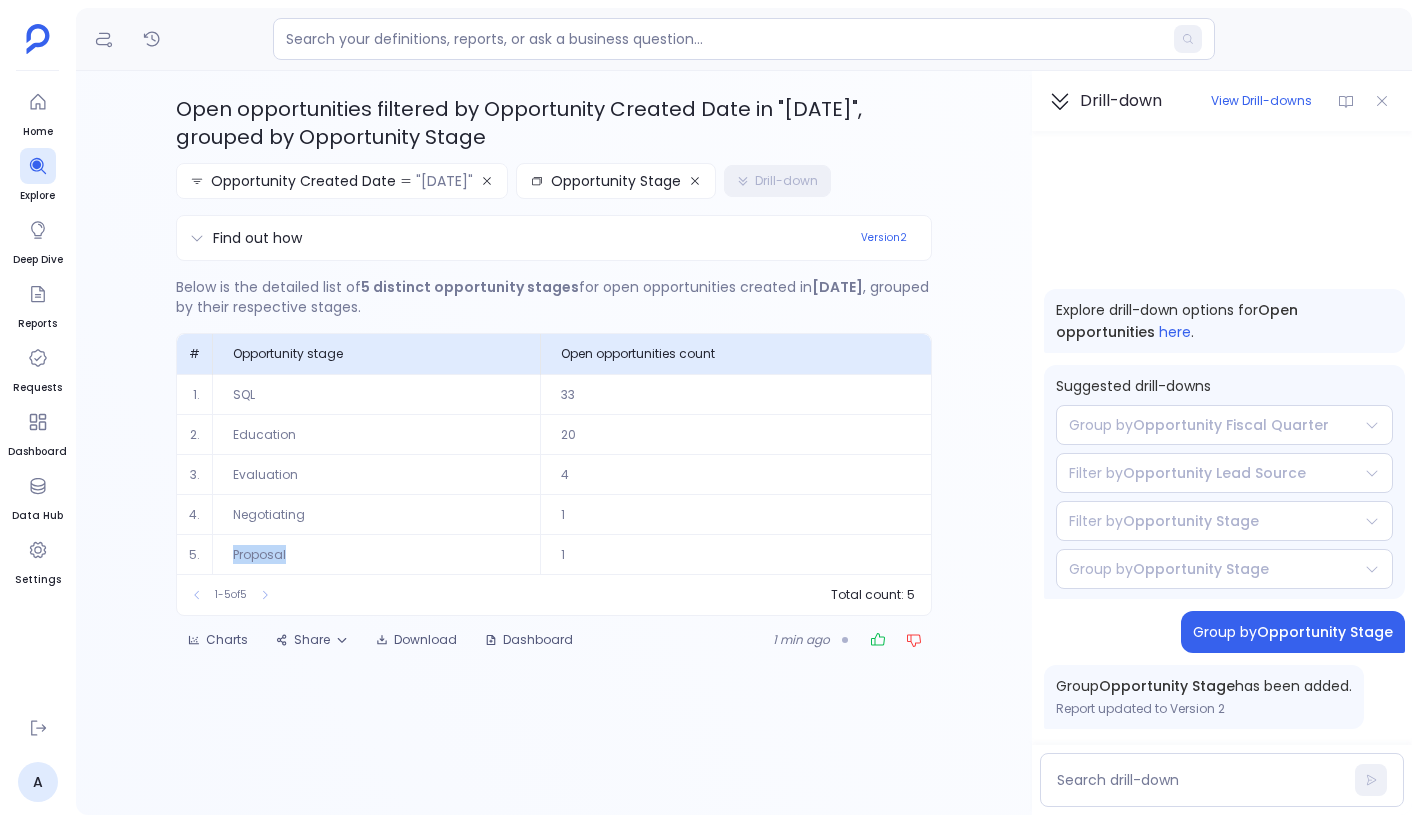 click on "Proposal" at bounding box center [377, 554] 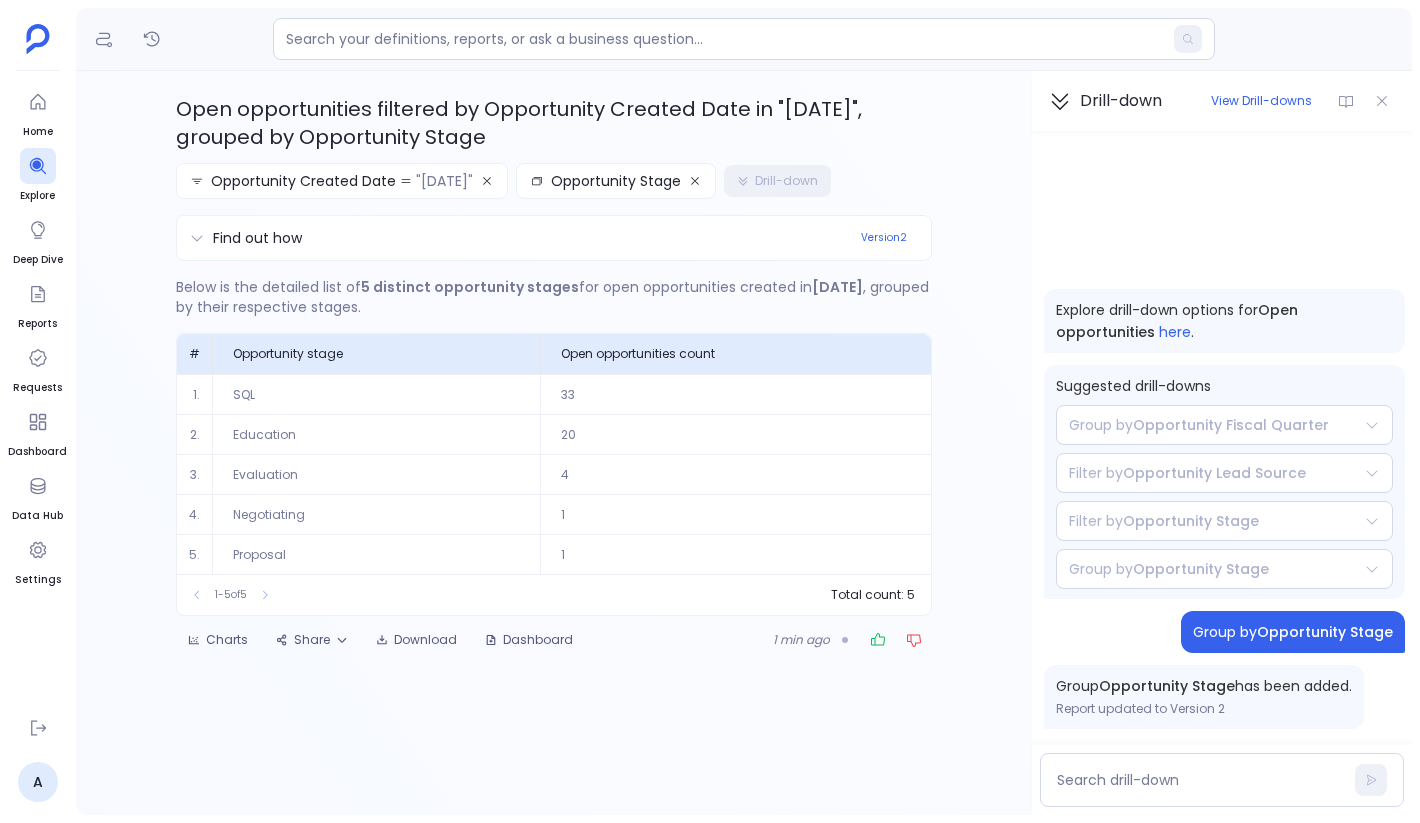 click on "Negotiating" at bounding box center (377, 514) 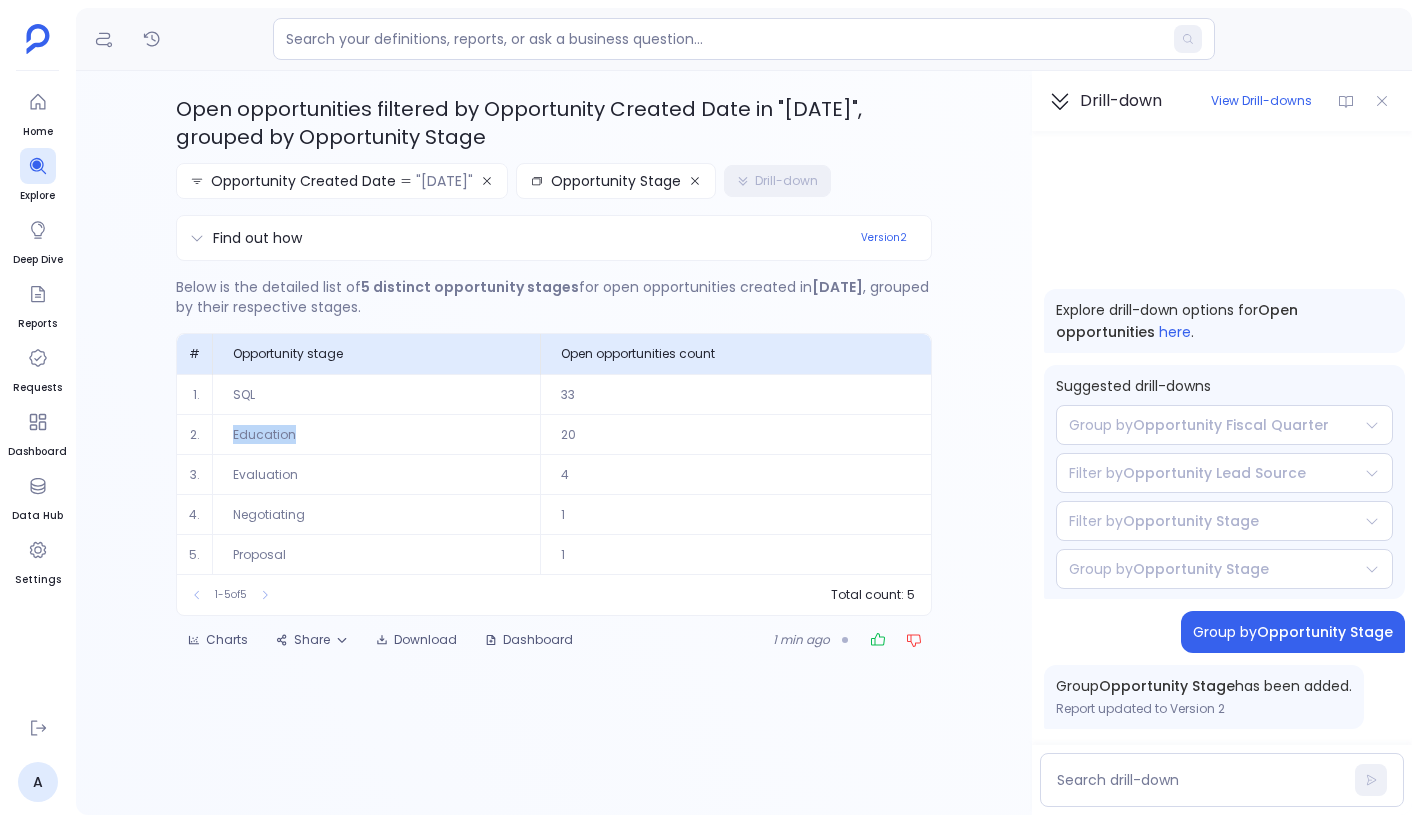 click on "Education" at bounding box center [377, 434] 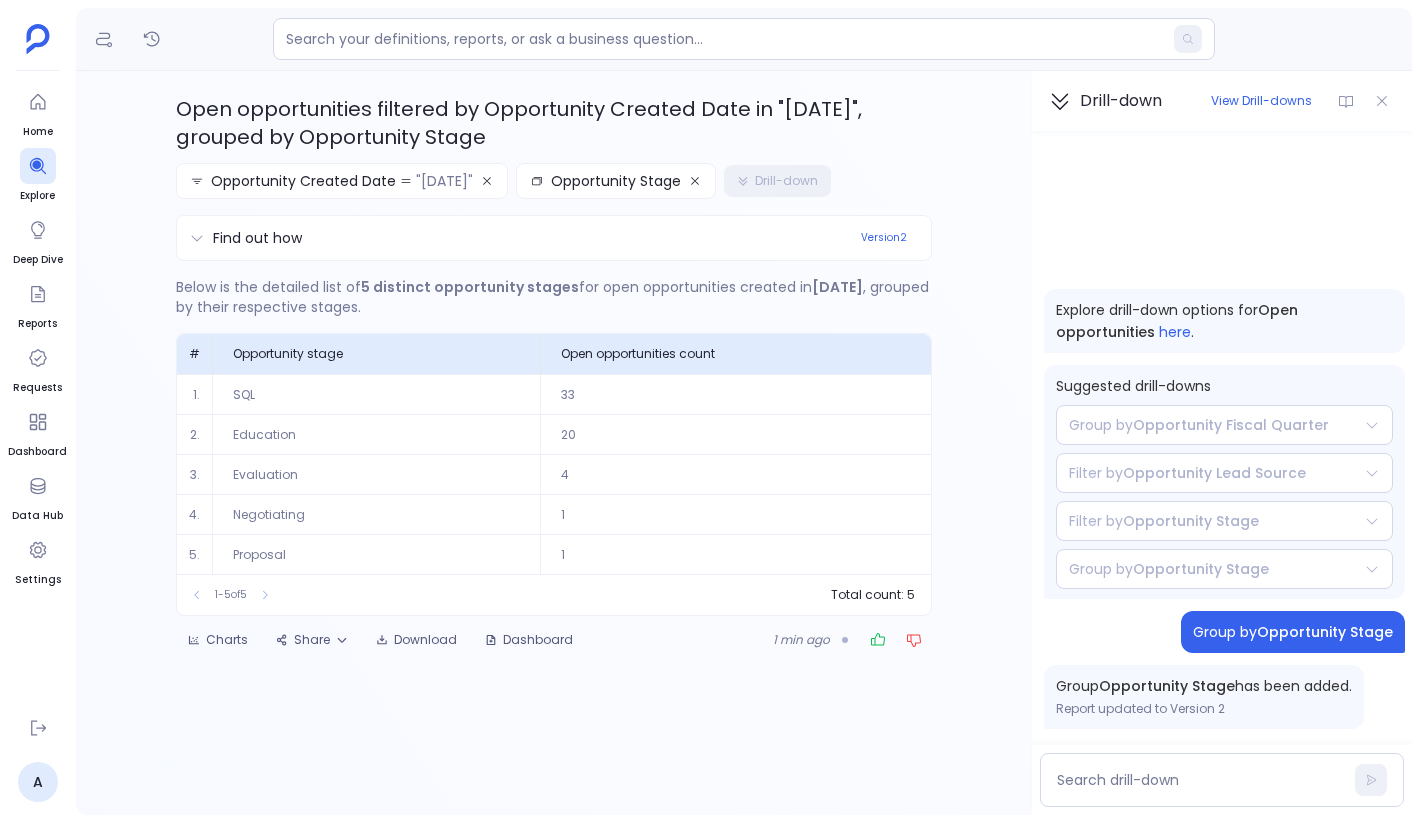 click on "SQL" at bounding box center [377, 394] 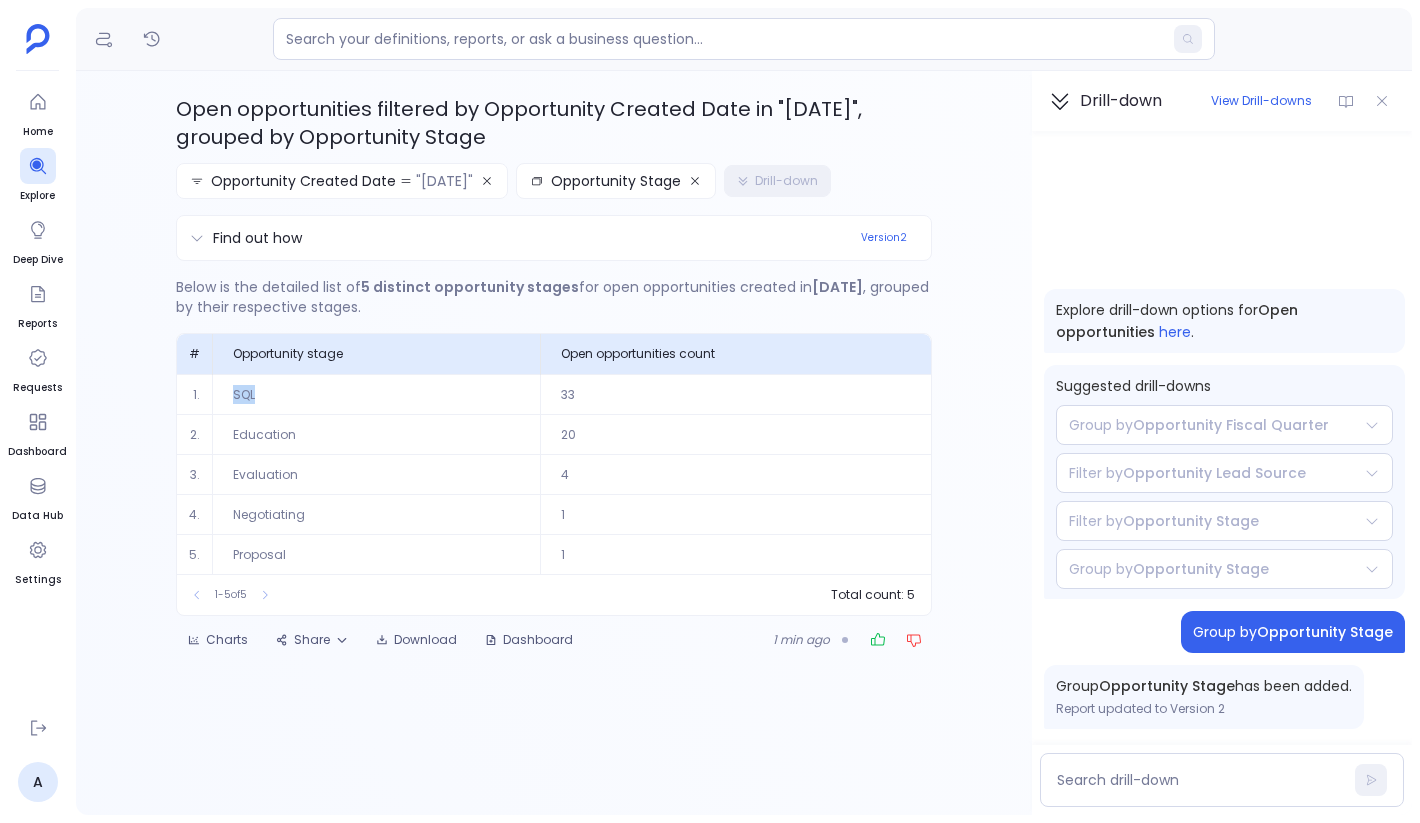 click on "SQL" at bounding box center [377, 394] 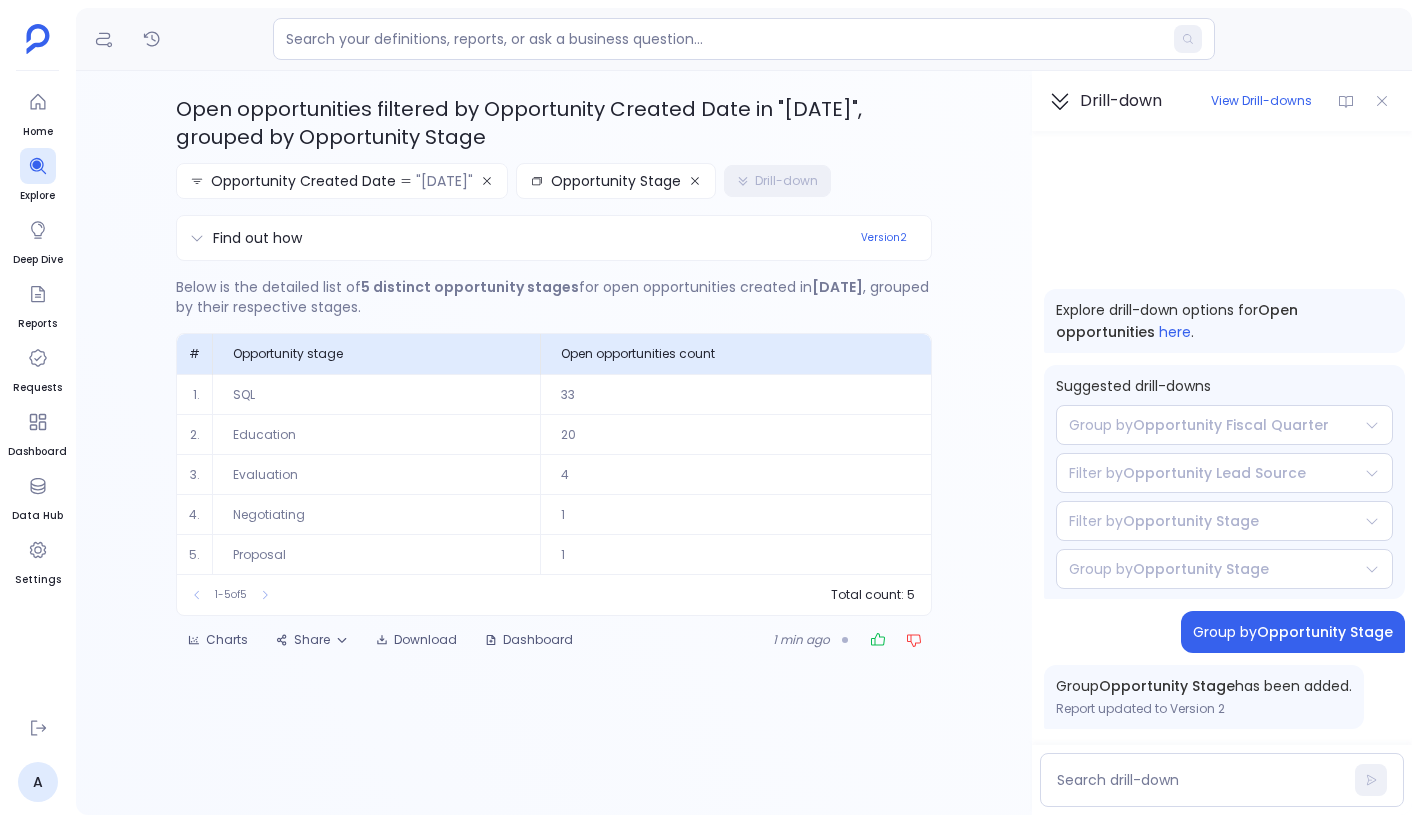 click on "33" at bounding box center [736, 394] 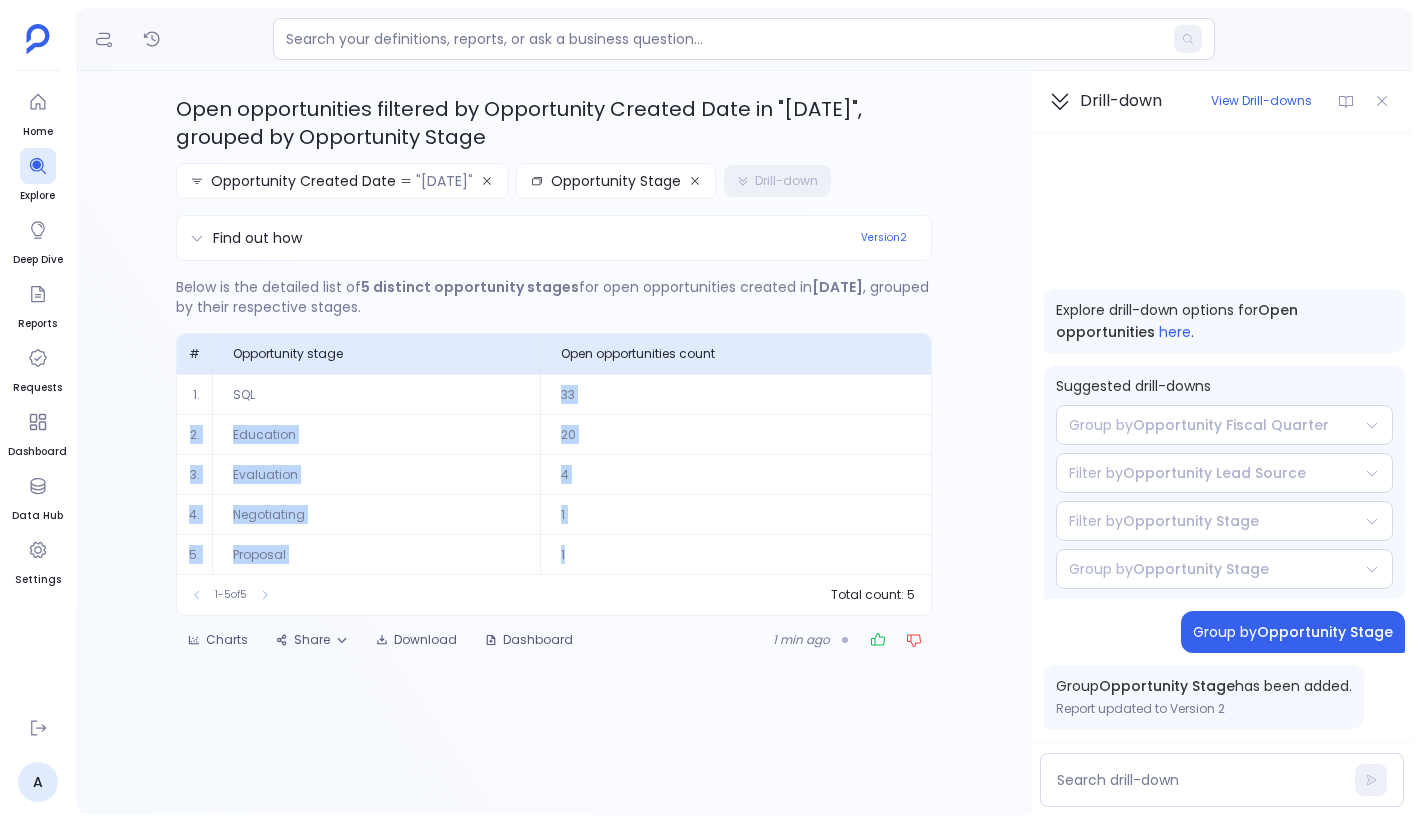 drag, startPoint x: 563, startPoint y: 381, endPoint x: 599, endPoint y: 549, distance: 171.81386 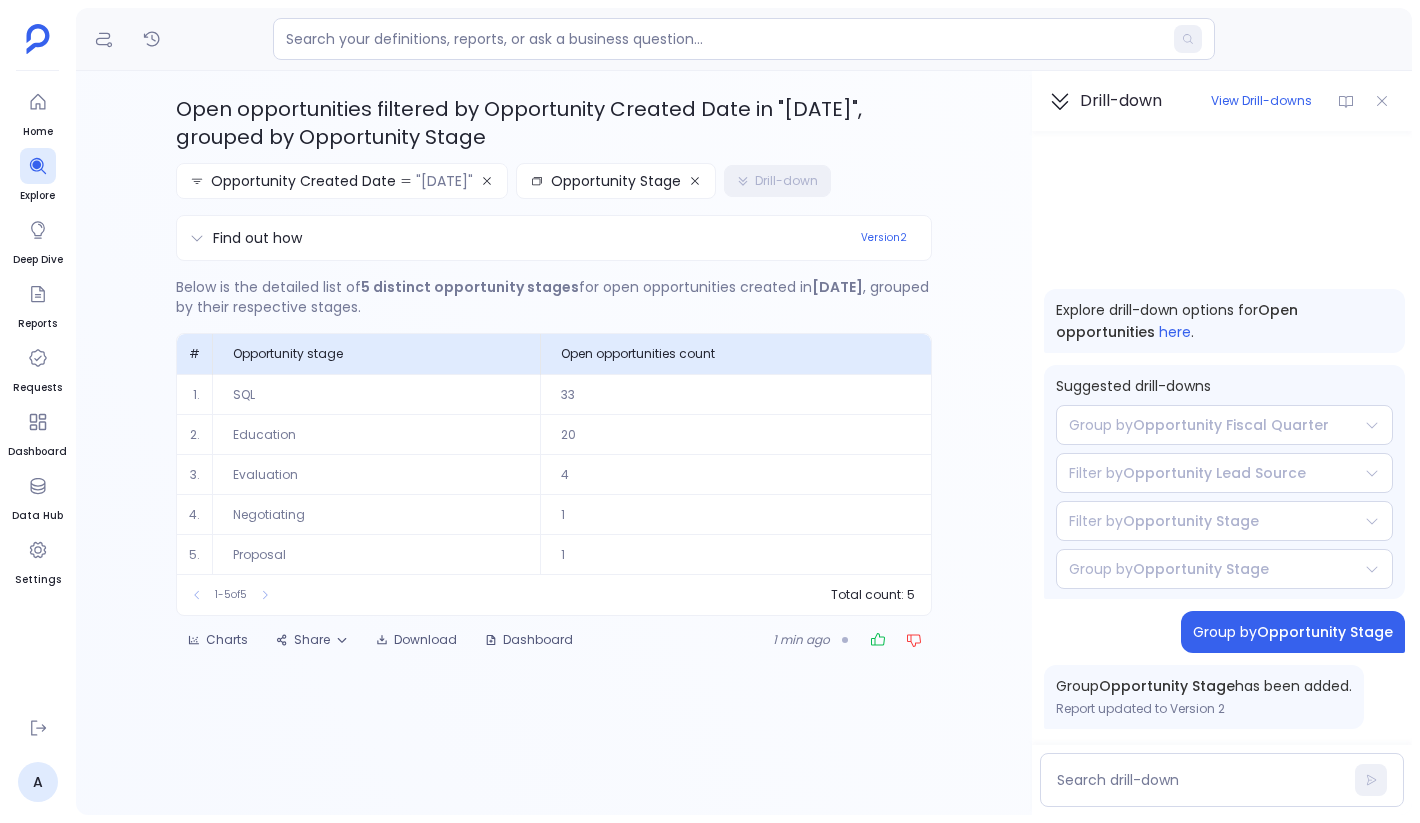 click on "Education" at bounding box center (377, 434) 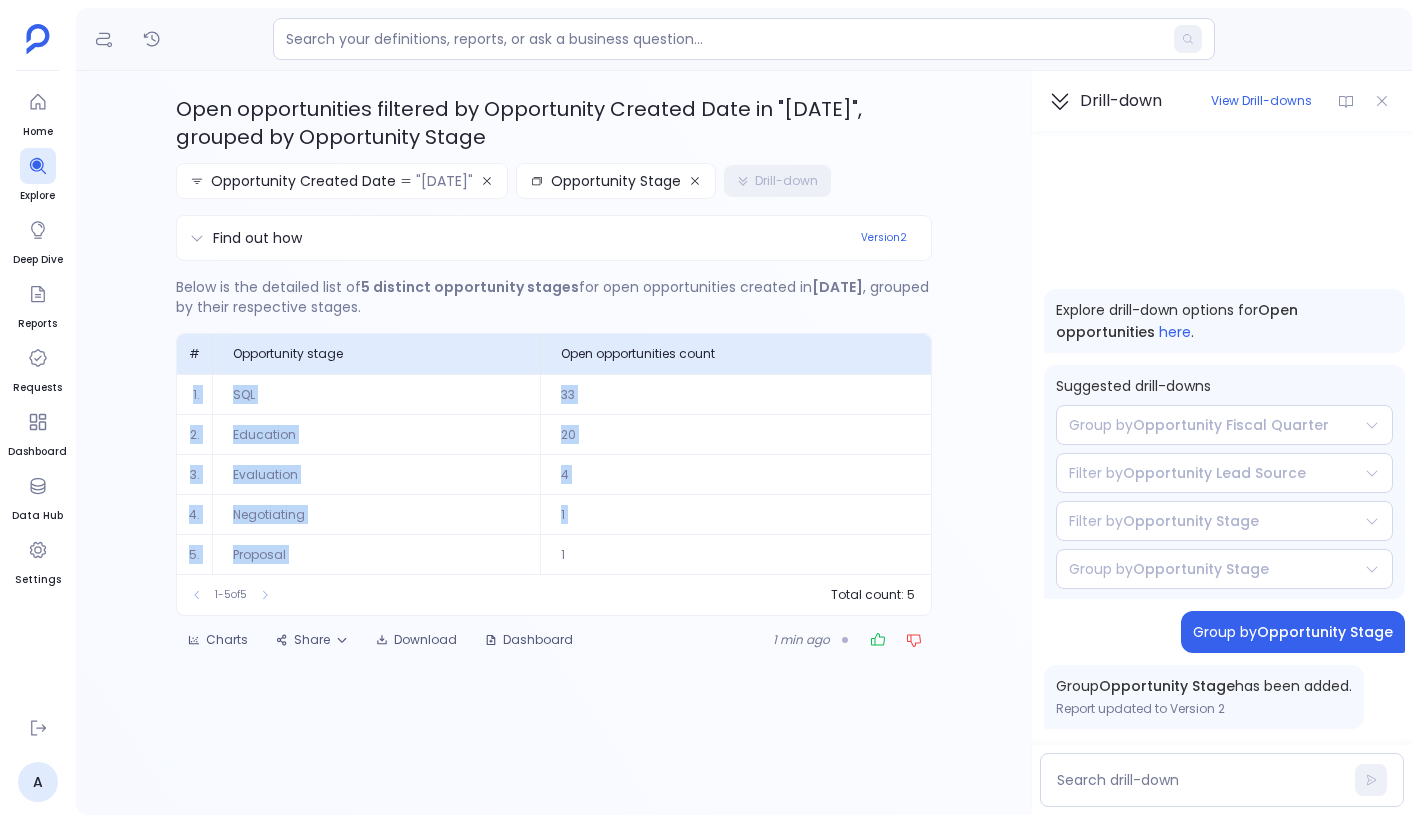 drag, startPoint x: 214, startPoint y: 377, endPoint x: 557, endPoint y: 538, distance: 378.9063 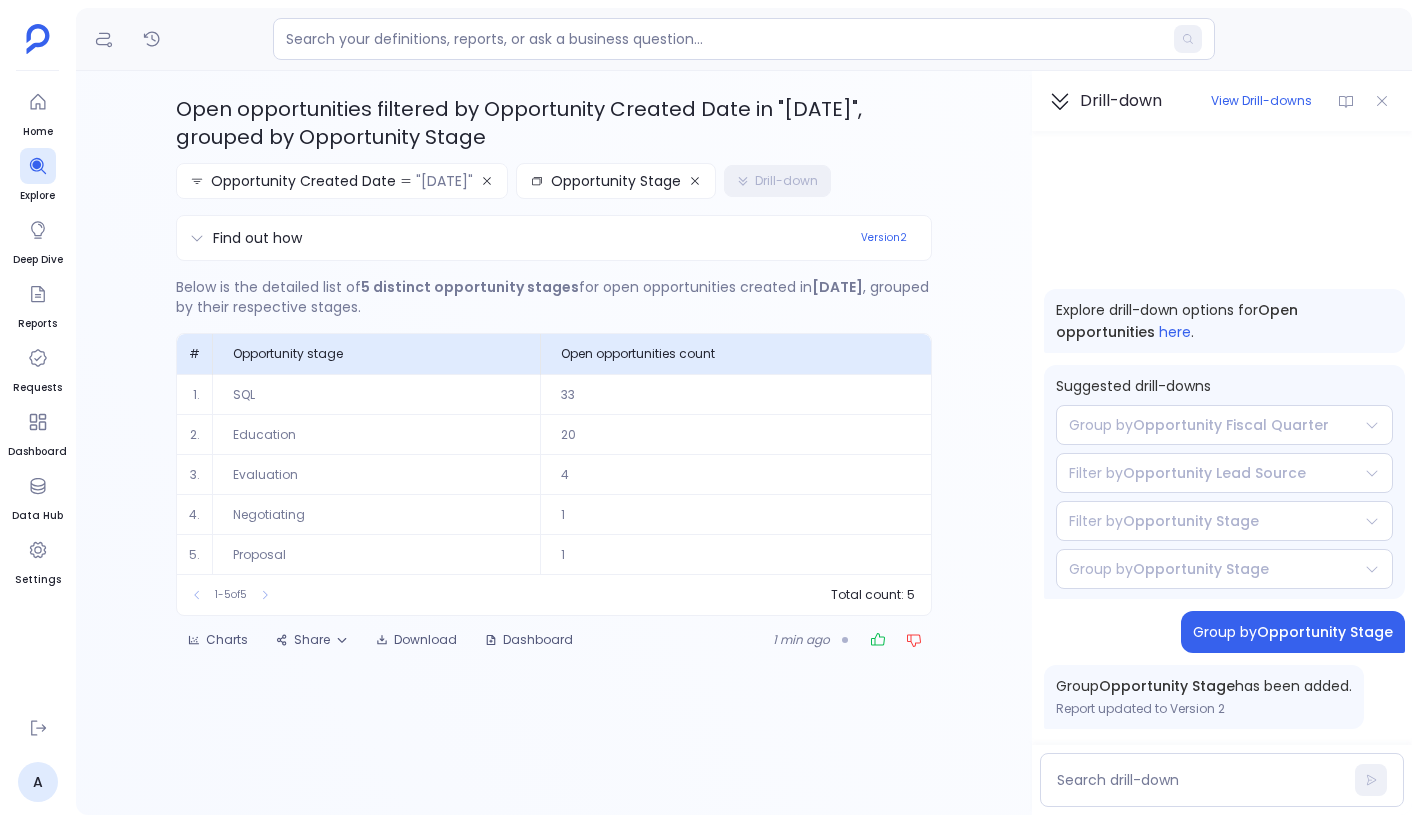 click on "1  -  5  of  5 Total count: 5" at bounding box center [554, 595] 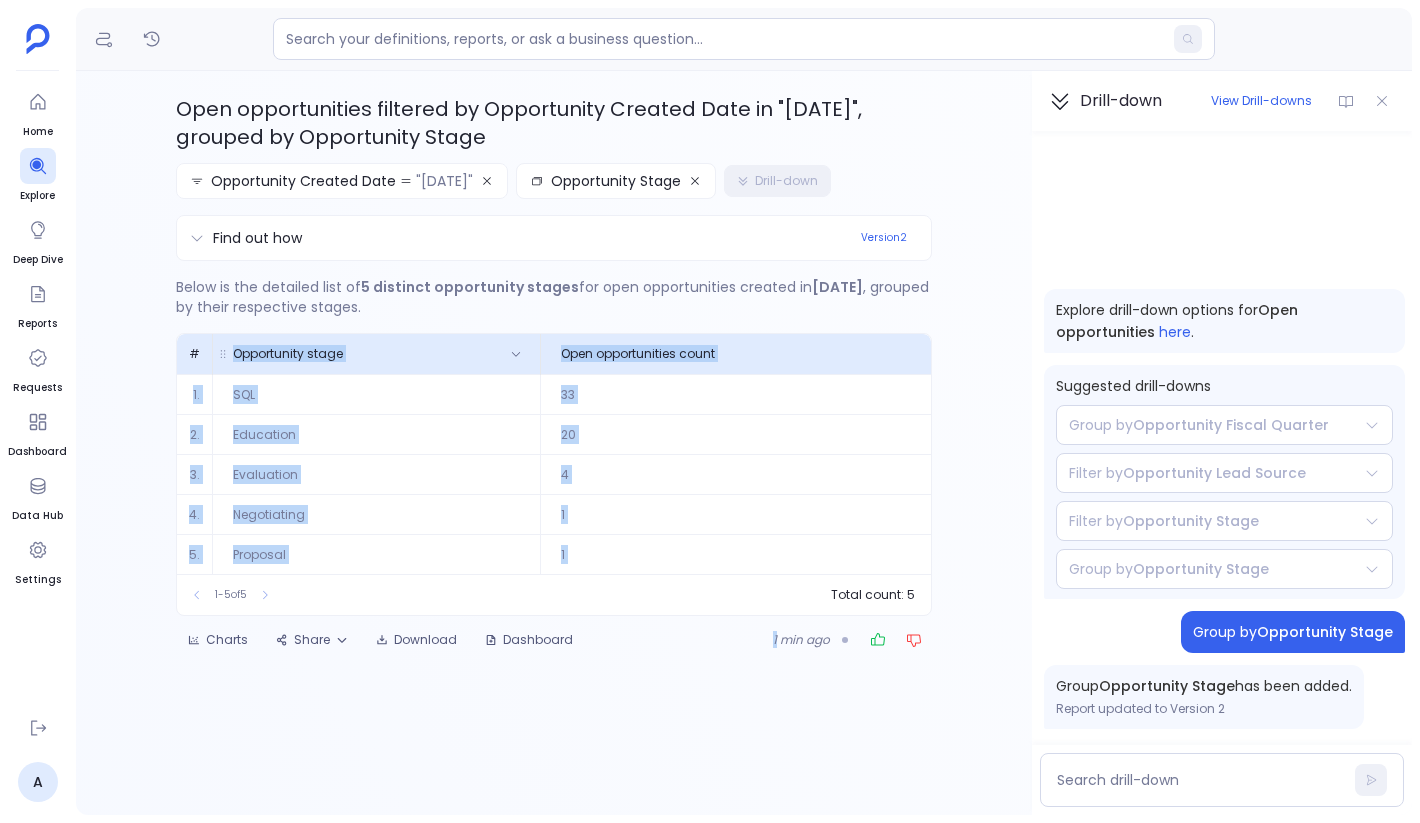 drag, startPoint x: 631, startPoint y: 583, endPoint x: 271, endPoint y: 356, distance: 425.59253 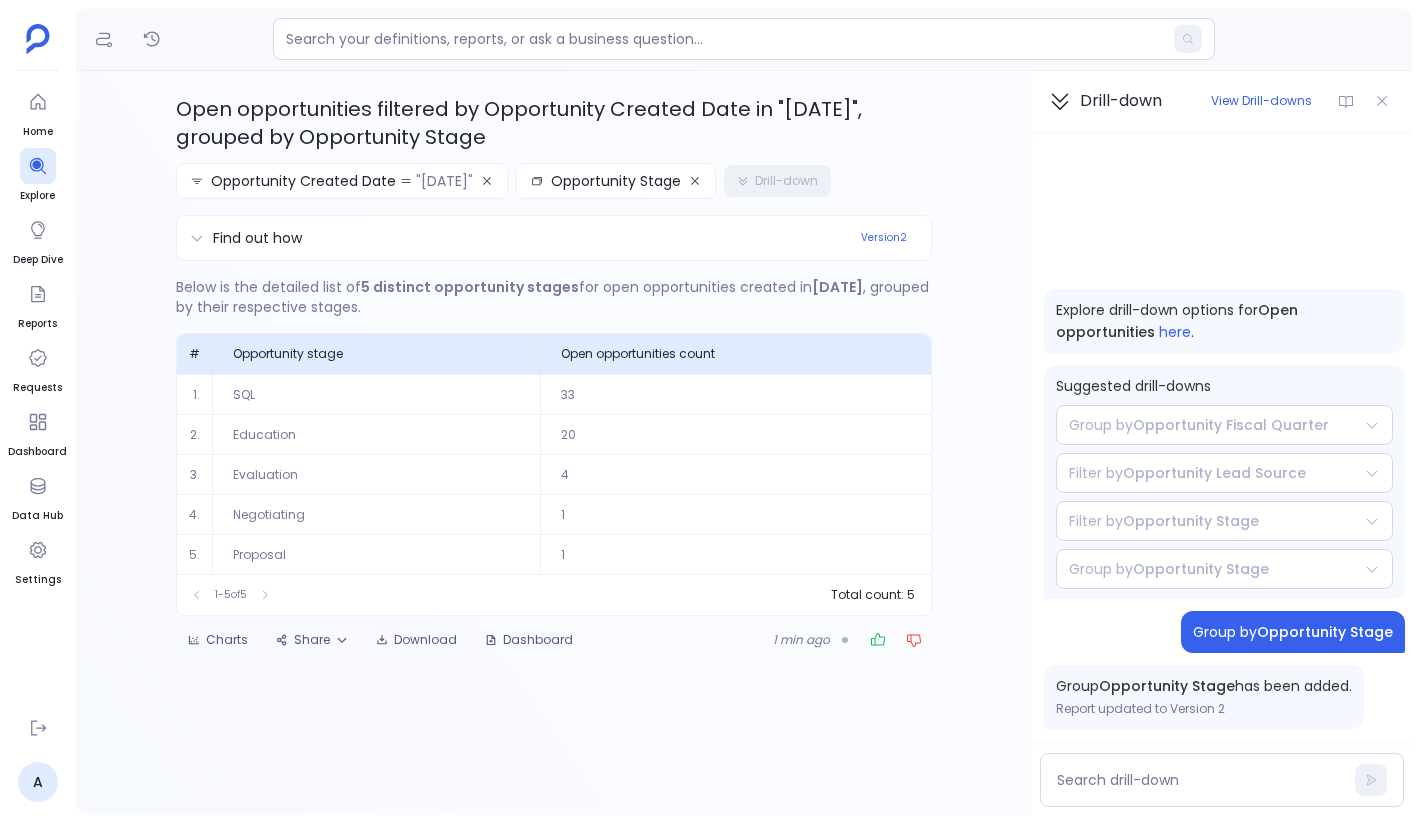 click on "Below is the detailed list of  5 distinct opportunity stages  for open opportunities created in  July 2024 , grouped by their respective stages. # Opportunity stage Open opportunities count 1. SQL 33 2. Education 20 3. Evaluation 4 4. Negotiating 1 5. Proposal 1
To pick up a draggable item, press the space bar.
While dragging, use the arrow keys to move the item.
Press space again to drop the item in its new position, or press escape to cancel.
1  -  5  of  5 Total count: 5" at bounding box center (554, 438) 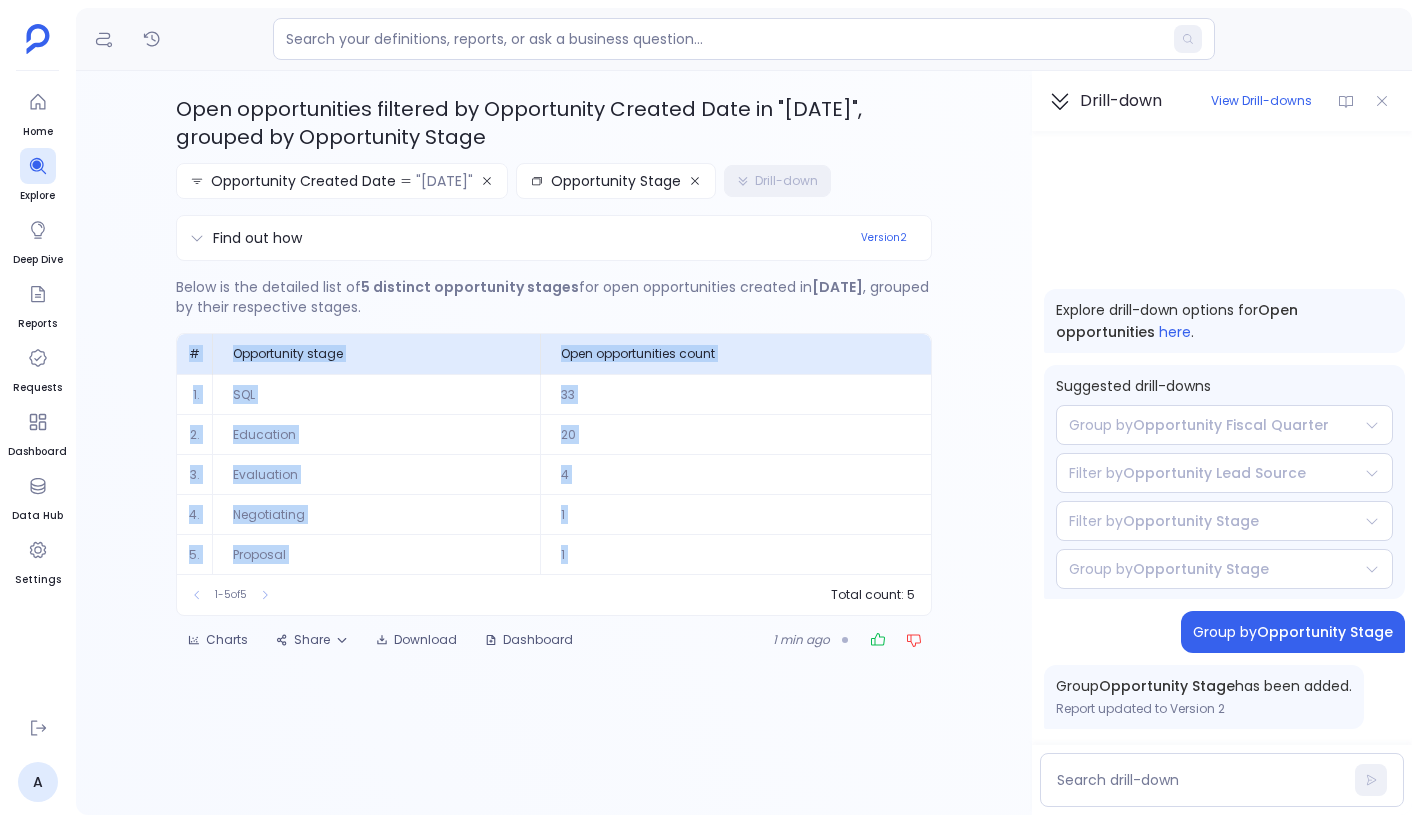 drag, startPoint x: 170, startPoint y: 322, endPoint x: 919, endPoint y: 590, distance: 795.503 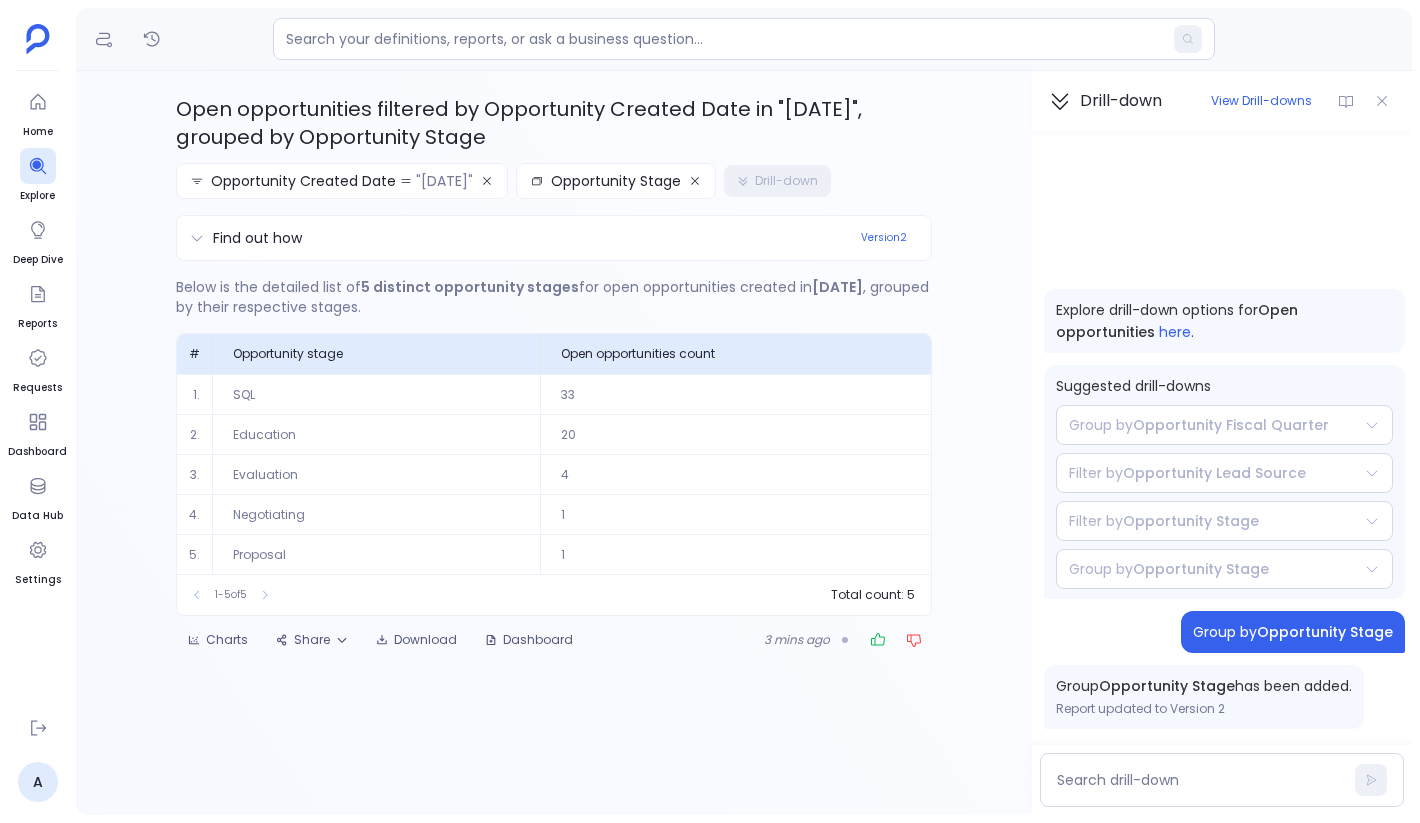 drag, startPoint x: 150, startPoint y: 116, endPoint x: 499, endPoint y: 147, distance: 350.37408 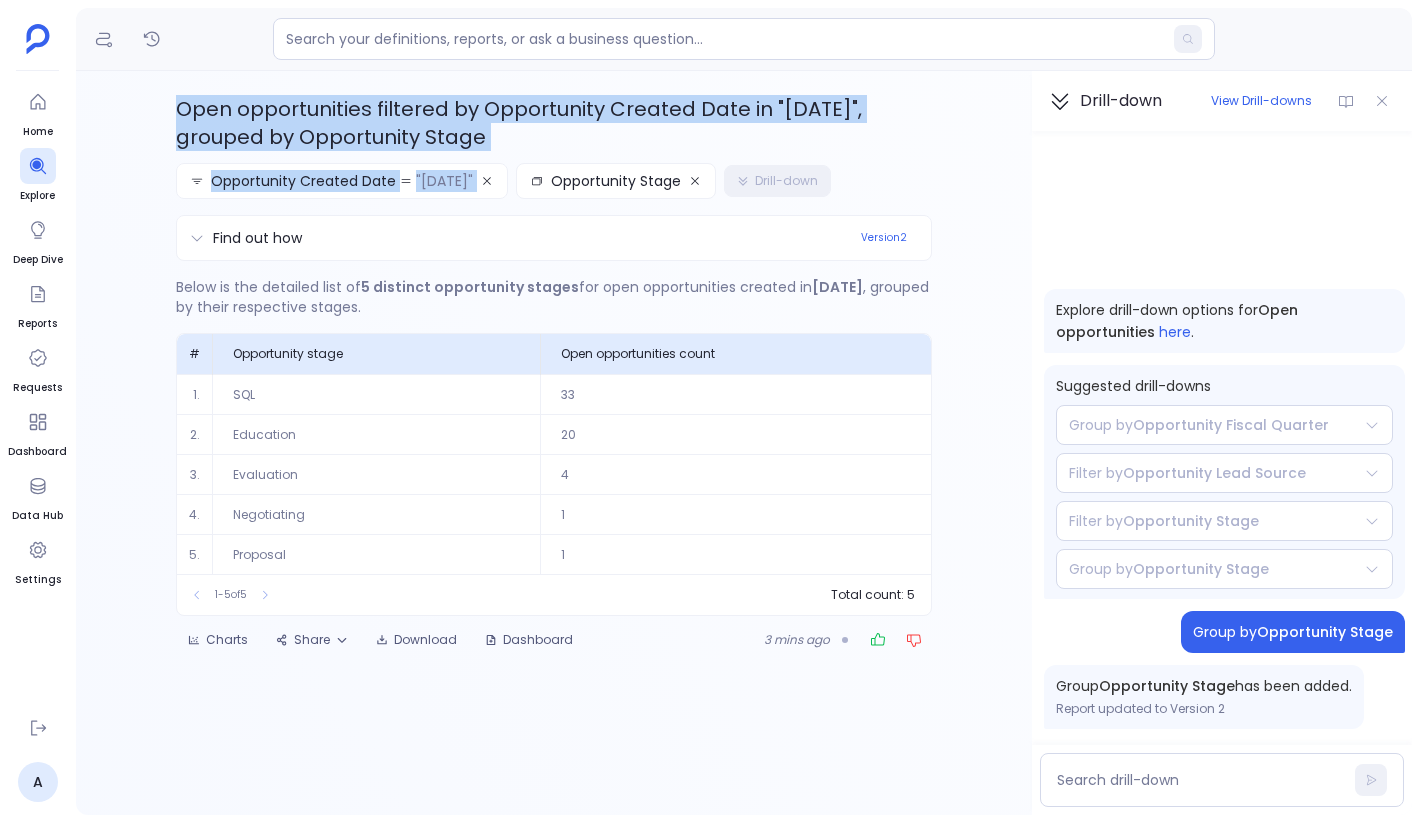 drag, startPoint x: 177, startPoint y: 86, endPoint x: 500, endPoint y: 147, distance: 328.7096 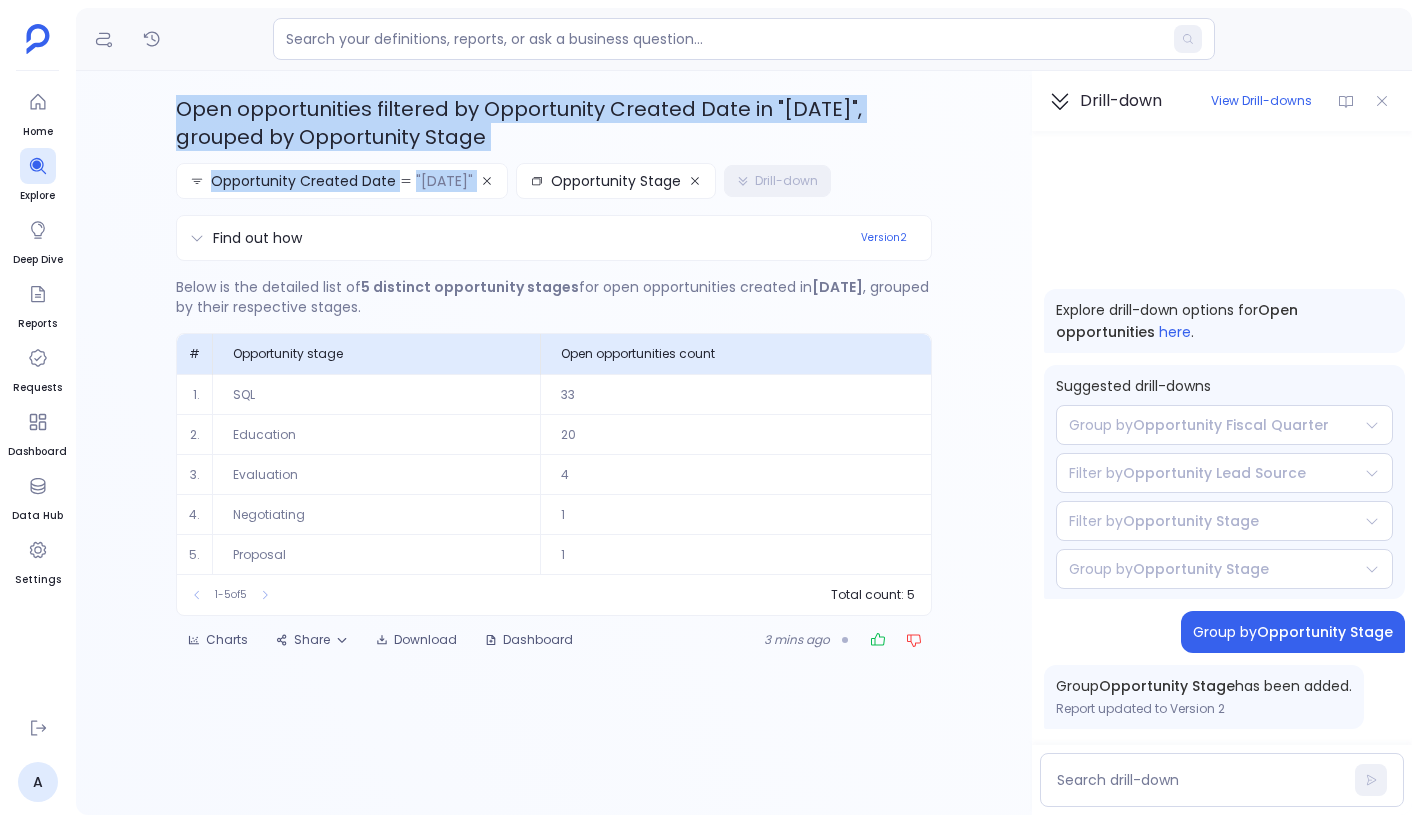 drag, startPoint x: 172, startPoint y: 98, endPoint x: 509, endPoint y: 148, distance: 340.689 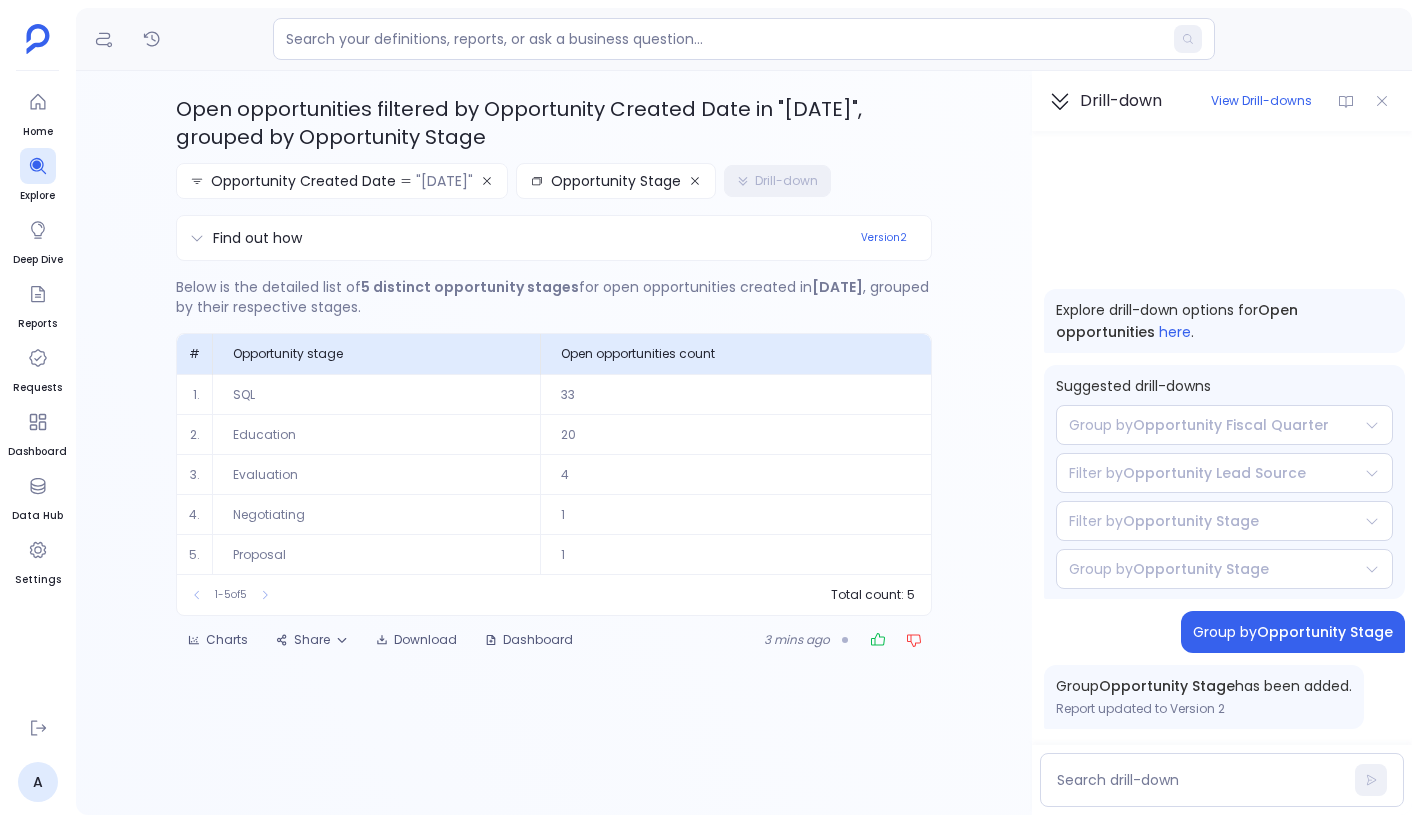 drag, startPoint x: 173, startPoint y: 97, endPoint x: 487, endPoint y: 141, distance: 317.0678 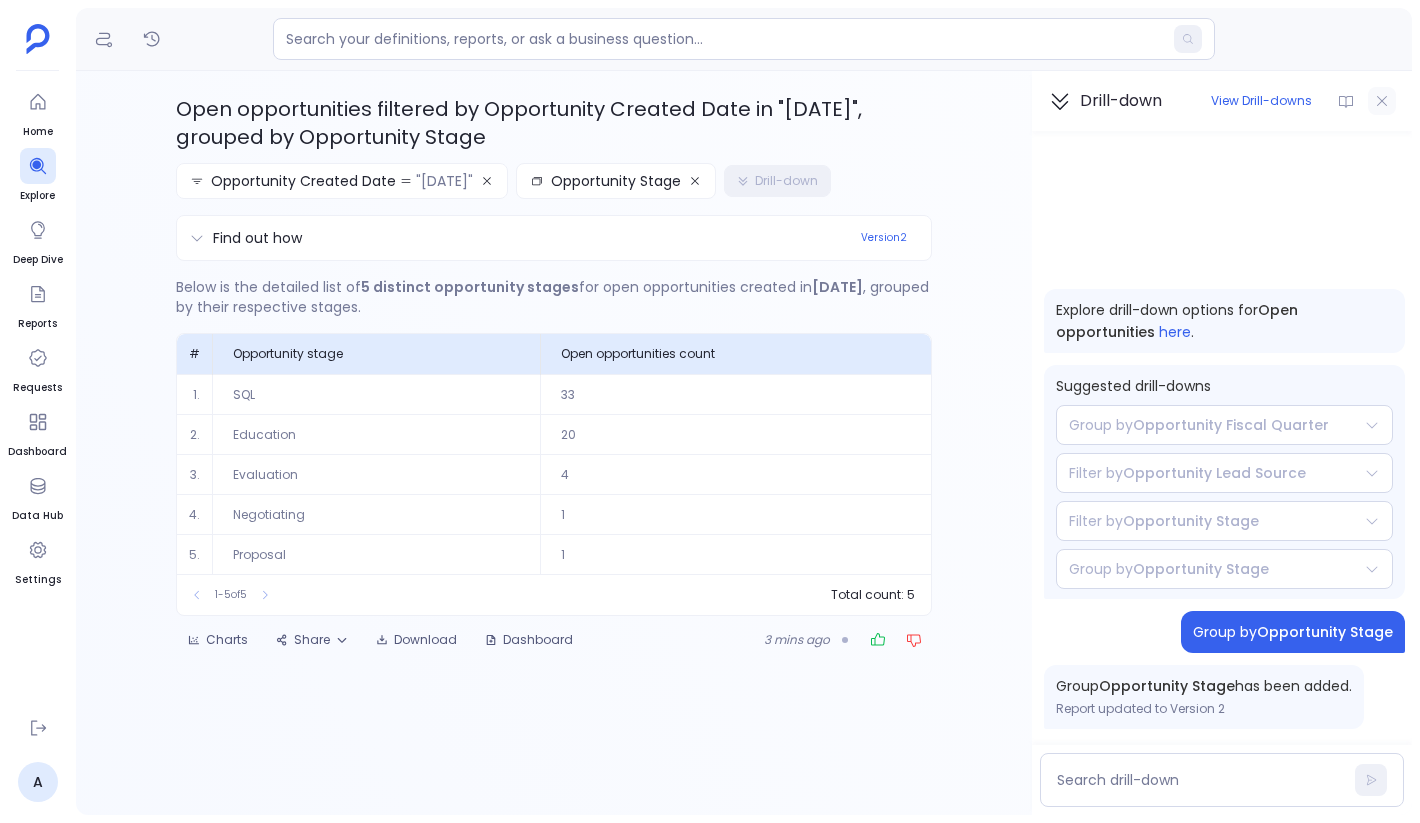 click 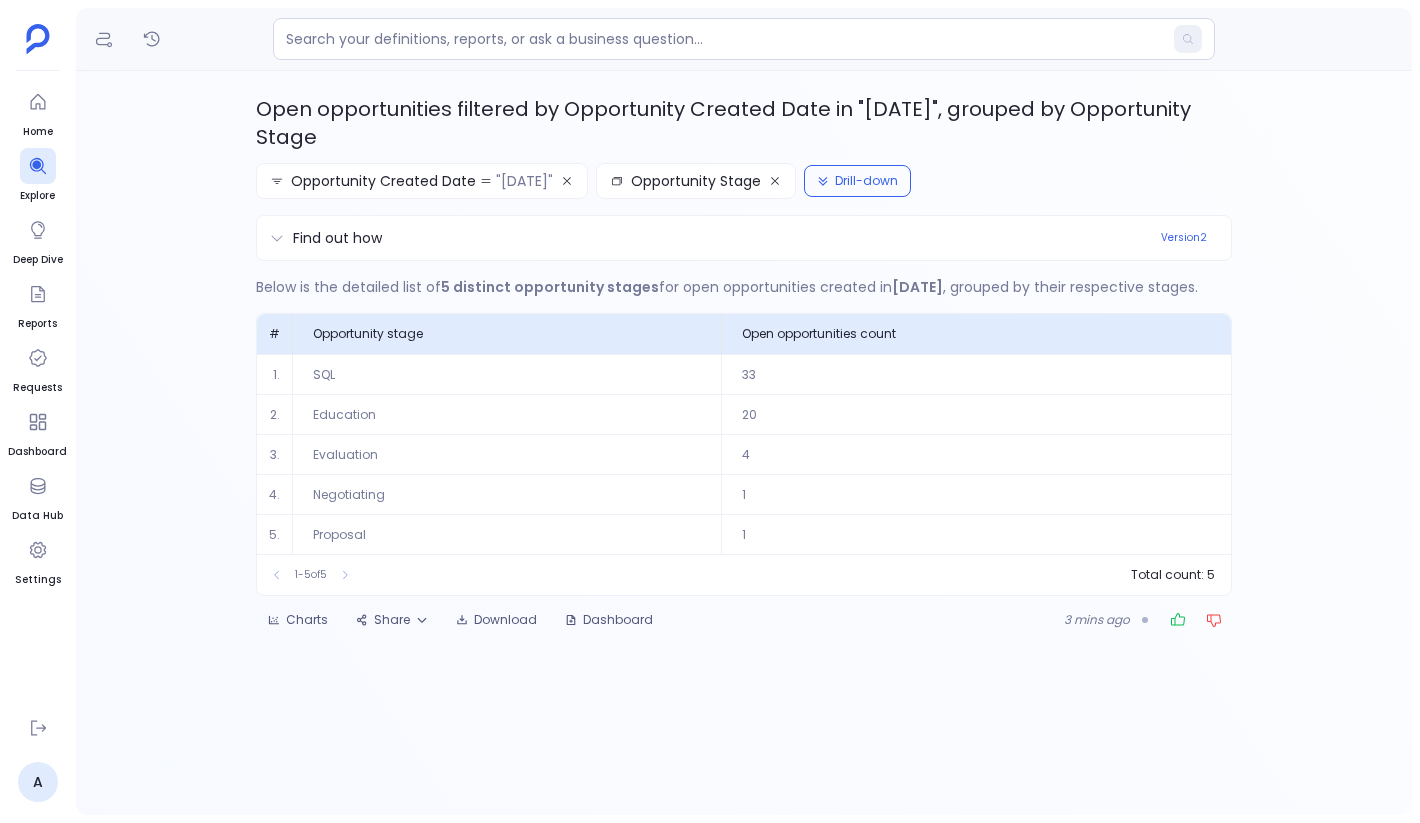 click on "Open opportunities filtered by Opportunity Created Date in "July 2024", grouped by Opportunity Stage Opportunity Created Date "July 2024" Opportunity Stage Drill-down Find out how Version  2 Details Code Sources Definitions Execution Summary To find the open opportunities created in July 2024 and group them by their stage, I followed these steps:
Selected Table:
I used the salesforce_opportunities table to identify open opportunities and group them by stage.
Execution:
I first filtered the opportunities to include only those that were created in July 2024.
Then, I identified which of these opportunities were still open, meaning they were not marked as closed.
Finally, I grouped these open opportunities by their stage to see how many were in each stage.
Below is the detailed list of  5 distinct opportunity stages  for open opportunities created in  July 2024 , grouped by their respective stages. # Opportunity stage Open opportunities count 1. SQL 33 2. Education 20 3. Evaluation 4 4. Negotiating" at bounding box center [744, 443] 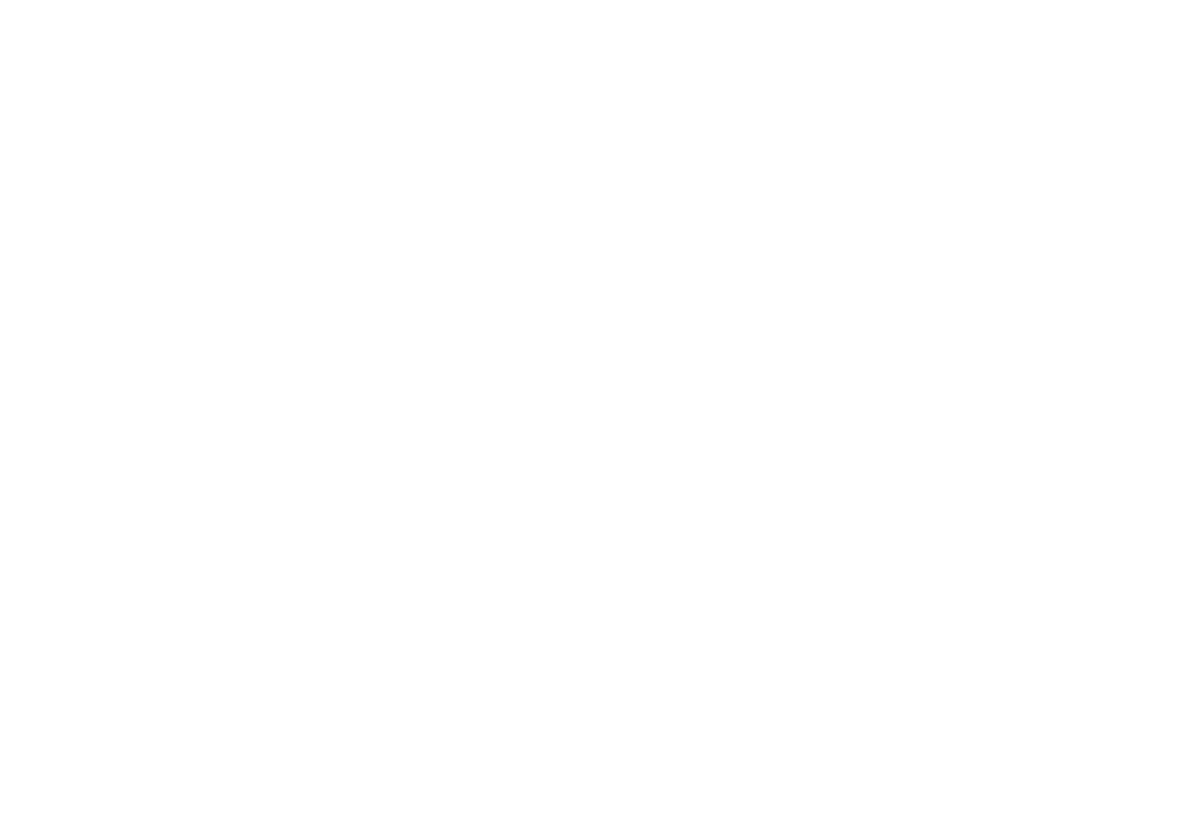 scroll, scrollTop: 0, scrollLeft: 0, axis: both 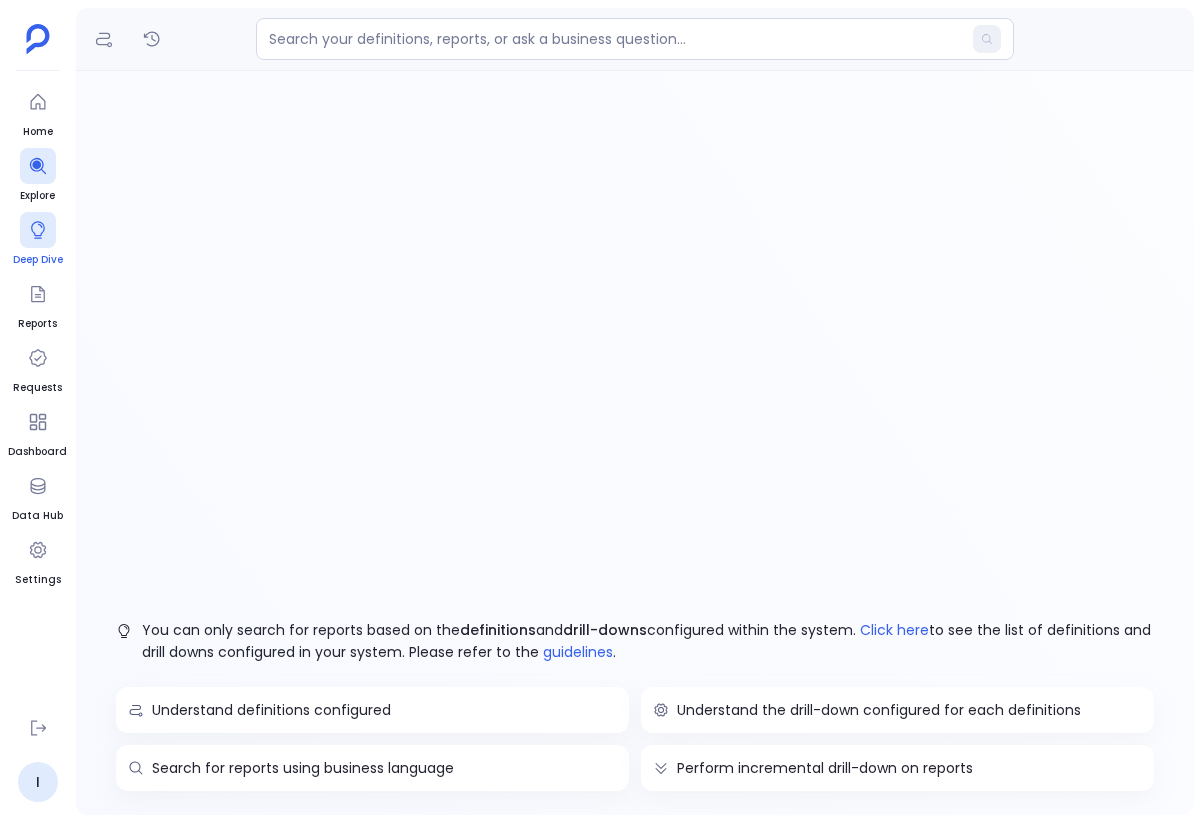 click on "Deep Dive" at bounding box center (38, 240) 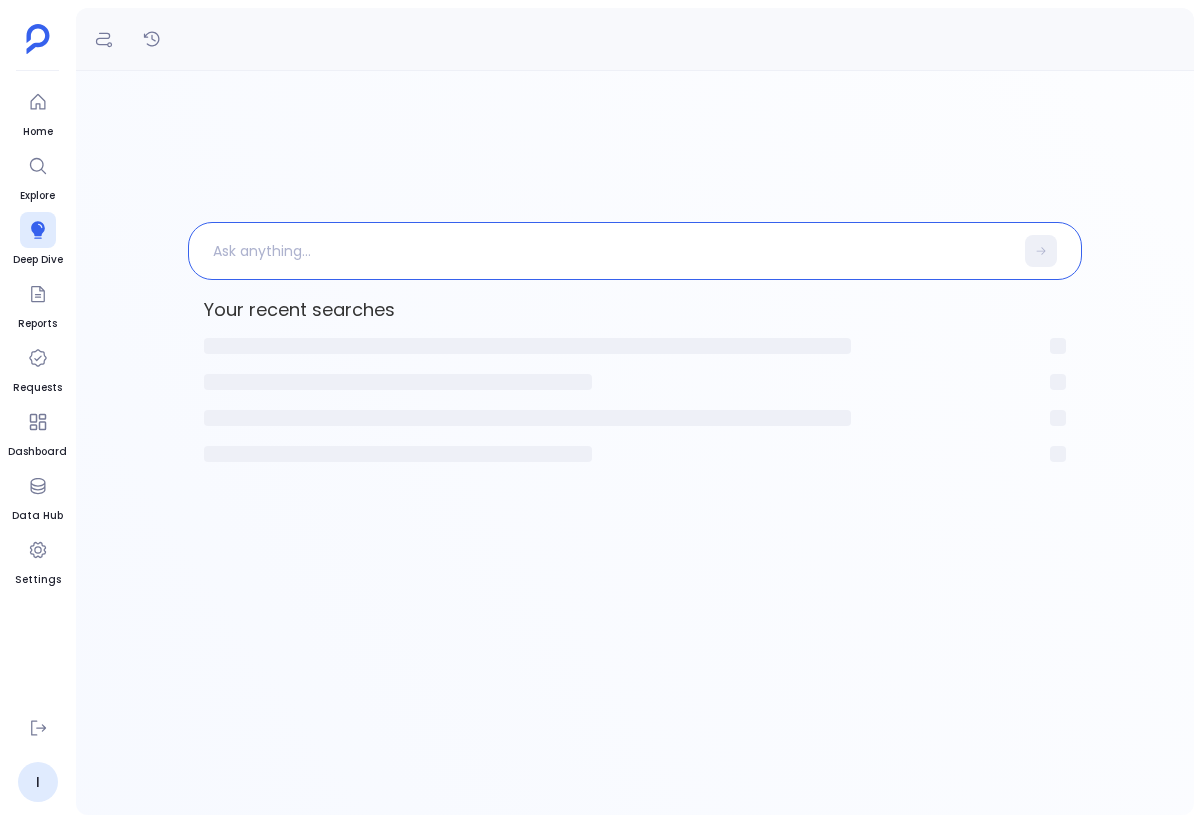click at bounding box center (601, 251) 